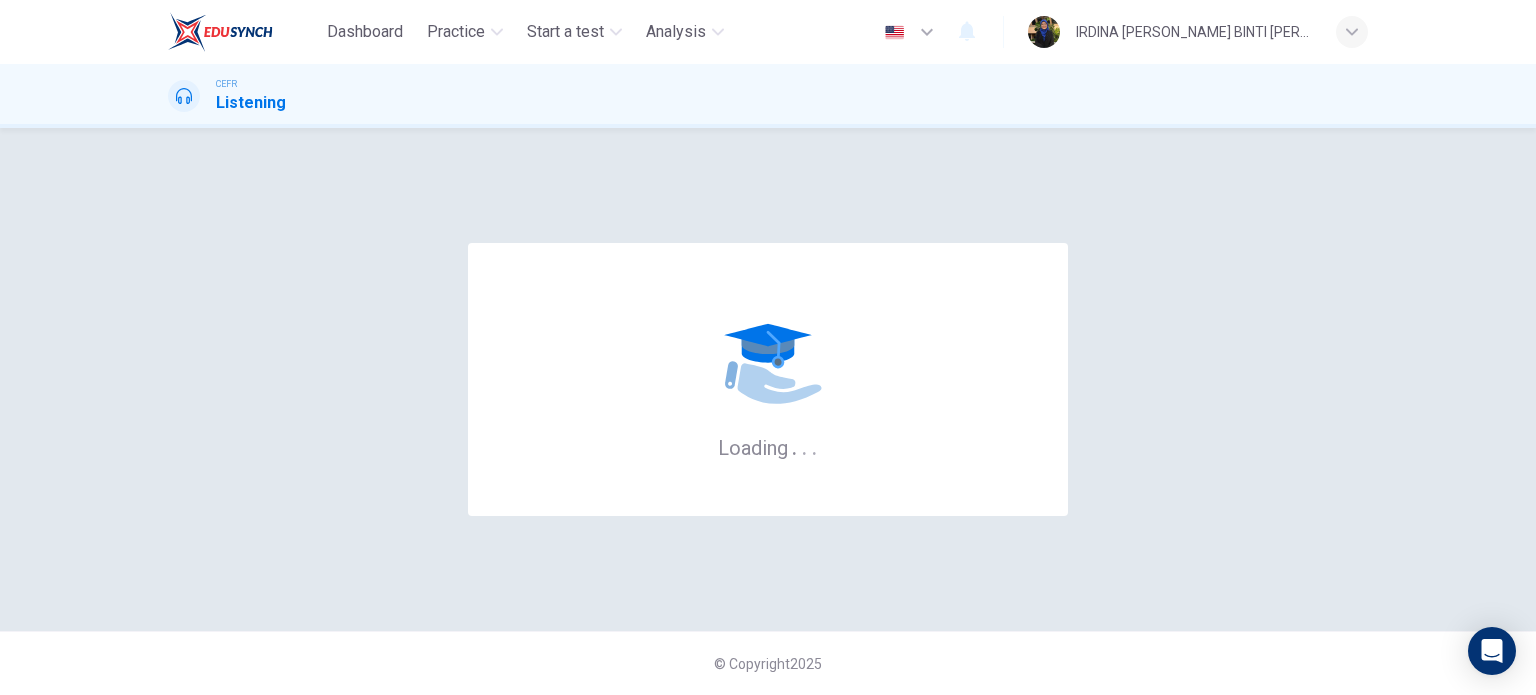 scroll, scrollTop: 0, scrollLeft: 0, axis: both 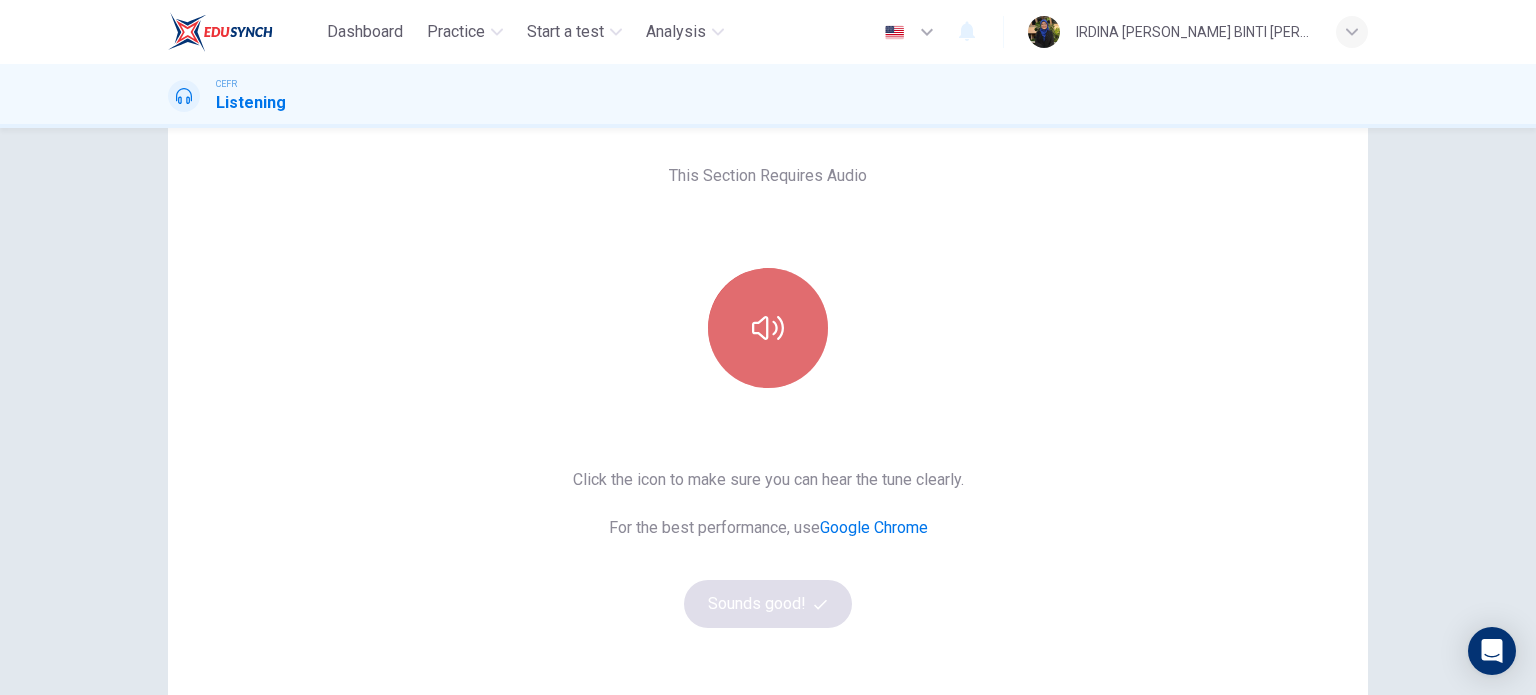 click 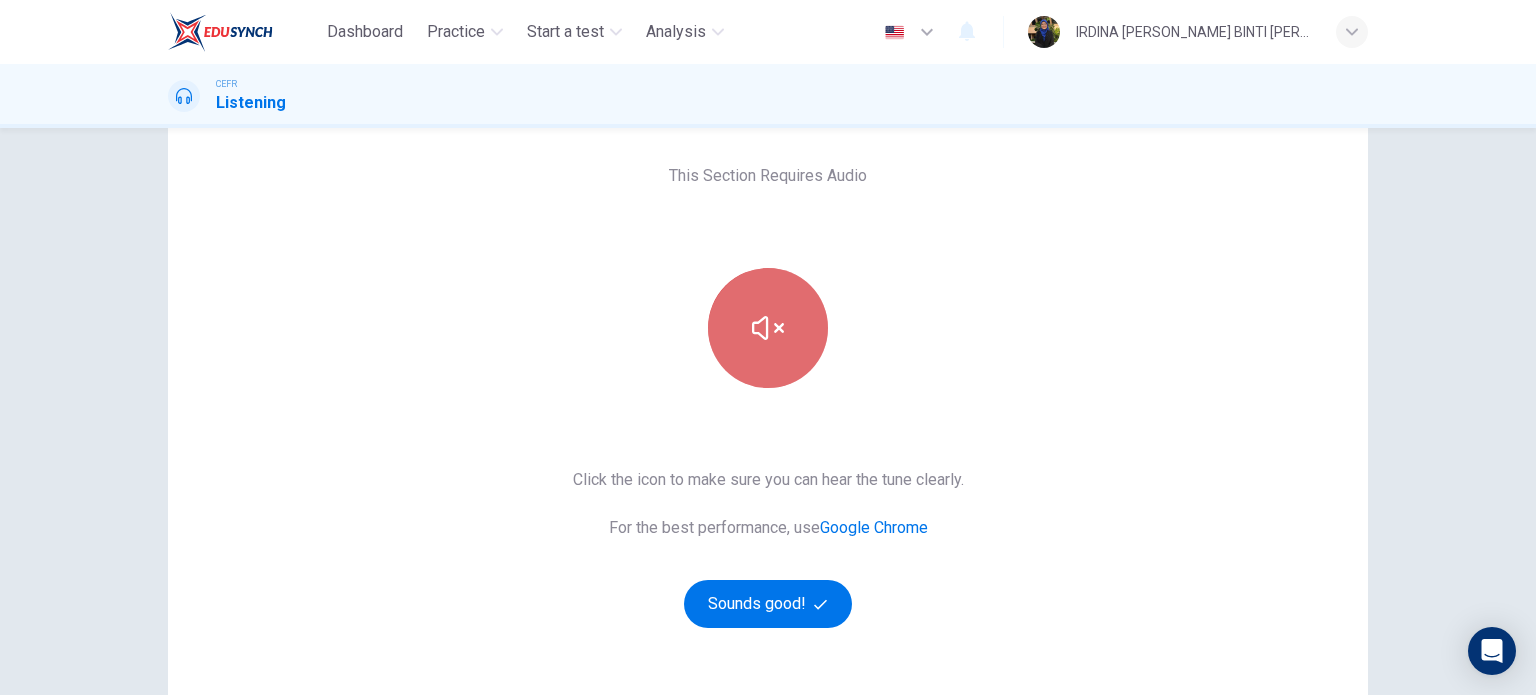 click 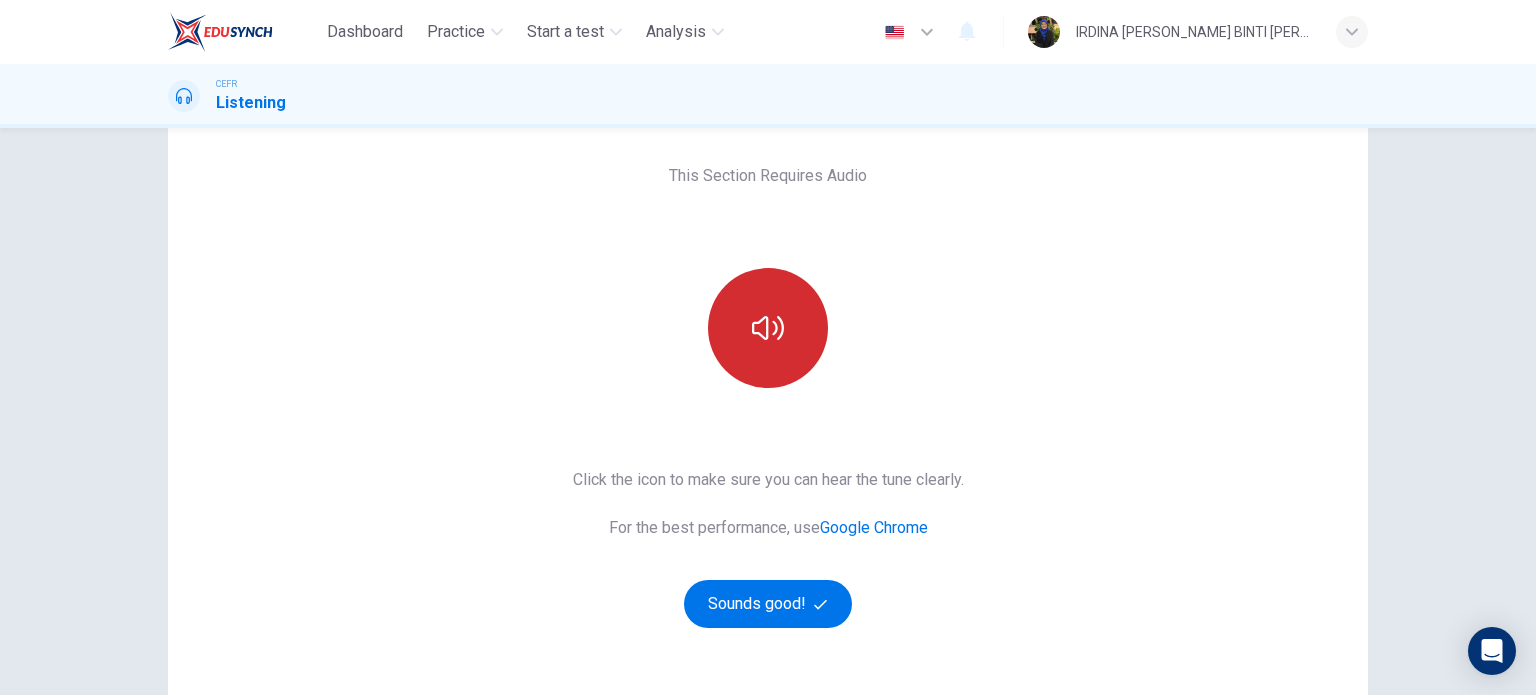 type 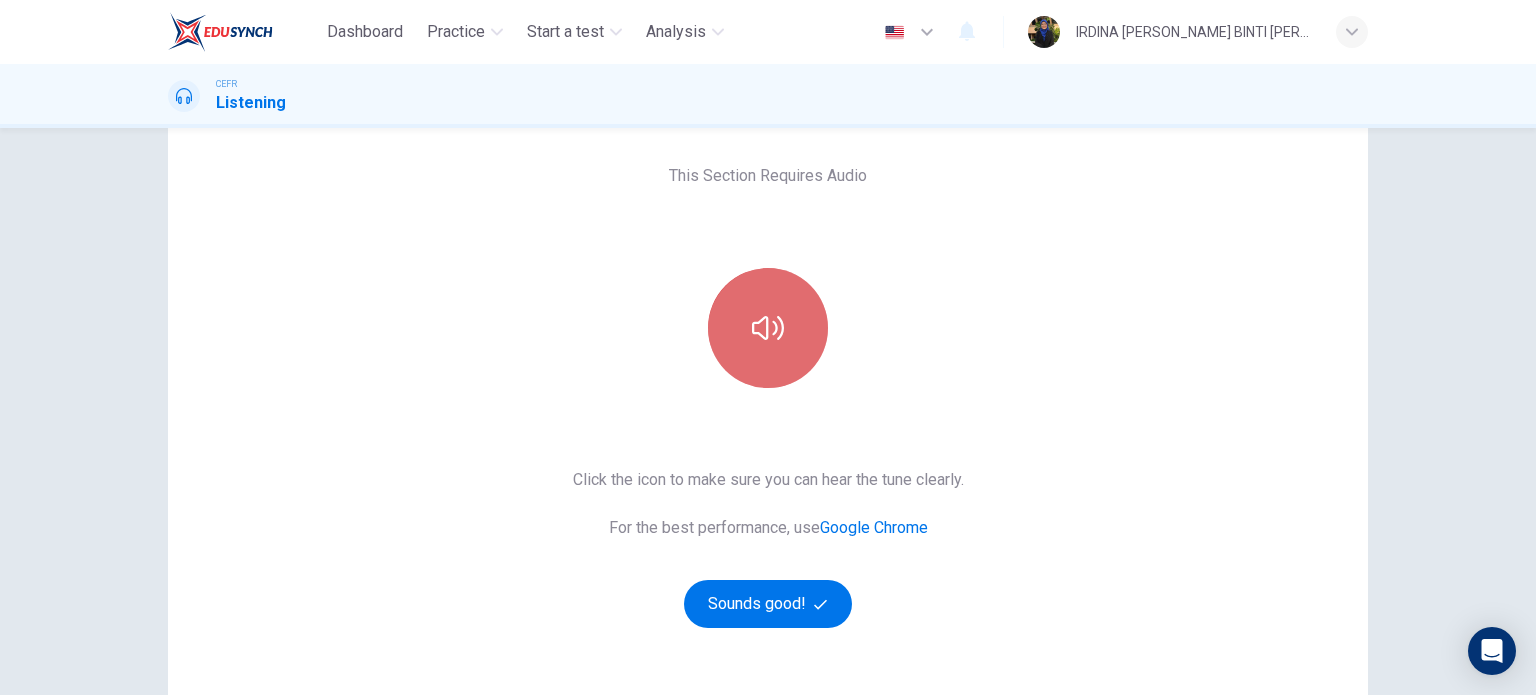 click 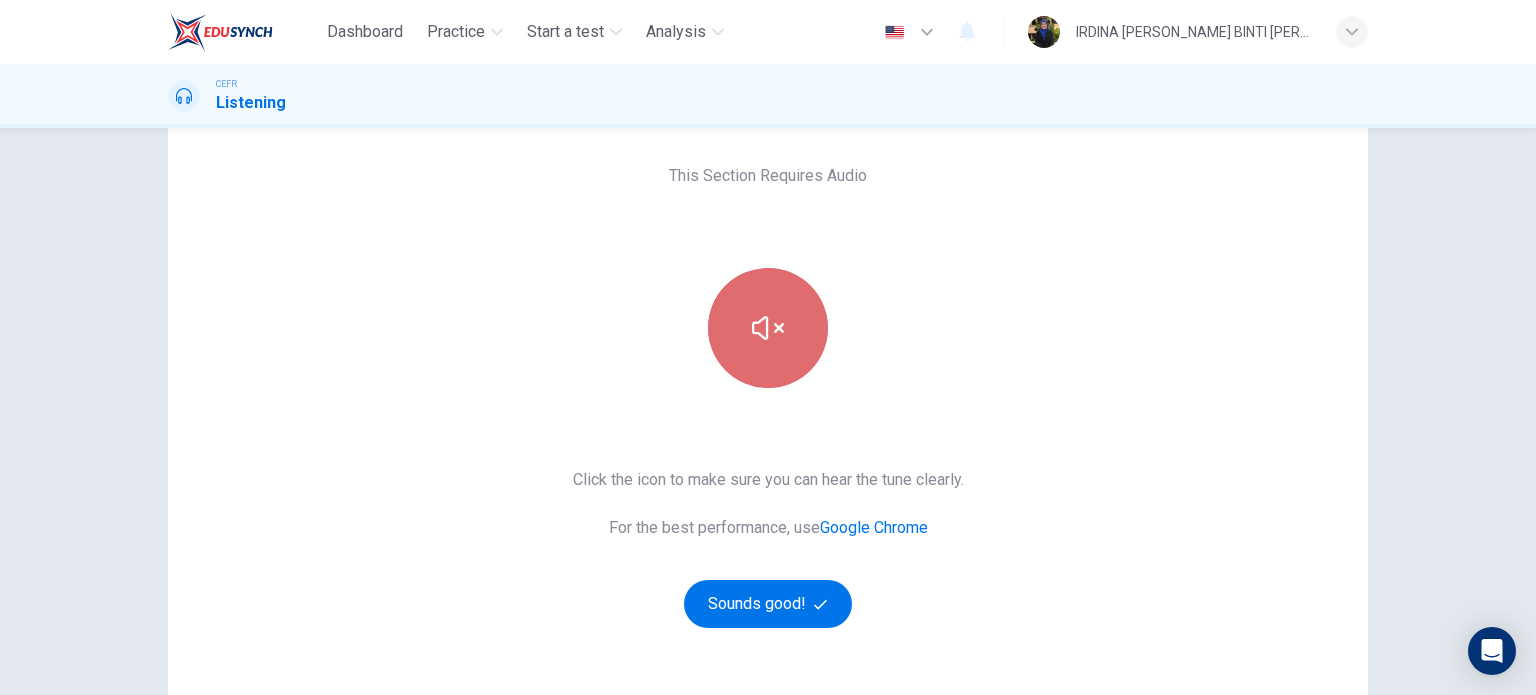 click 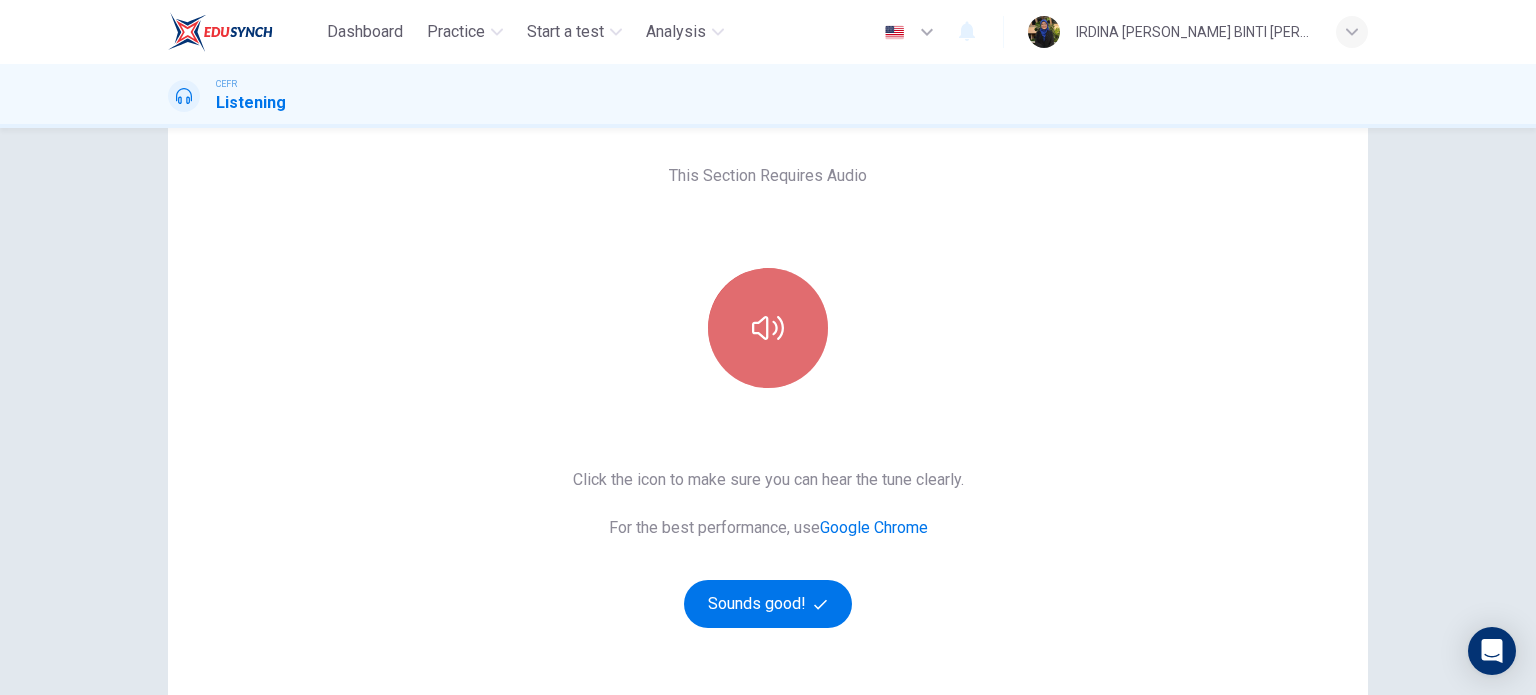 click 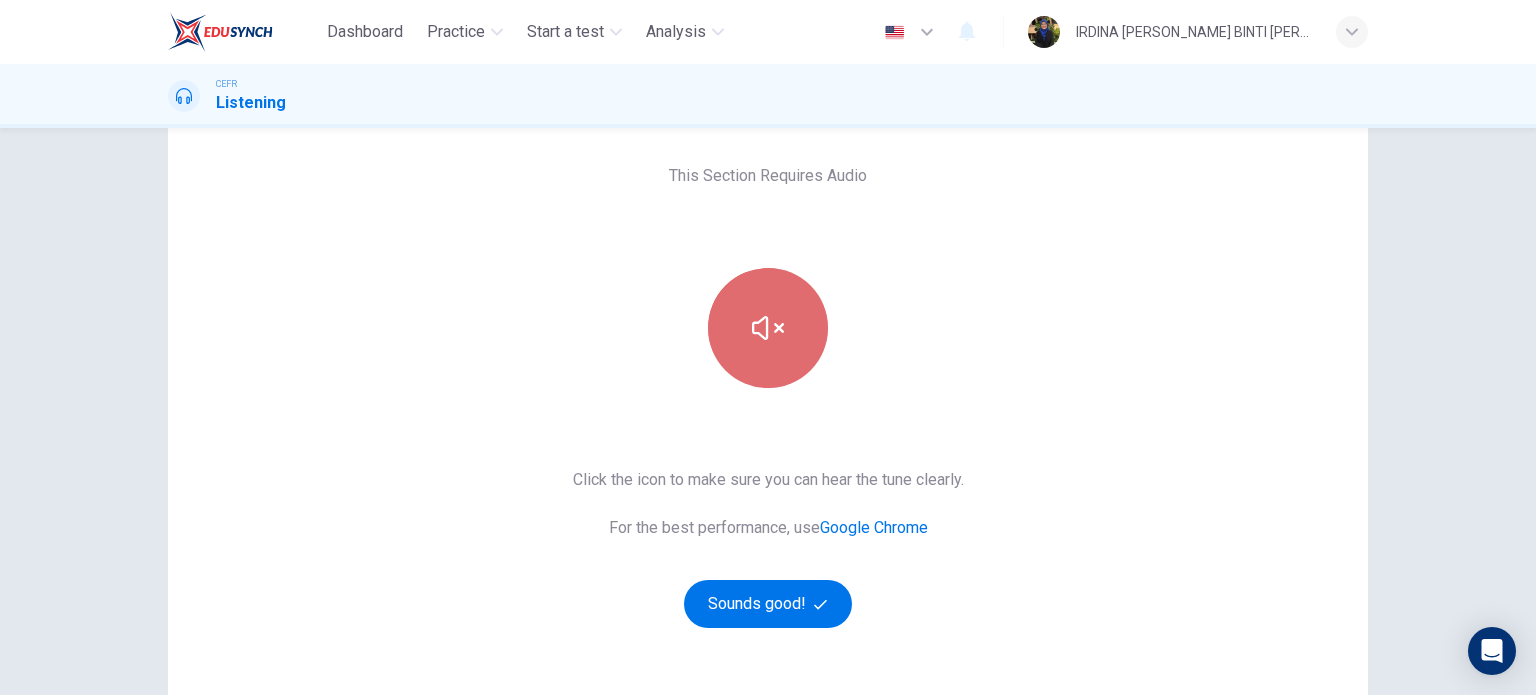 click 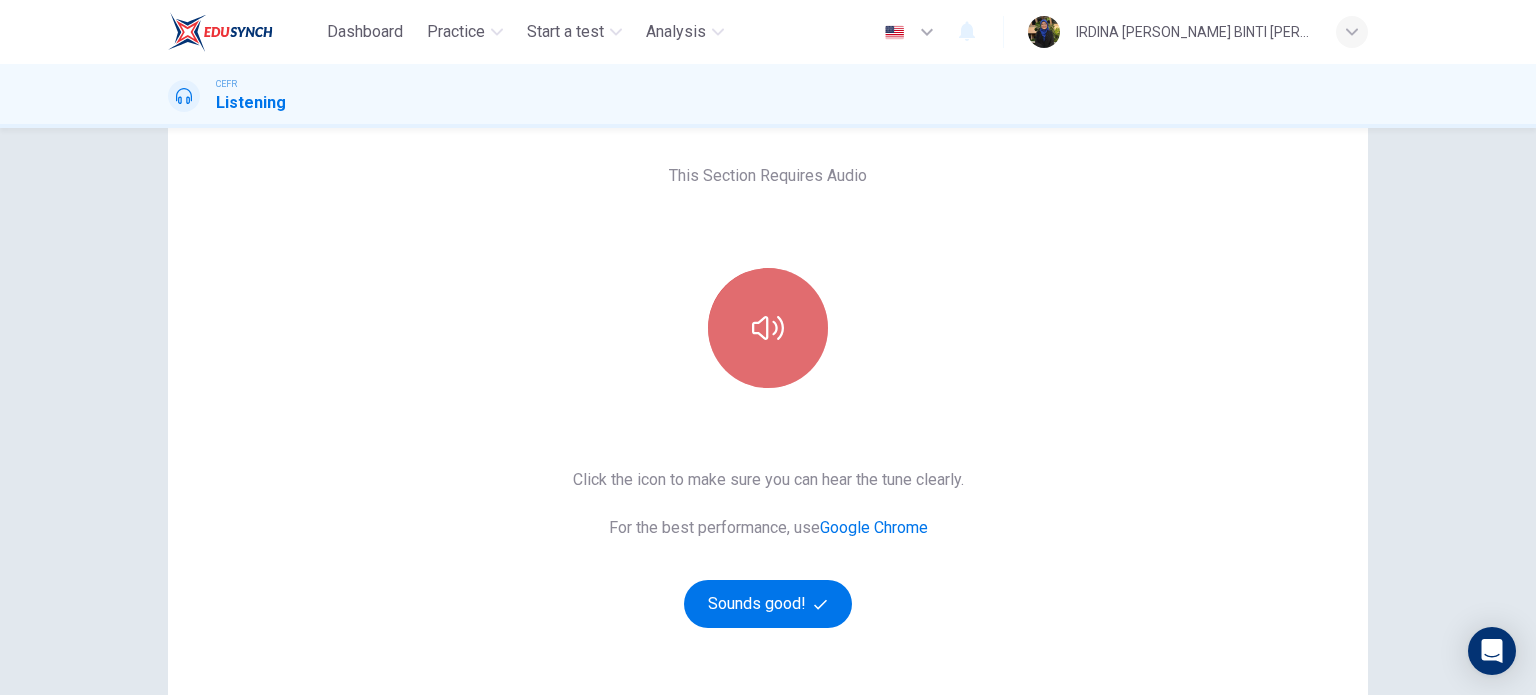 click 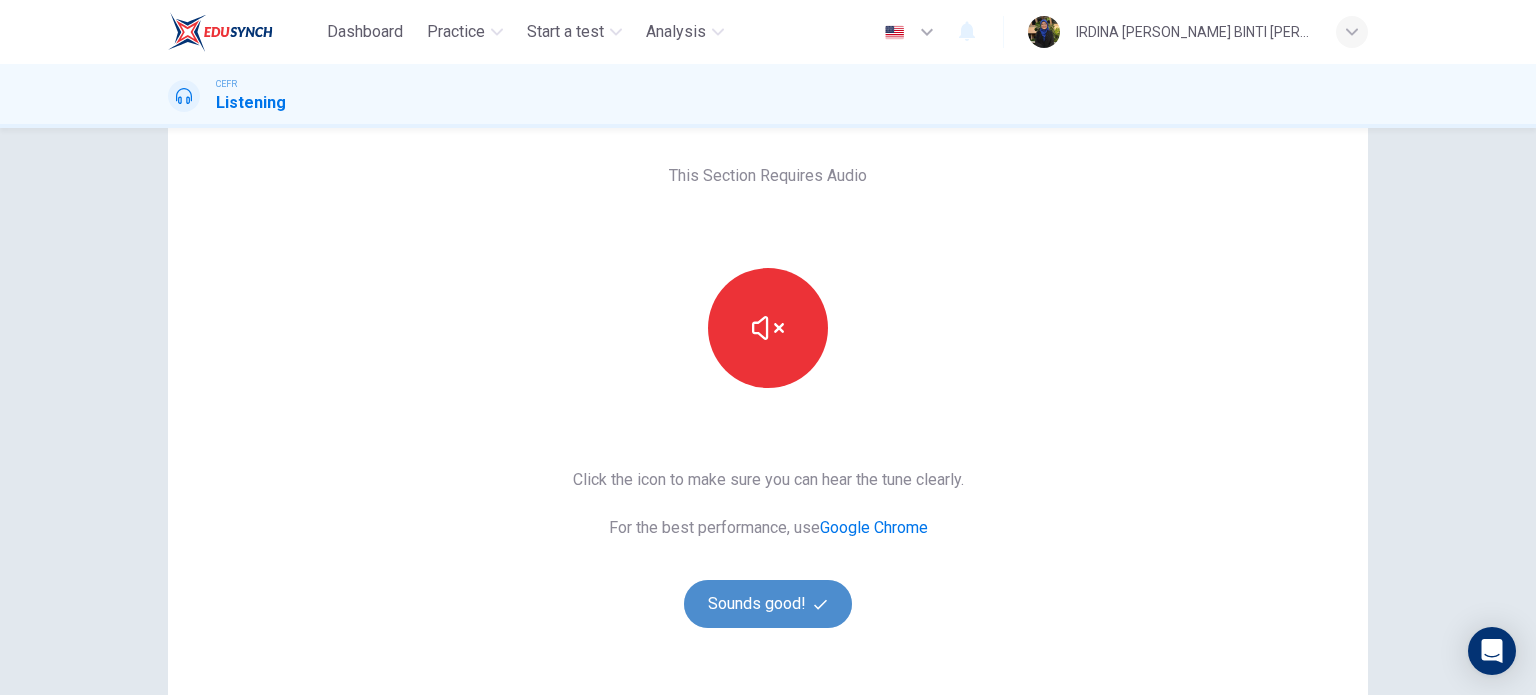 click on "Sounds good!" at bounding box center (768, 604) 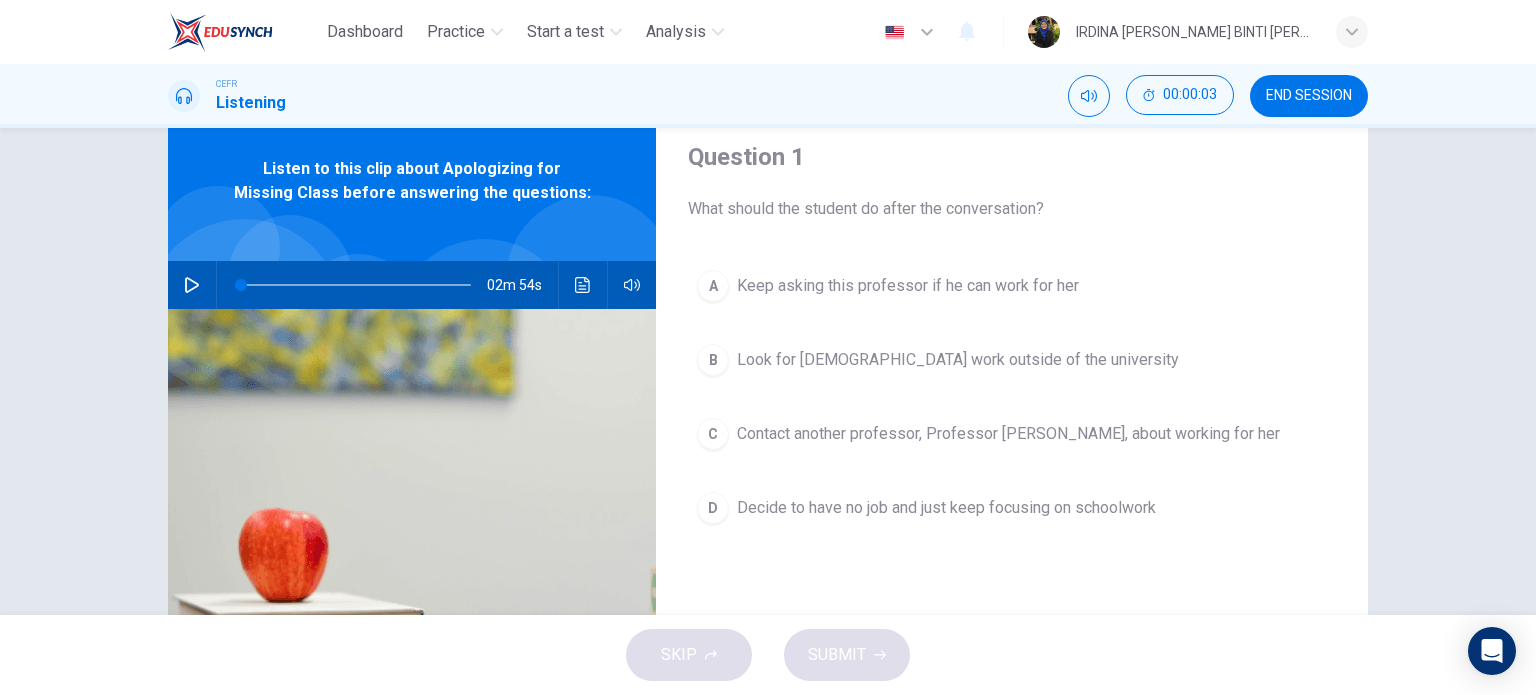 scroll, scrollTop: 66, scrollLeft: 0, axis: vertical 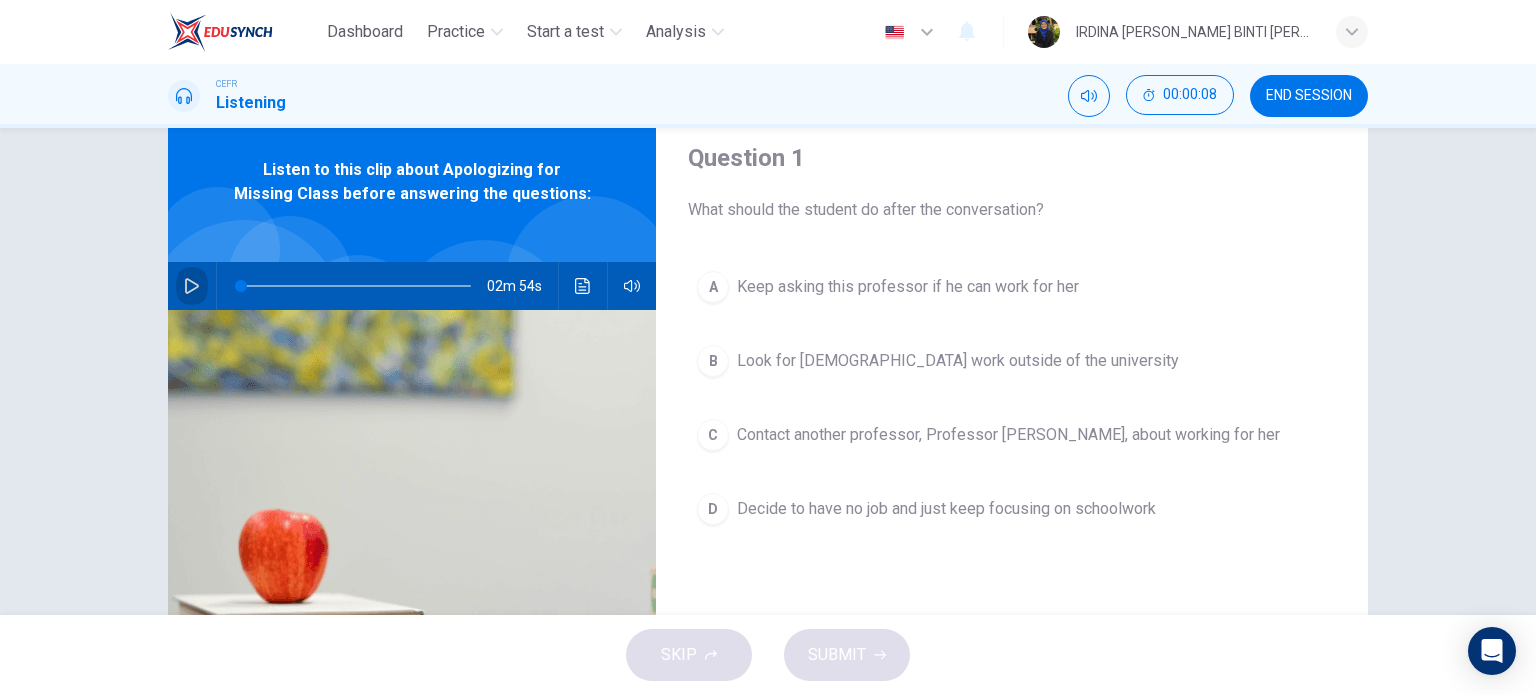 click 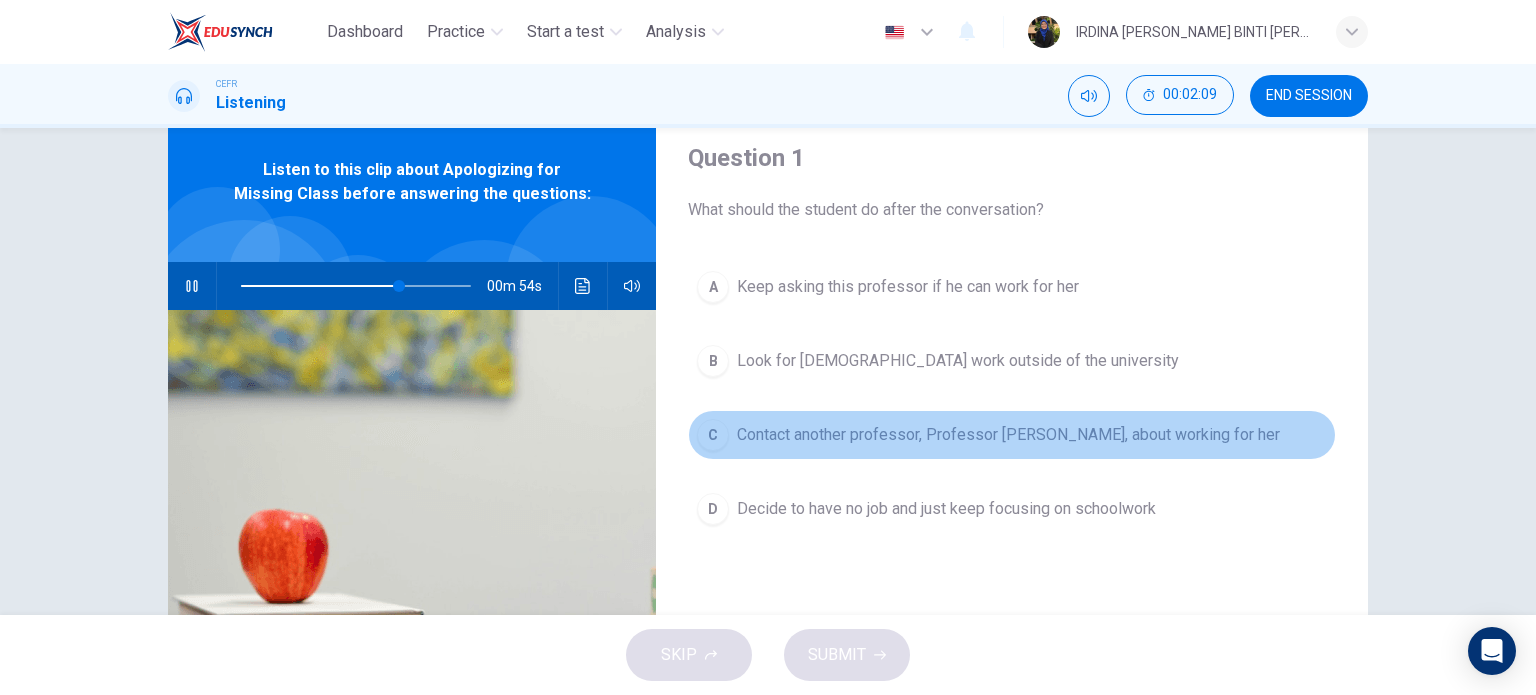 click on "C" at bounding box center (713, 435) 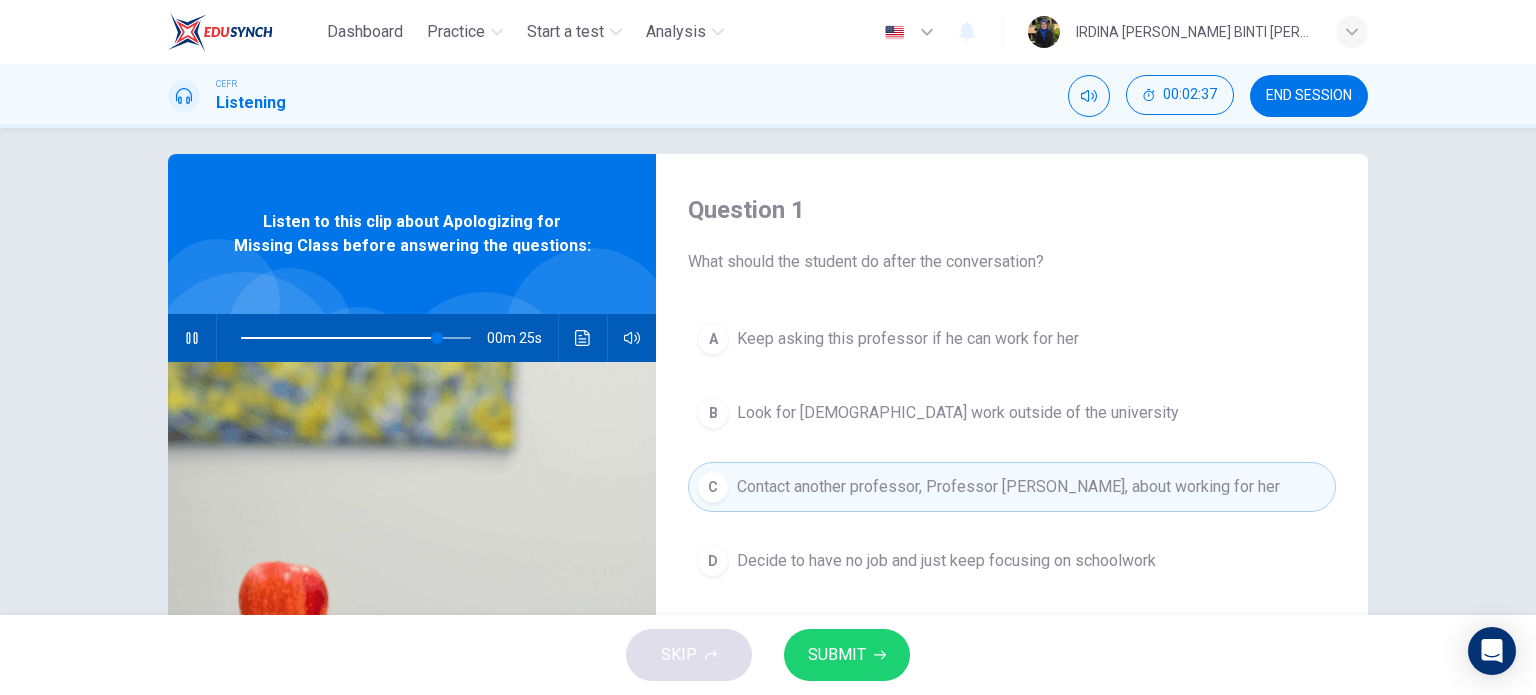 scroll, scrollTop: 0, scrollLeft: 0, axis: both 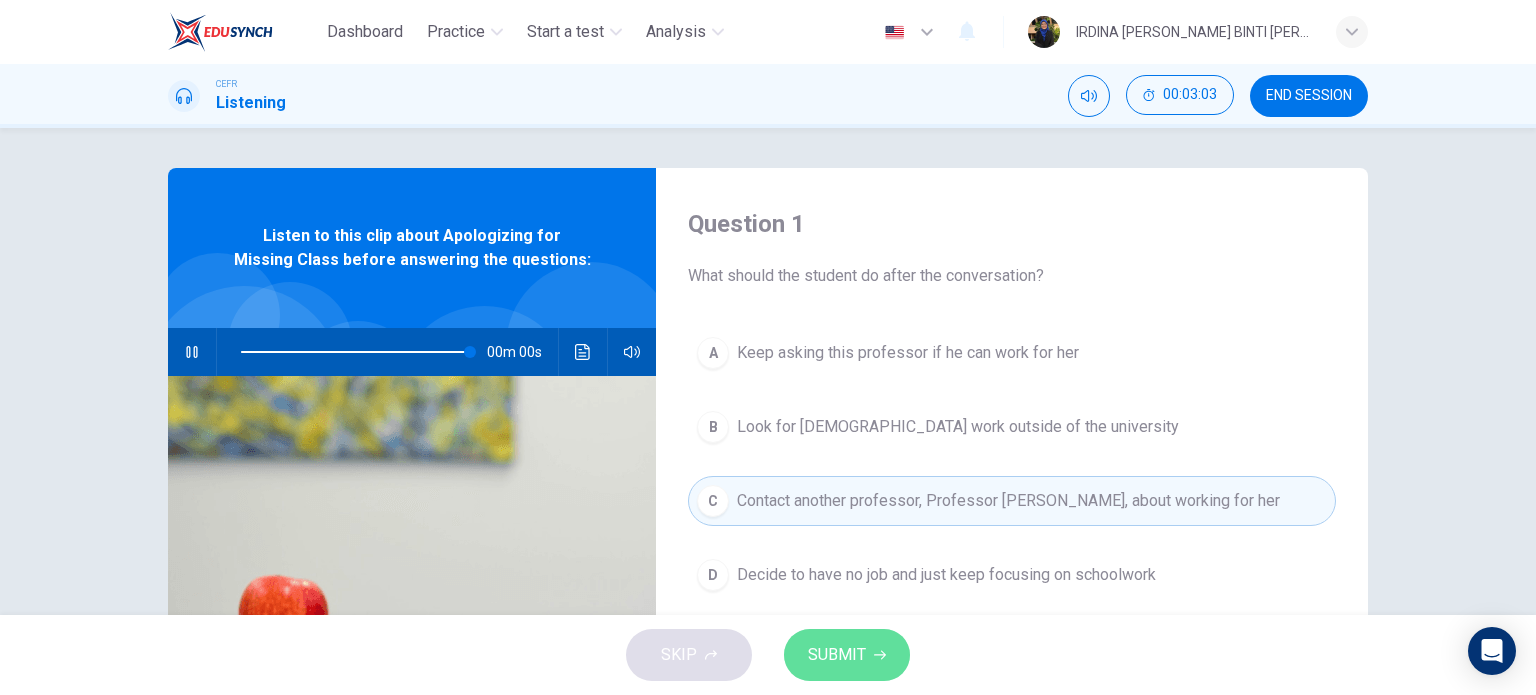 click on "SUBMIT" at bounding box center (837, 655) 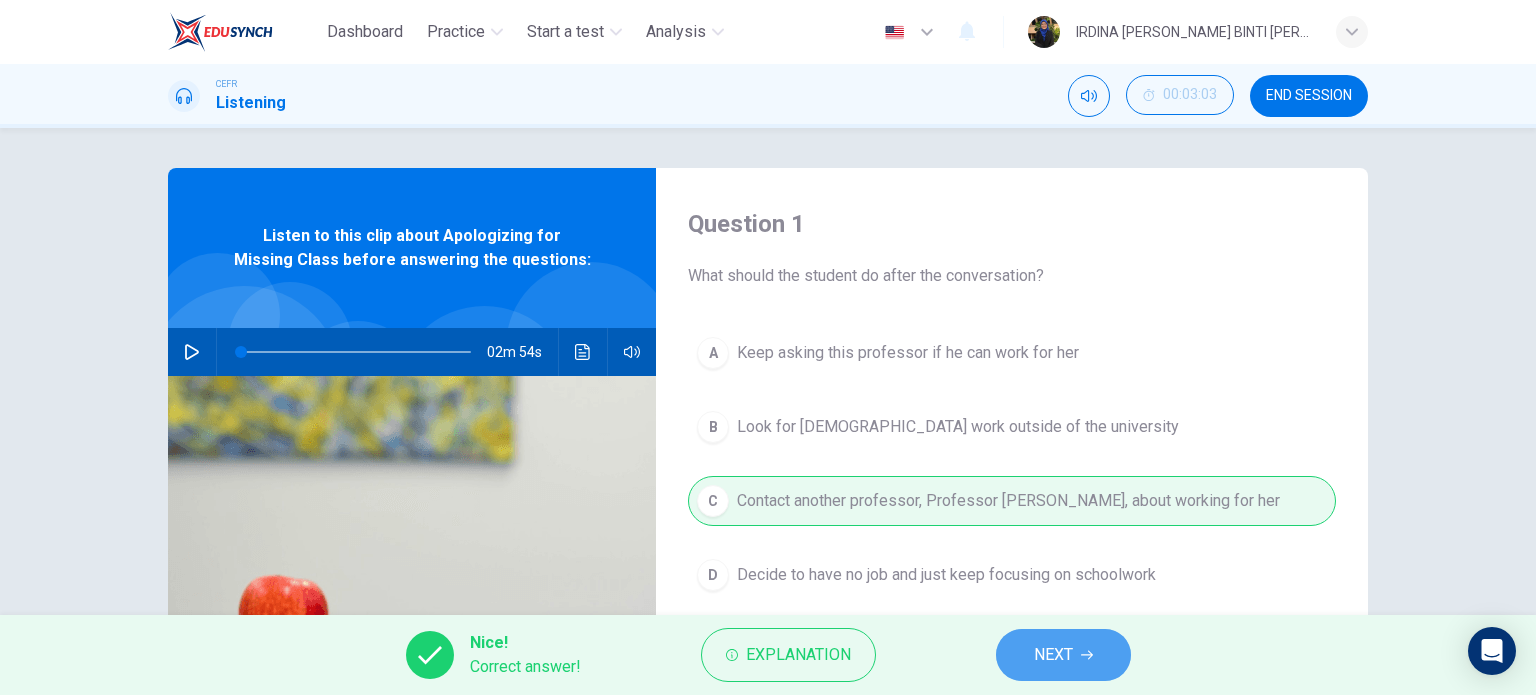 click on "NEXT" at bounding box center (1053, 655) 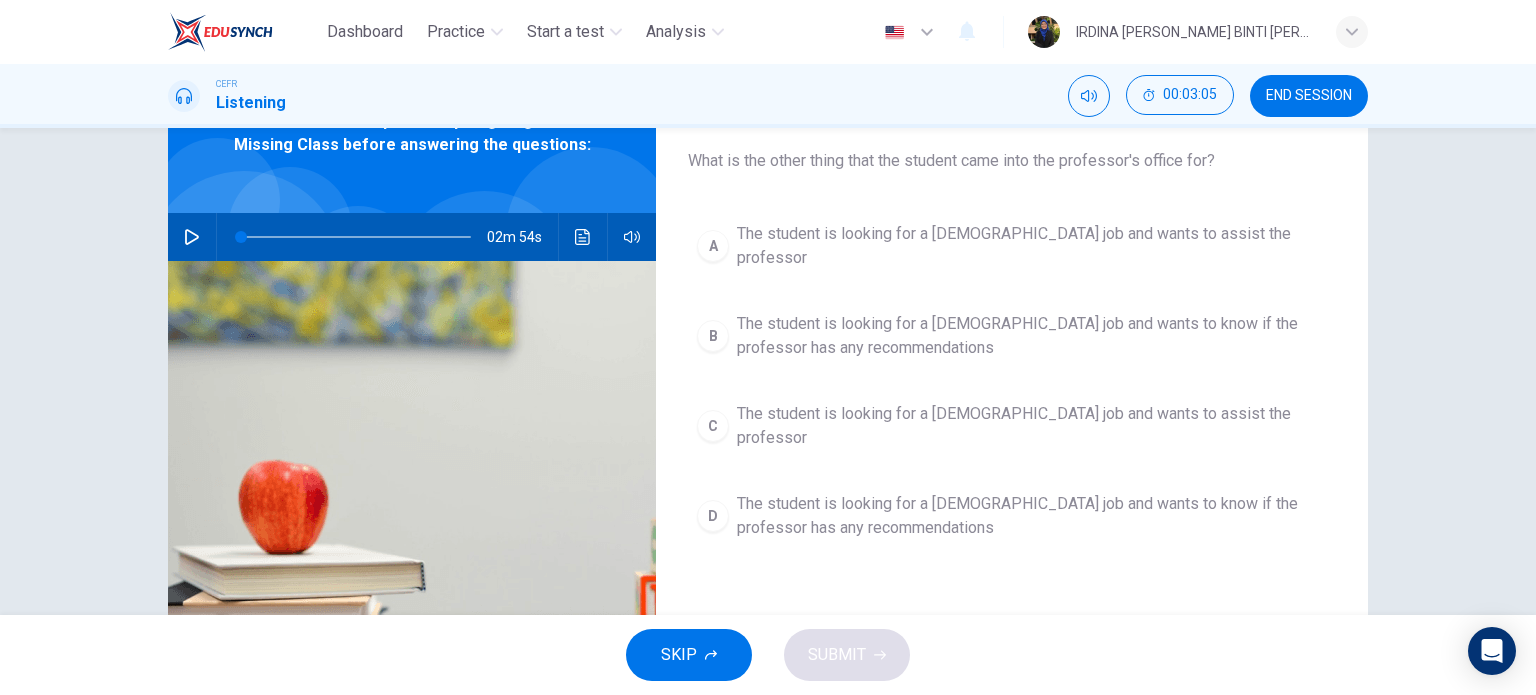scroll, scrollTop: 118, scrollLeft: 0, axis: vertical 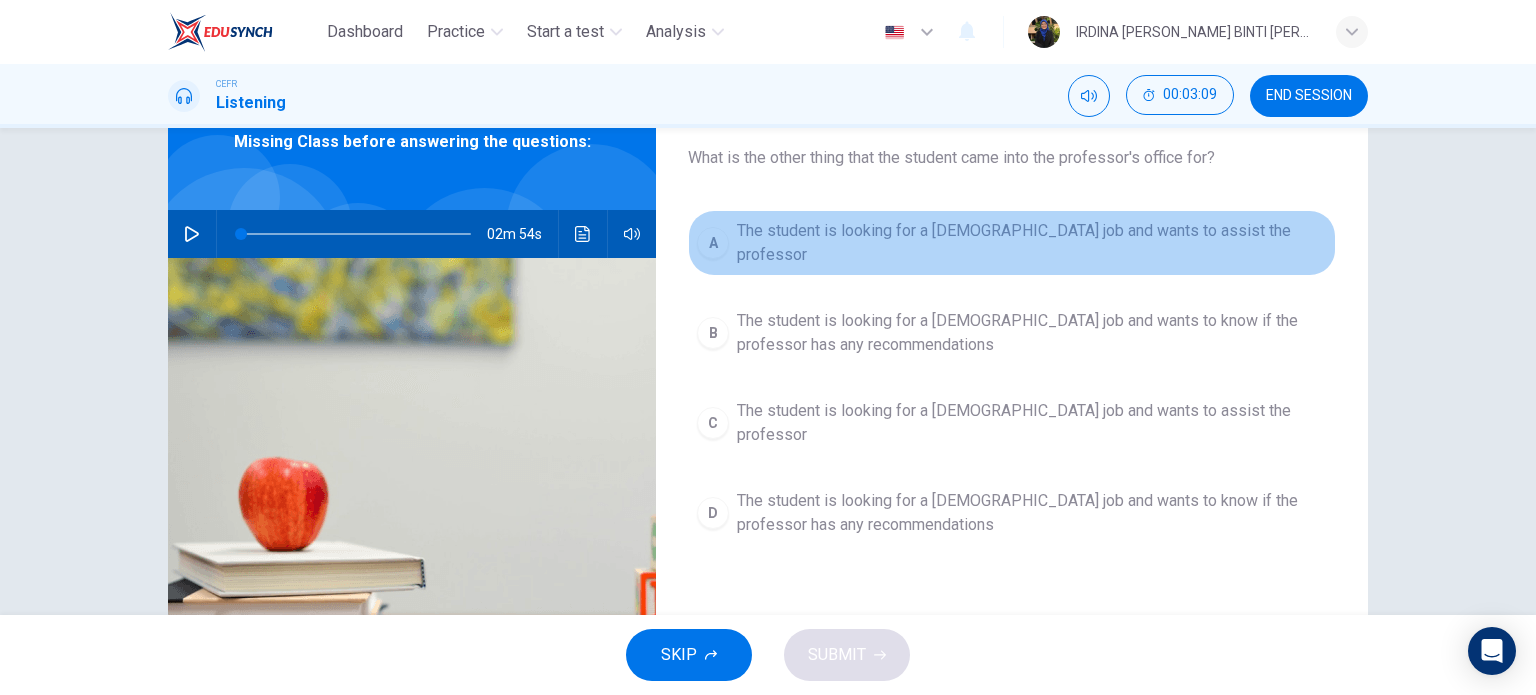 click on "The student is looking for a [DEMOGRAPHIC_DATA] job and wants to assist the professor" at bounding box center (1032, 243) 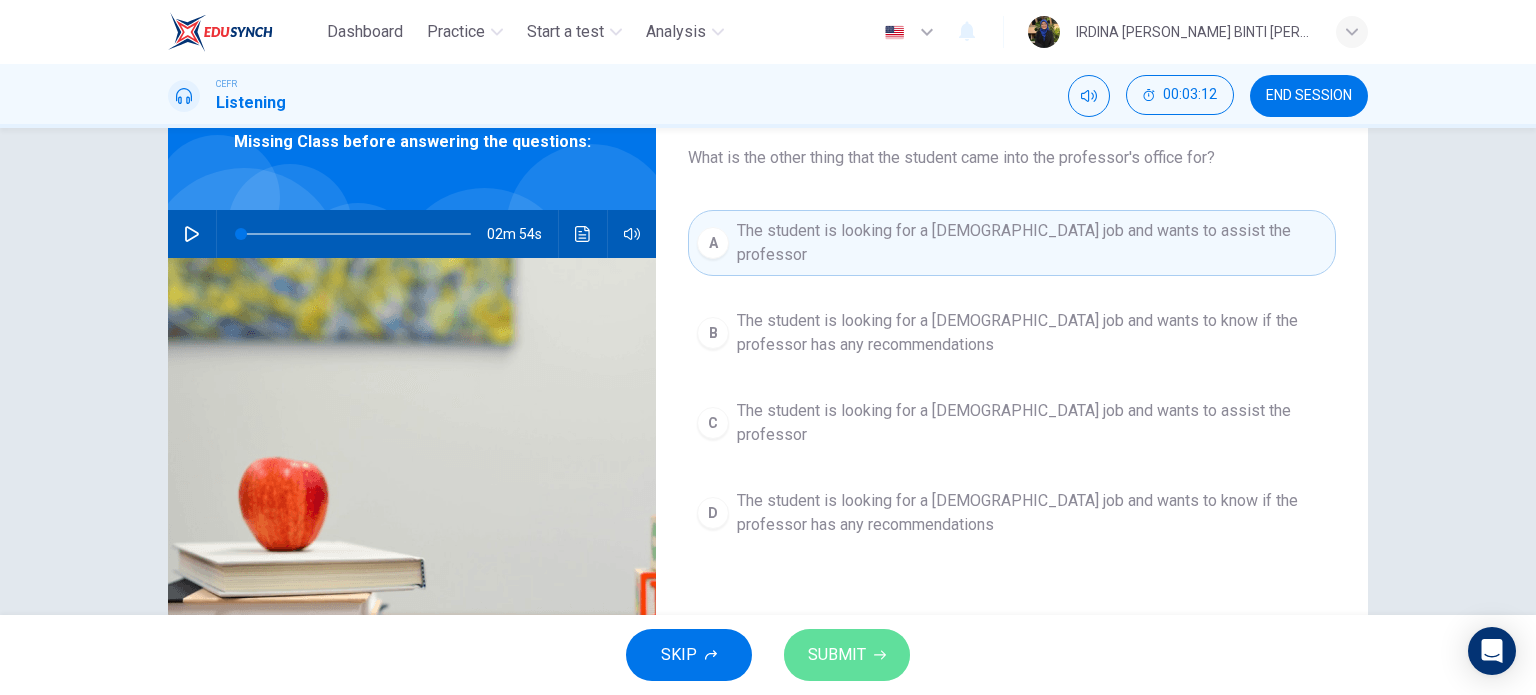 click on "SUBMIT" at bounding box center (847, 655) 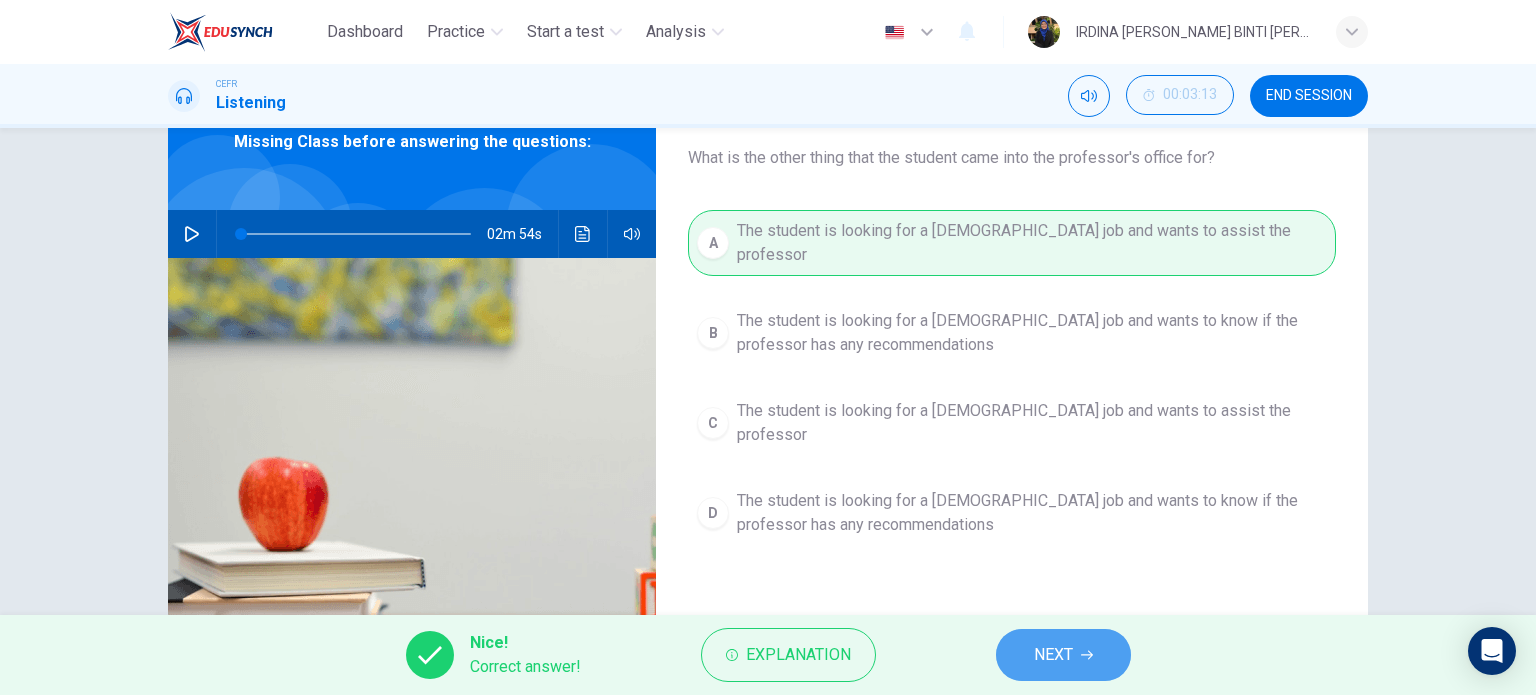 click on "NEXT" at bounding box center [1053, 655] 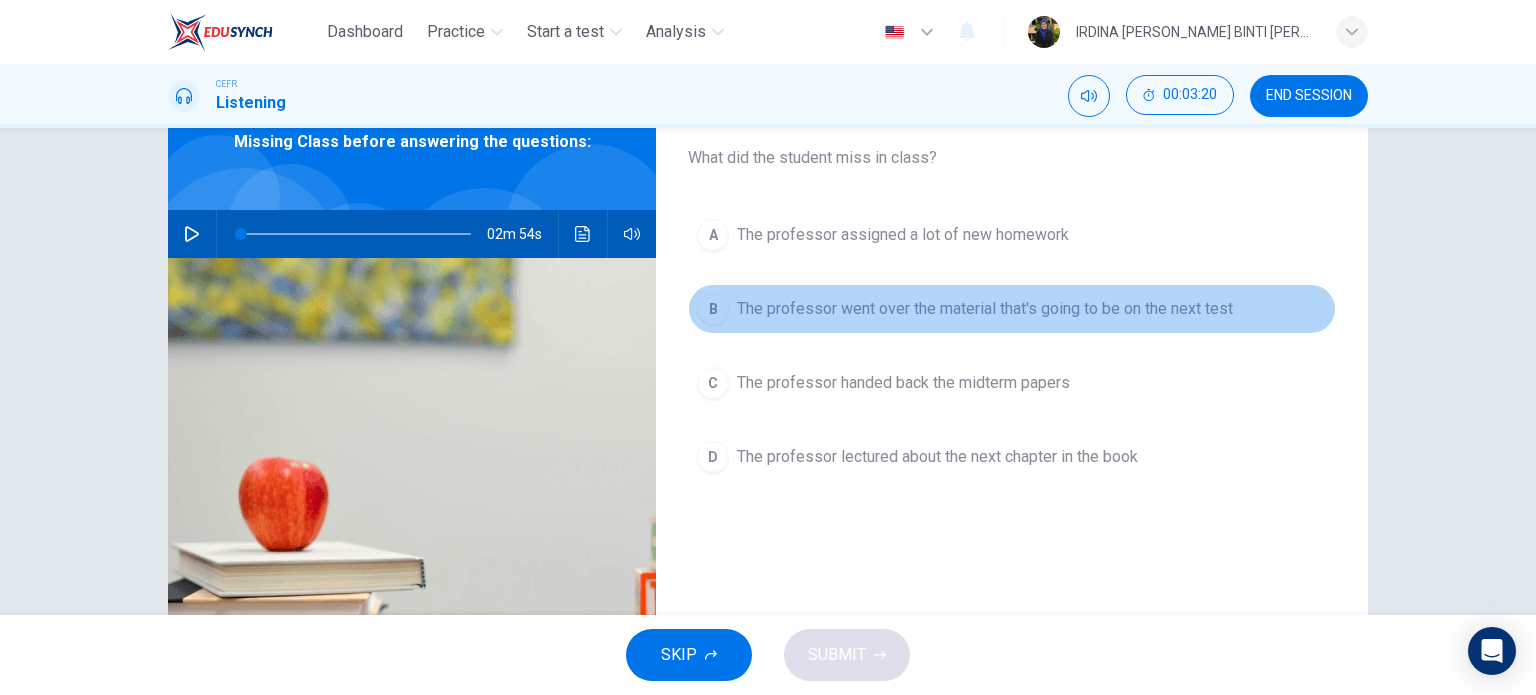 click on "The professor went over the material that's going to be on the next test" at bounding box center (985, 309) 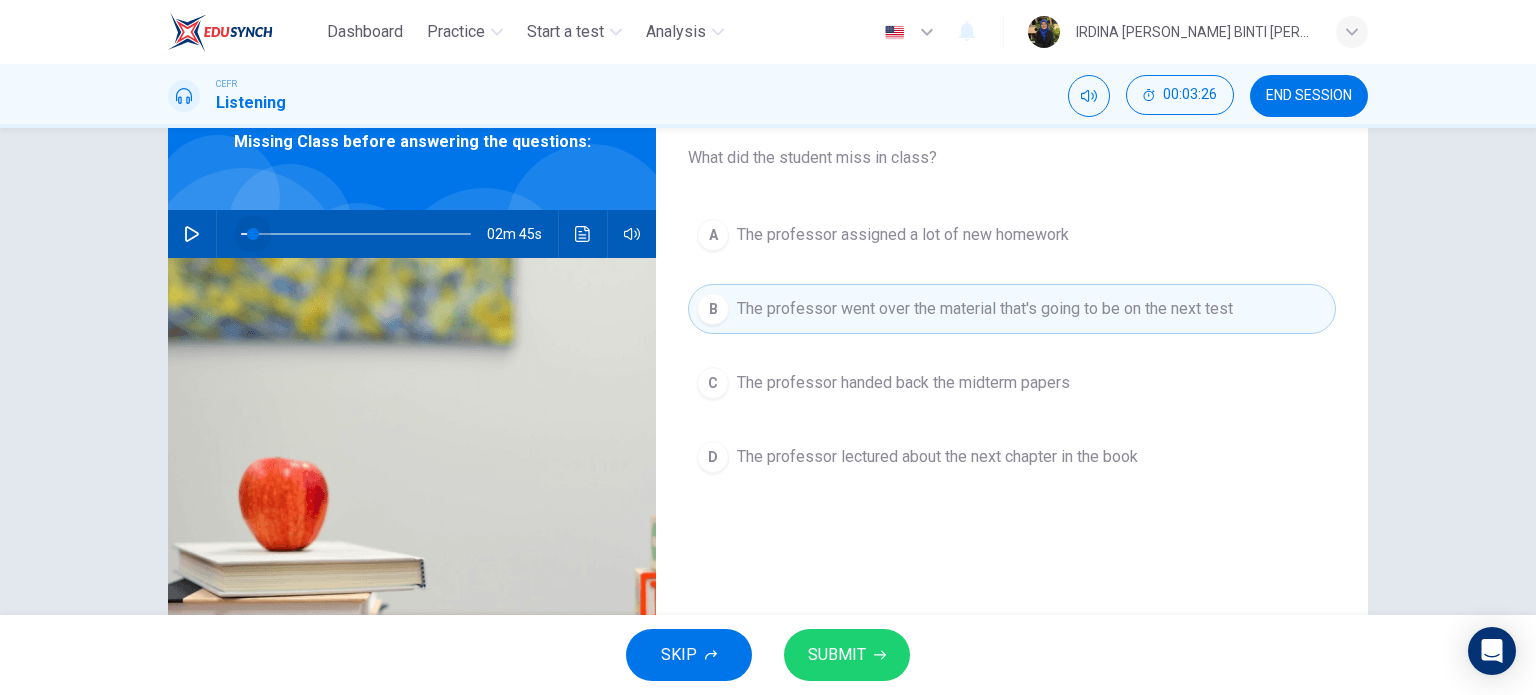 click at bounding box center (253, 234) 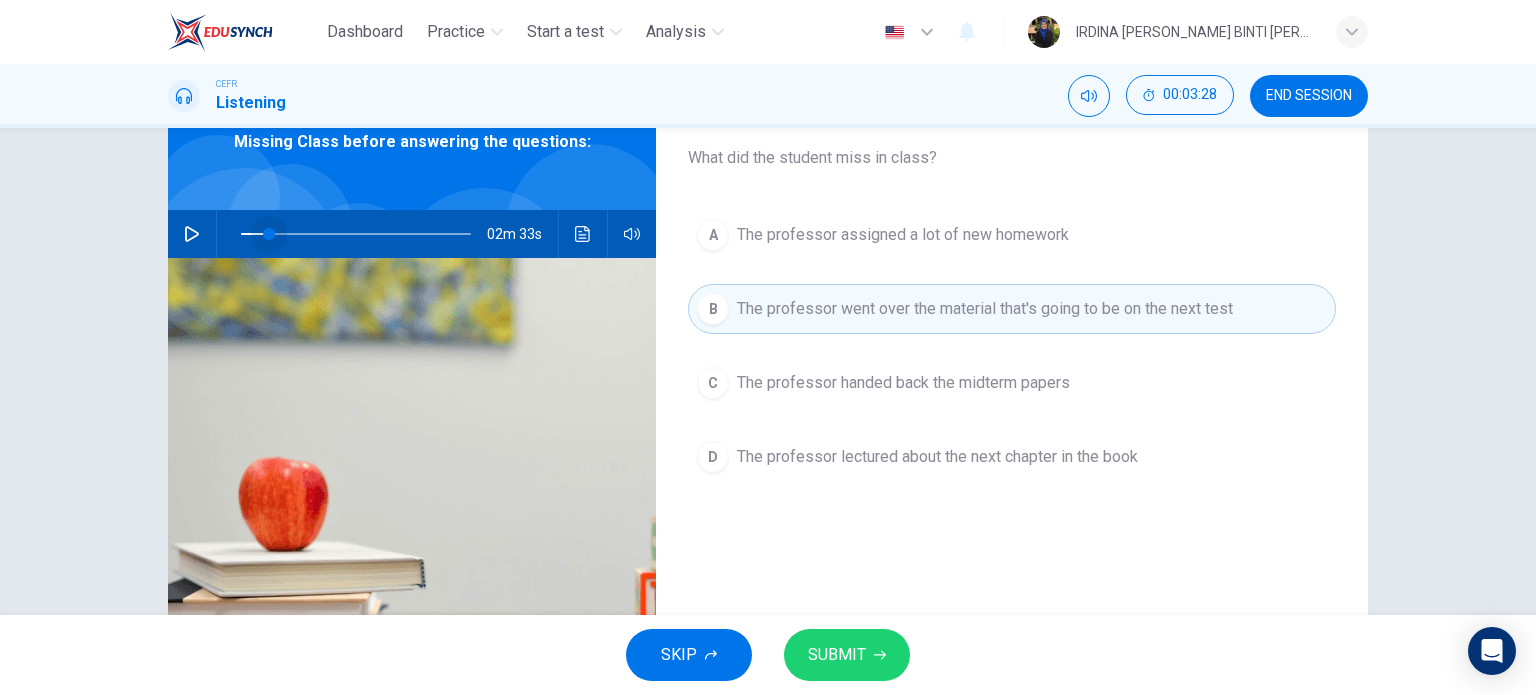 click at bounding box center [269, 234] 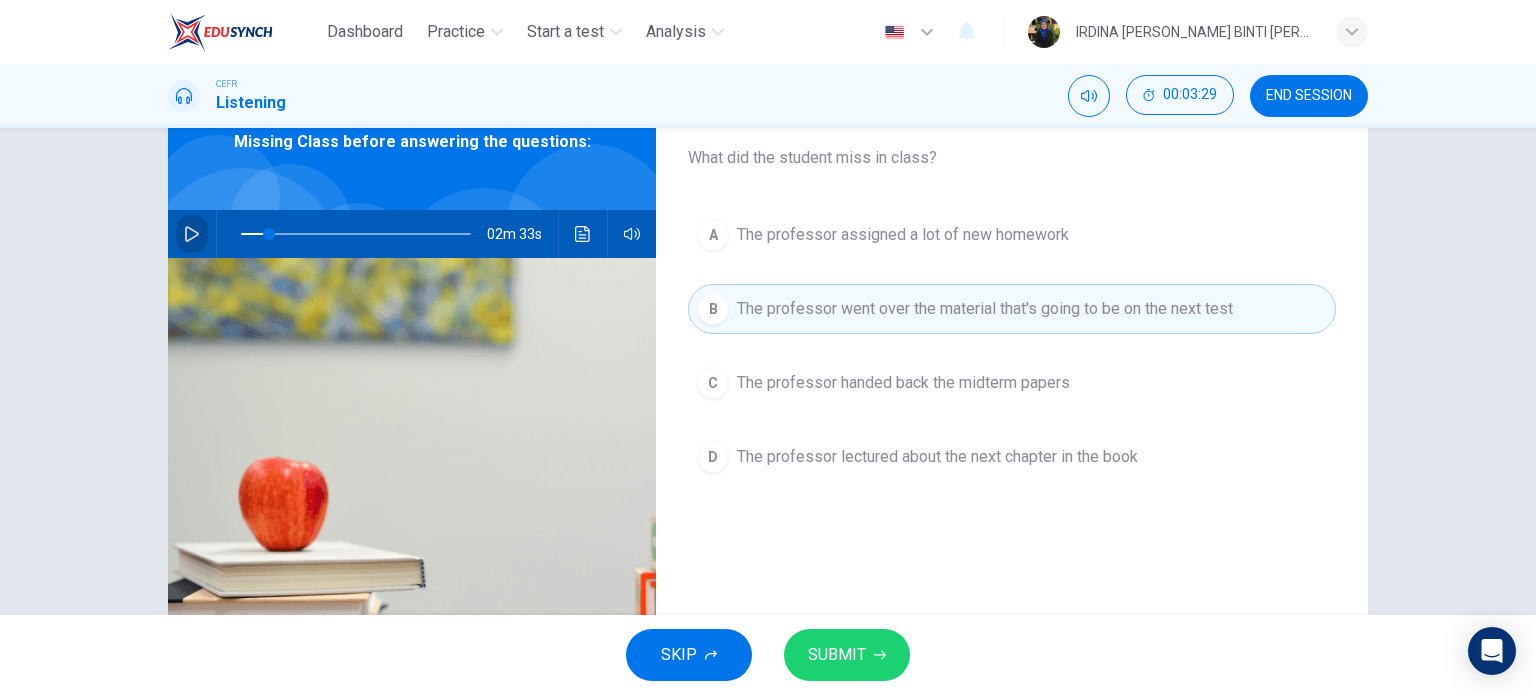 click 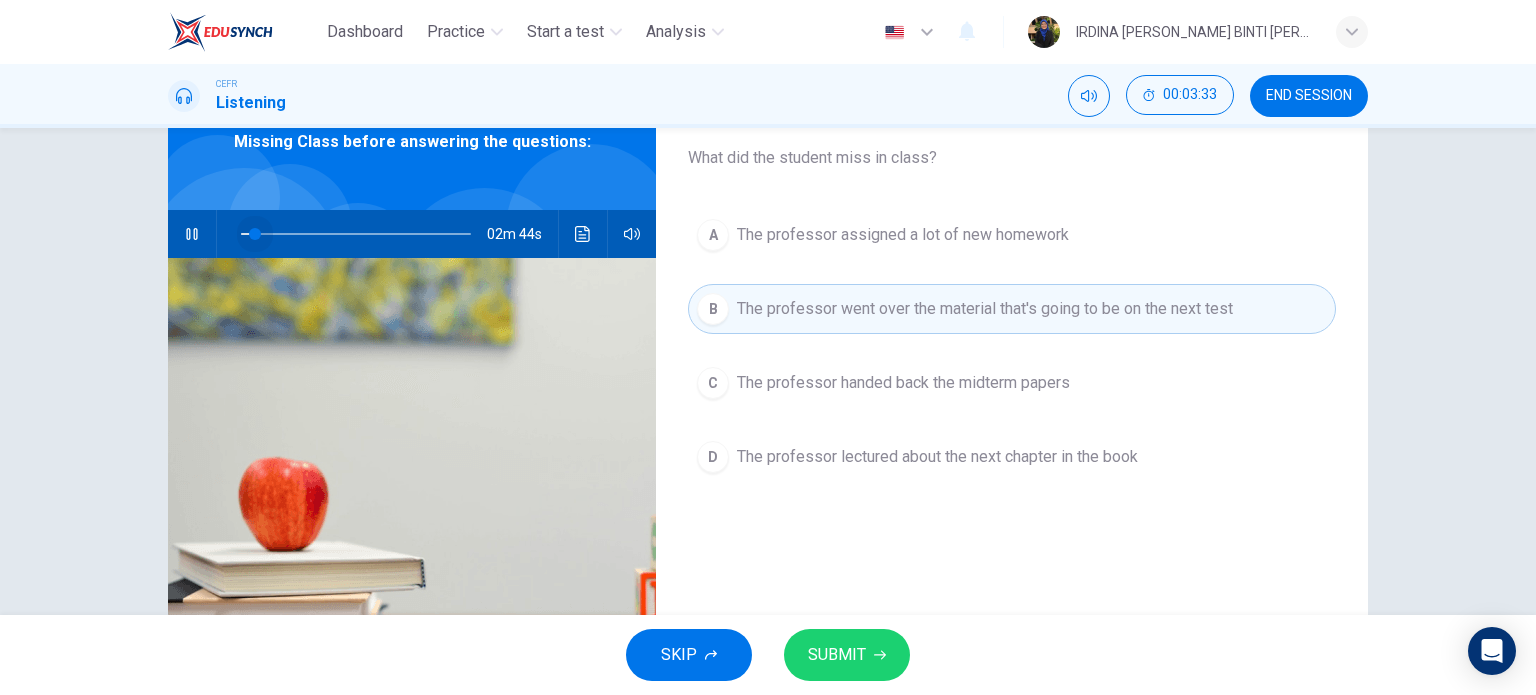click at bounding box center [255, 234] 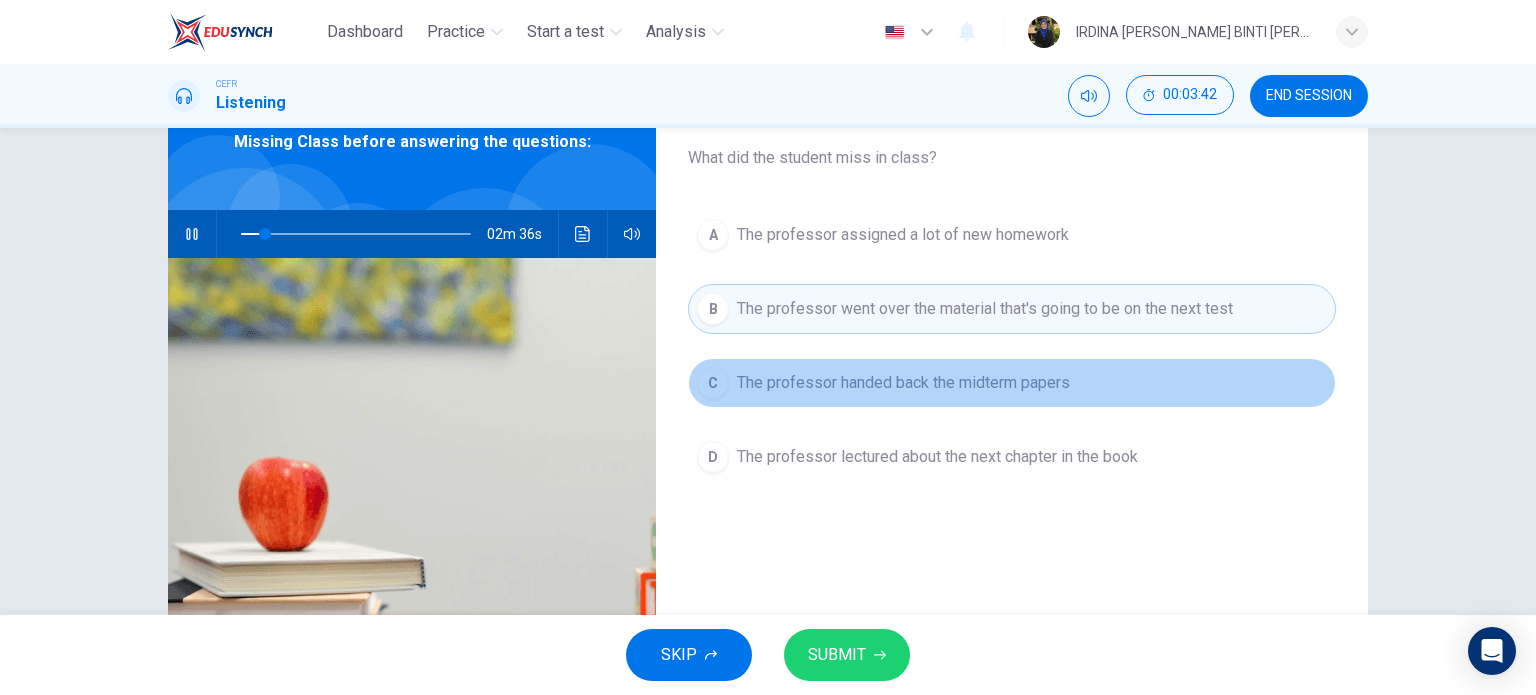 click on "The professor handed back the midterm papers" at bounding box center (903, 383) 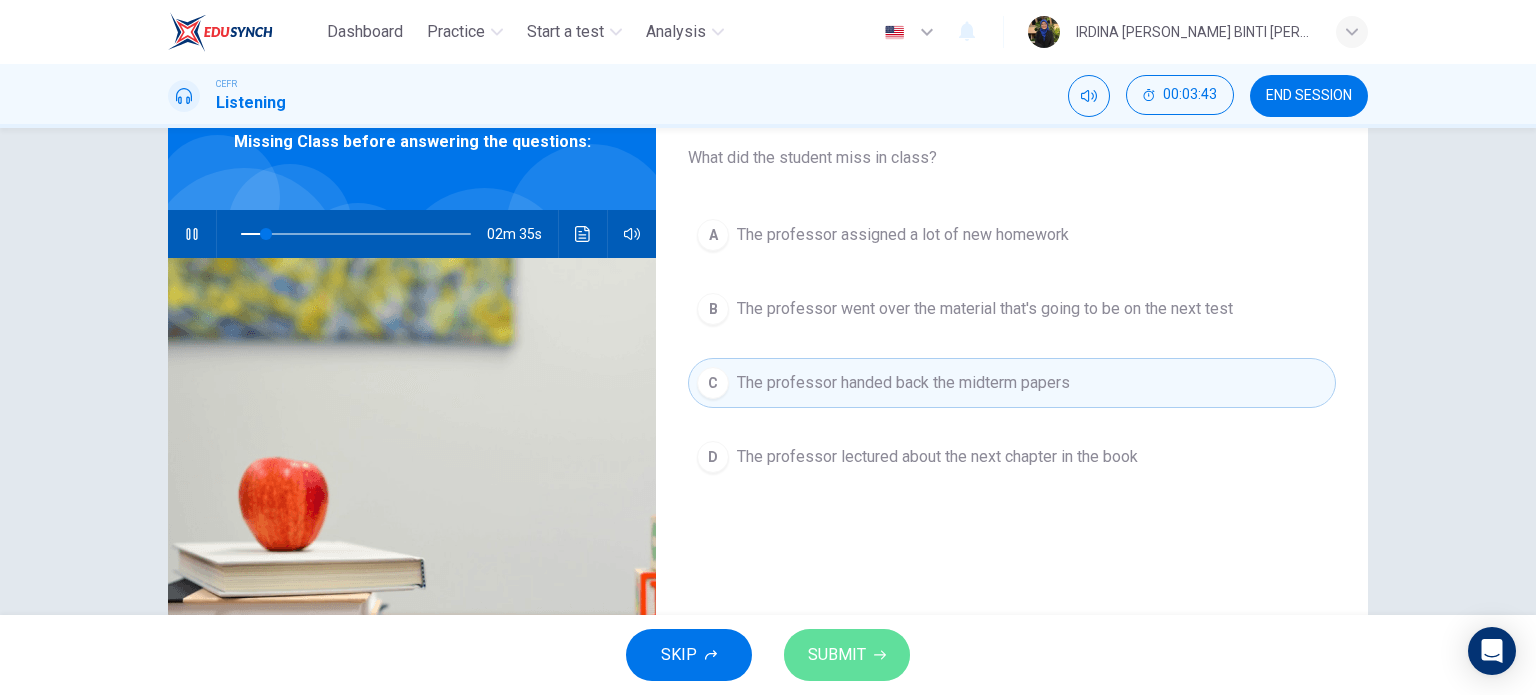click on "SUBMIT" at bounding box center [837, 655] 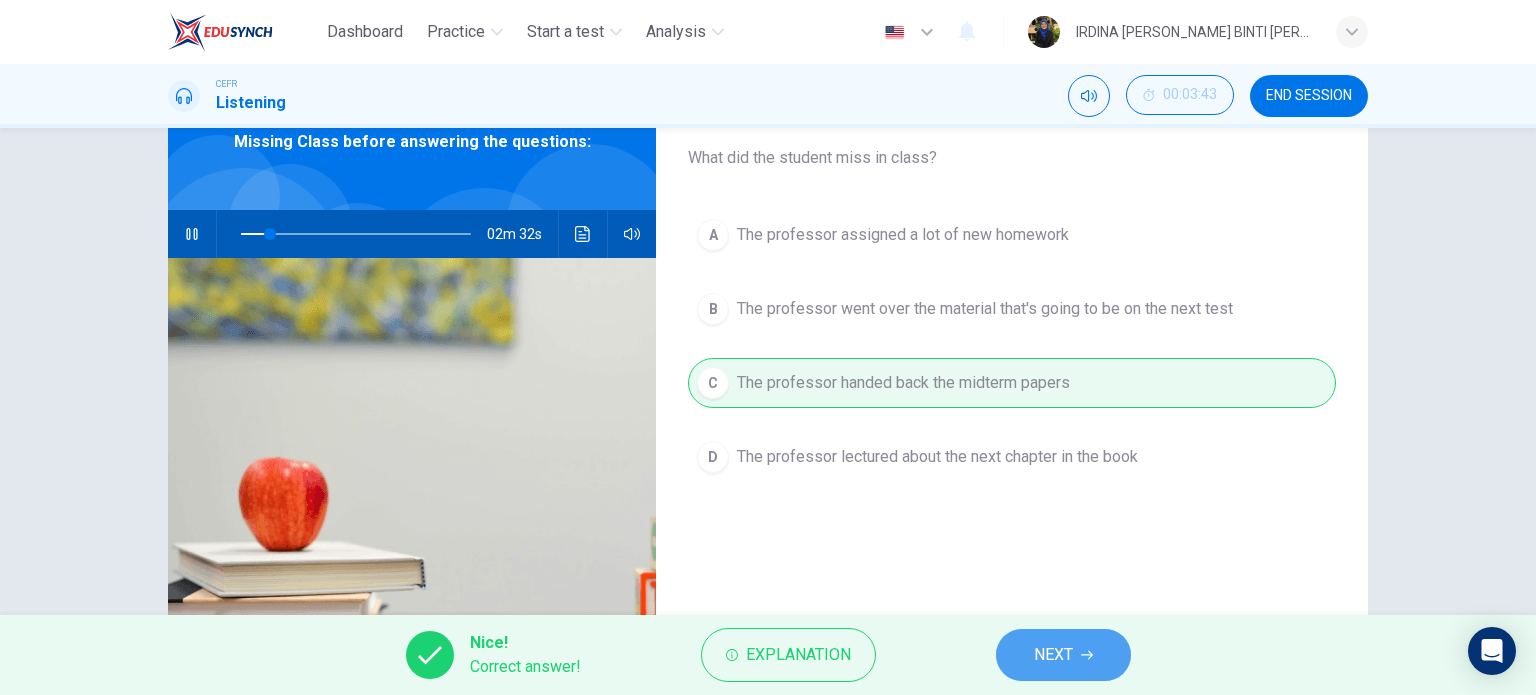 click on "NEXT" at bounding box center (1053, 655) 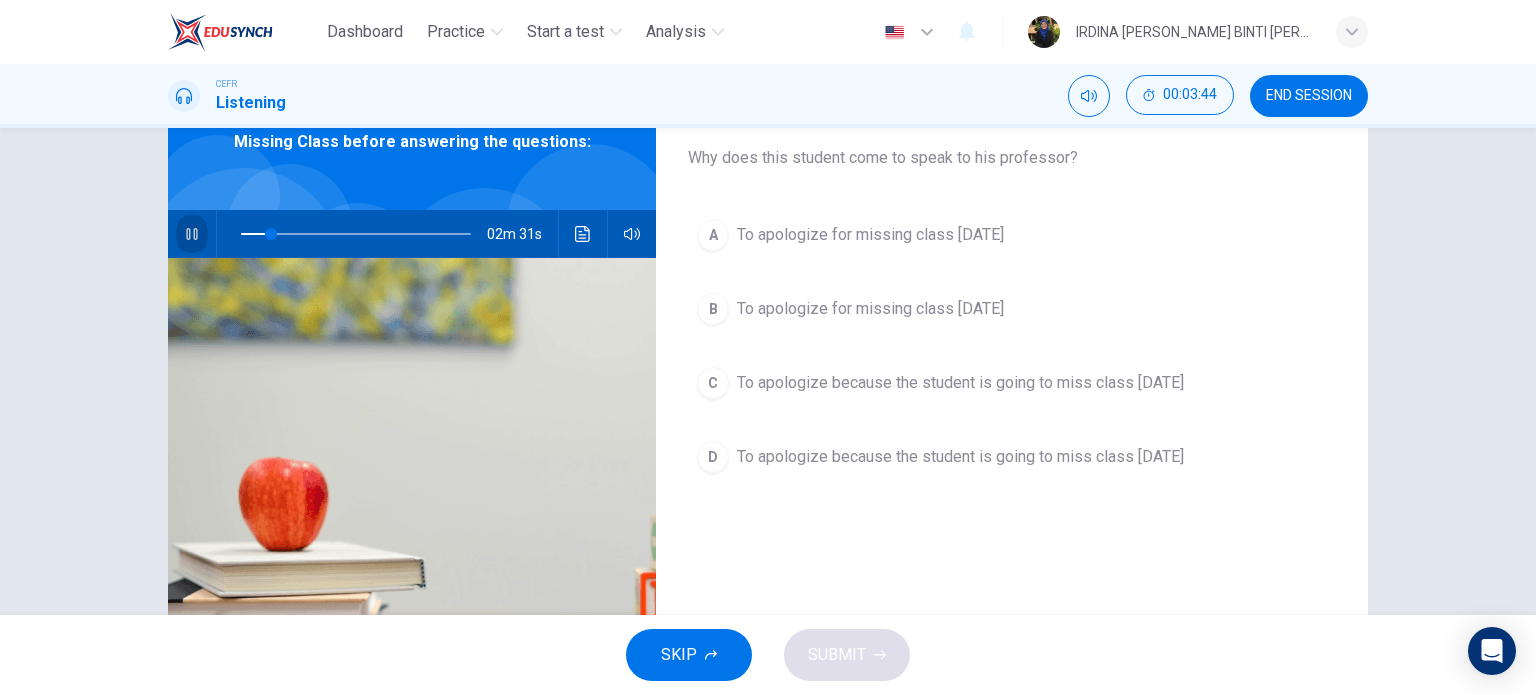 click 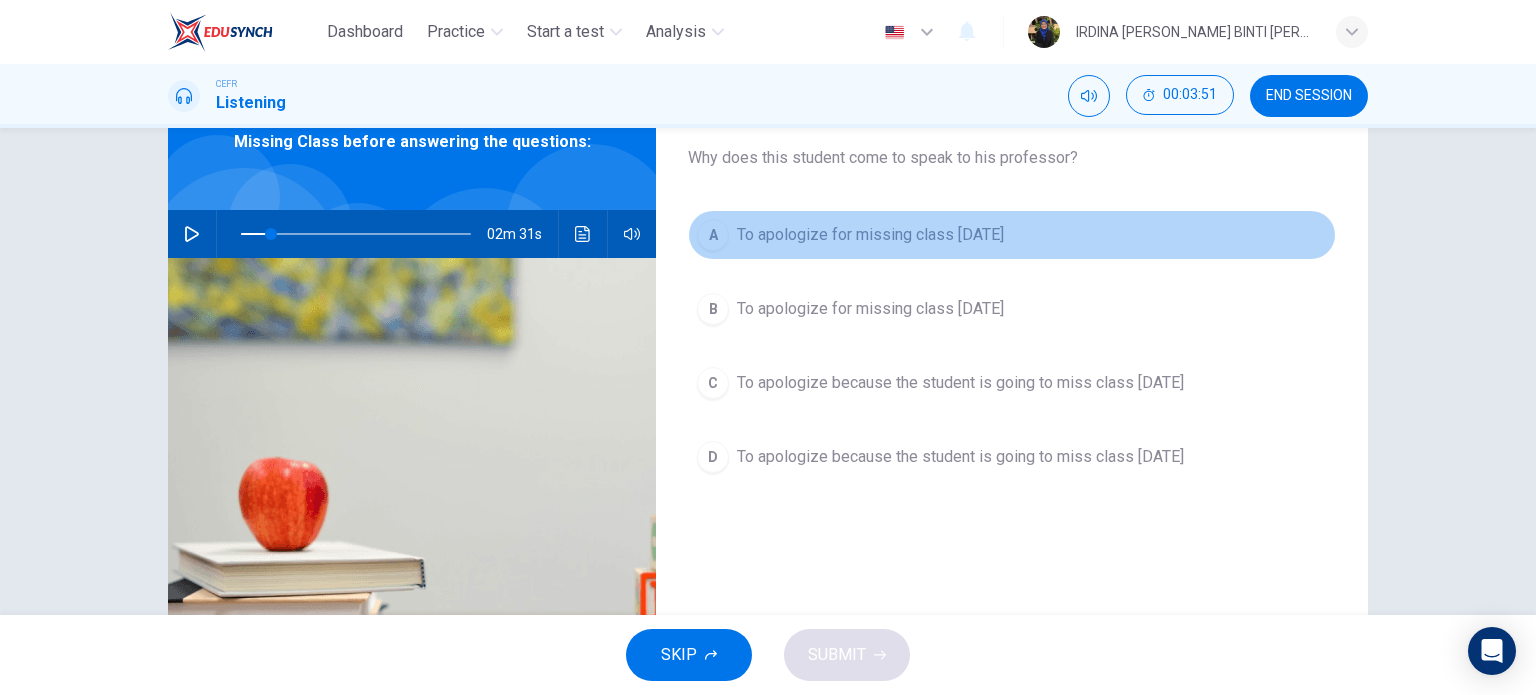 click on "To apologize for missing class [DATE]" at bounding box center (870, 235) 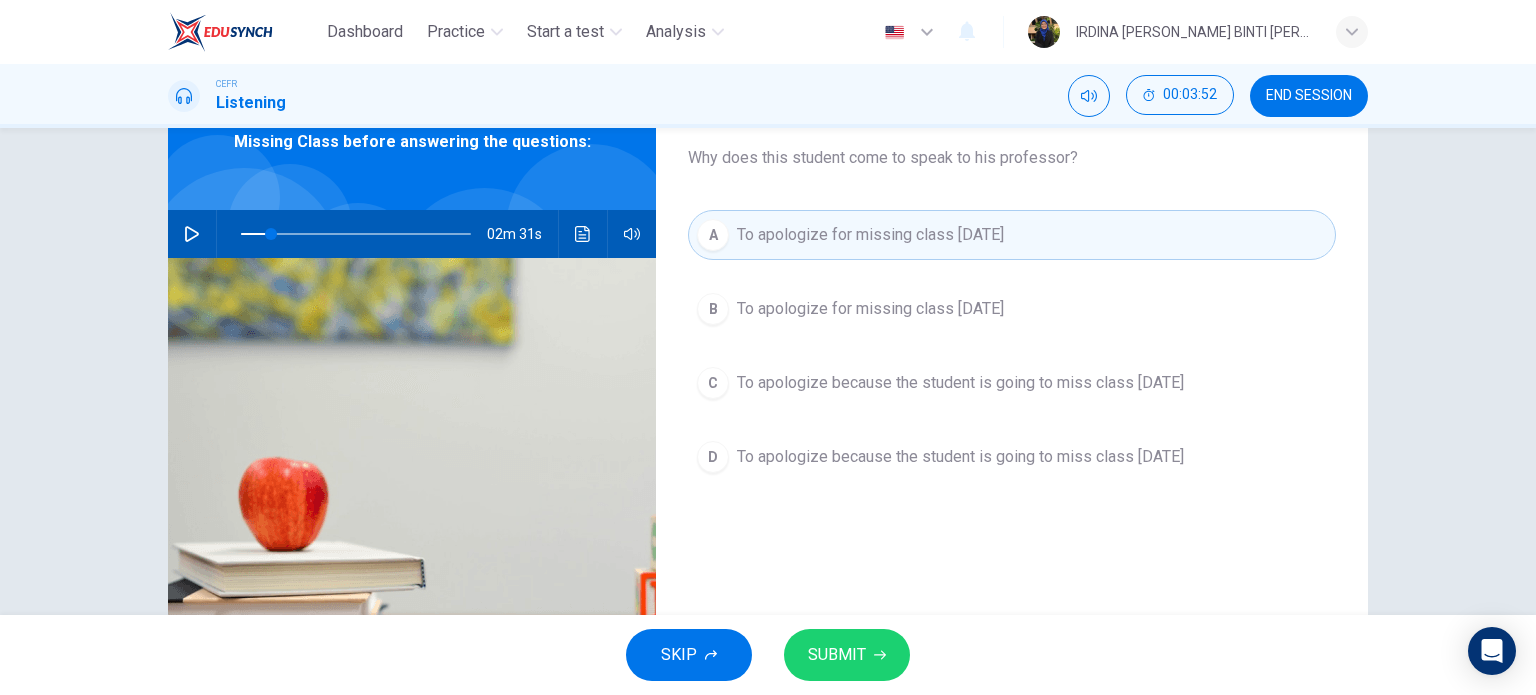 click on "SKIP SUBMIT" at bounding box center [768, 655] 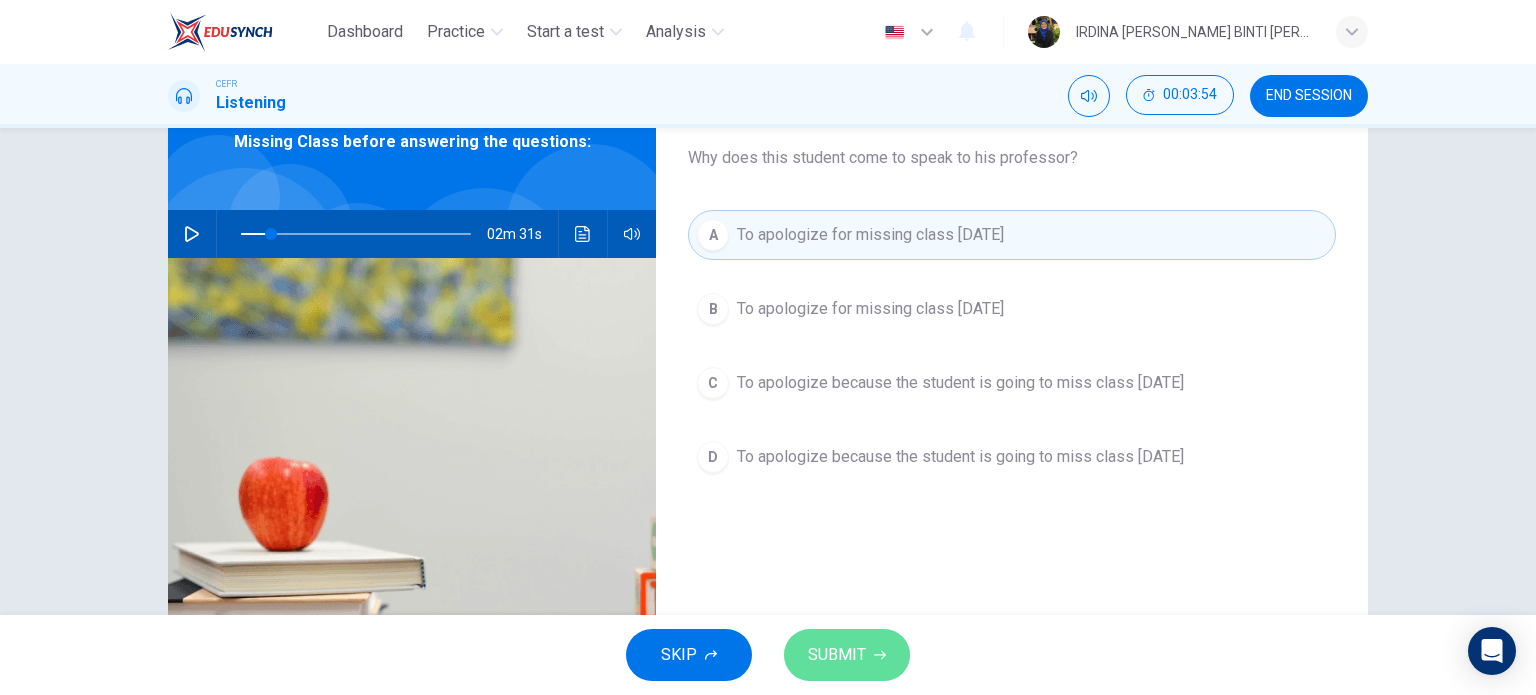 click on "SUBMIT" at bounding box center (837, 655) 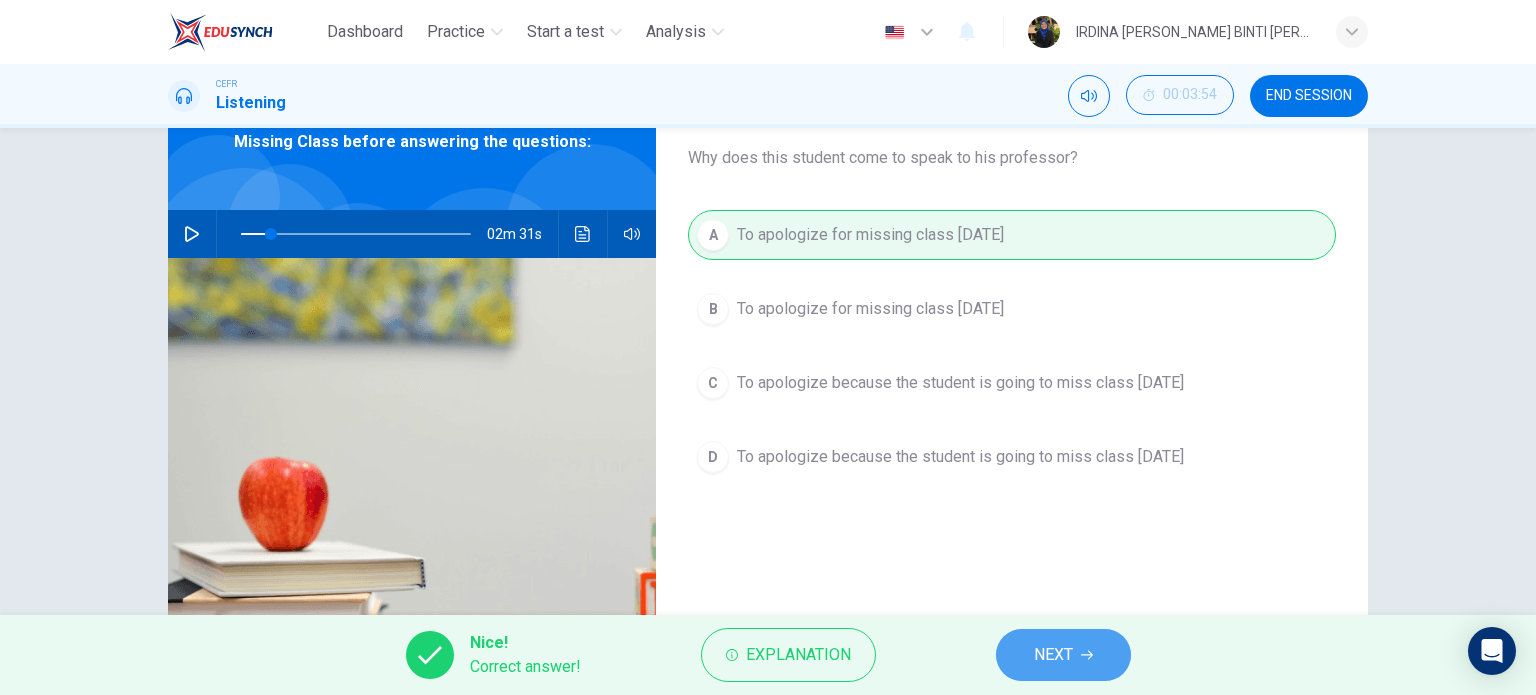 click on "NEXT" at bounding box center (1063, 655) 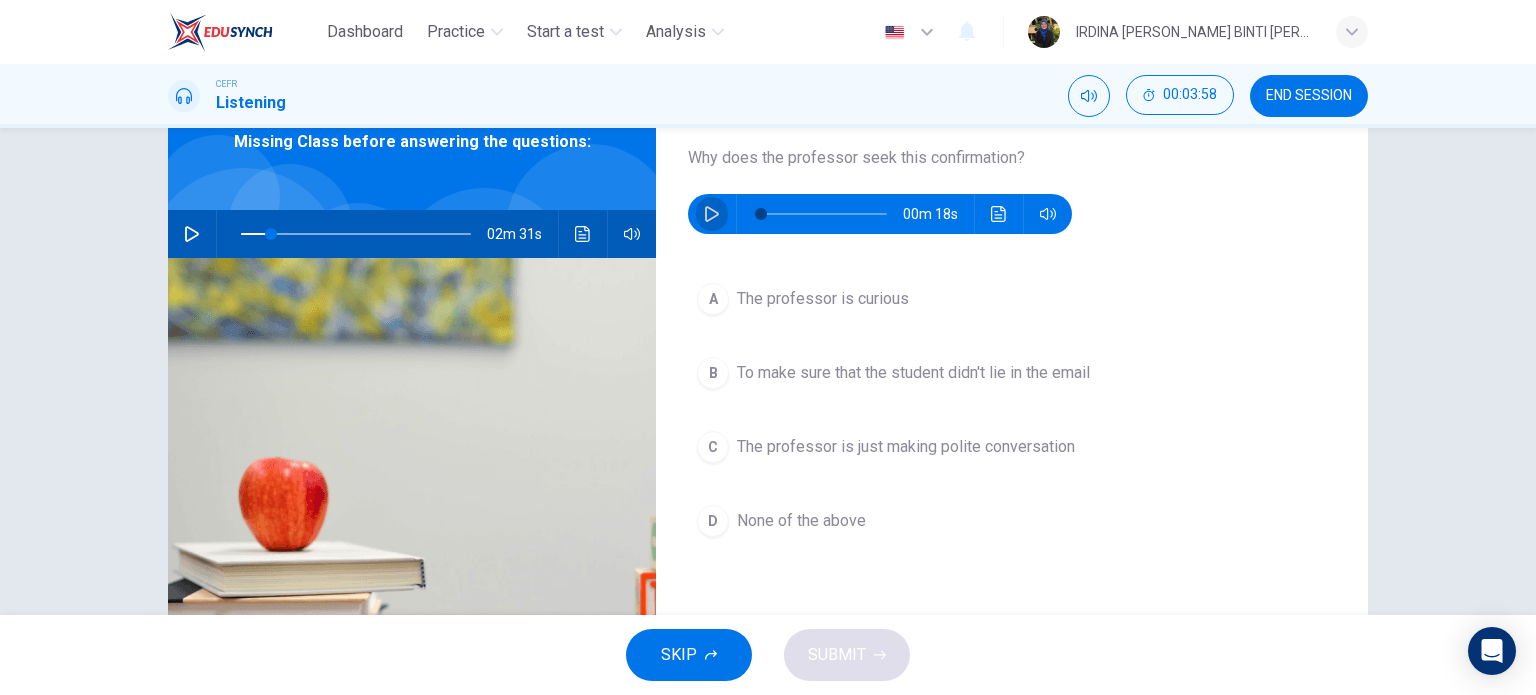click 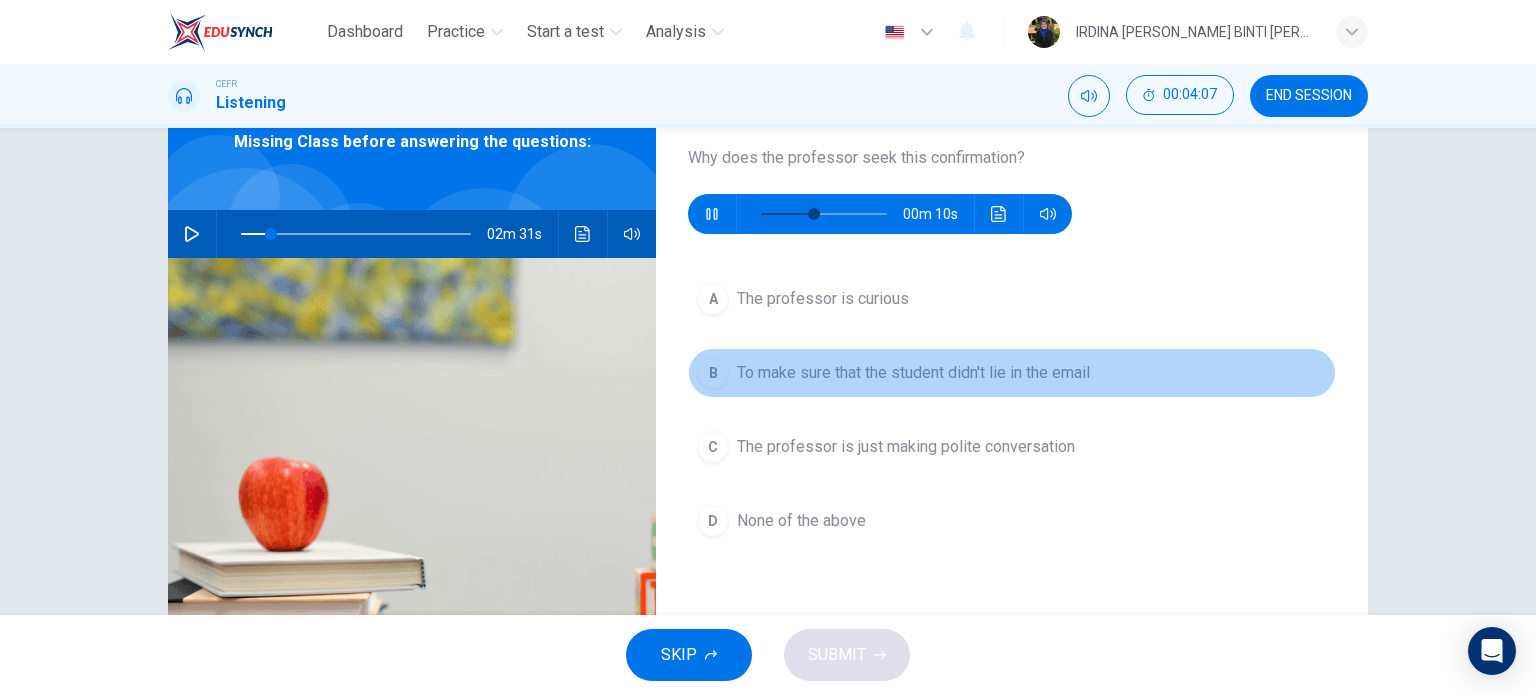 type on "47" 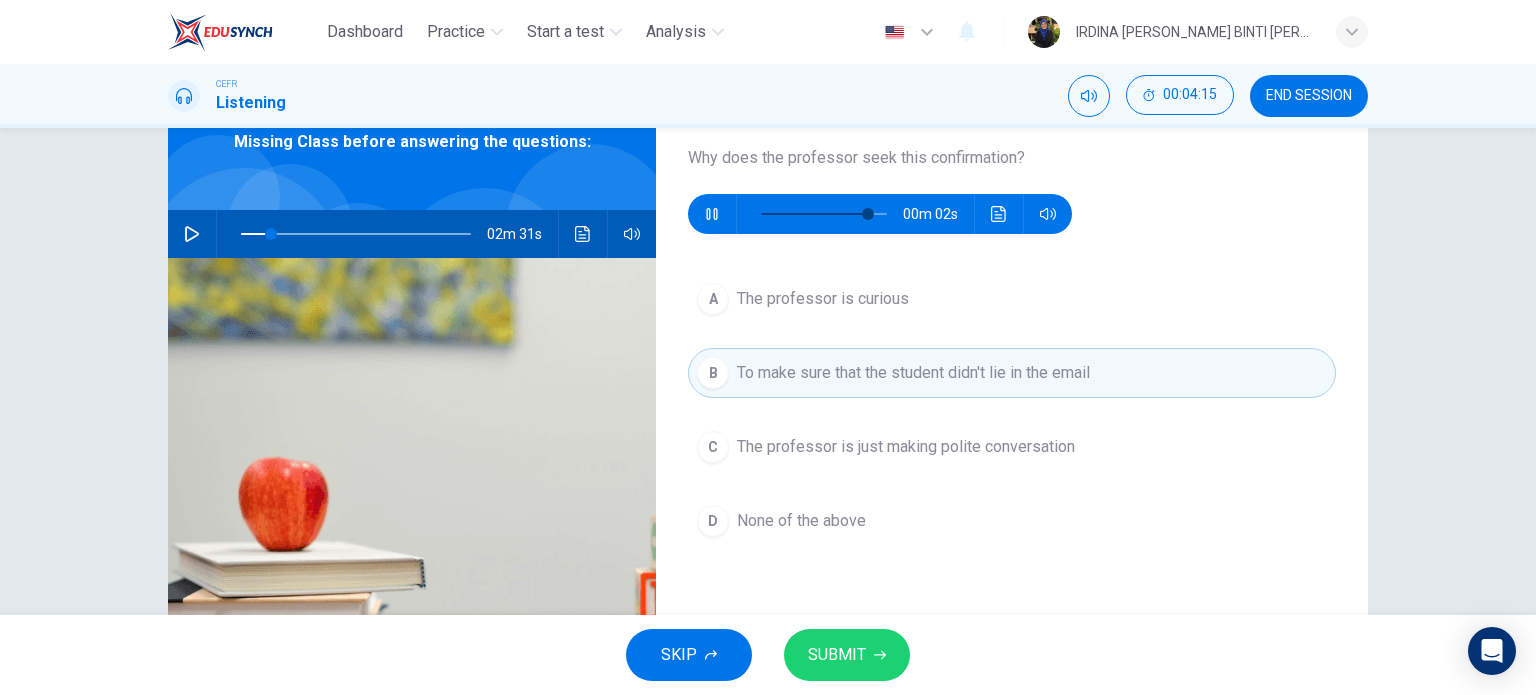 type on "90" 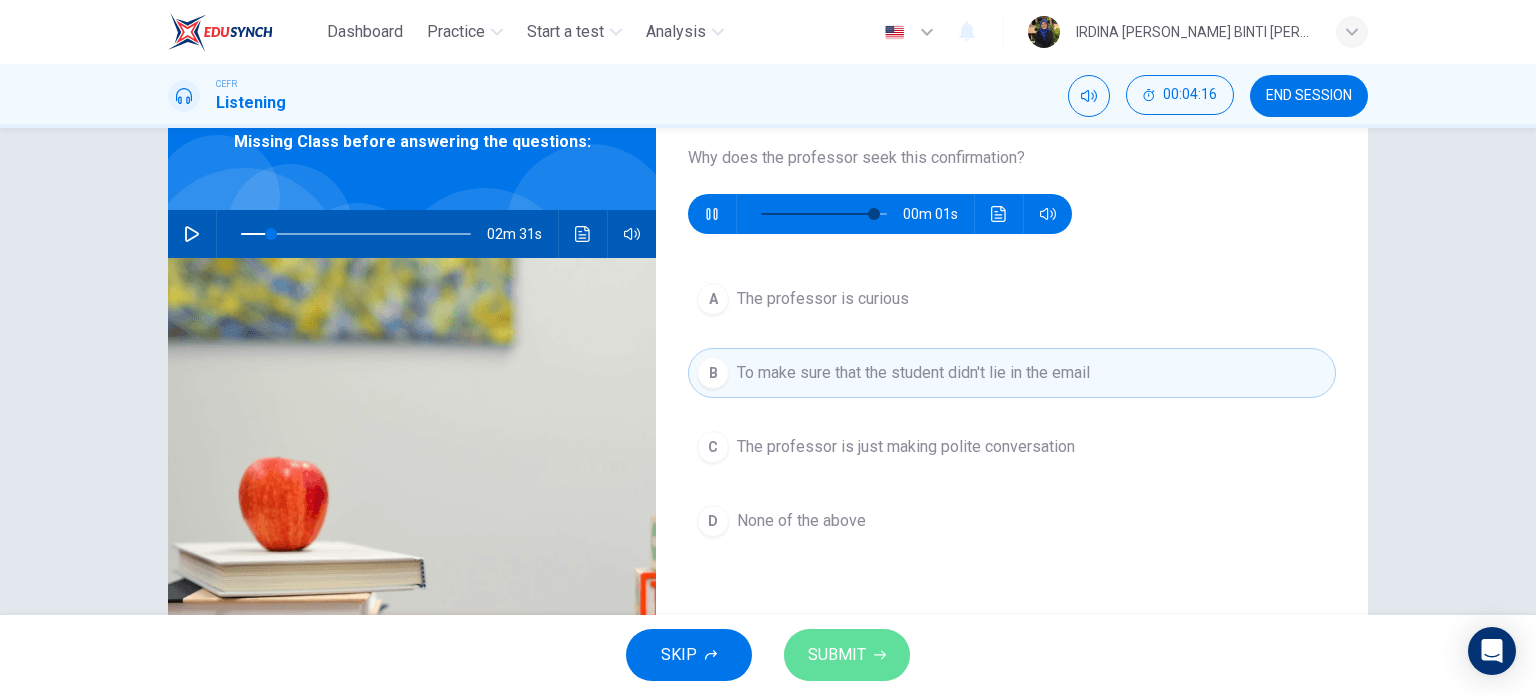 click on "SUBMIT" at bounding box center (837, 655) 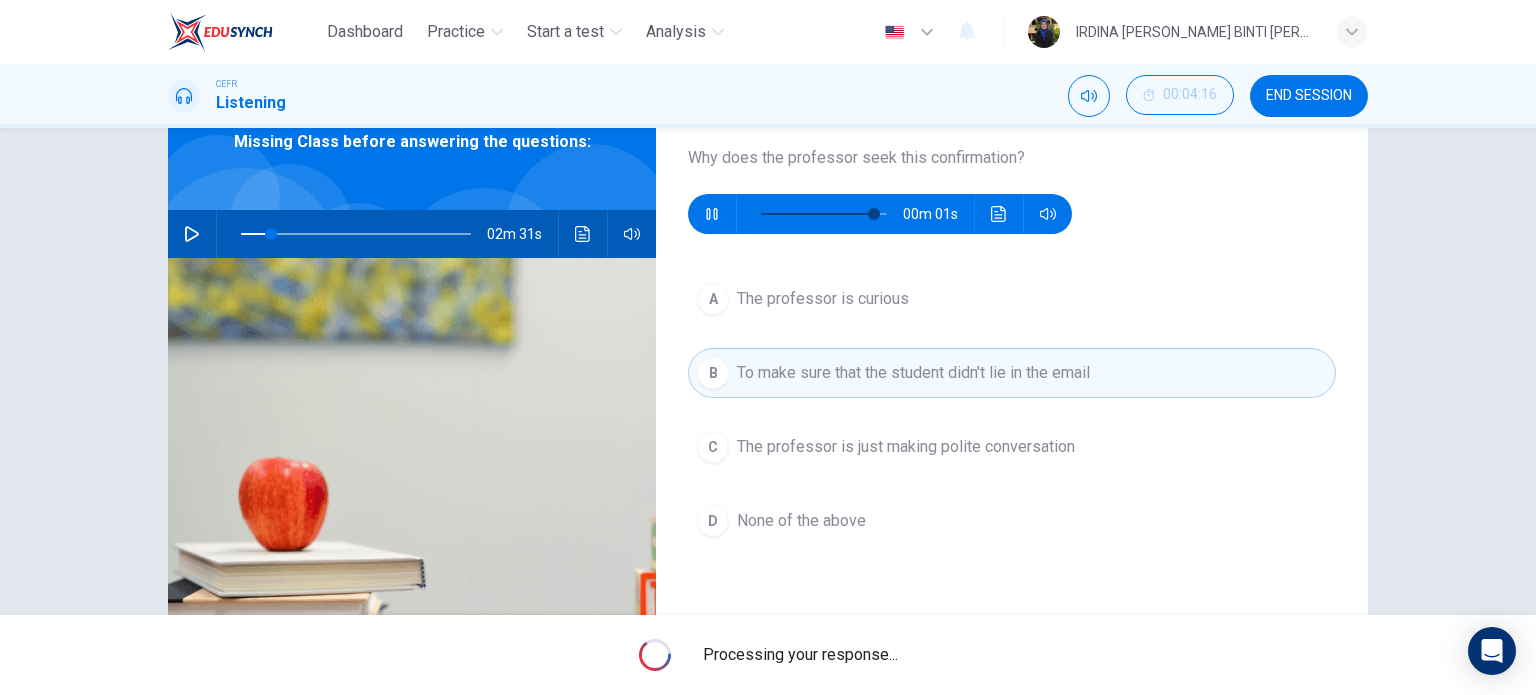 type on "95" 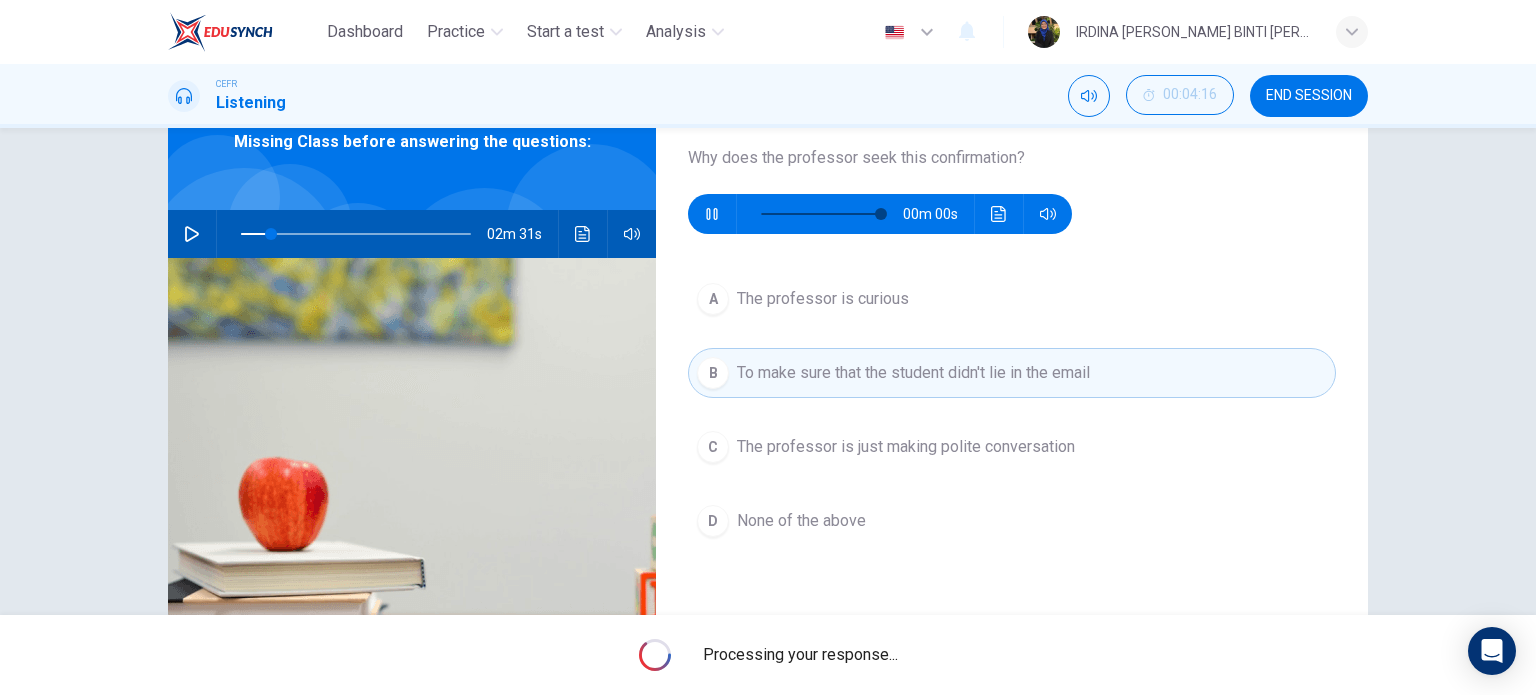 type on "13" 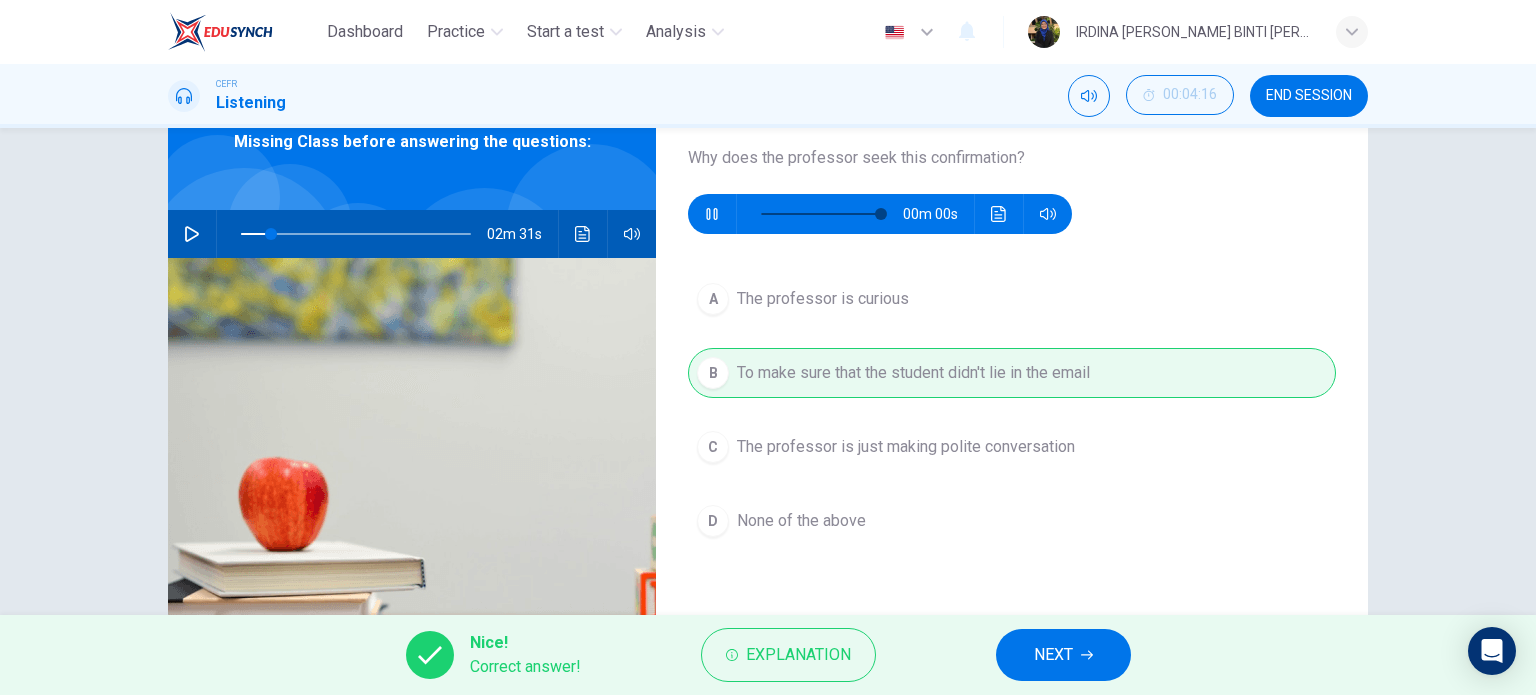 type on "0" 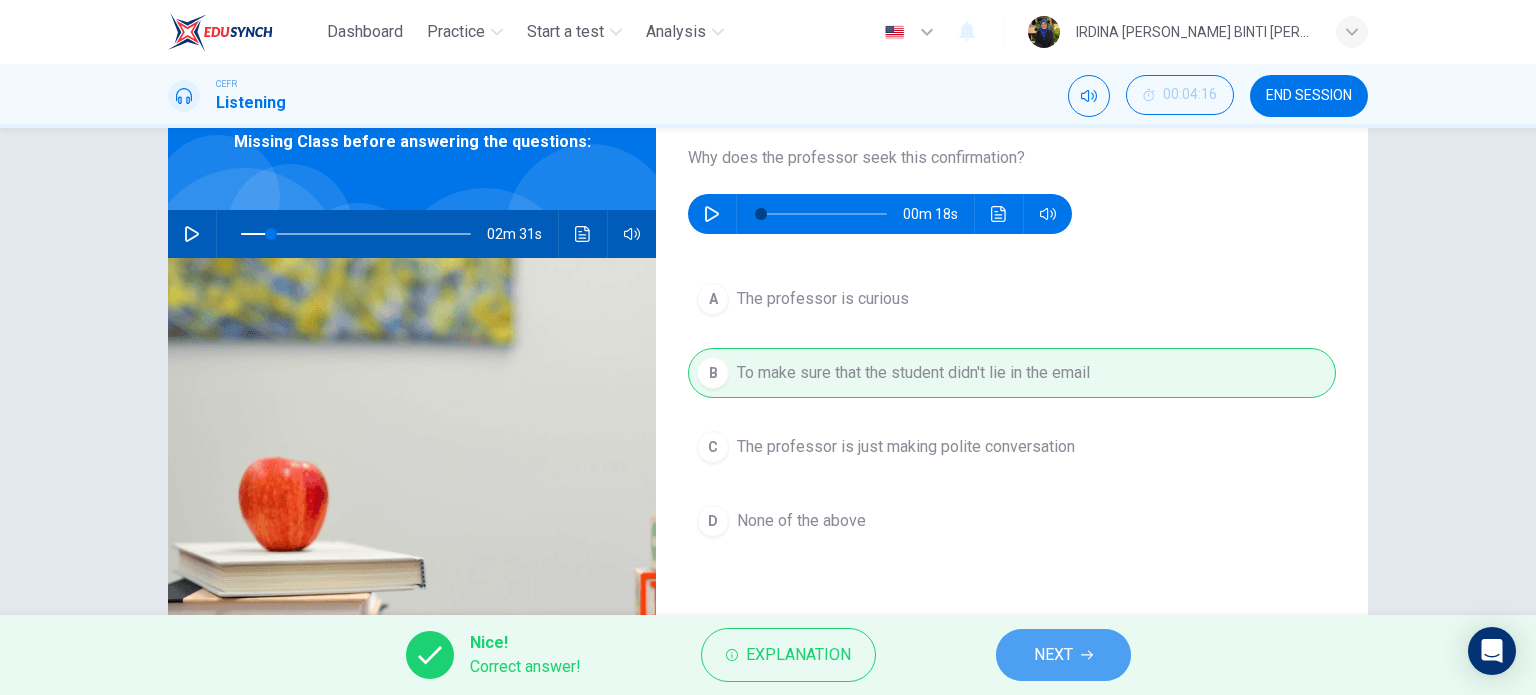 click on "NEXT" at bounding box center [1053, 655] 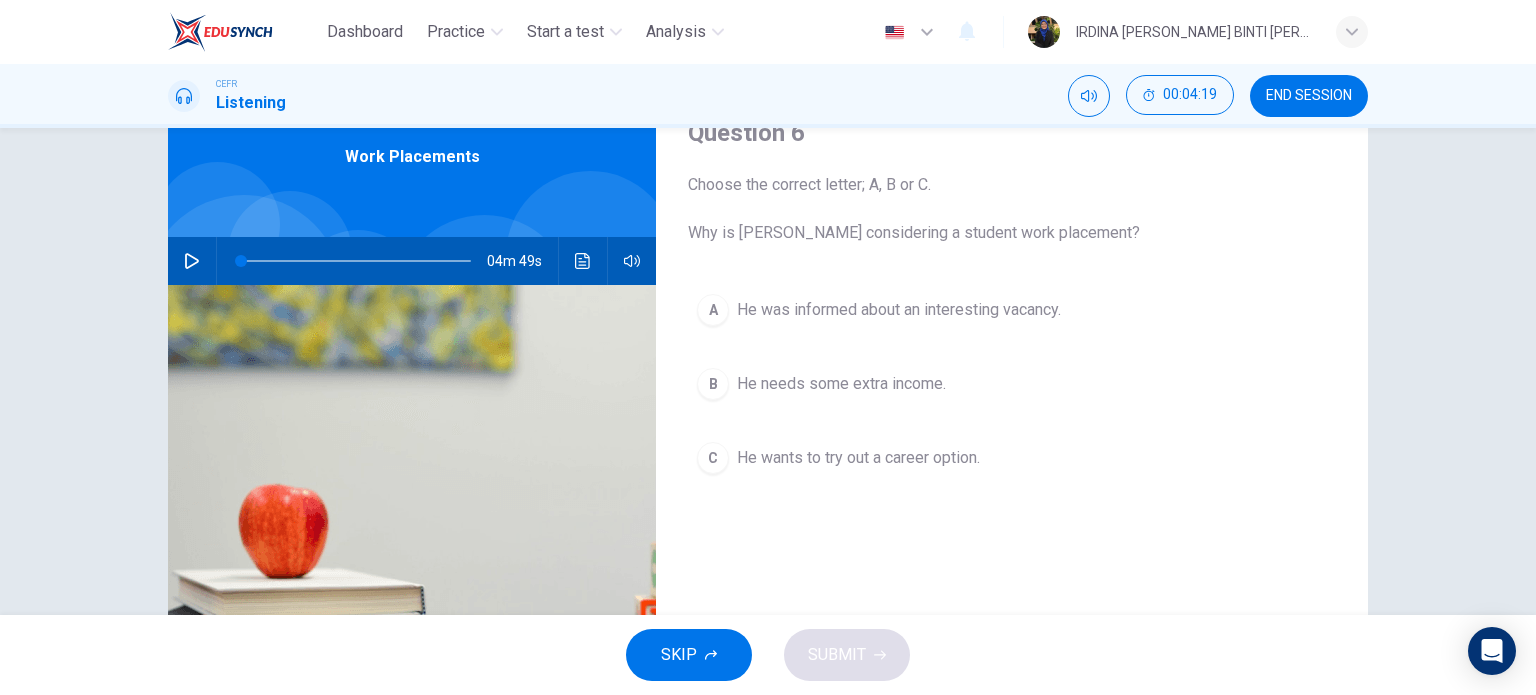 scroll, scrollTop: 91, scrollLeft: 0, axis: vertical 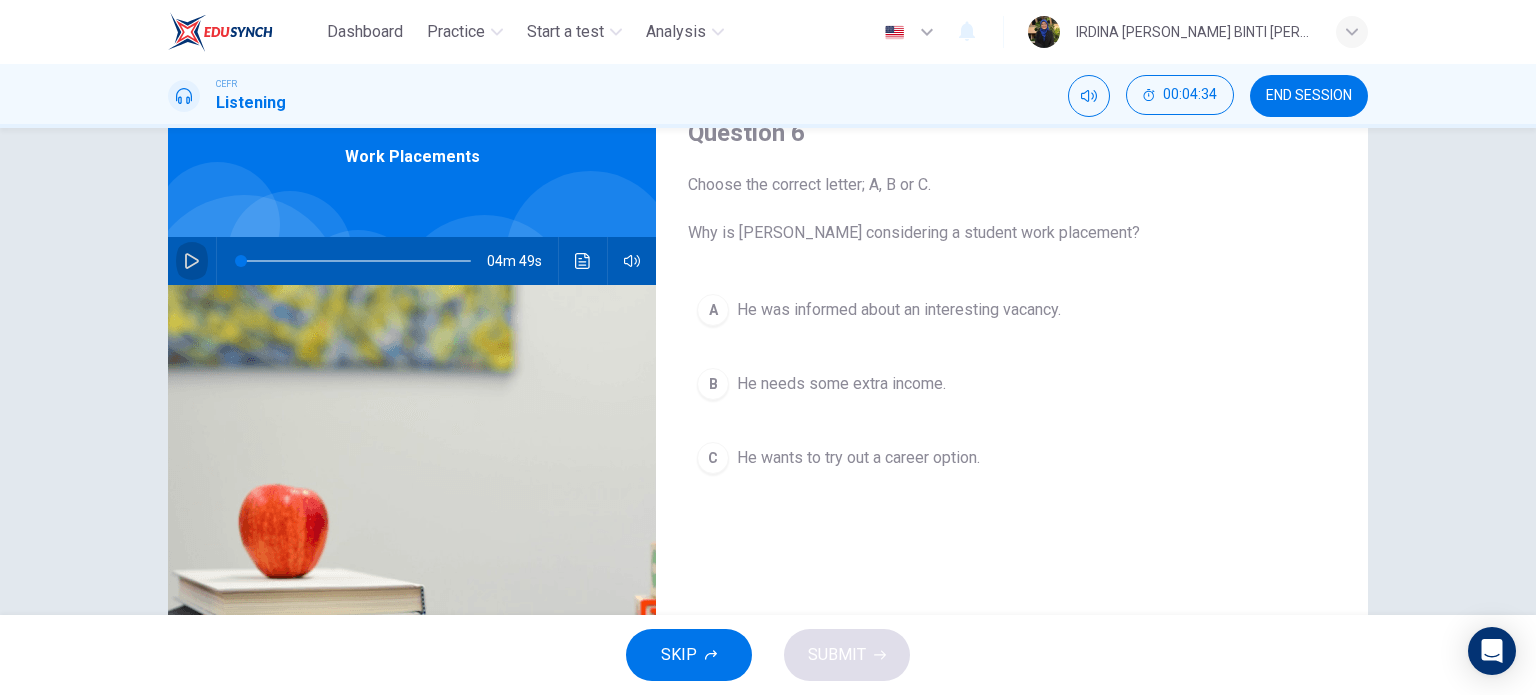 click 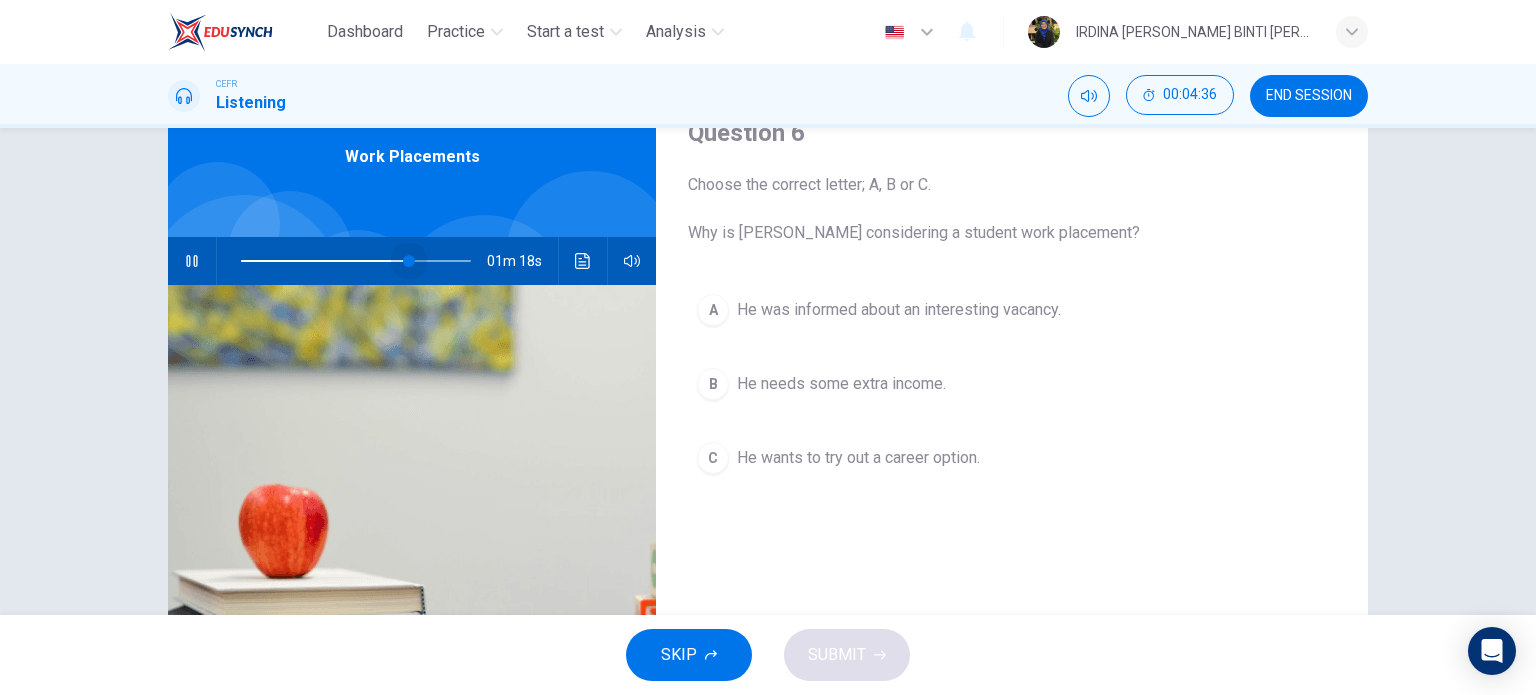 click at bounding box center (356, 261) 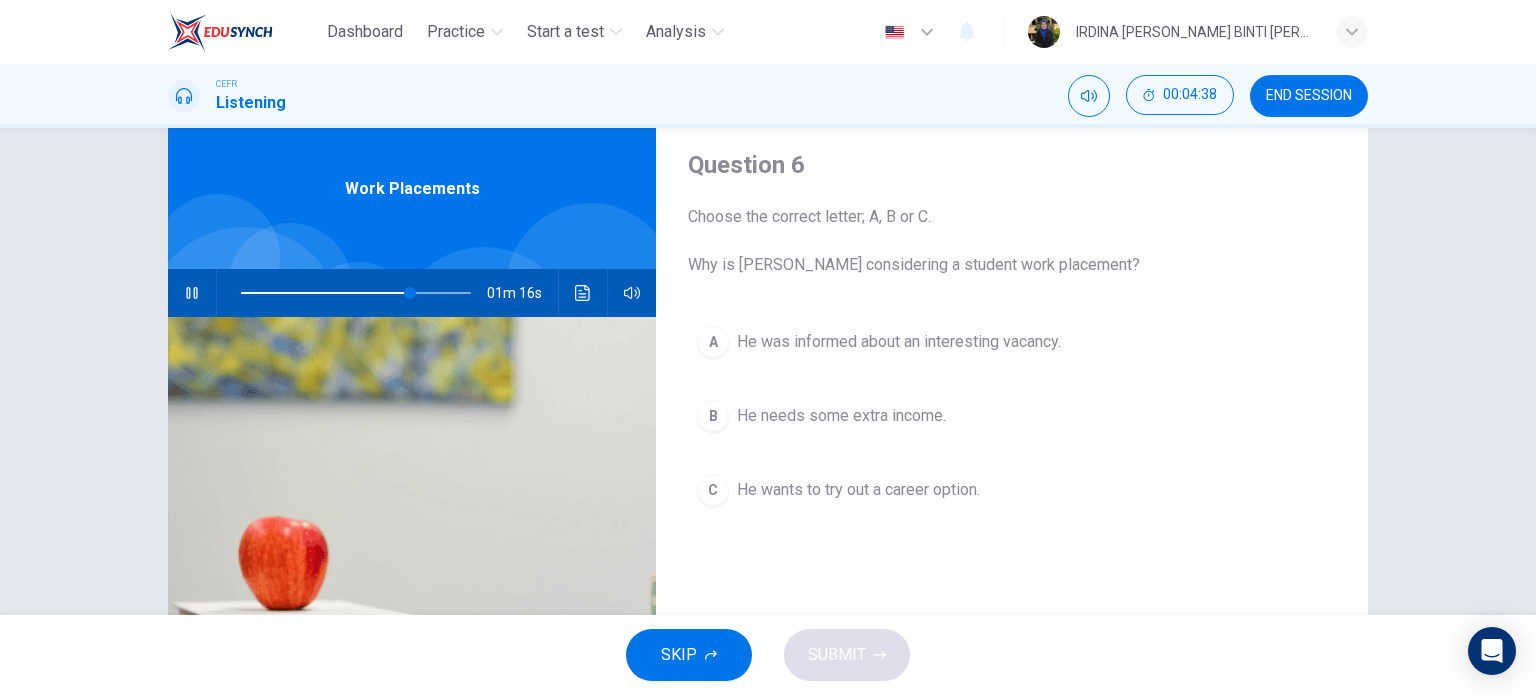 scroll, scrollTop: 36, scrollLeft: 0, axis: vertical 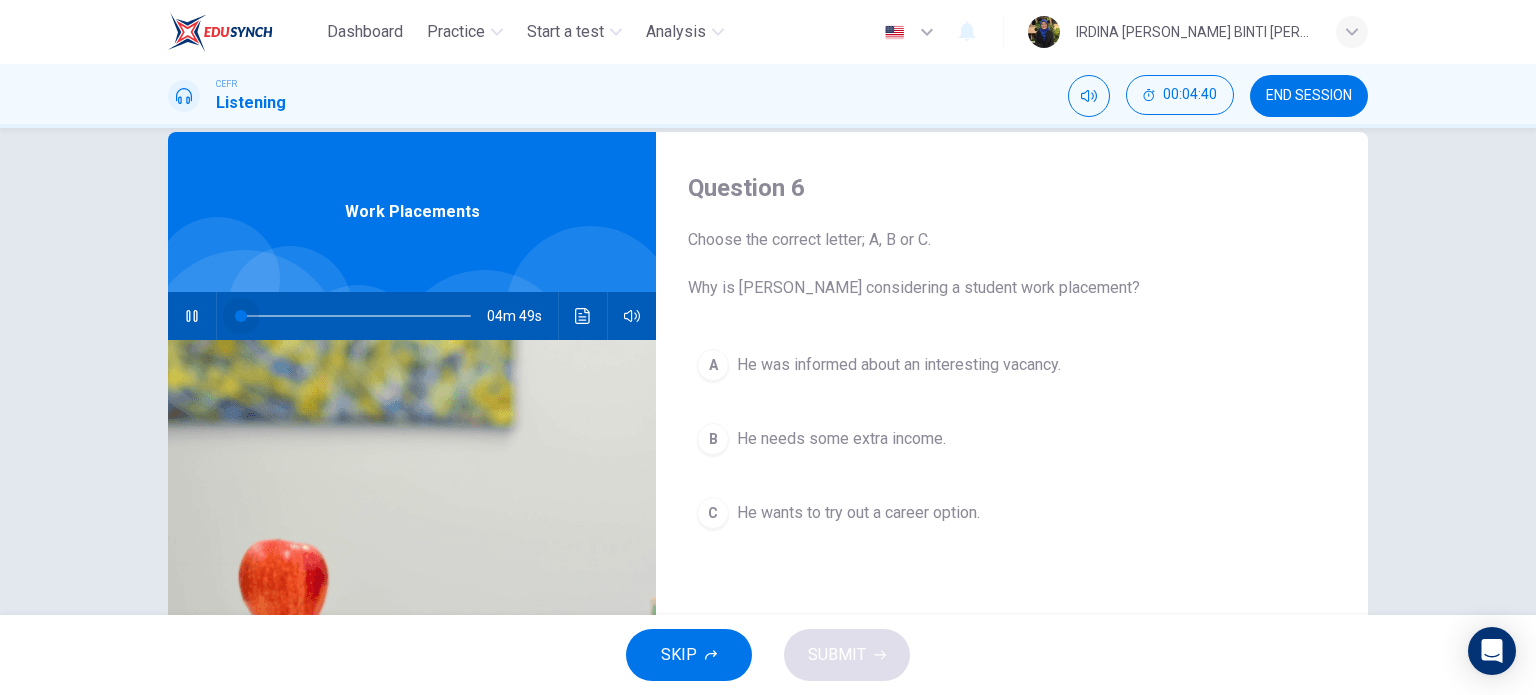 click at bounding box center [356, 316] 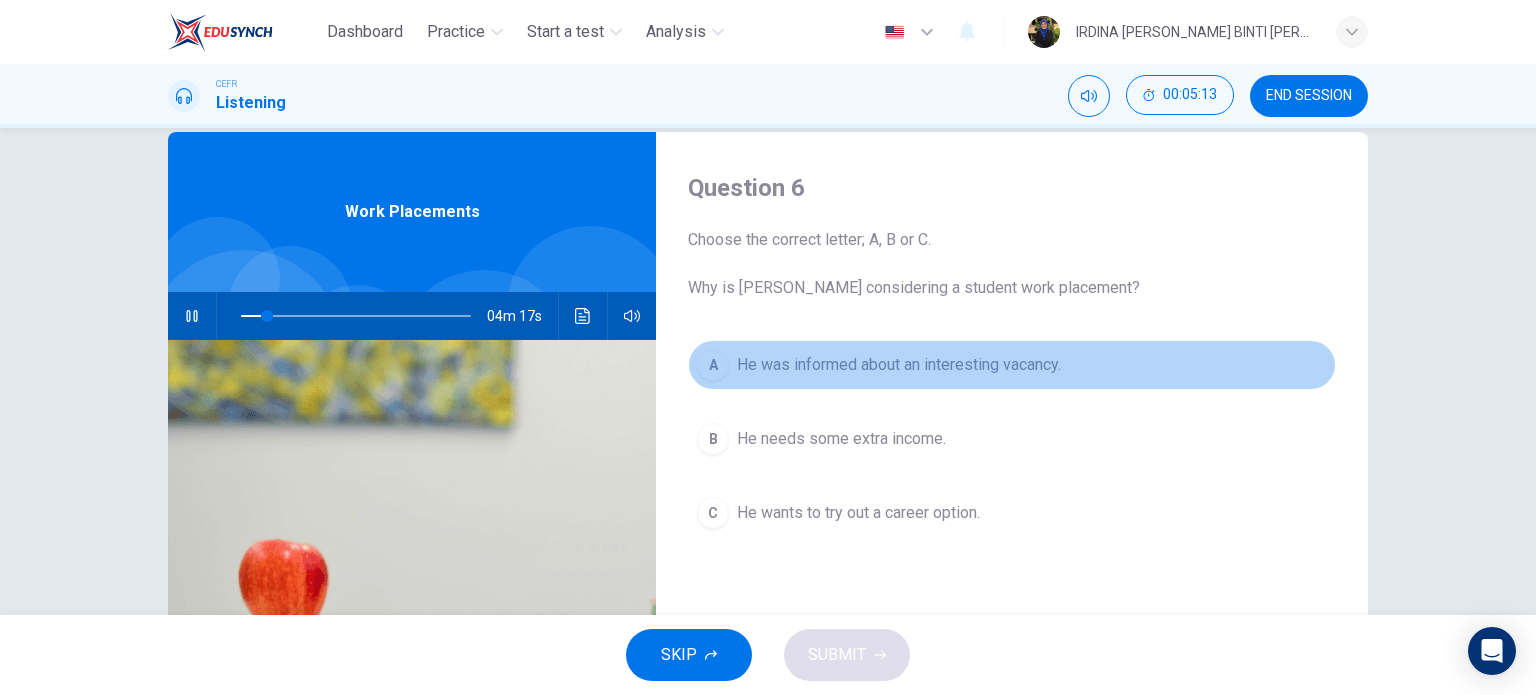 click on "A" at bounding box center (713, 365) 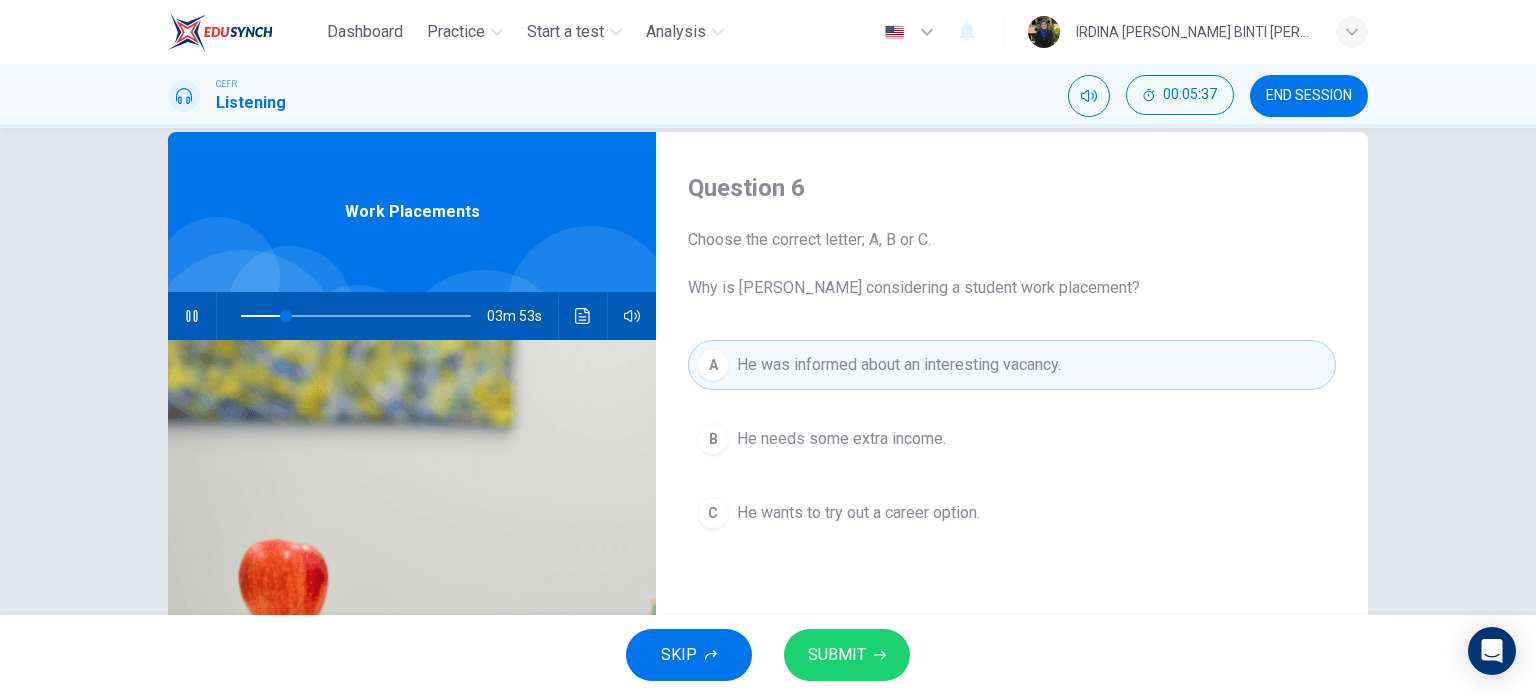 click on "SKIP SUBMIT" at bounding box center (768, 655) 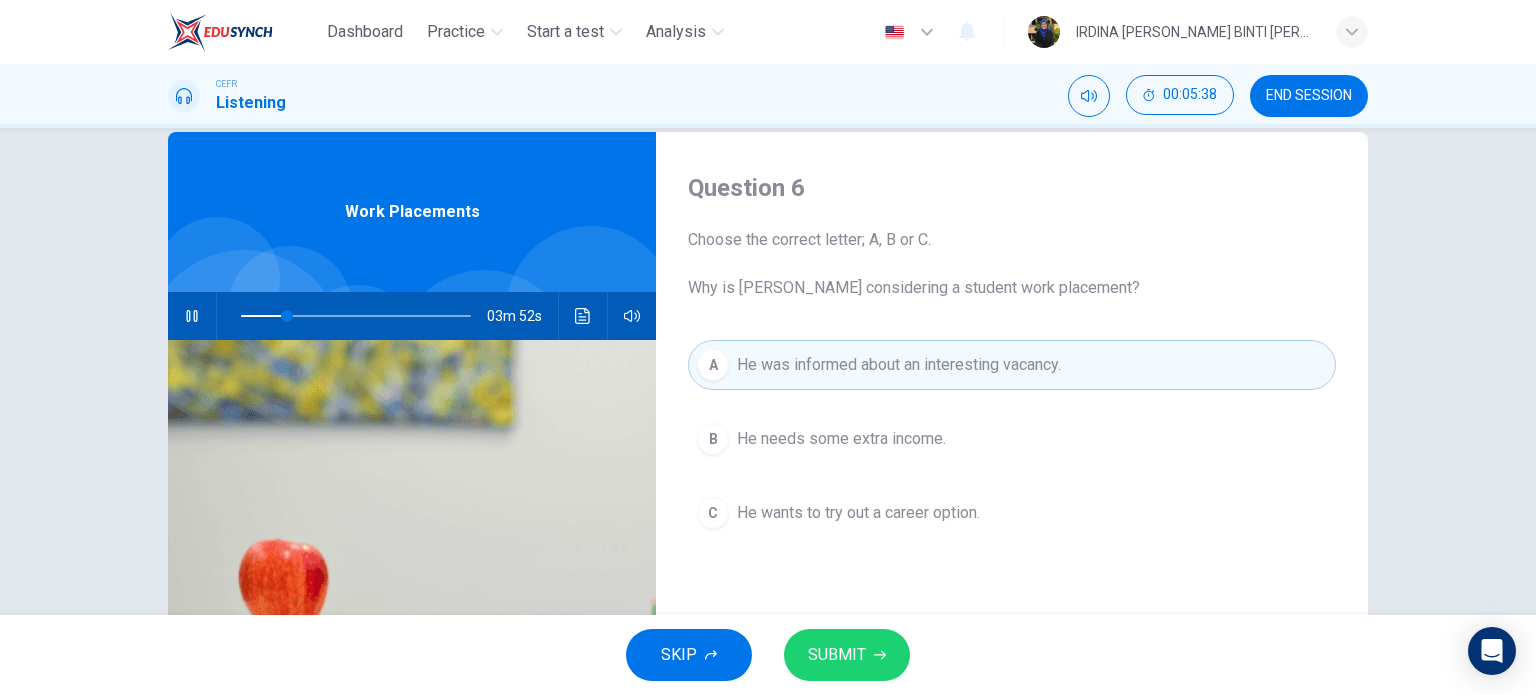 click on "SUBMIT" at bounding box center [837, 655] 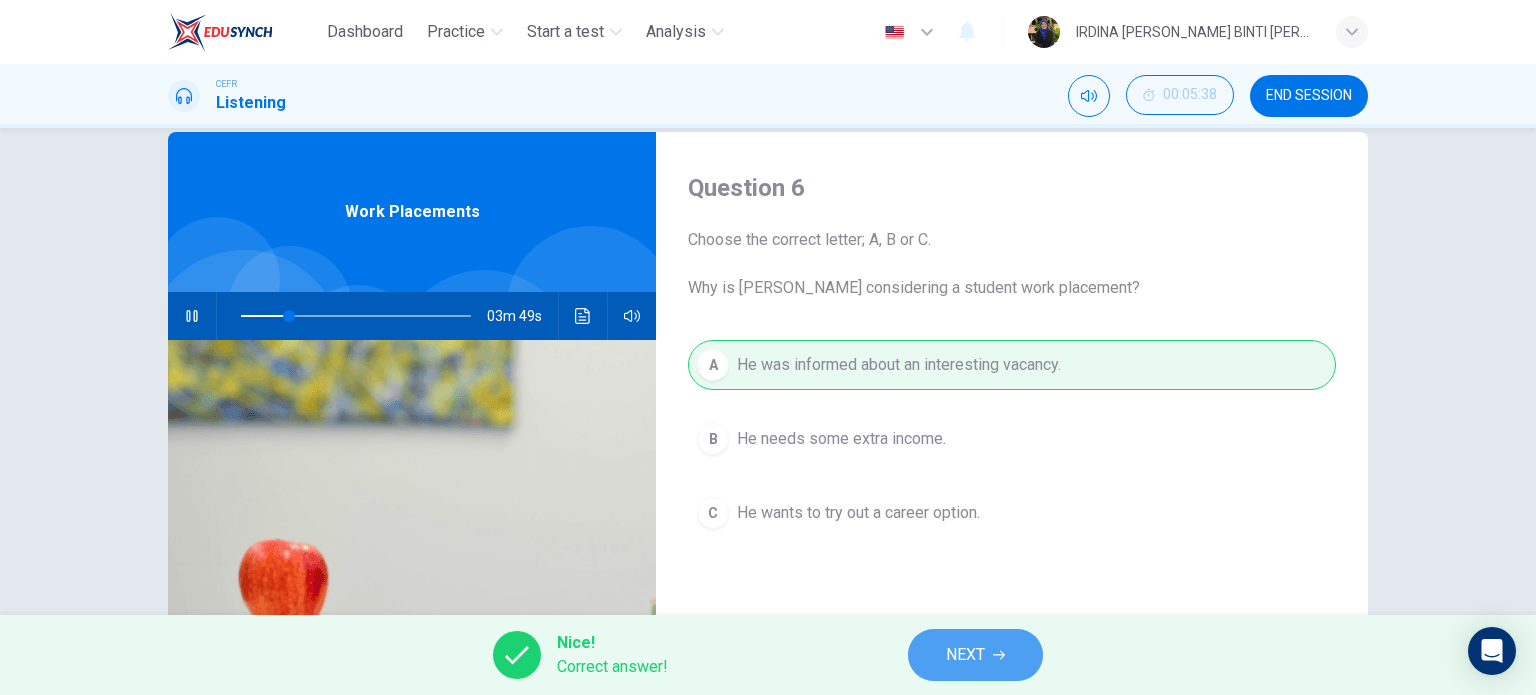click on "NEXT" at bounding box center (965, 655) 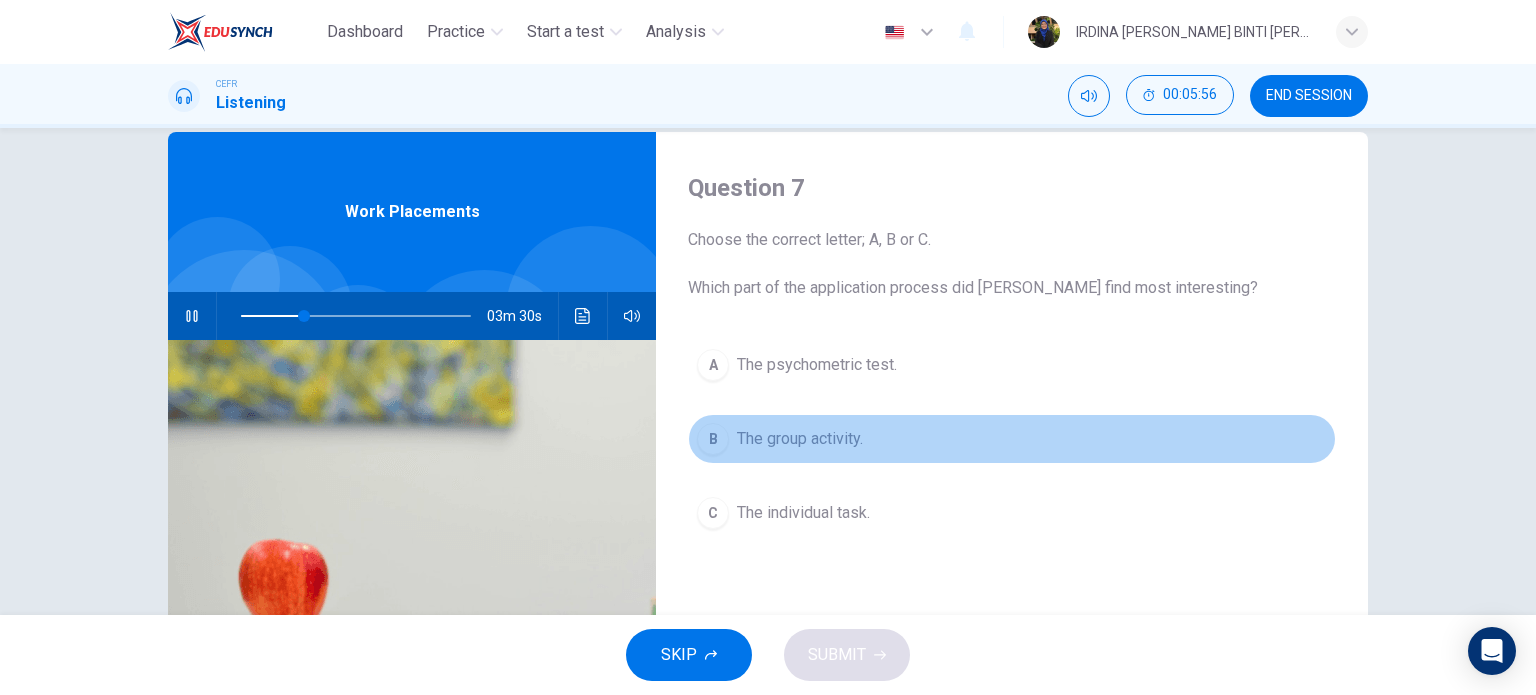 click on "B" at bounding box center [713, 439] 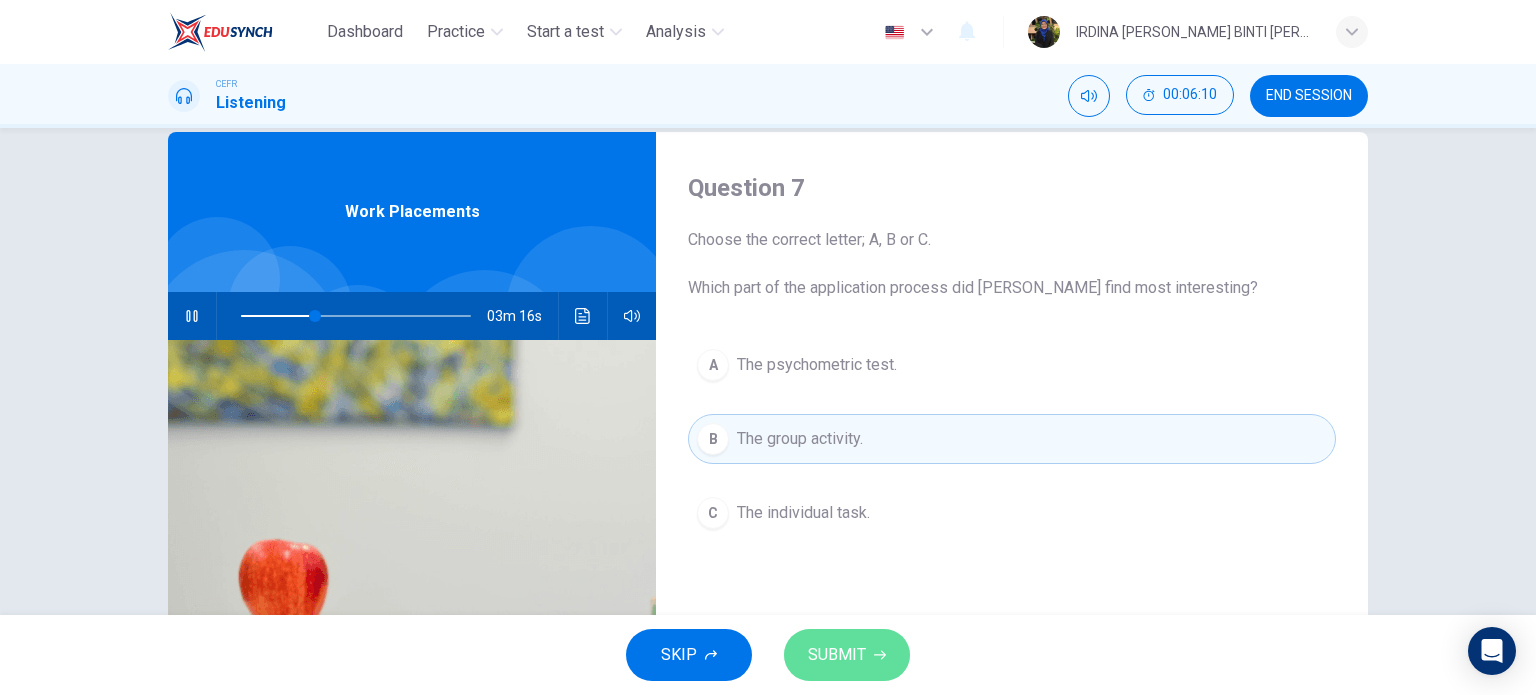 click on "SUBMIT" at bounding box center (837, 655) 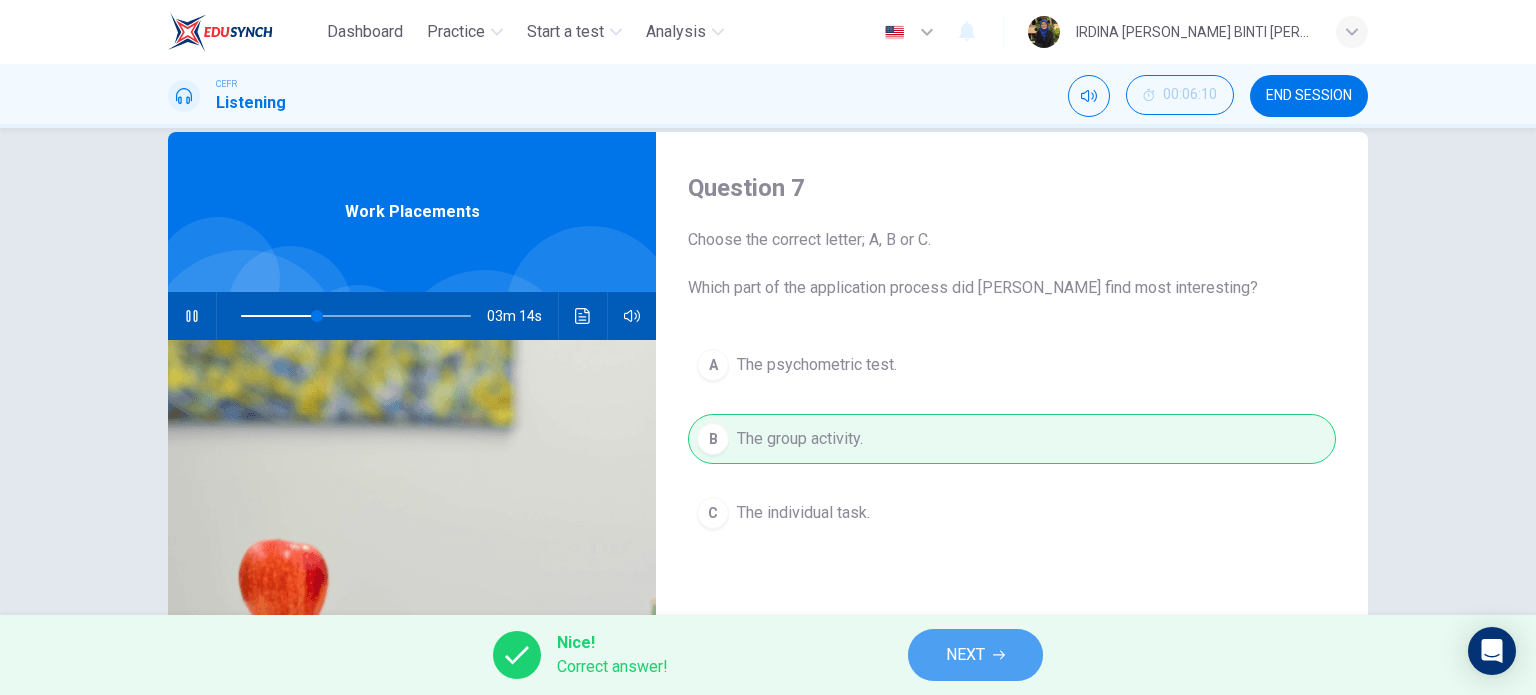 click on "NEXT" at bounding box center [965, 655] 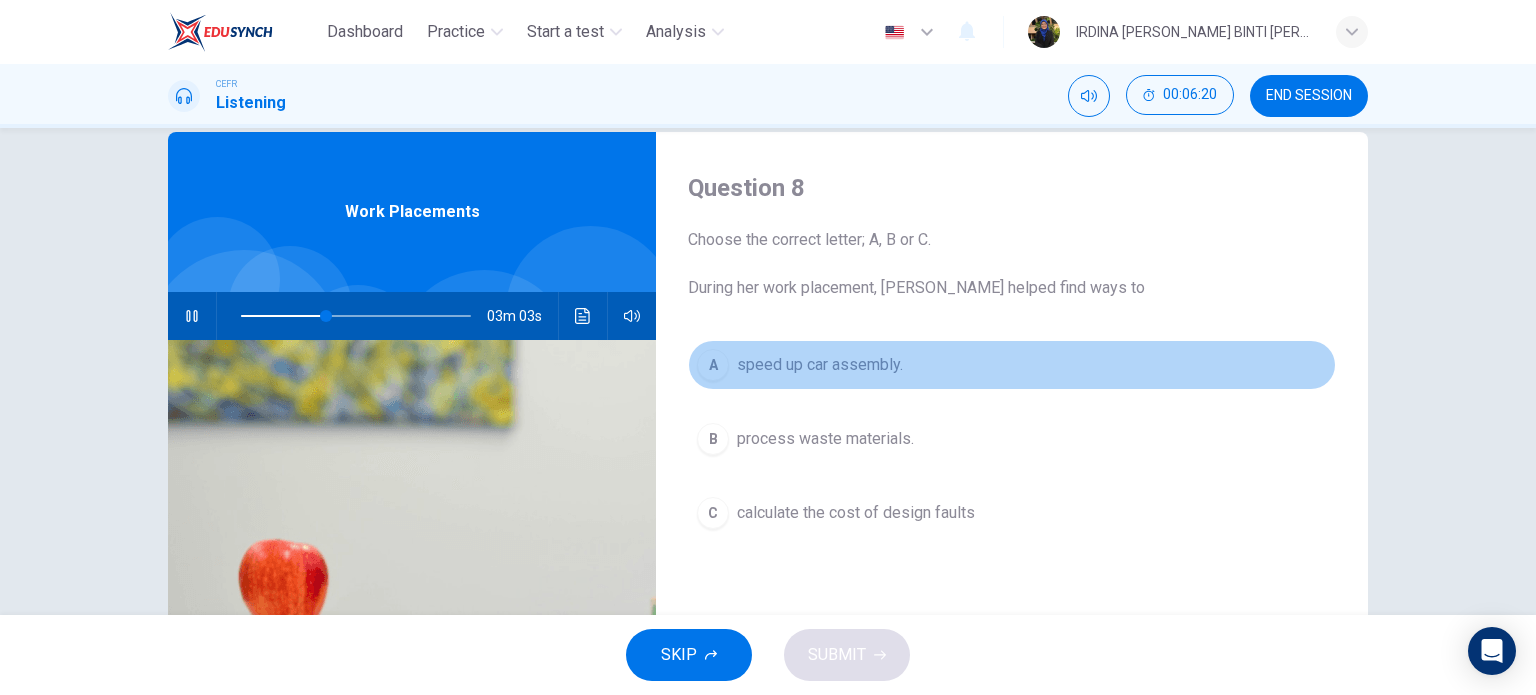 click on "A" at bounding box center [713, 365] 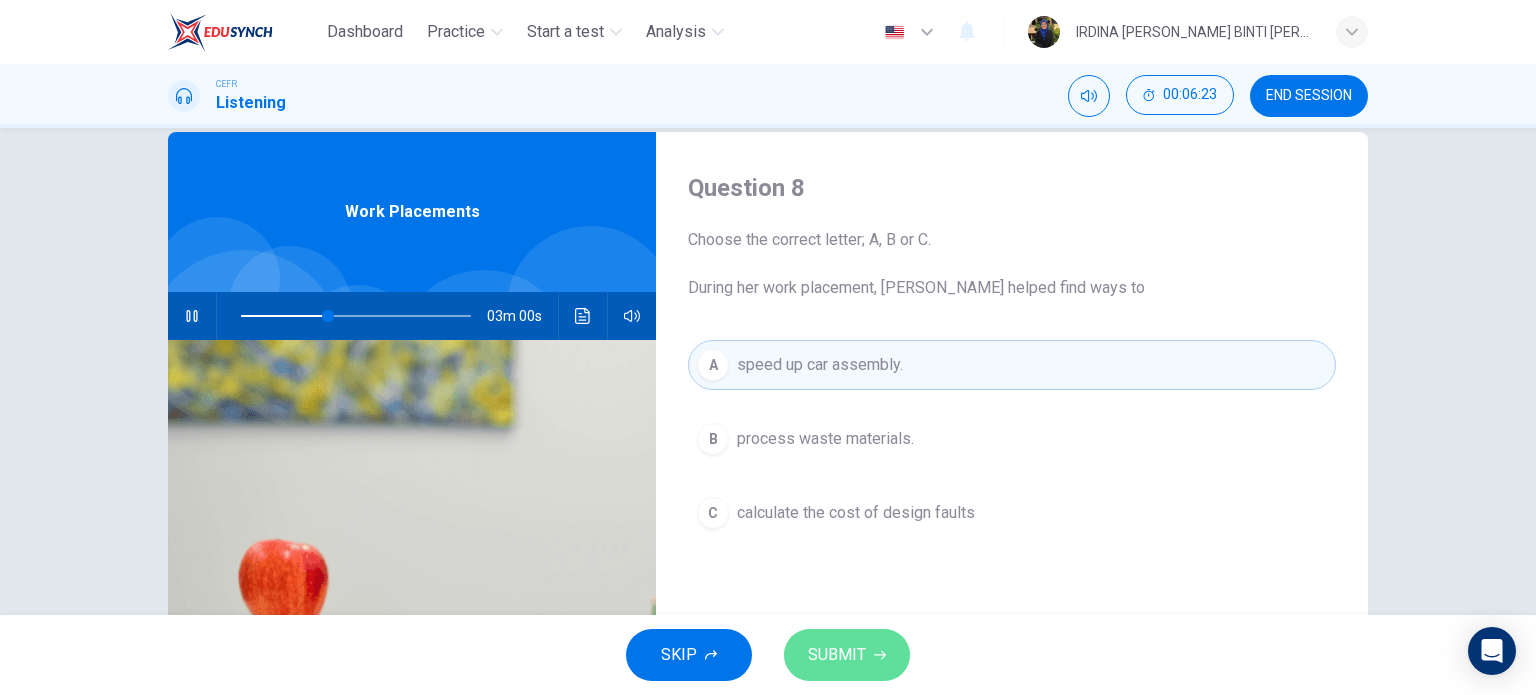 click on "SUBMIT" at bounding box center [837, 655] 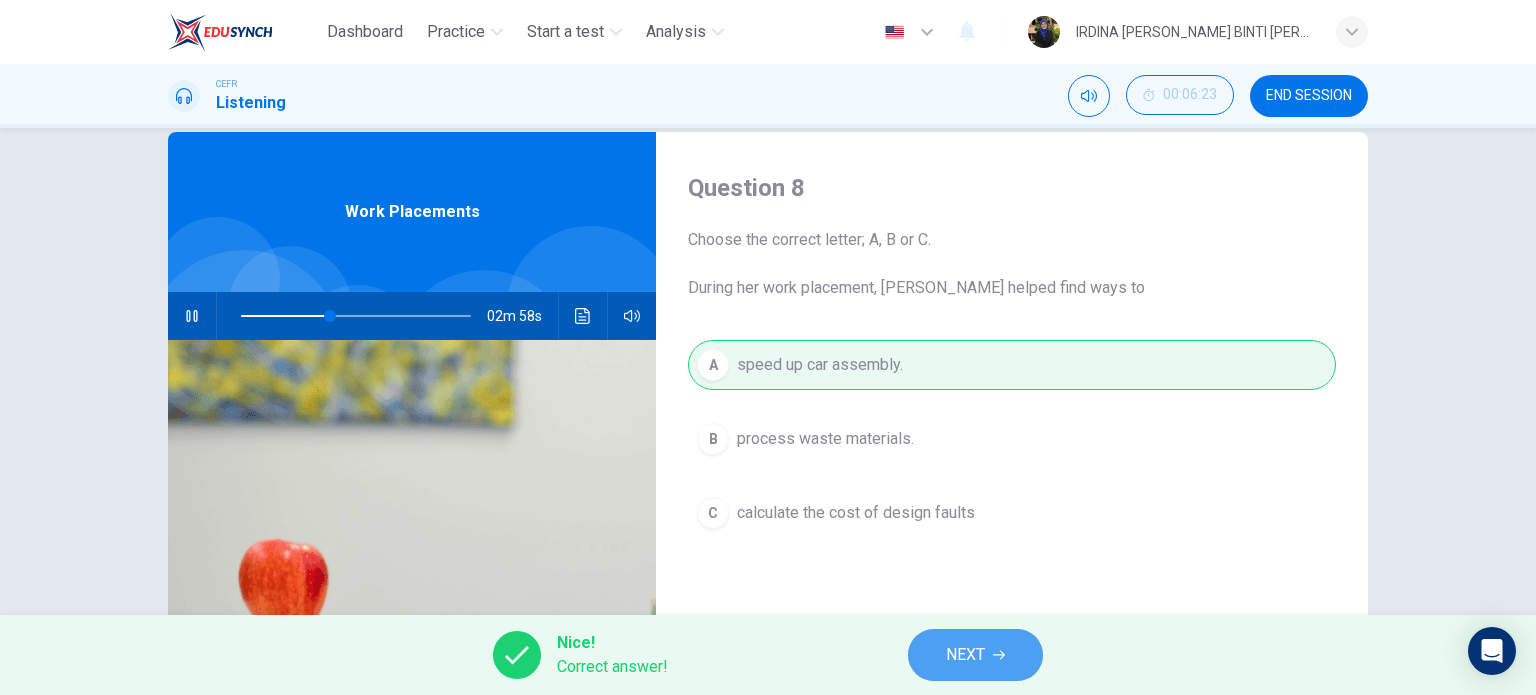 click on "NEXT" at bounding box center [965, 655] 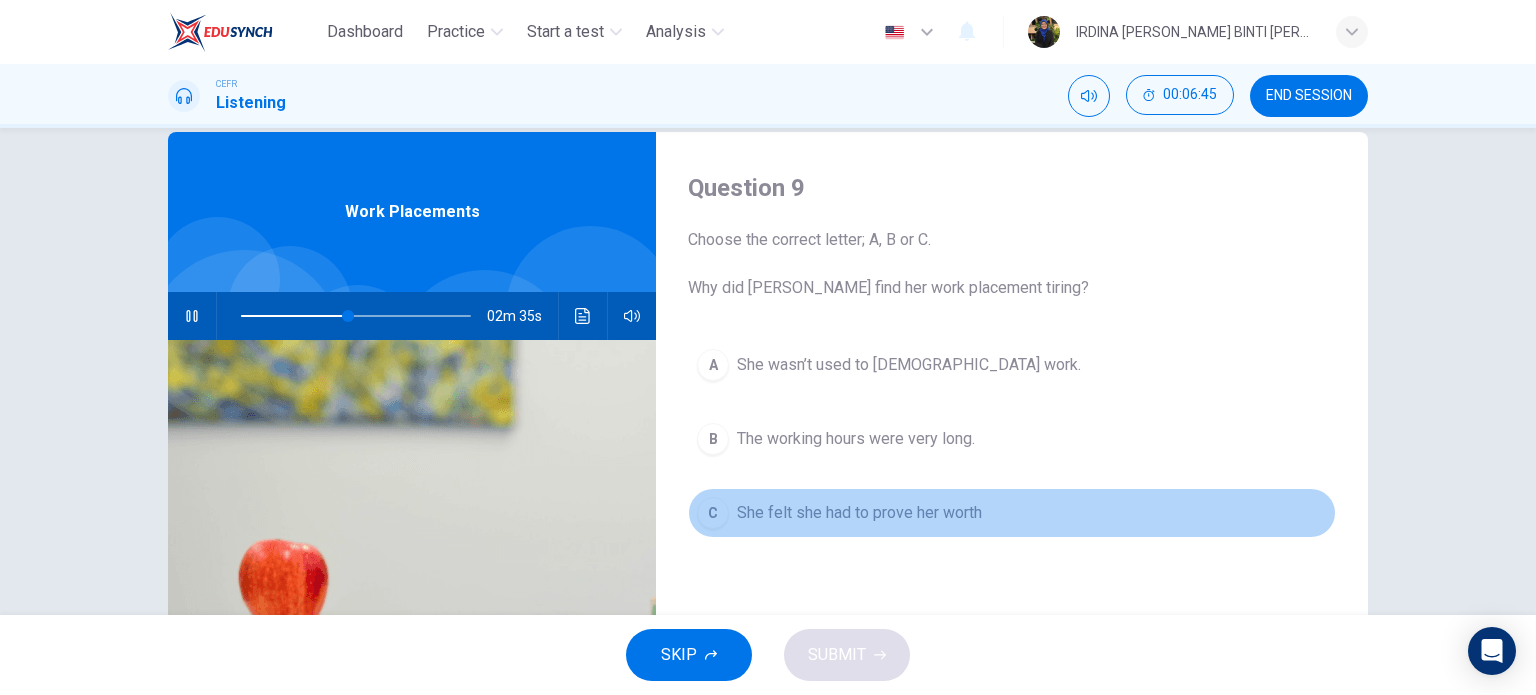 click on "She felt she had to prove her worth" at bounding box center (859, 513) 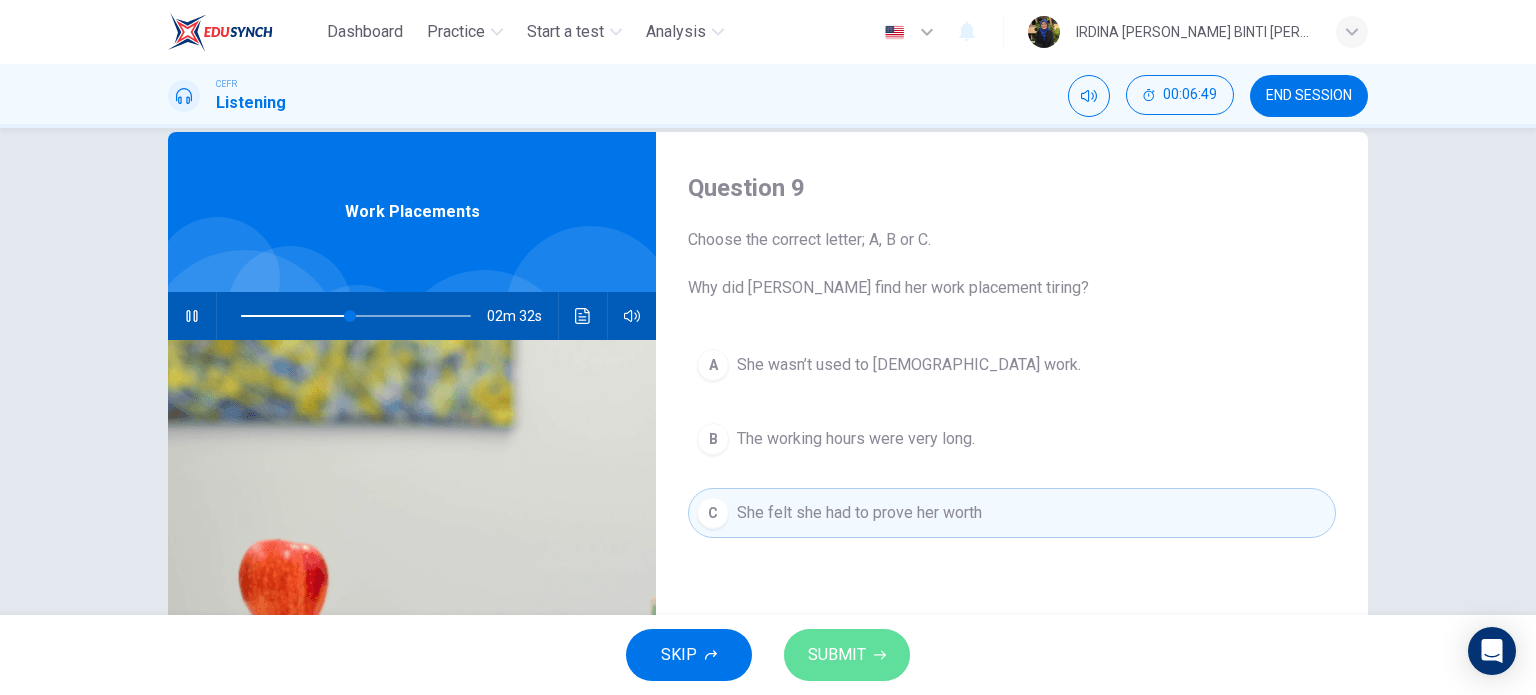 click on "SUBMIT" at bounding box center [837, 655] 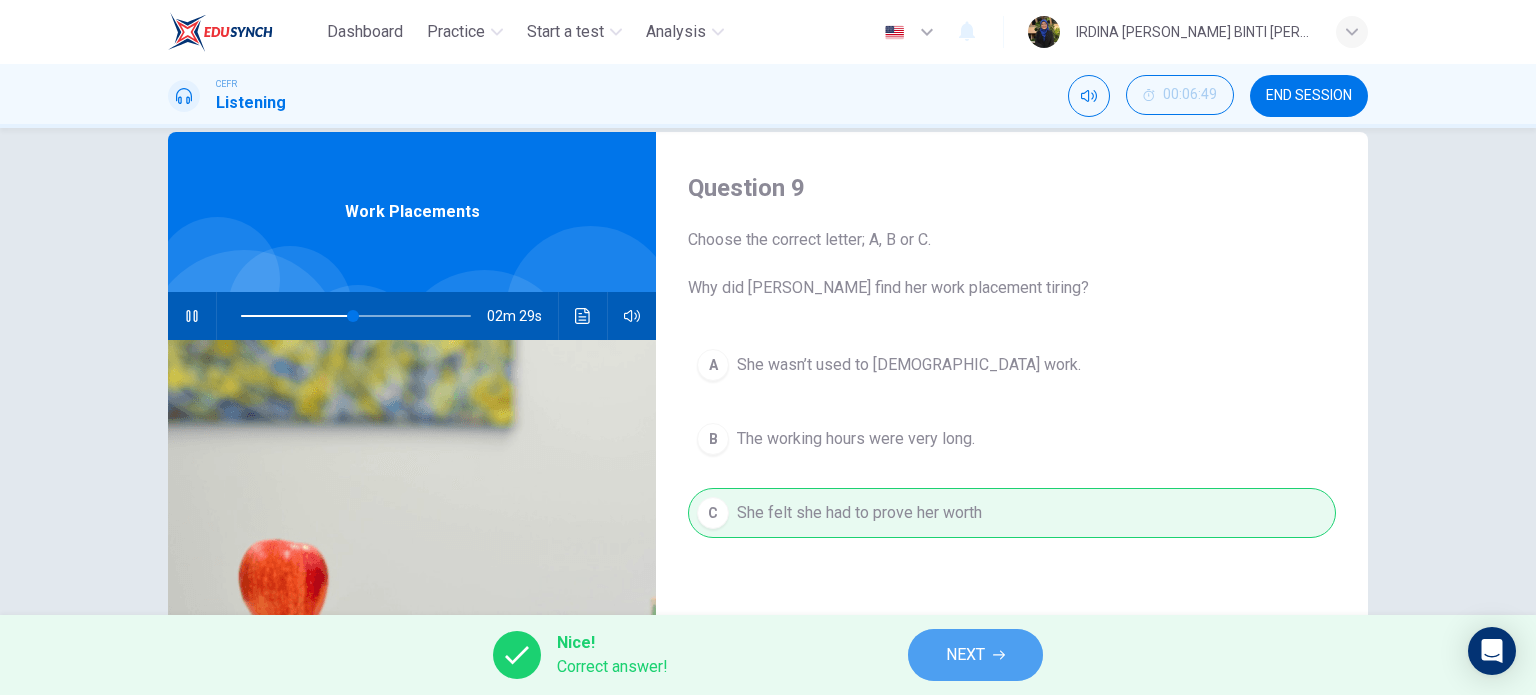 click on "NEXT" at bounding box center (965, 655) 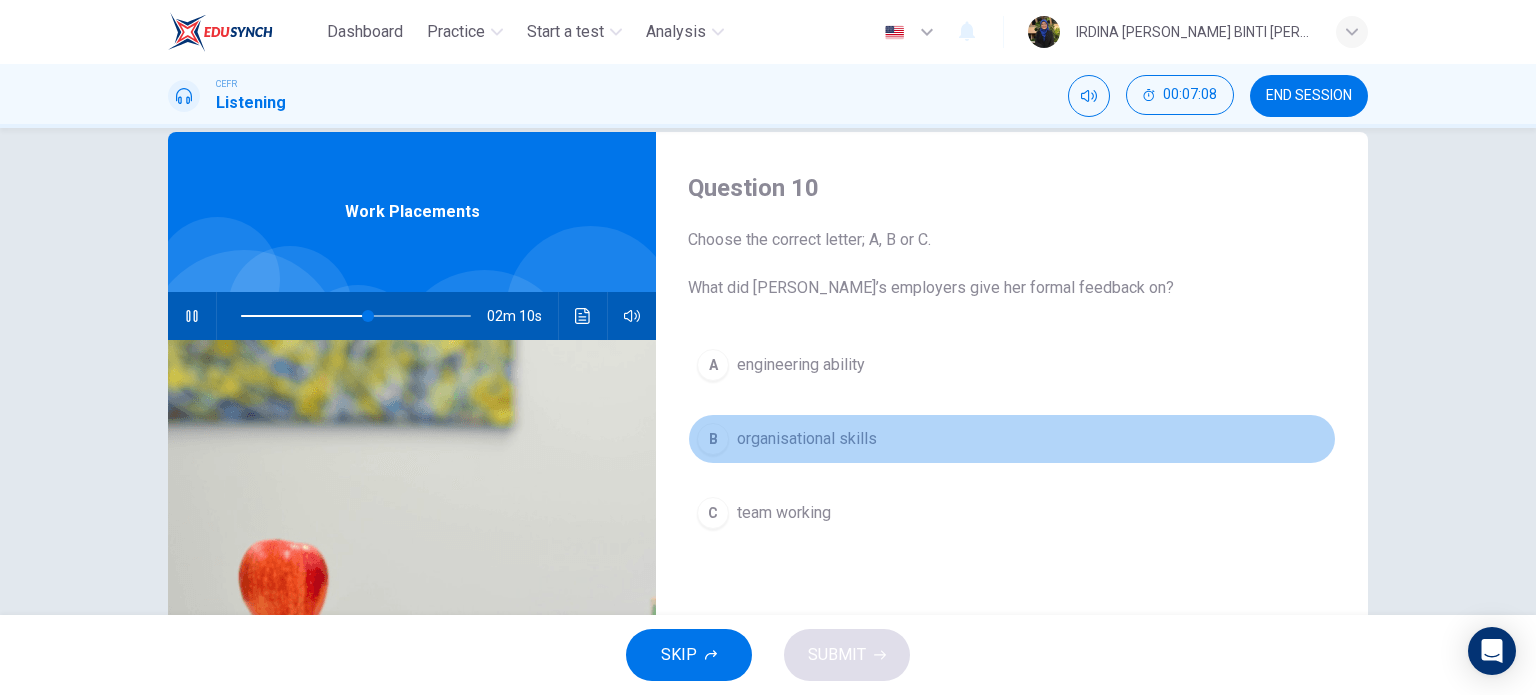 click on "organisational skills" at bounding box center (807, 439) 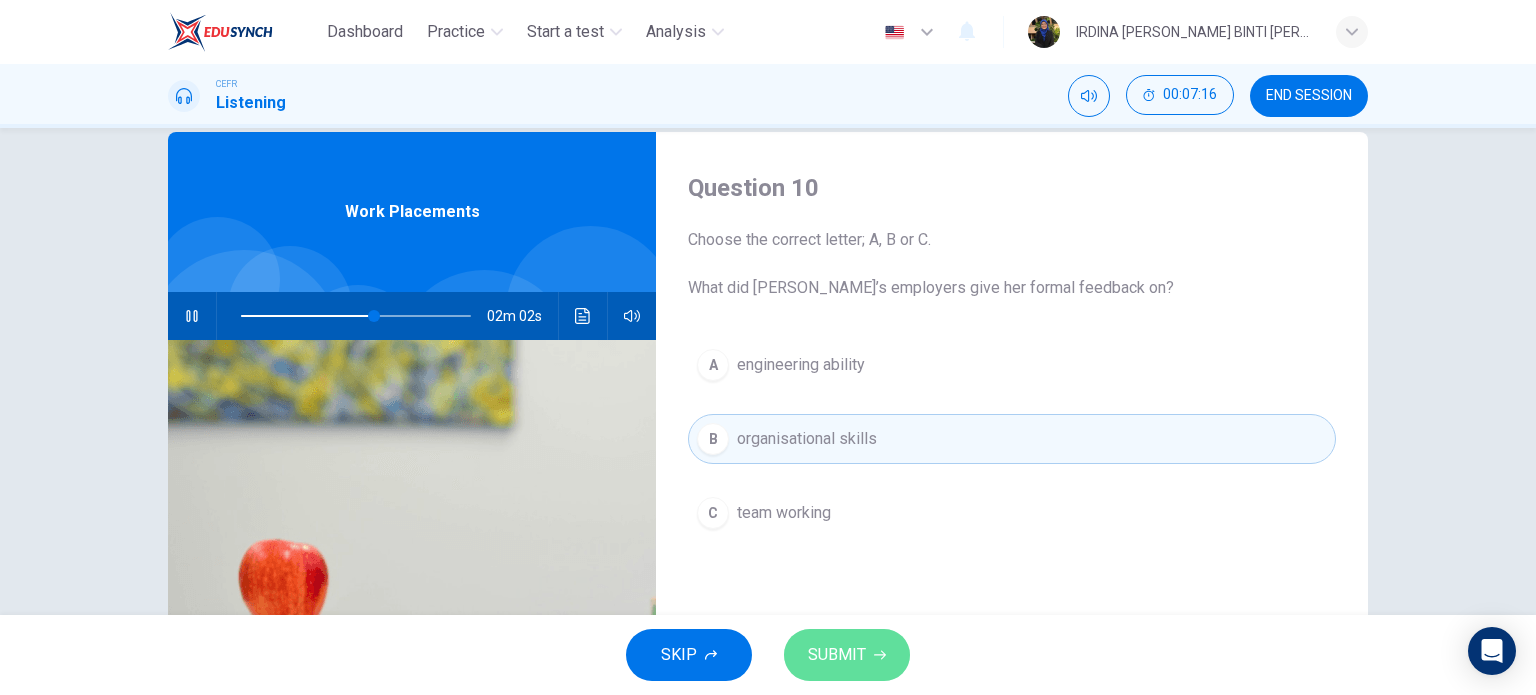 click on "SUBMIT" at bounding box center (837, 655) 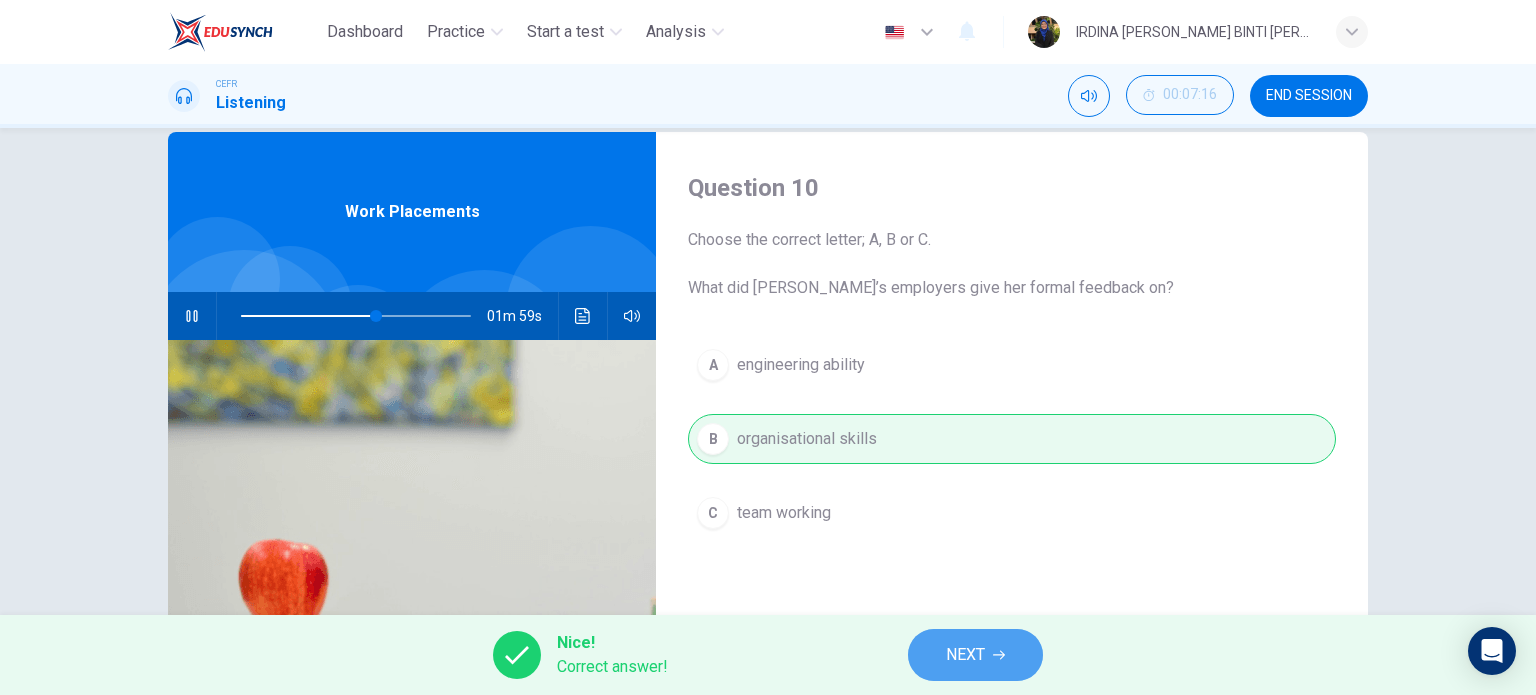 click on "NEXT" at bounding box center (965, 655) 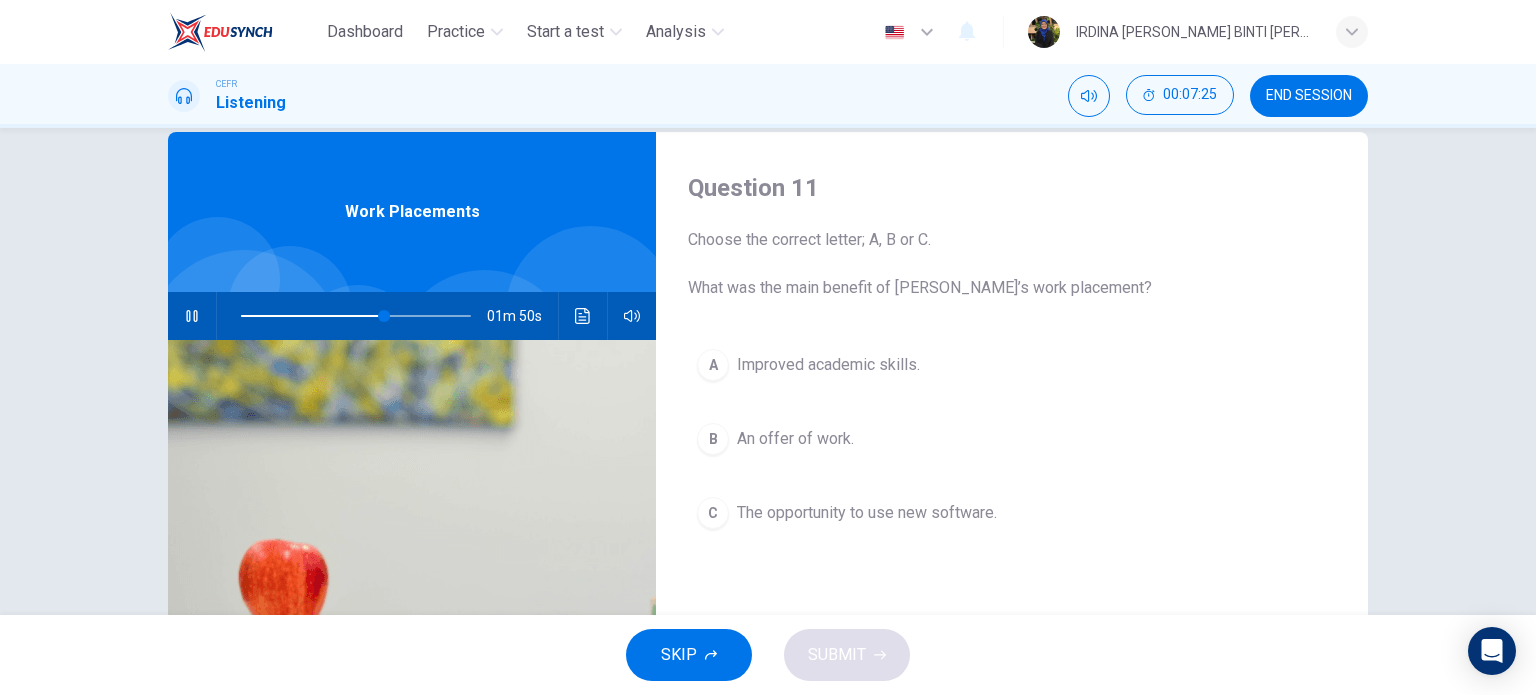 click on "B An offer of work." at bounding box center [1012, 439] 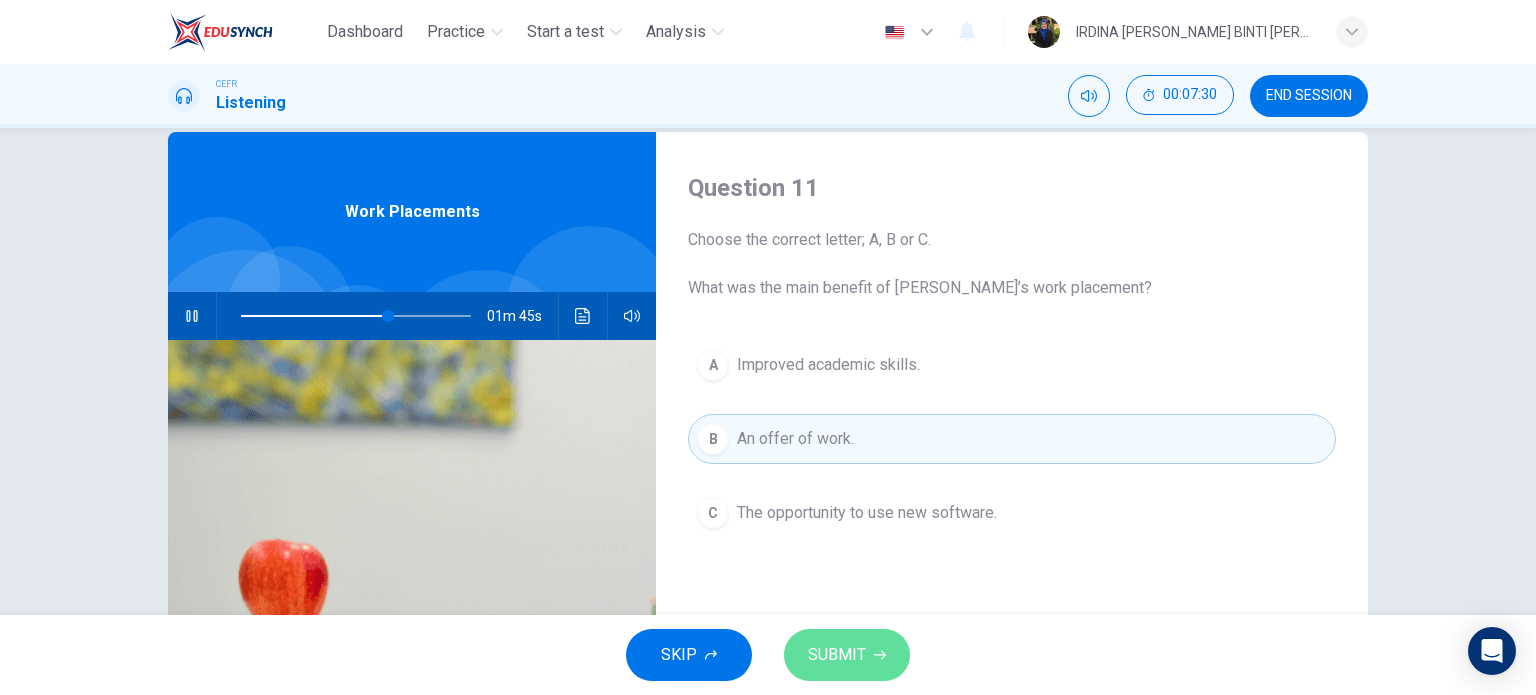 click on "SUBMIT" at bounding box center (837, 655) 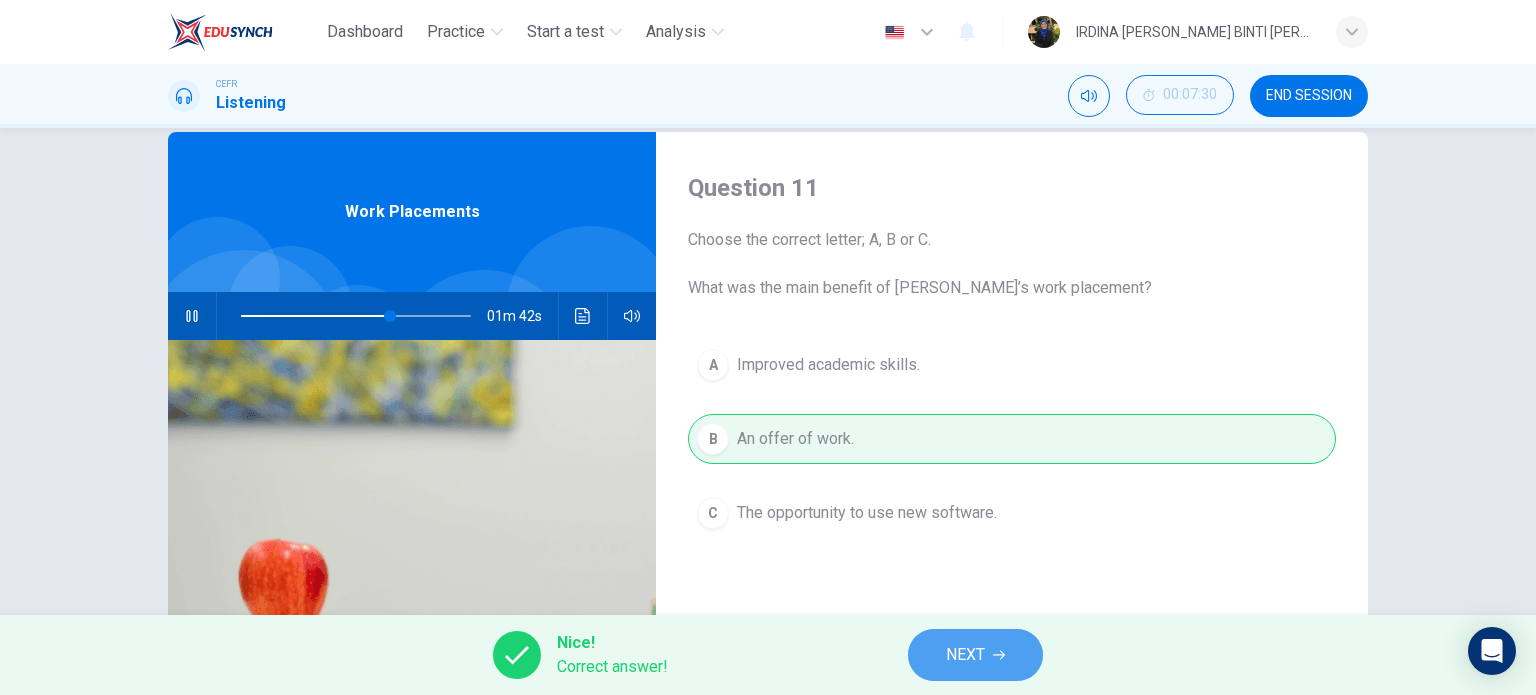 click on "NEXT" at bounding box center (965, 655) 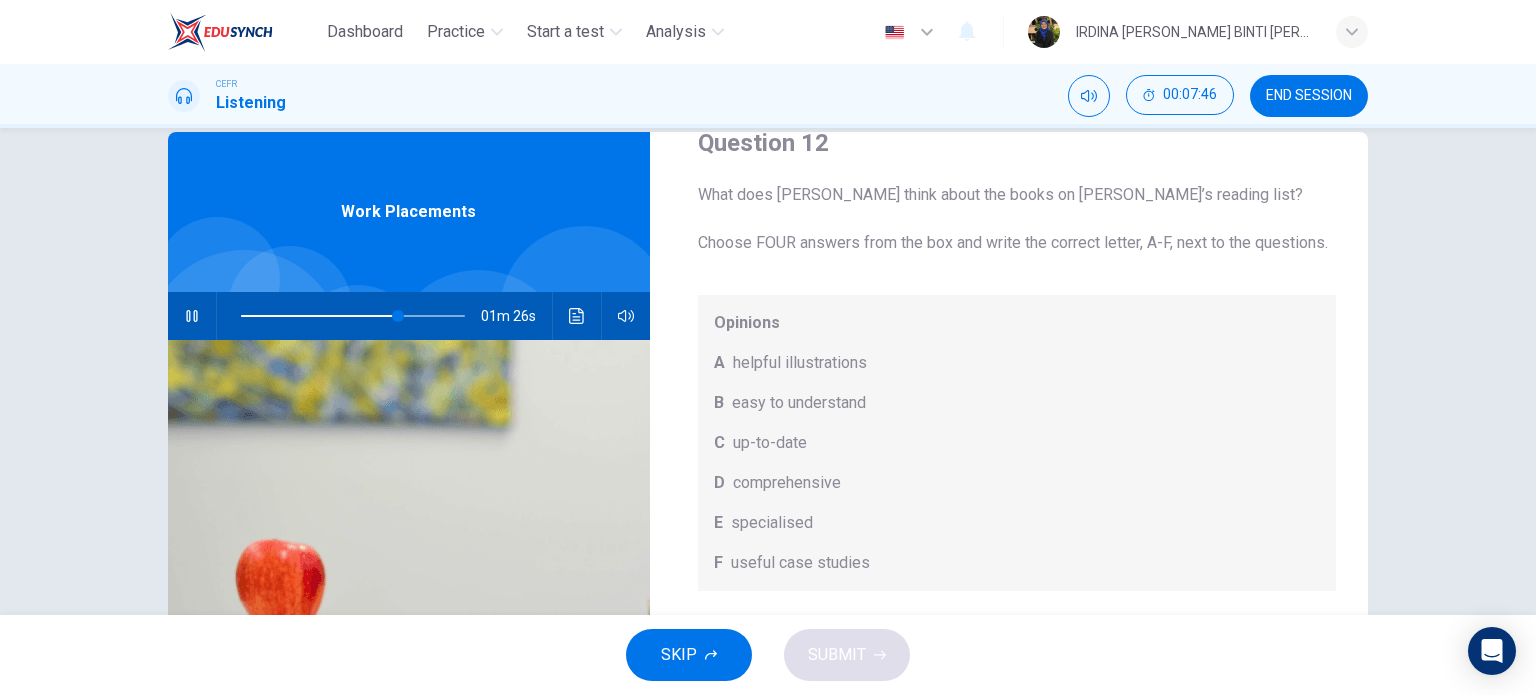 scroll, scrollTop: 112, scrollLeft: 0, axis: vertical 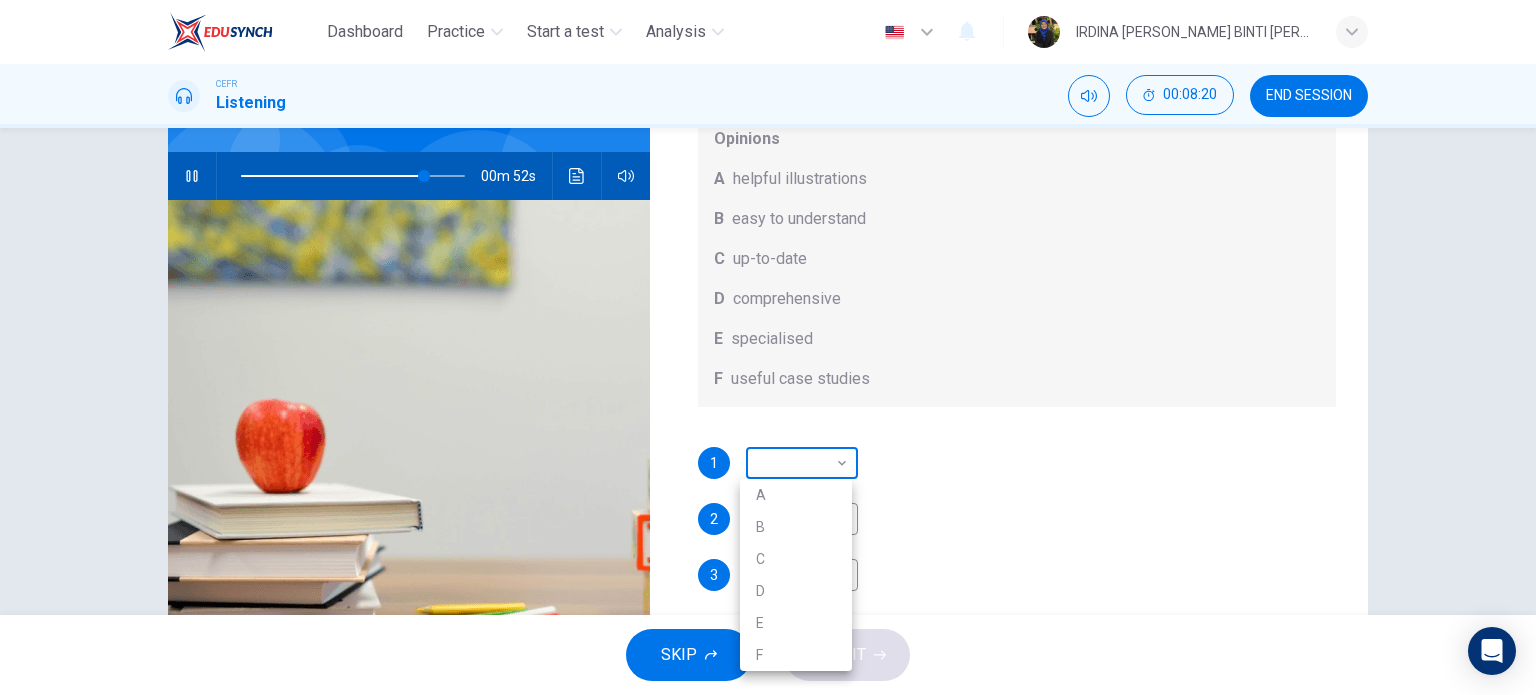 click on "Dashboard Practice Start a test Analysis English en ​ IRDINA [PERSON_NAME] BINTI [PERSON_NAME] CEFR Listening 00:08:20 END SESSION Question 12 What does [PERSON_NAME] think about the books on [PERSON_NAME]’s reading list? Choose FOUR answers from the box and write the correct letter, A-F, next to the questions.
Opinions A helpful illustrations B easy to understand C up-to-date D comprehensive E specialised F useful case studies 1 ​ ​ 2 ​ ​ 3 ​ ​ 4 ​ ​ Work Placements 00m 52s SKIP SUBMIT EduSynch - Online Language Proficiency Testing
Dashboard Practice Start a test Analysis Notifications © Copyright  2025 A B C D E F" at bounding box center [768, 347] 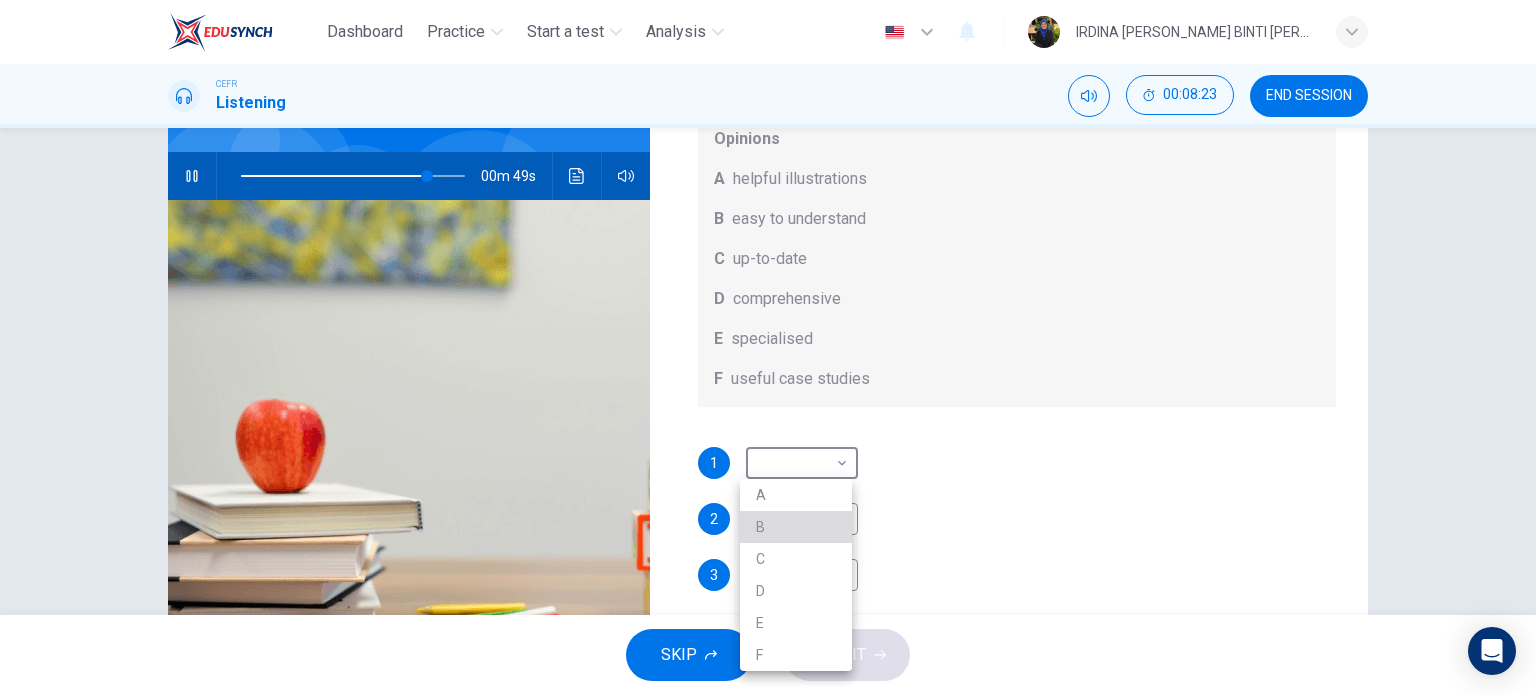 click on "B" at bounding box center [796, 527] 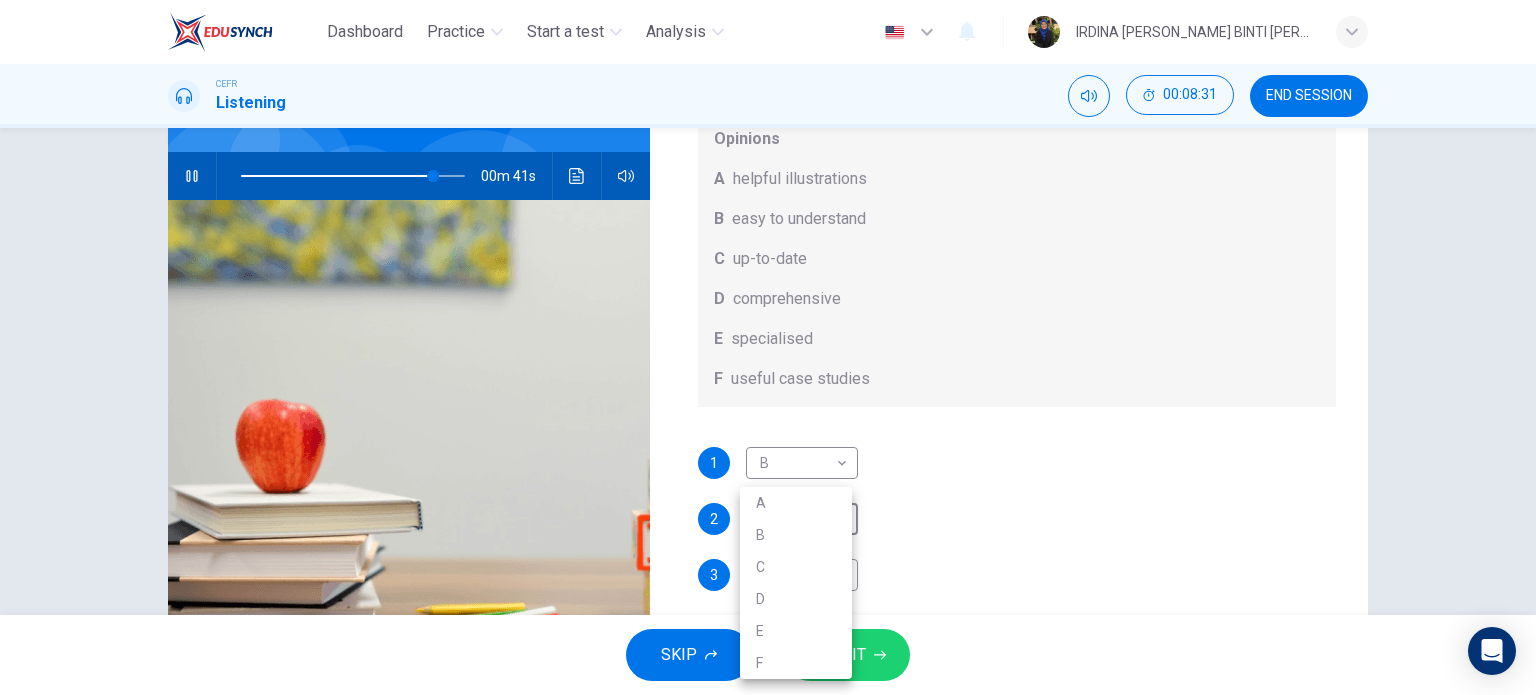 click on "Dashboard Practice Start a test Analysis English en ​ IRDINA [PERSON_NAME] BINTI [PERSON_NAME] CEFR Listening 00:08:31 END SESSION Question 12 What does [PERSON_NAME] think about the books on [PERSON_NAME]’s reading list? Choose FOUR answers from the box and write the correct letter, A-F, next to the questions.
Opinions A helpful illustrations B easy to understand C up-to-date D comprehensive E specialised F useful case studies 1 B B ​ 2 ​ ​ 3 ​ ​ 4 ​ ​ Work Placements 00m 41s SKIP SUBMIT EduSynch - Online Language Proficiency Testing
Dashboard Practice Start a test Analysis Notifications © Copyright  2025 A B C D E F" at bounding box center [768, 347] 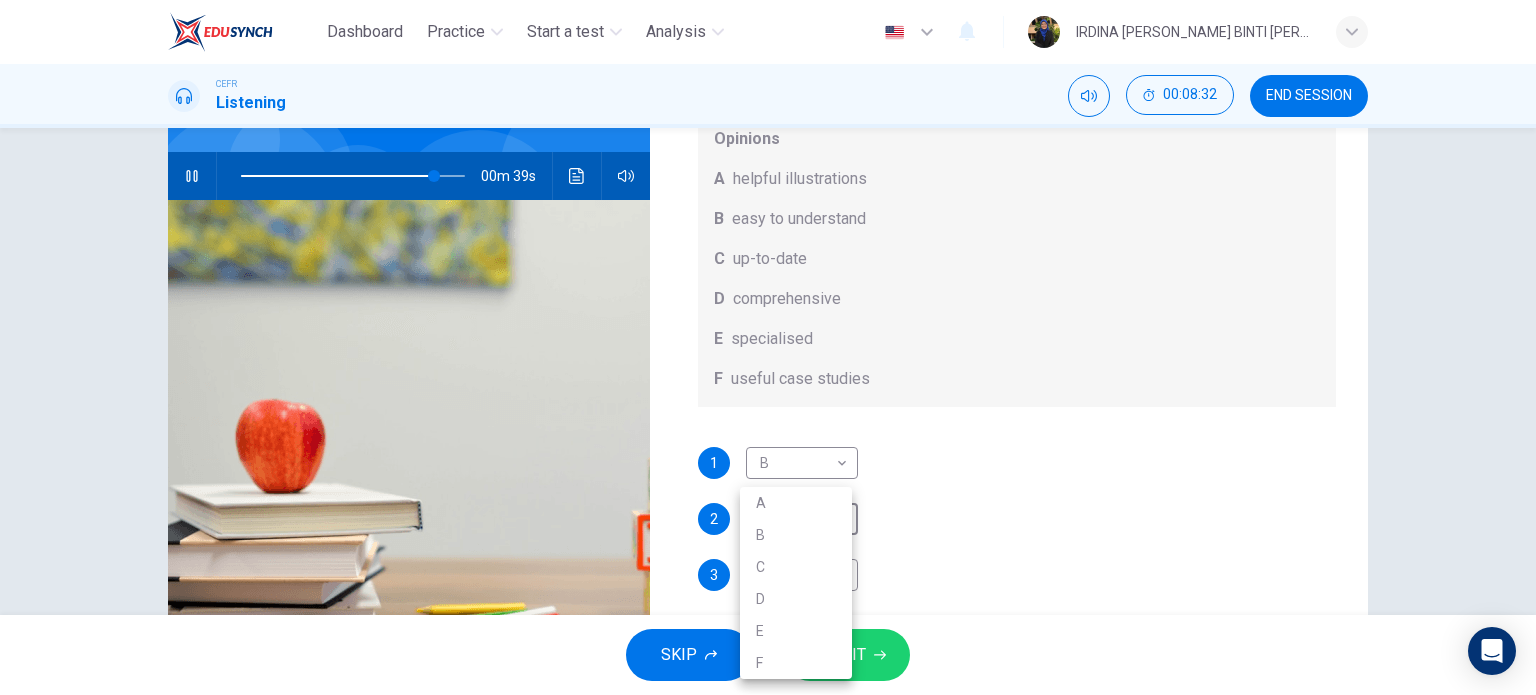 click on "A" at bounding box center (796, 503) 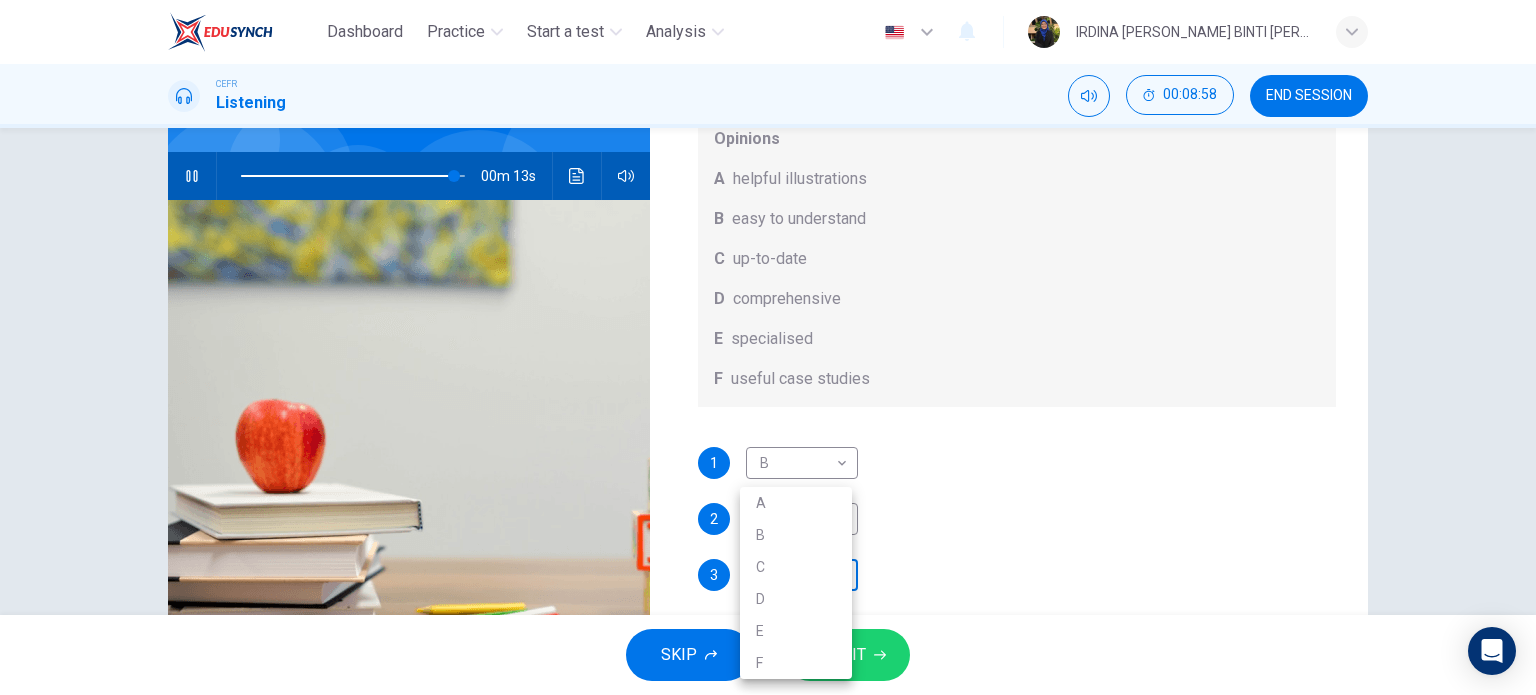 click on "Dashboard Practice Start a test Analysis English en ​ IRDINA [PERSON_NAME] BINTI [PERSON_NAME] CEFR Listening 00:08:58 END SESSION Question 12 What does [PERSON_NAME] think about the books on [PERSON_NAME]’s reading list? Choose FOUR answers from the box and write the correct letter, A-F, next to the questions.
Opinions A helpful illustrations B easy to understand C up-to-date D comprehensive E specialised F useful case studies 1 B B ​ 2 A A ​ 3 ​ ​ 4 ​ ​ Work Placements 00m 13s SKIP SUBMIT EduSynch - Online Language Proficiency Testing
Dashboard Practice Start a test Analysis Notifications © Copyright  2025 A B C D E F" at bounding box center (768, 347) 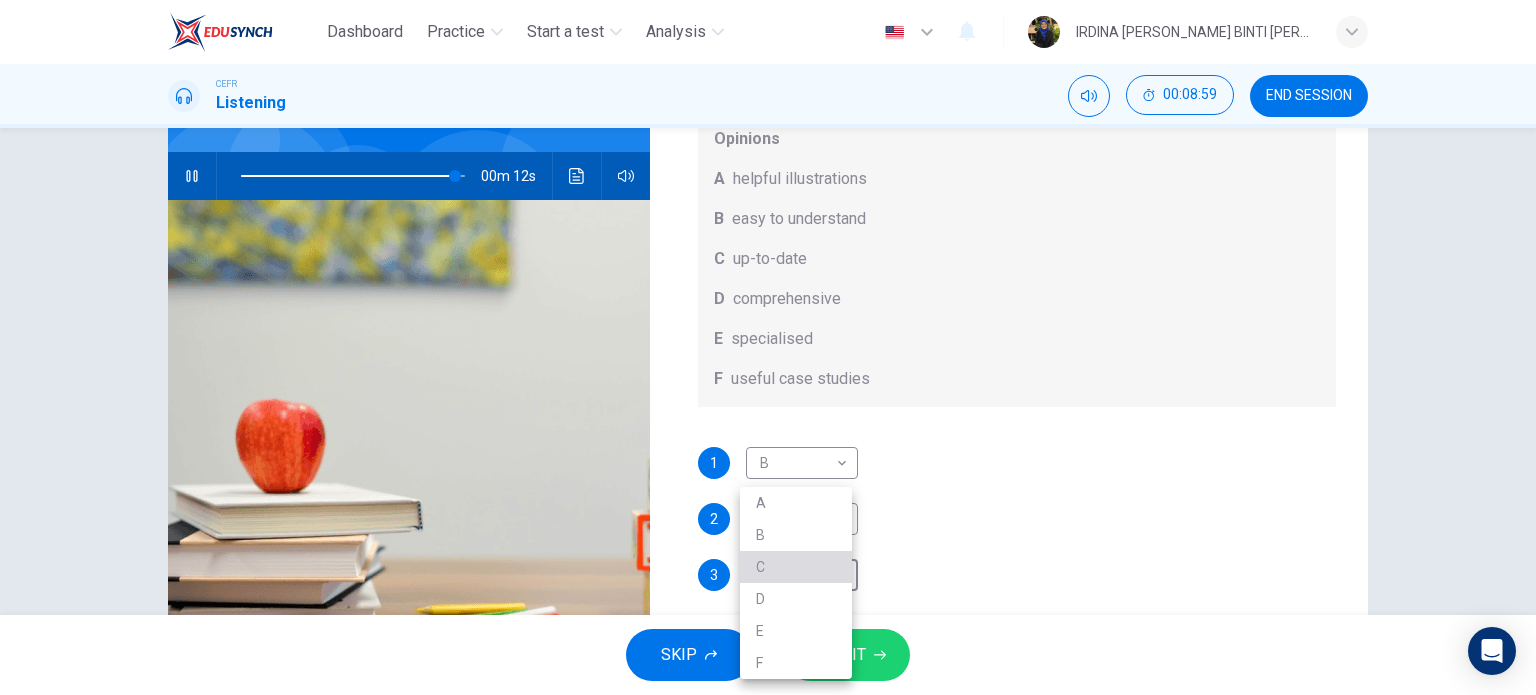 click on "C" at bounding box center (796, 567) 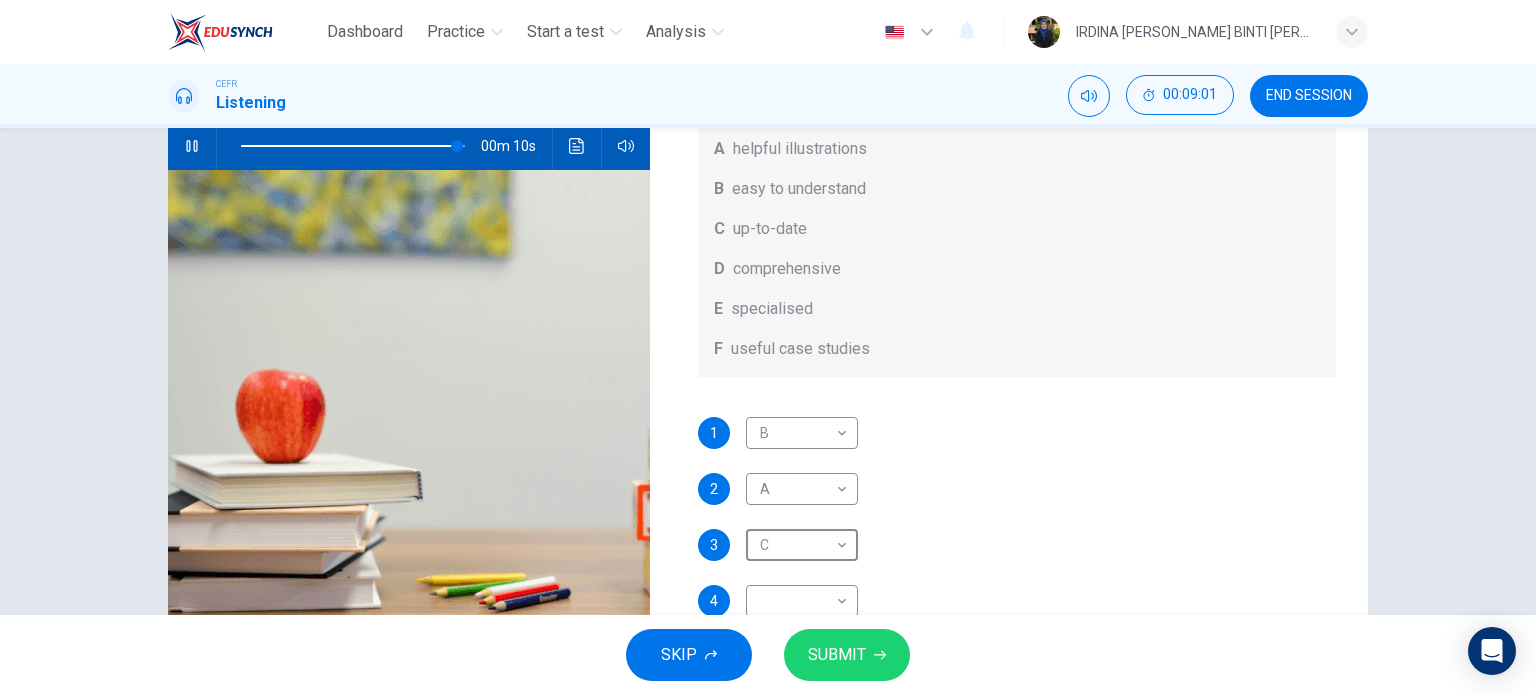 scroll, scrollTop: 204, scrollLeft: 0, axis: vertical 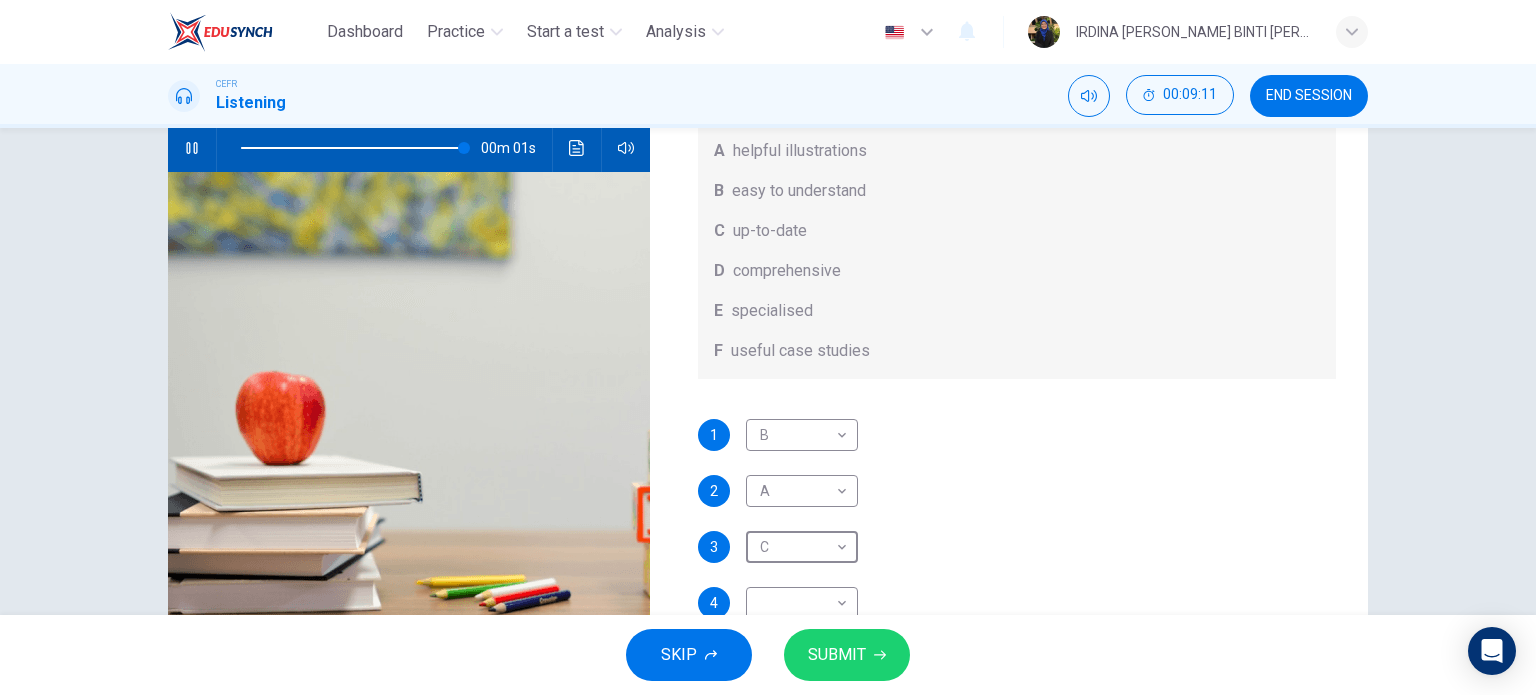 type on "0" 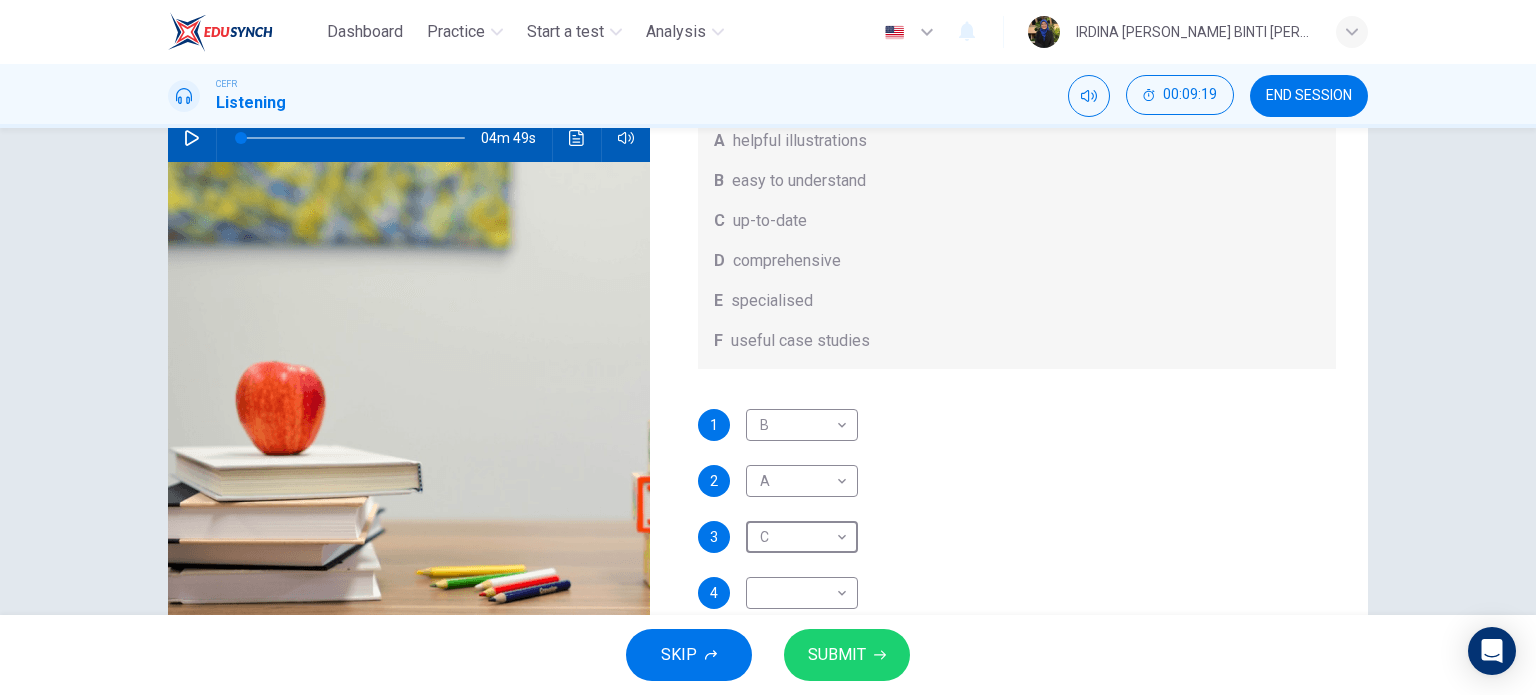 scroll, scrollTop: 212, scrollLeft: 0, axis: vertical 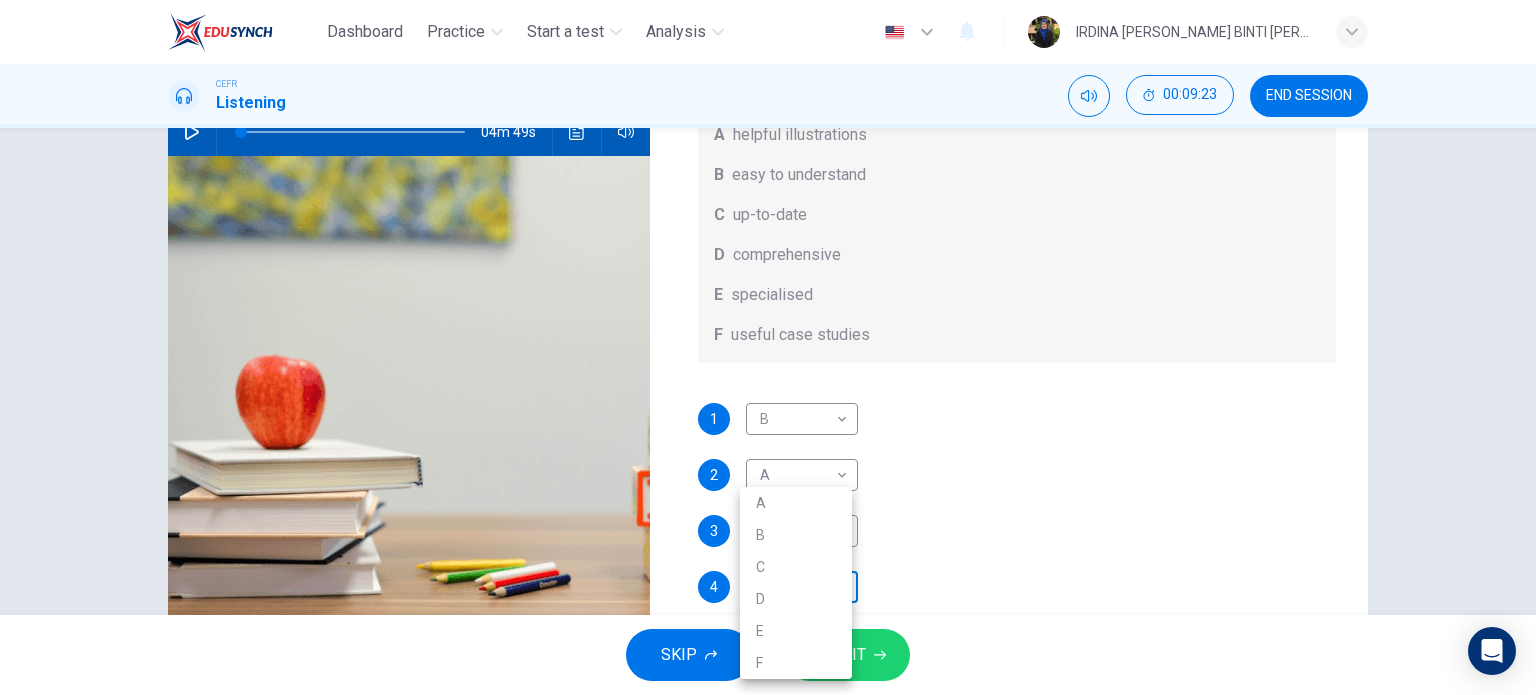 click on "Dashboard Practice Start a test Analysis English en ​ IRDINA [PERSON_NAME] BINTI [PERSON_NAME] CEFR Listening 00:09:23 END SESSION Question 12 What does [PERSON_NAME] think about the books on [PERSON_NAME]’s reading list? Choose FOUR answers from the box and write the correct letter, A-F, next to the questions.
Opinions A helpful illustrations B easy to understand C up-to-date D comprehensive E specialised F useful case studies 1 B B ​ 2 A A ​ 3 C C ​ 4 ​ ​ Work Placements 04m 49s SKIP SUBMIT EduSynch - Online Language Proficiency Testing
Dashboard Practice Start a test Analysis Notifications © Copyright  2025 A B C D E F" at bounding box center [768, 347] 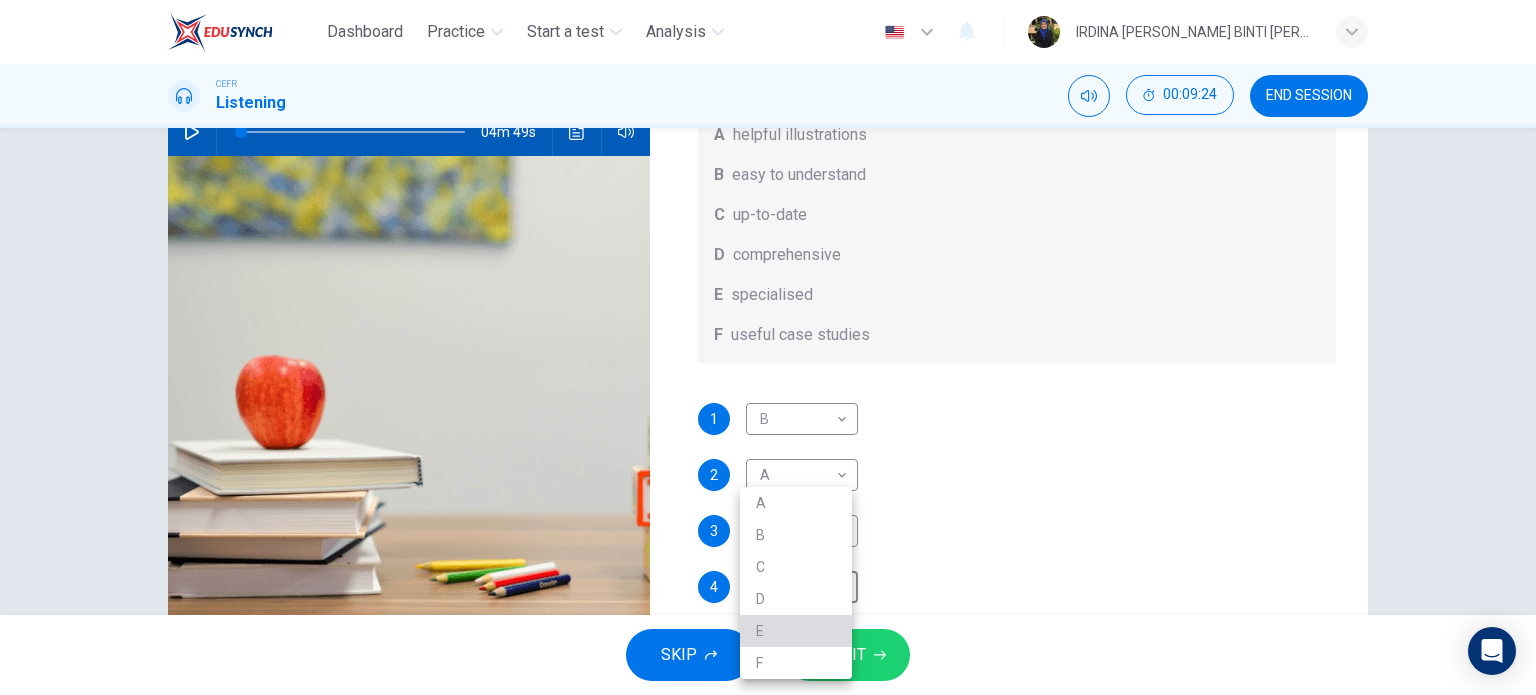 click on "E" at bounding box center [796, 631] 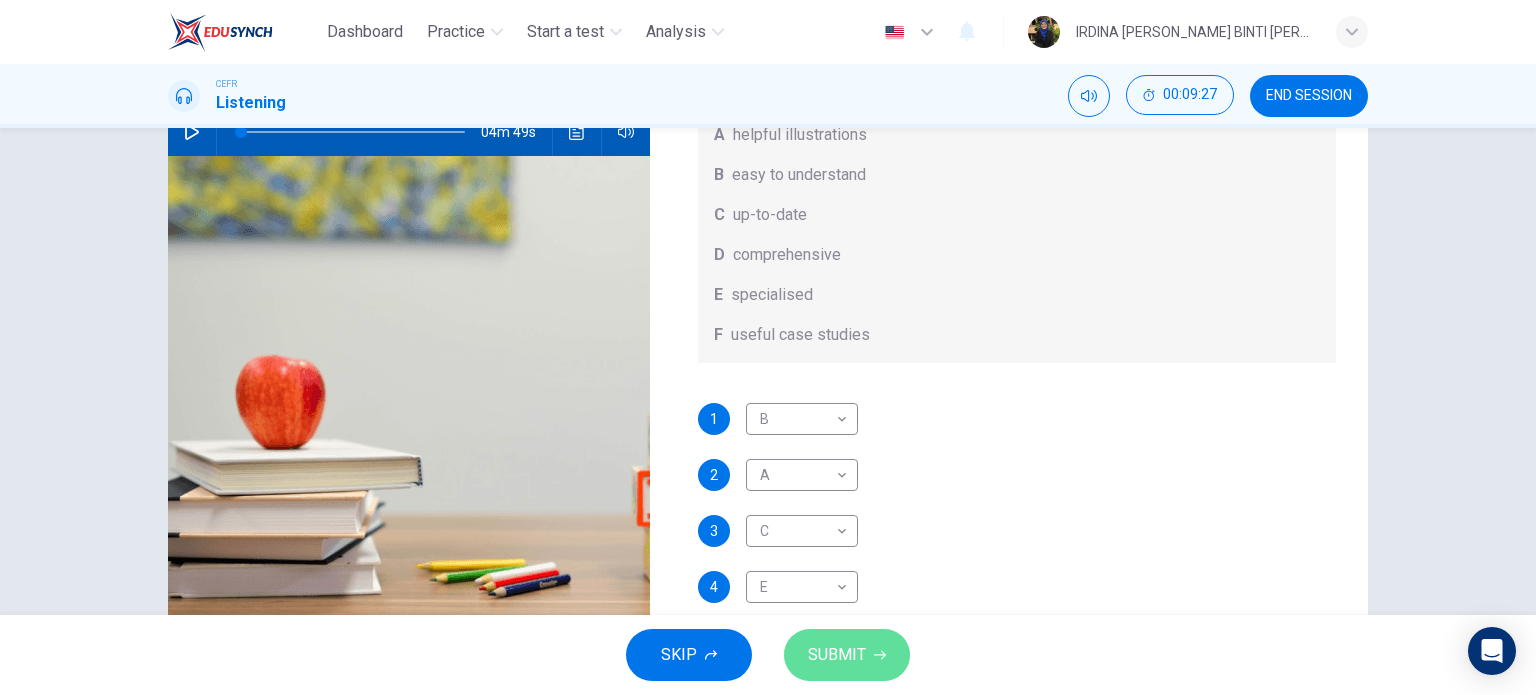 click on "SUBMIT" at bounding box center (837, 655) 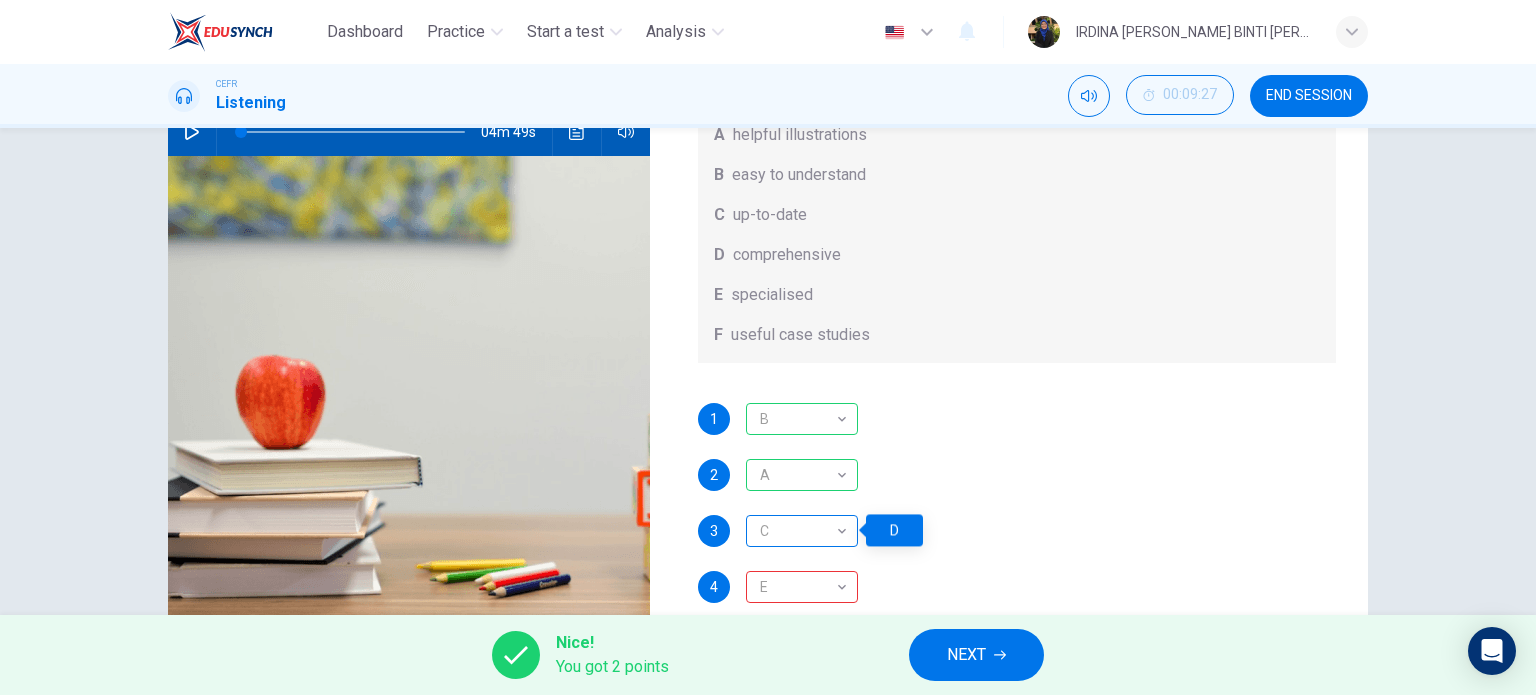 click on "C" at bounding box center [798, 531] 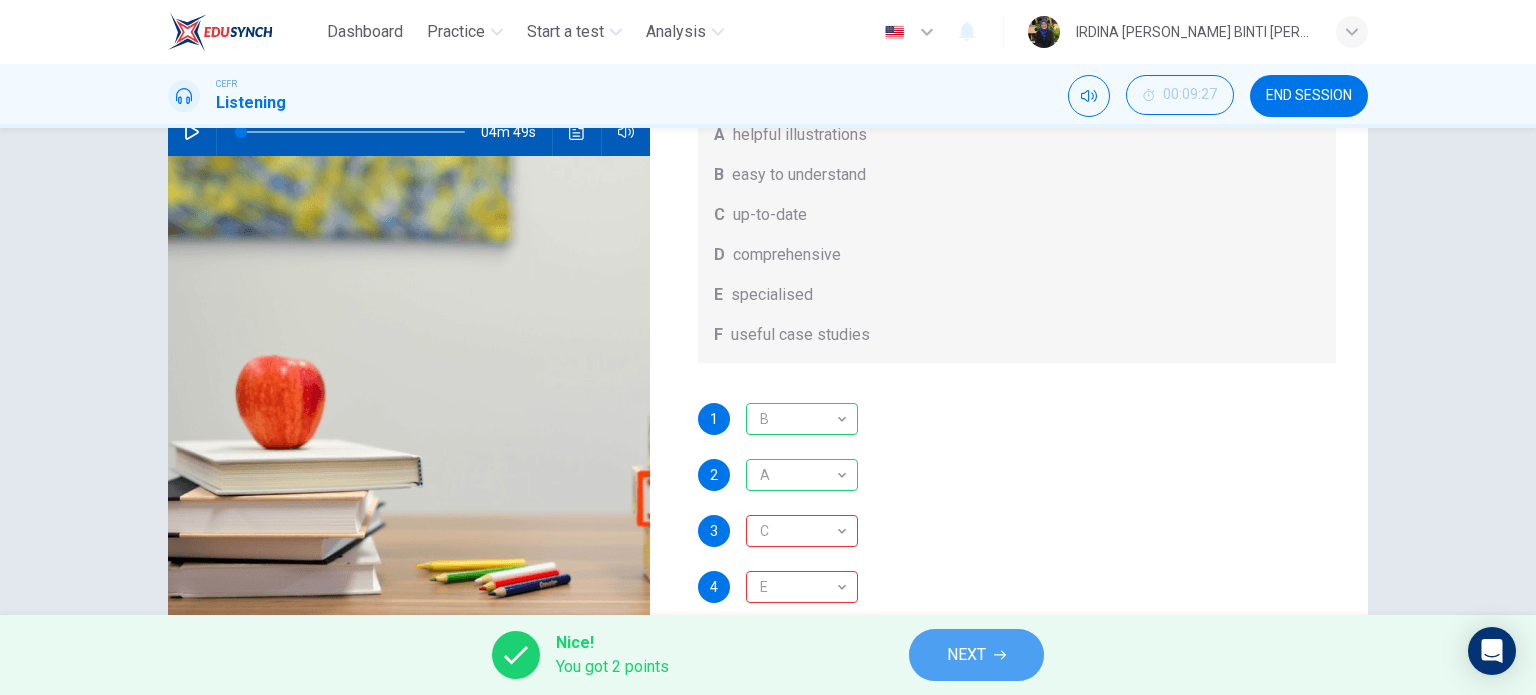 click on "NEXT" at bounding box center [976, 655] 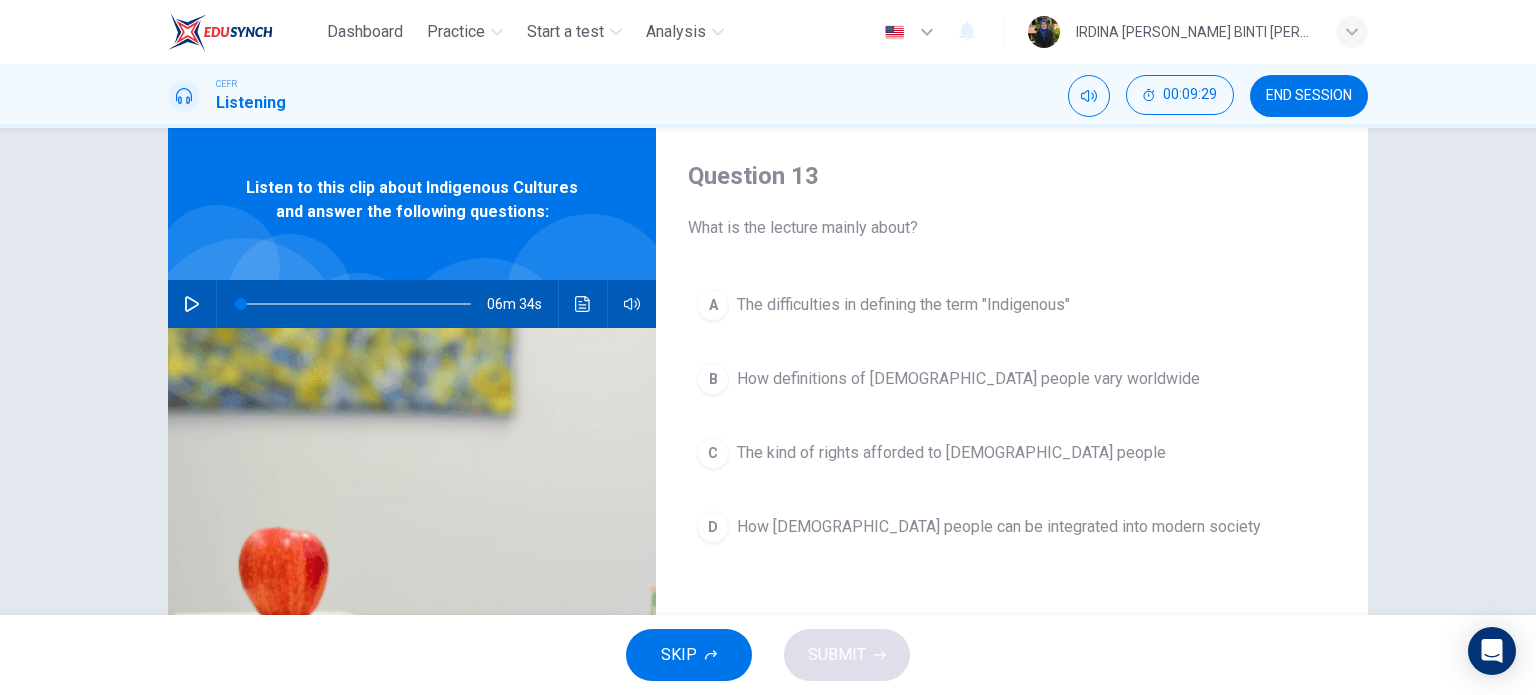 scroll, scrollTop: 48, scrollLeft: 0, axis: vertical 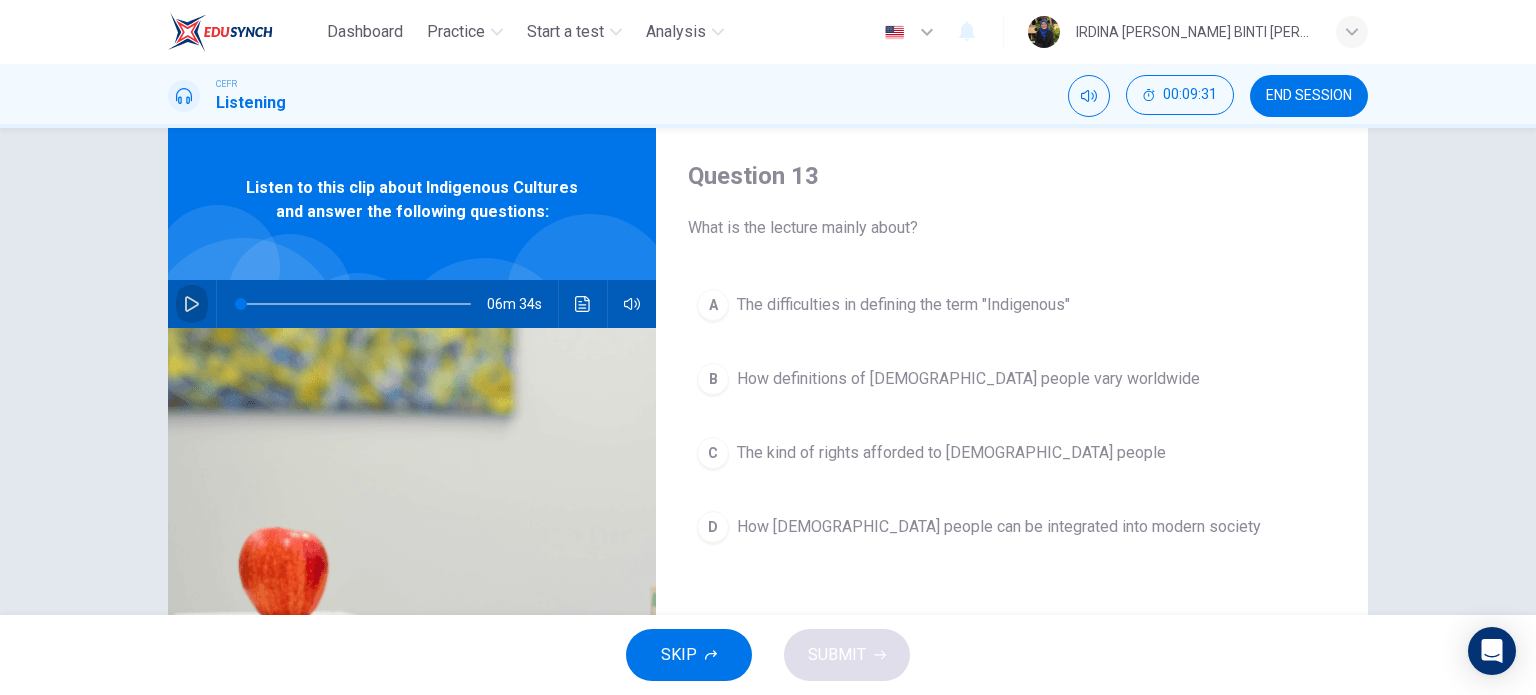 click 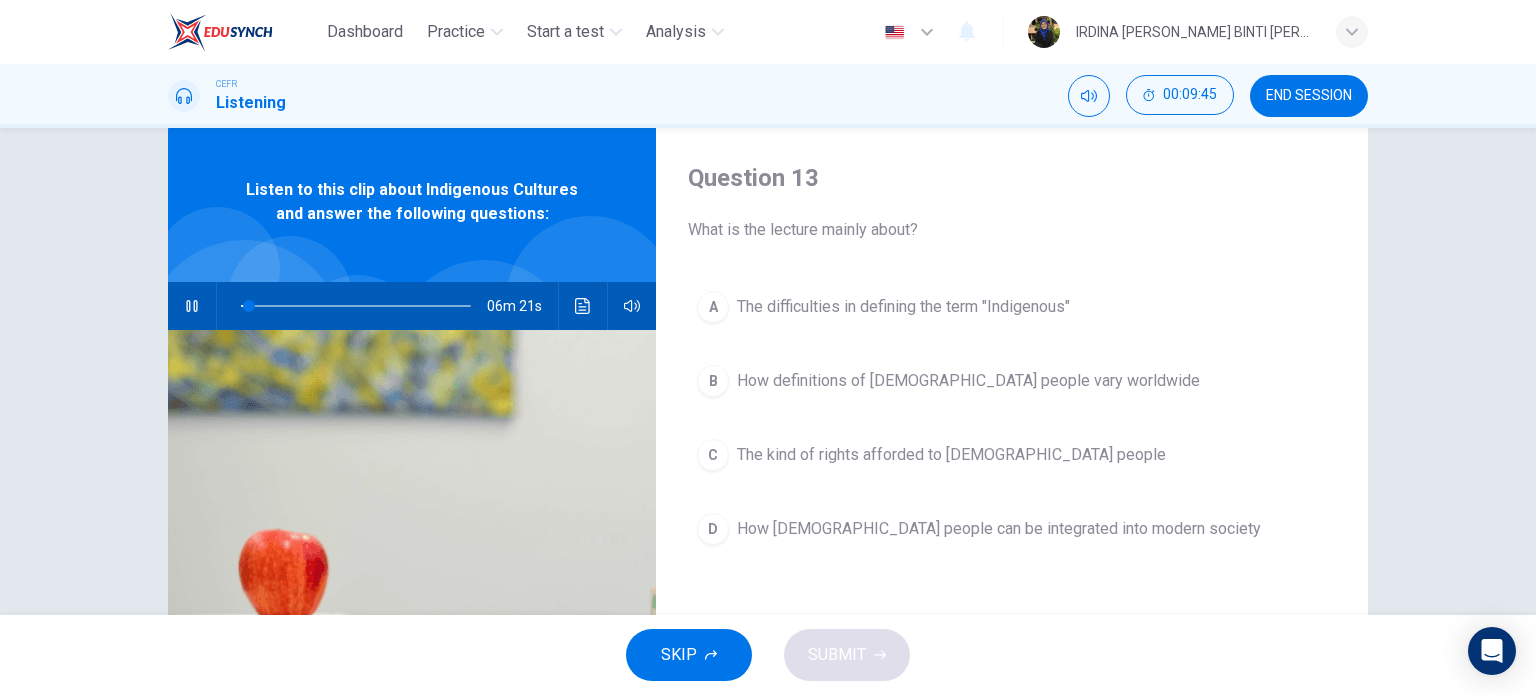 scroll, scrollTop: 44, scrollLeft: 0, axis: vertical 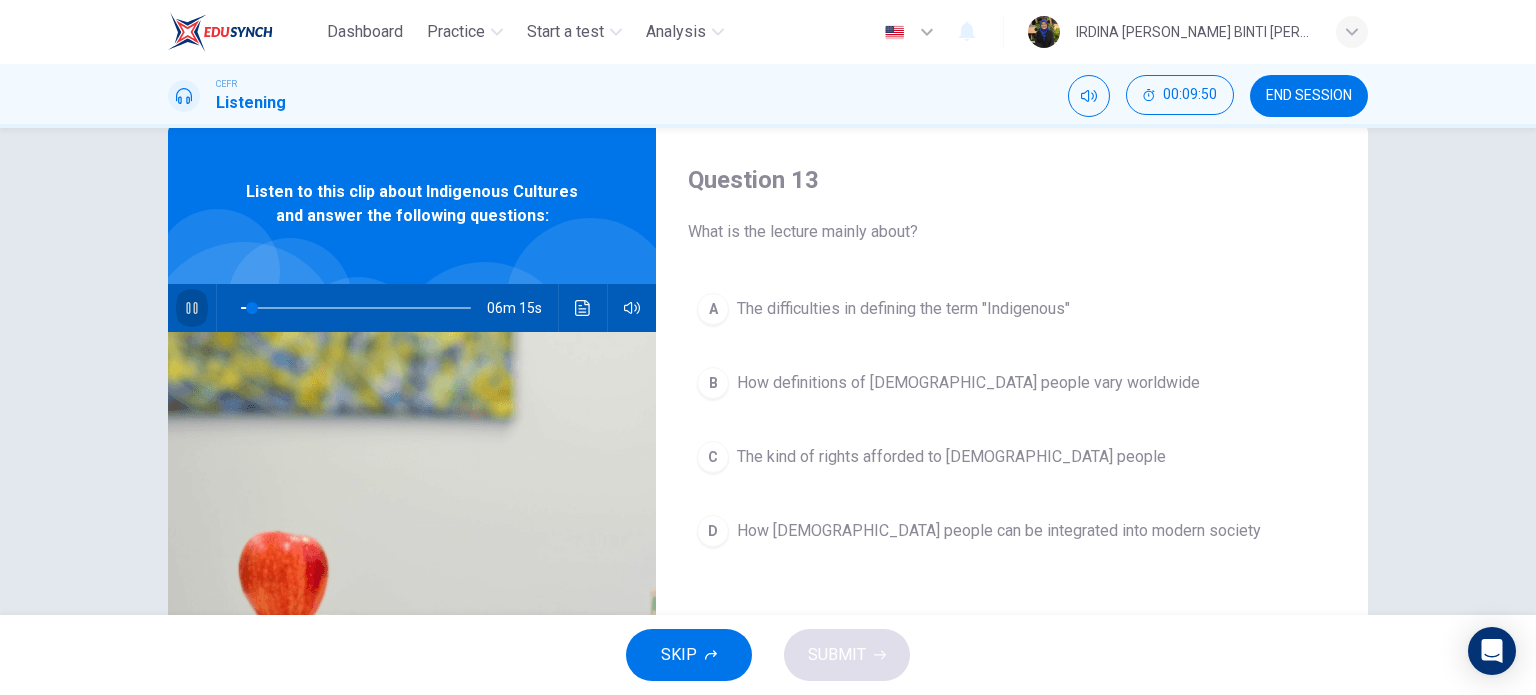 click 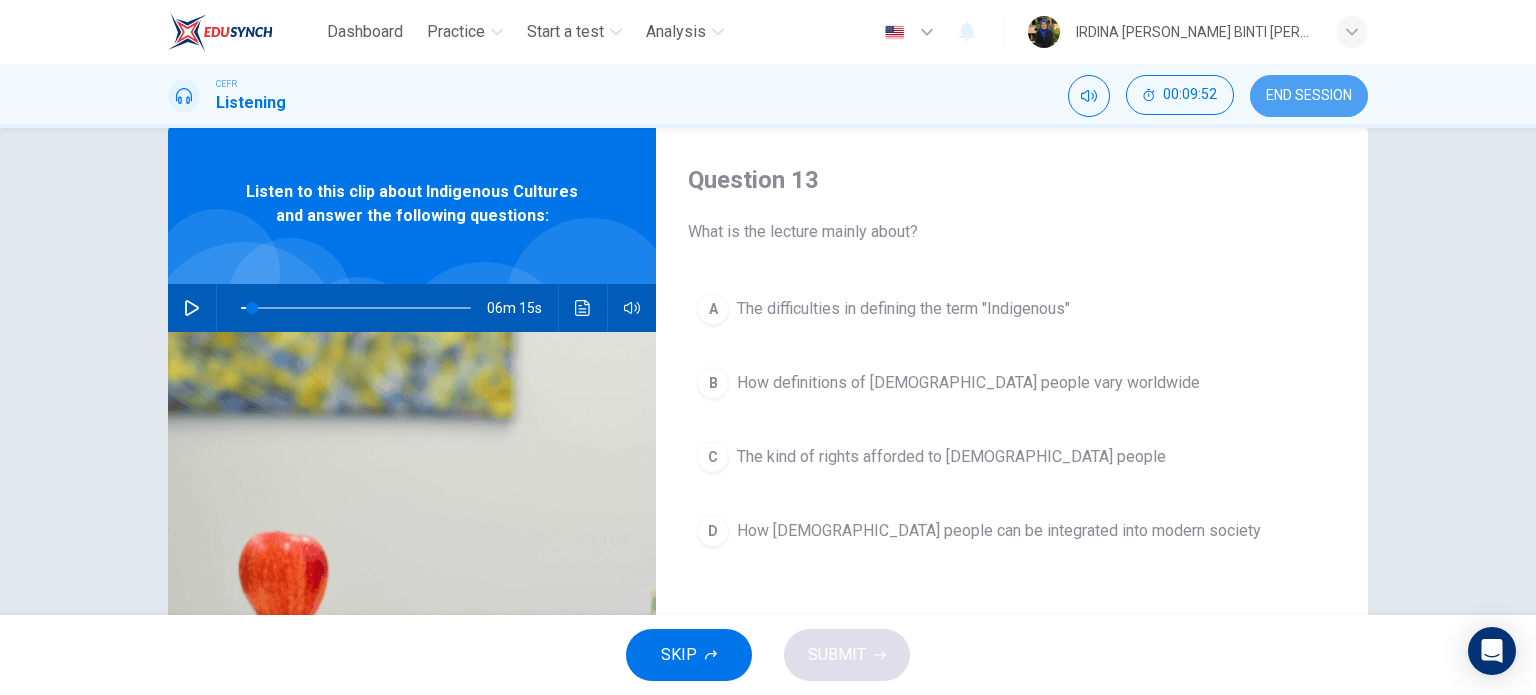 click on "END SESSION" at bounding box center [1309, 96] 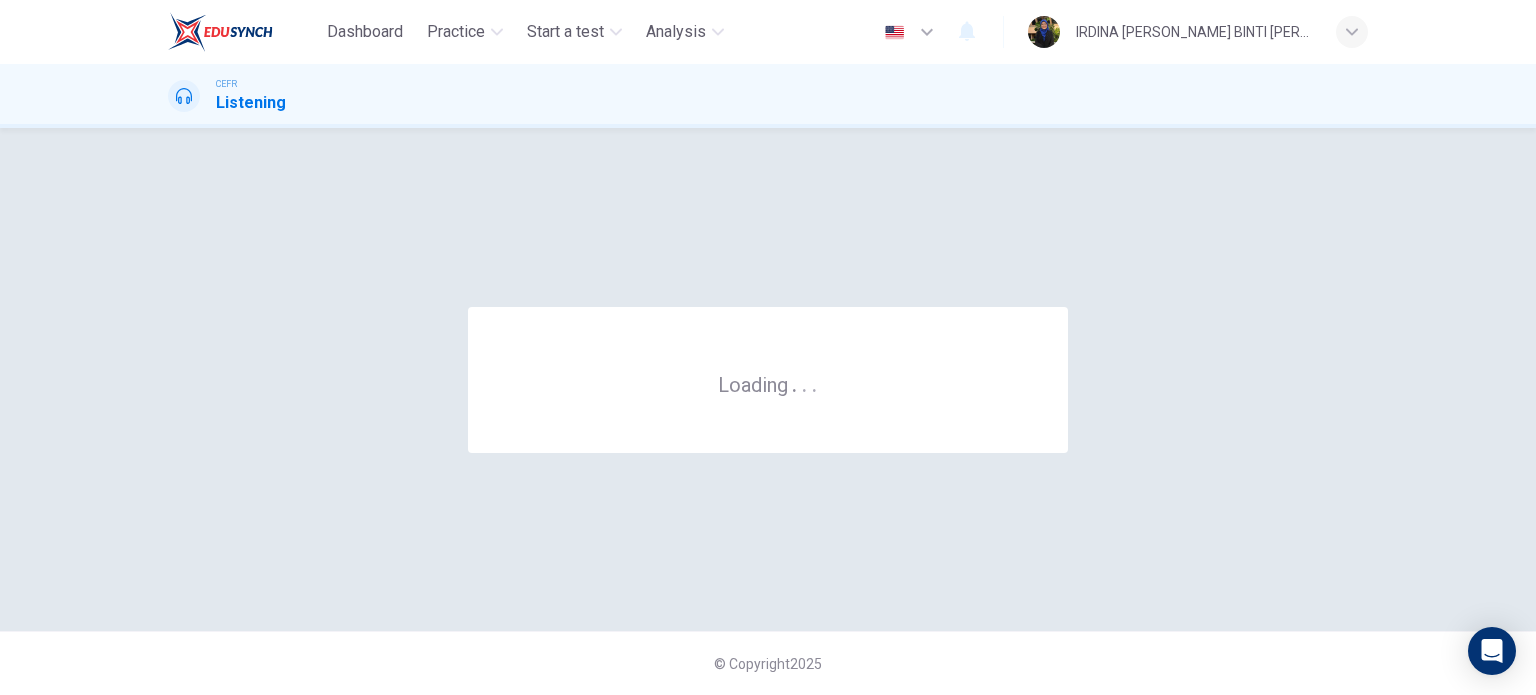 scroll, scrollTop: 0, scrollLeft: 0, axis: both 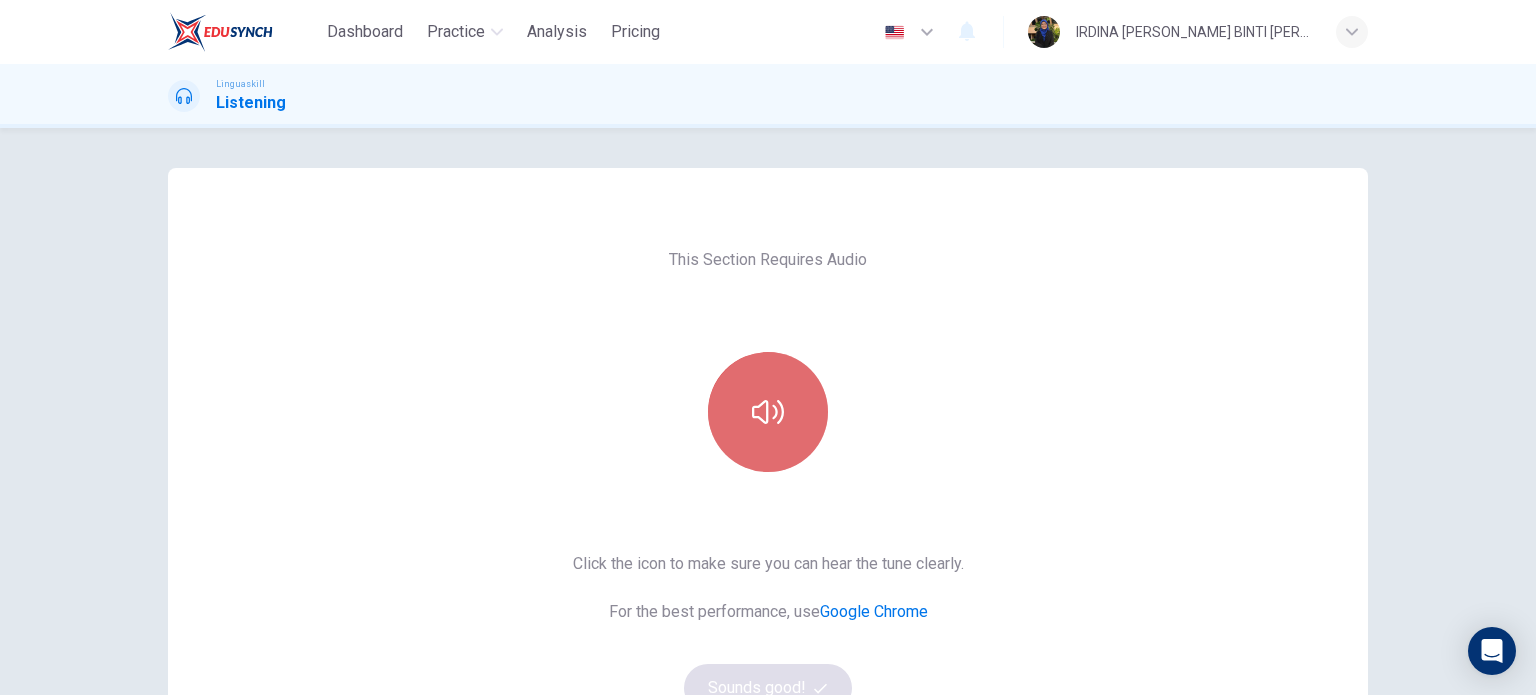 click 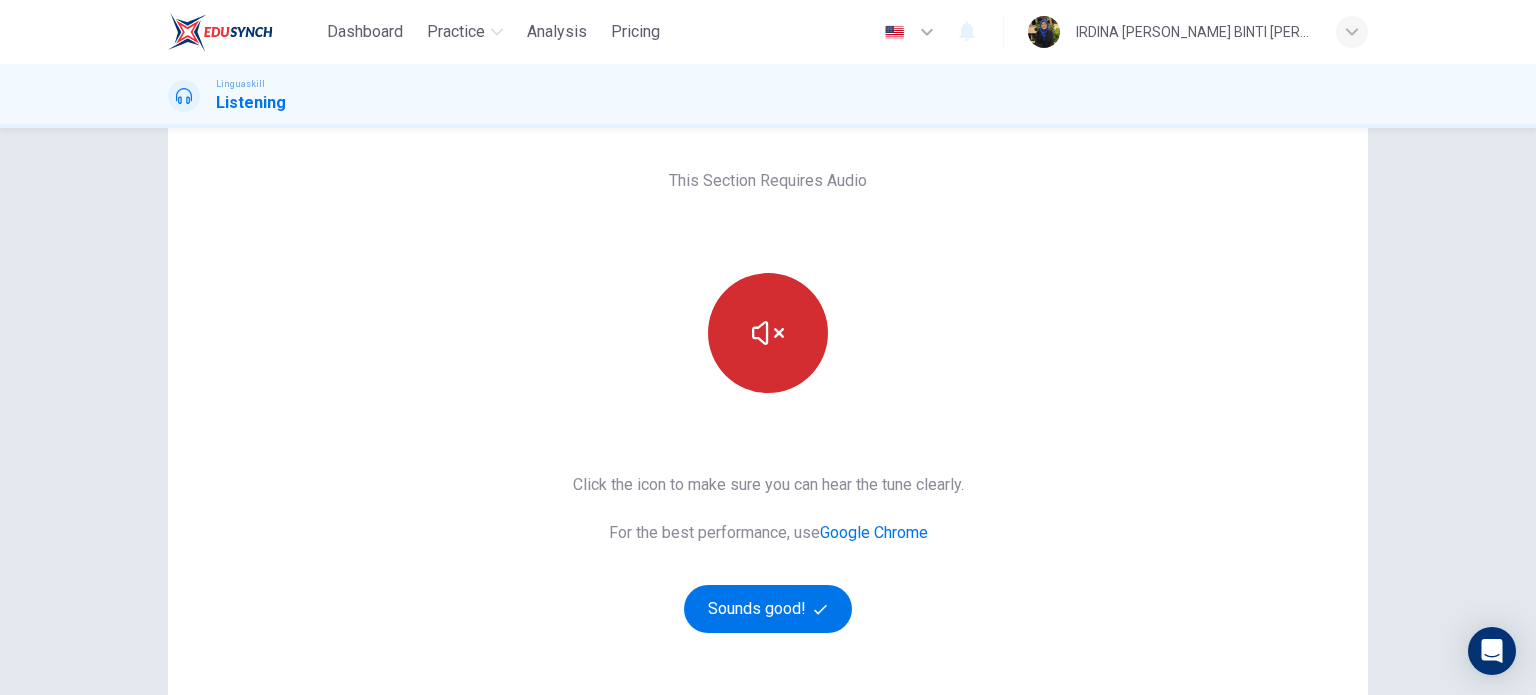 scroll, scrollTop: 80, scrollLeft: 0, axis: vertical 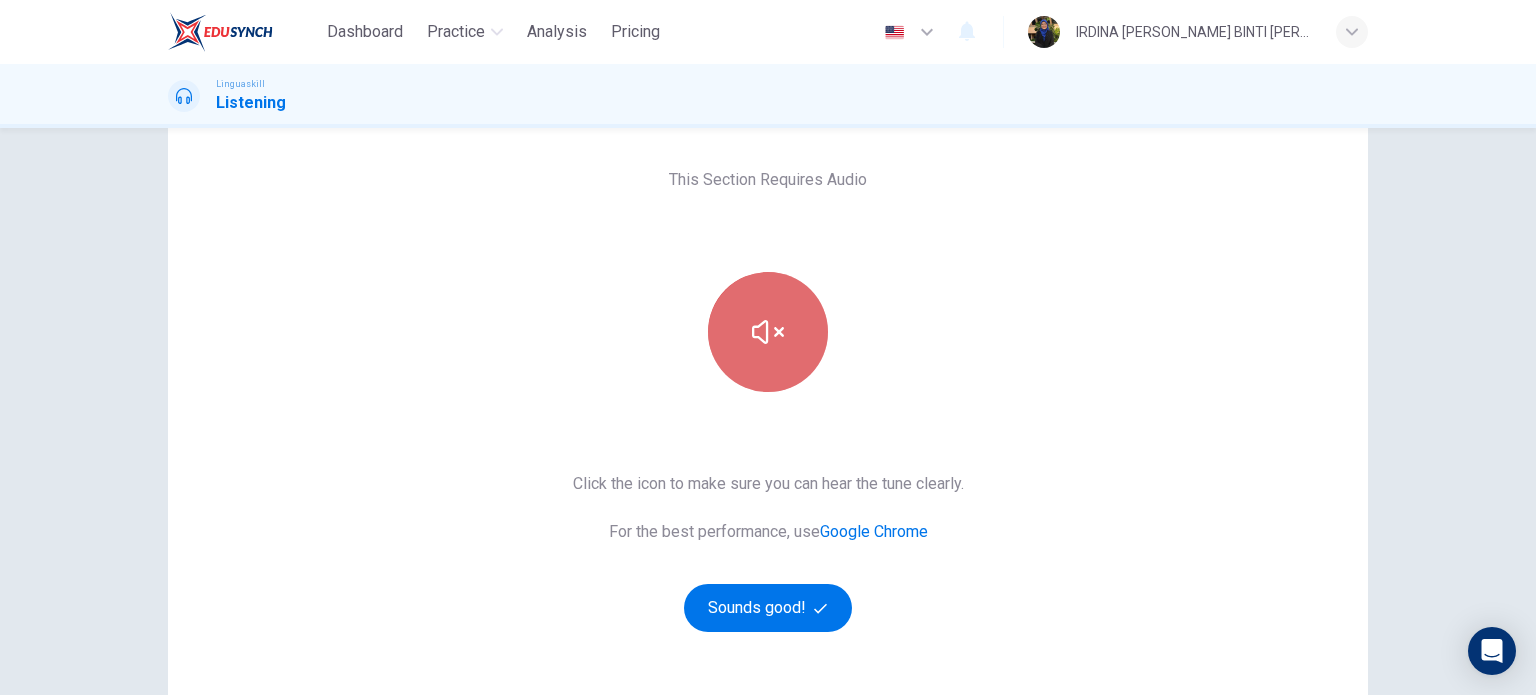 click at bounding box center [768, 332] 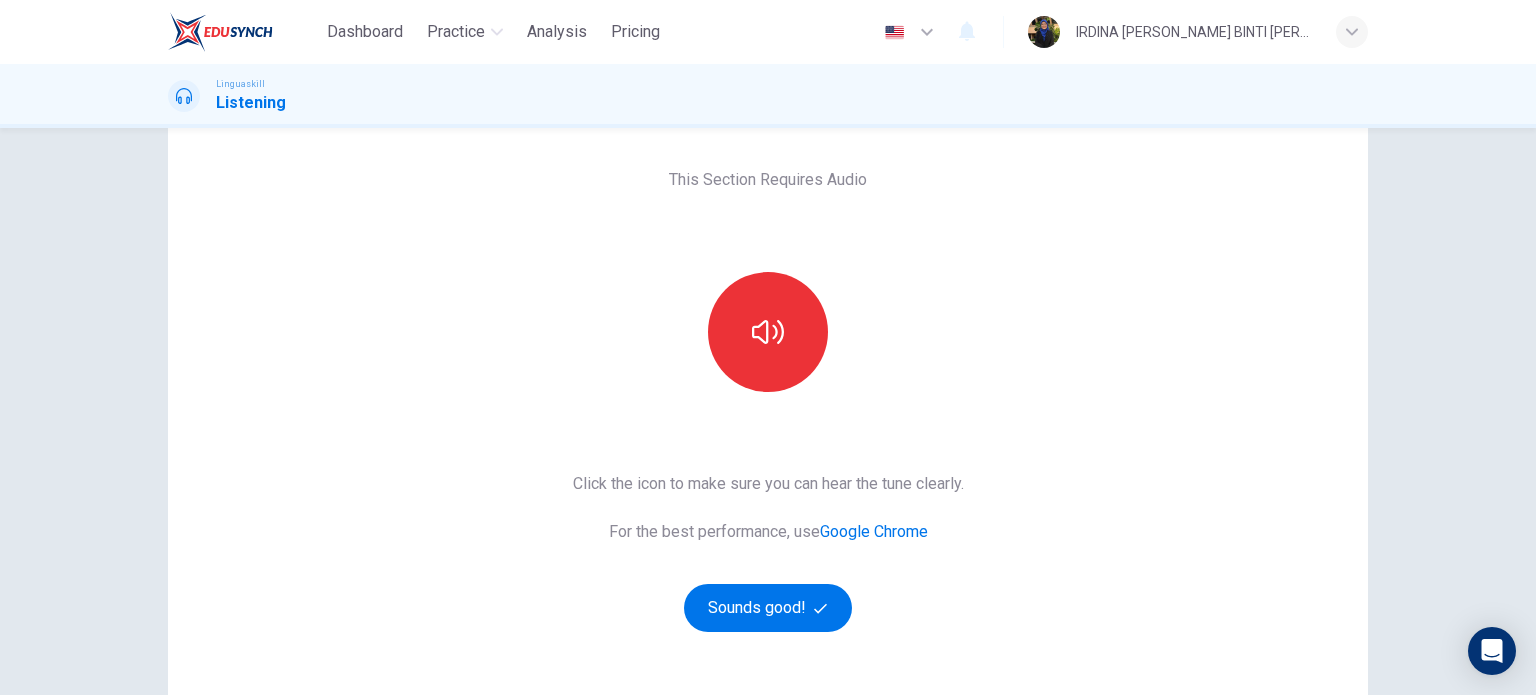 click on "Click the icon to make sure you can hear the tune clearly. For the best performance, use  Google Chrome Sounds good!" at bounding box center [768, 552] 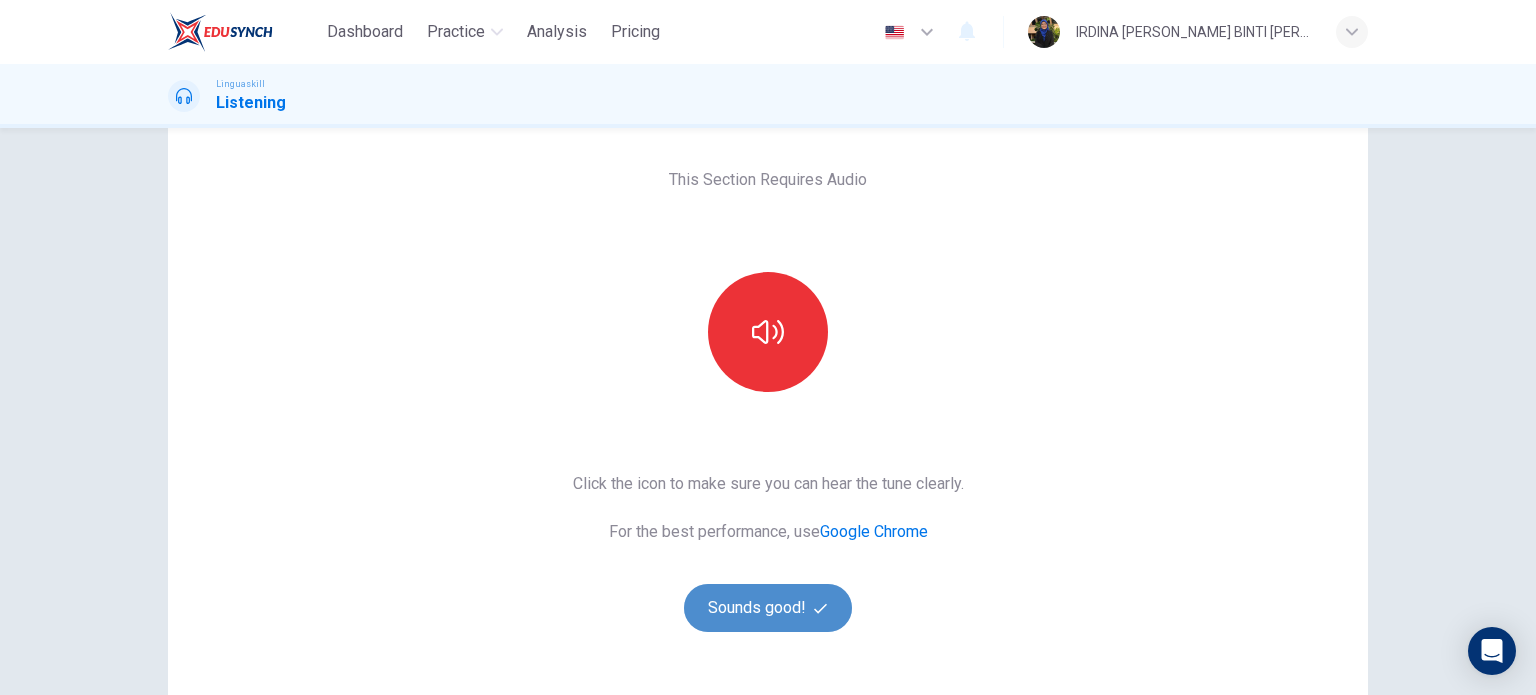 click on "Sounds good!" at bounding box center (768, 608) 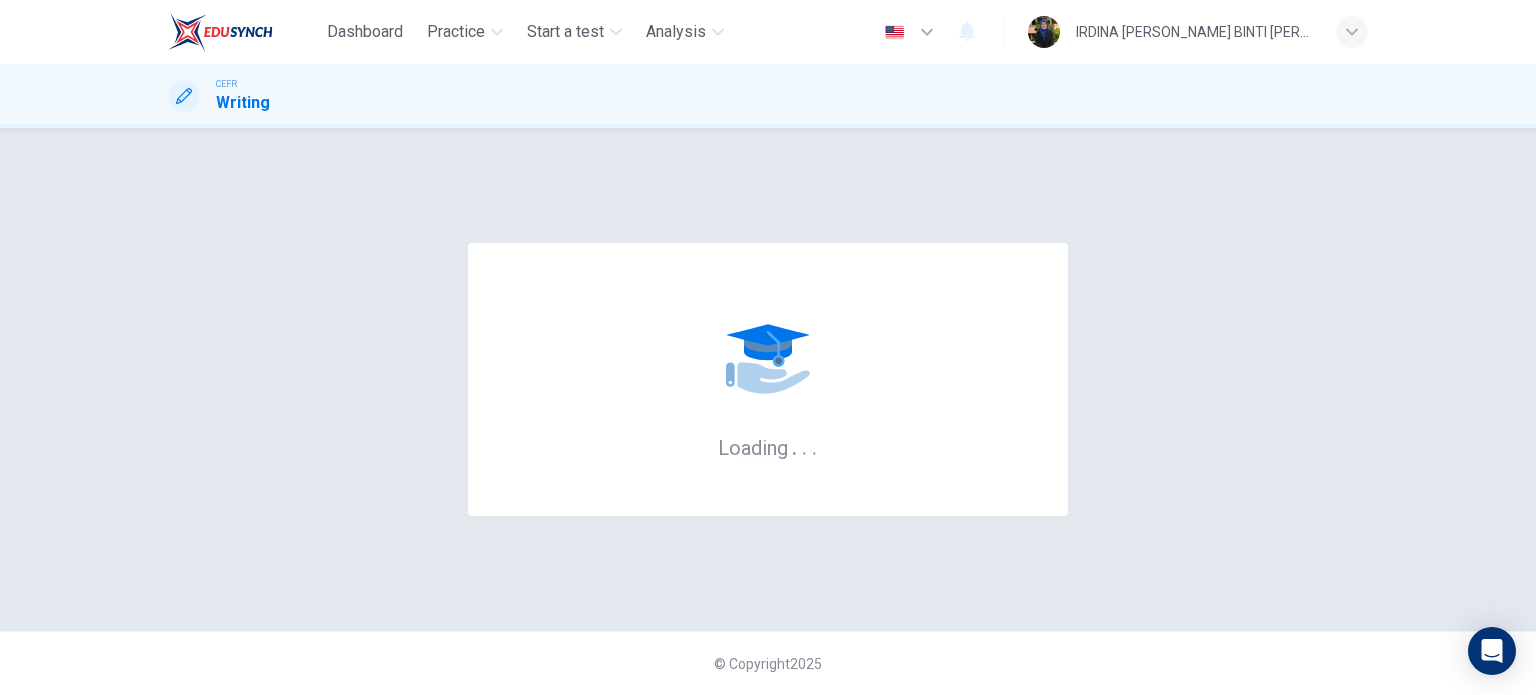 scroll, scrollTop: 0, scrollLeft: 0, axis: both 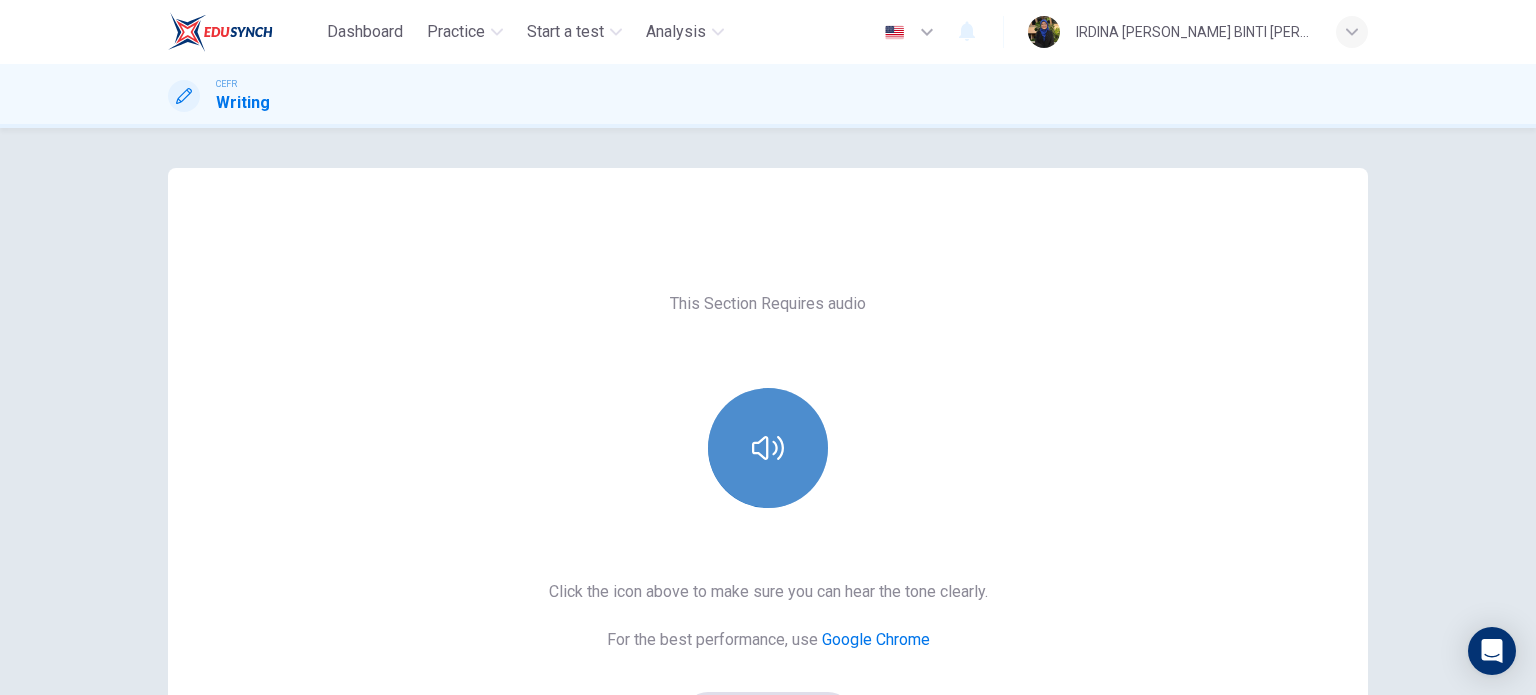 click 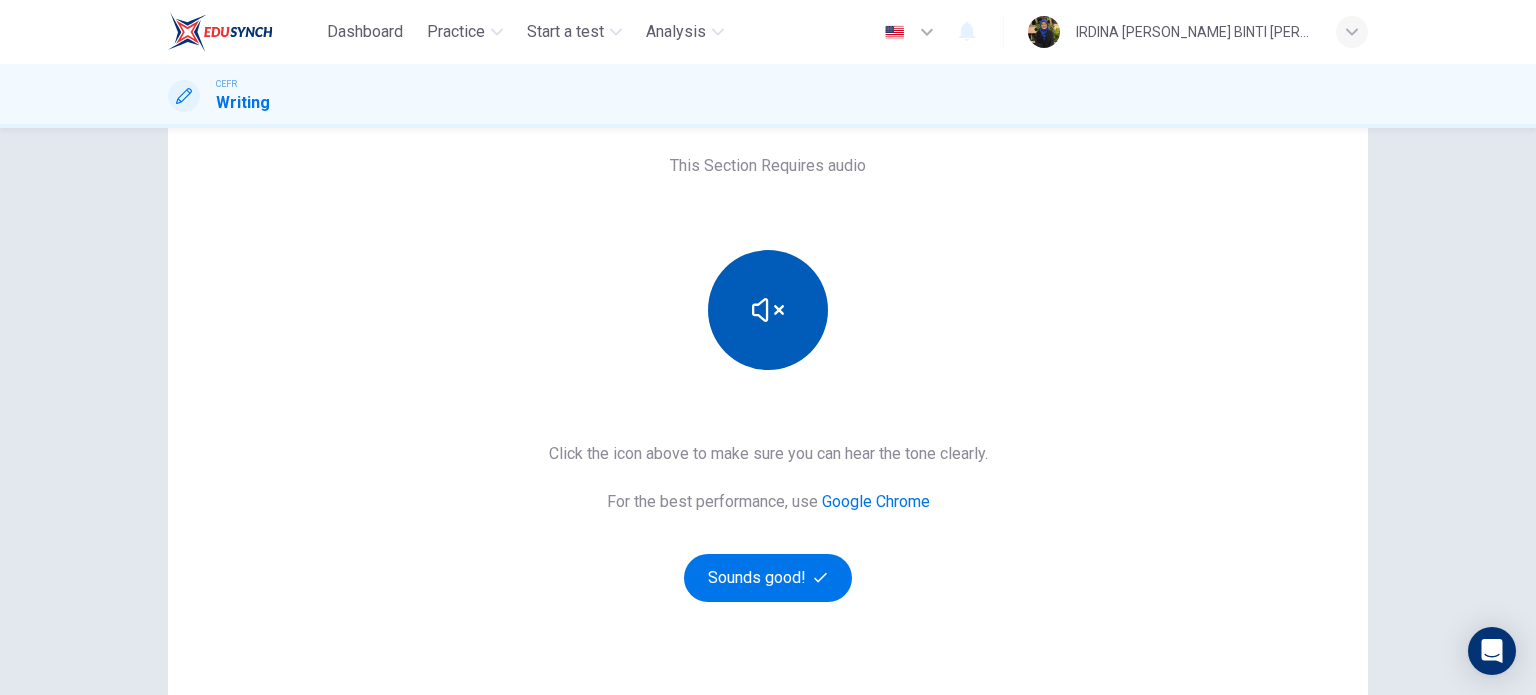 scroll, scrollTop: 147, scrollLeft: 0, axis: vertical 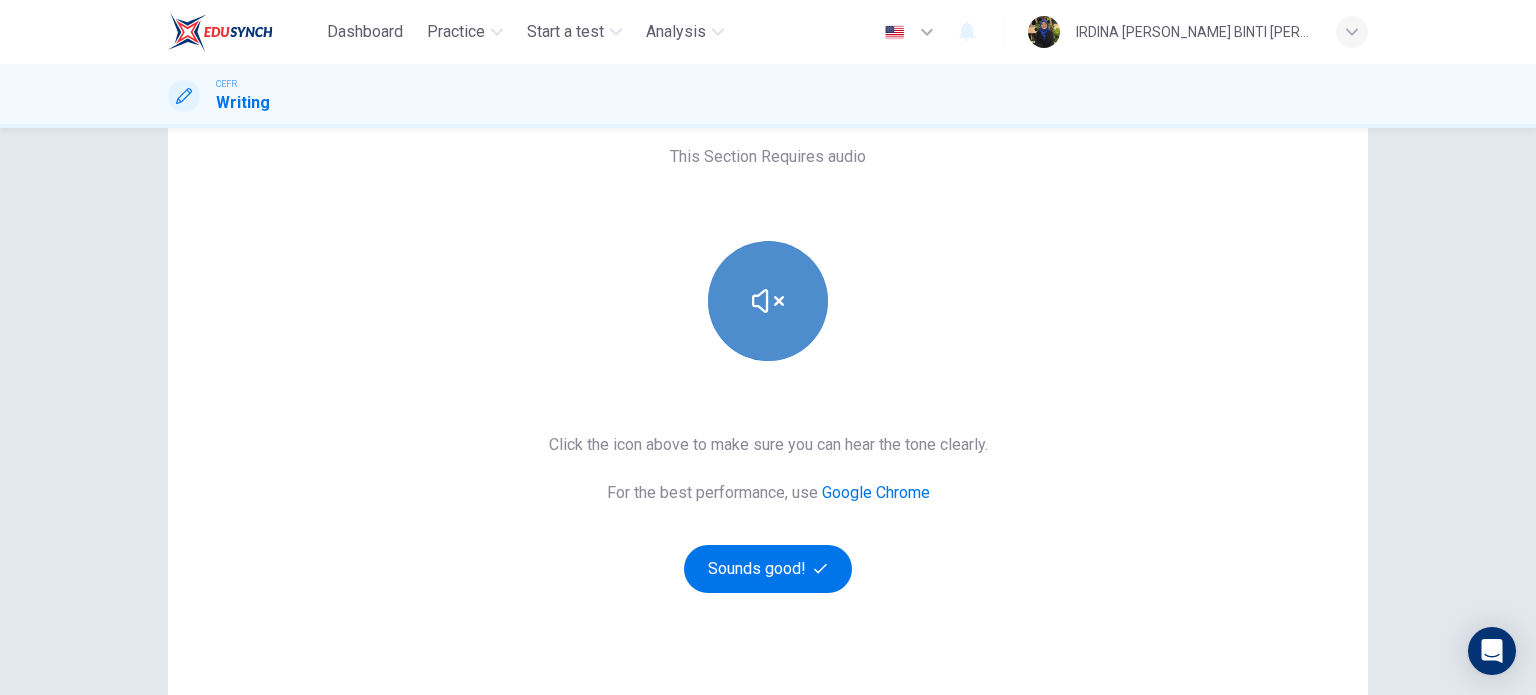 click 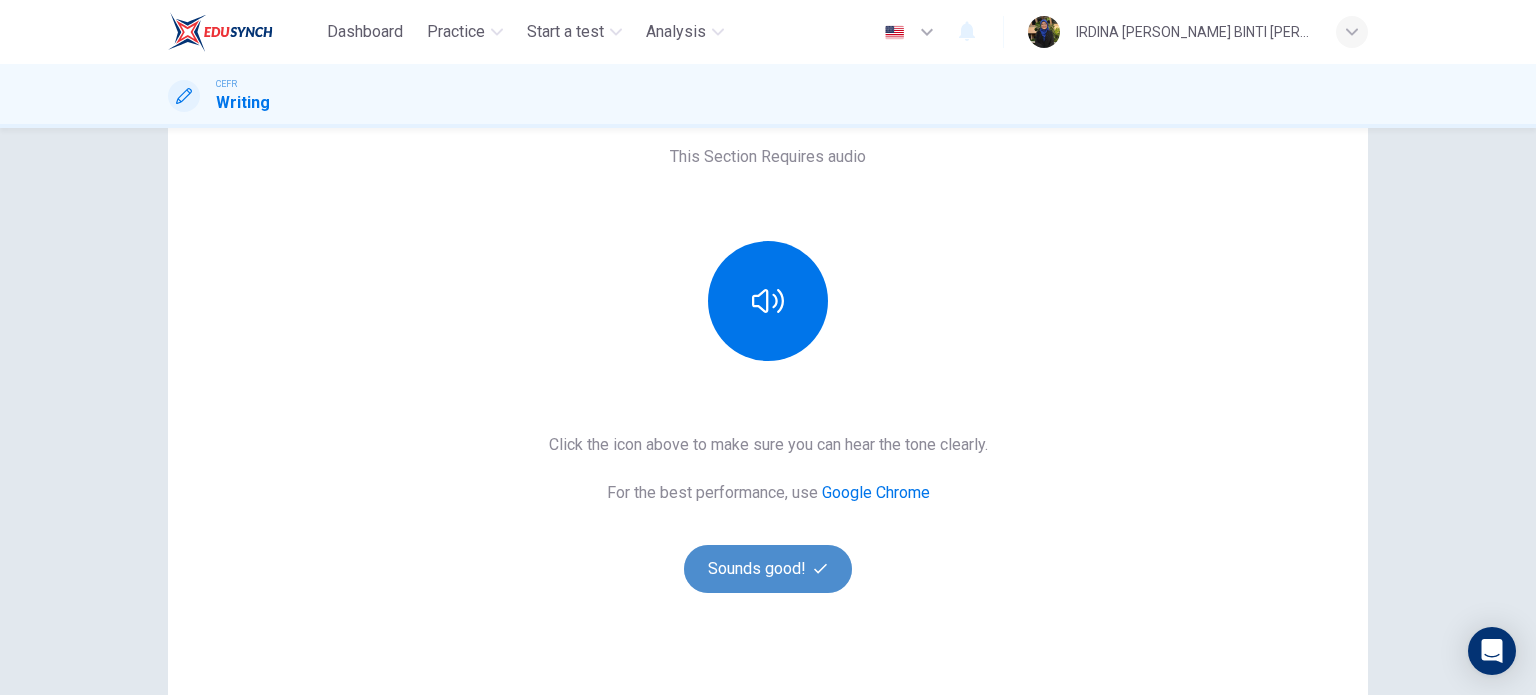 click on "Sounds good!" at bounding box center [768, 569] 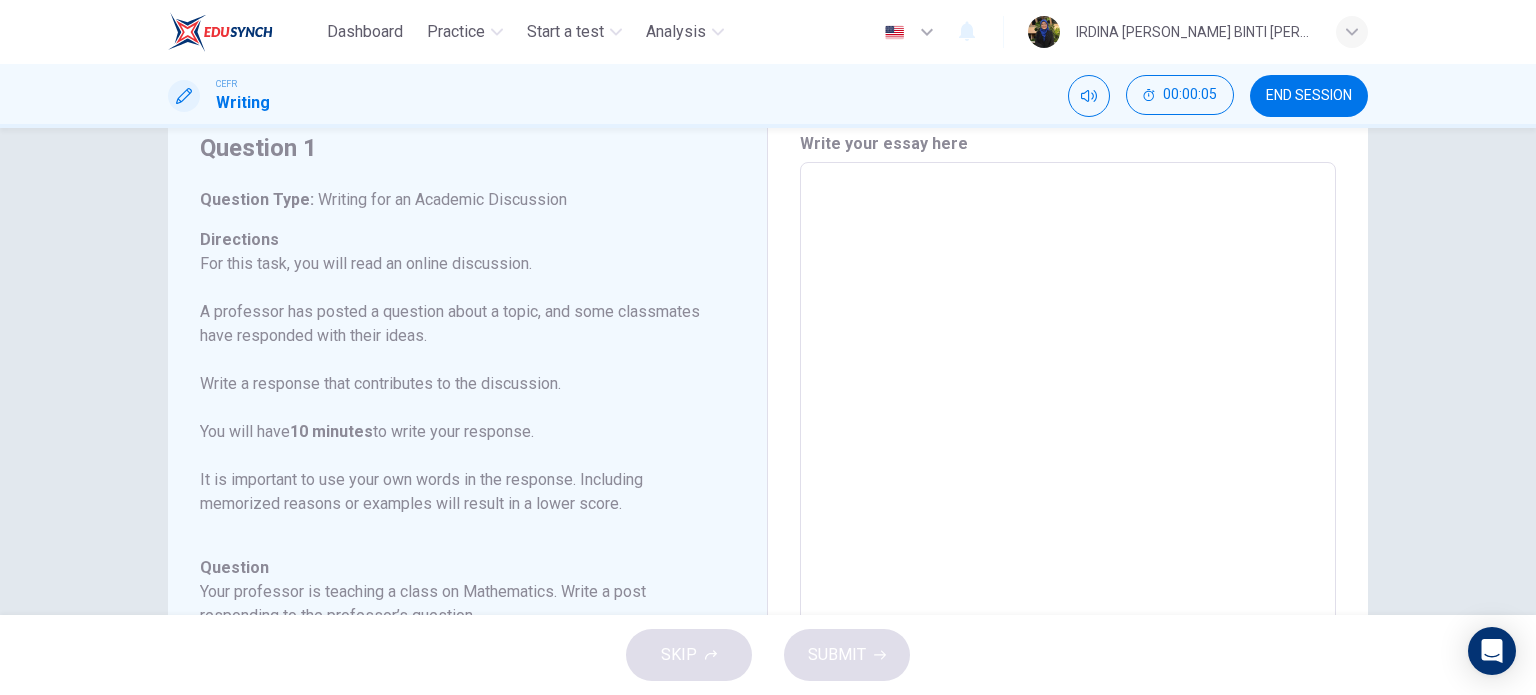 scroll, scrollTop: 78, scrollLeft: 0, axis: vertical 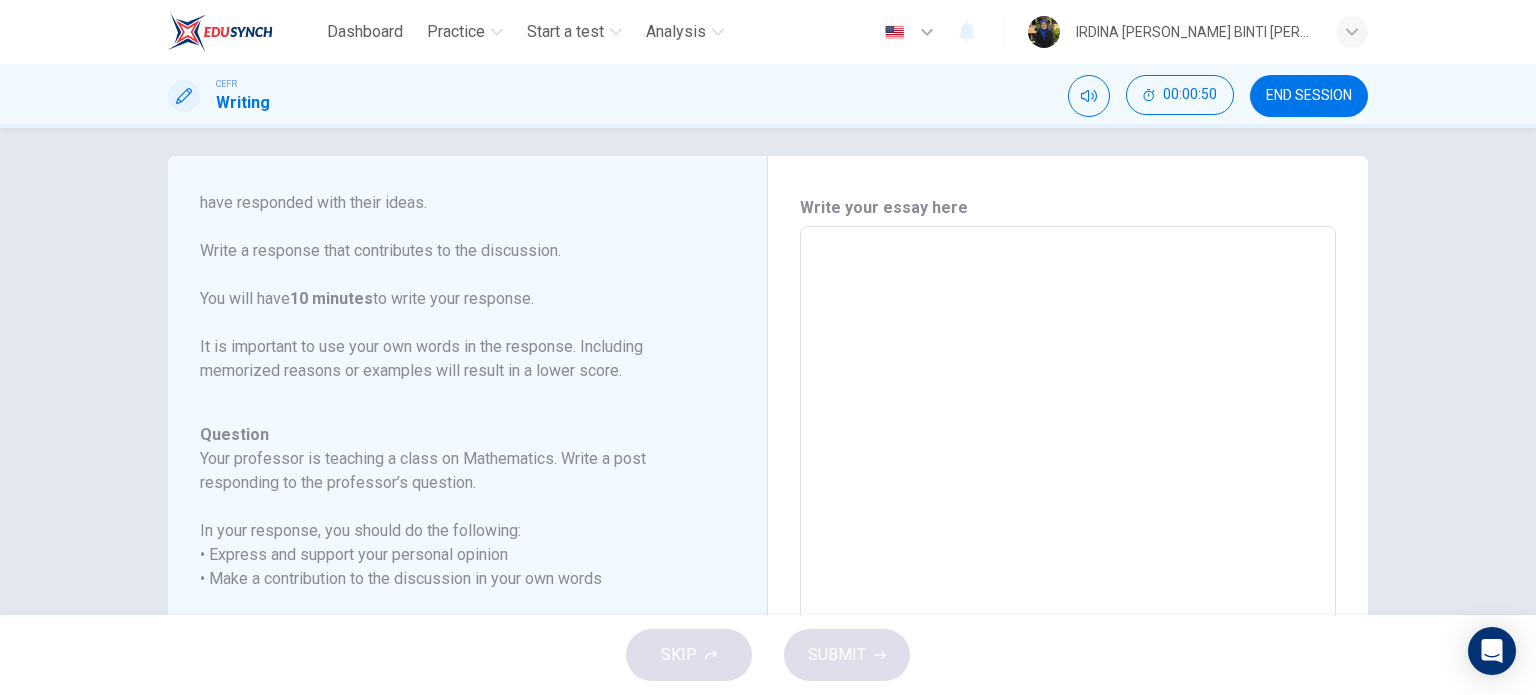click at bounding box center (1068, 560) 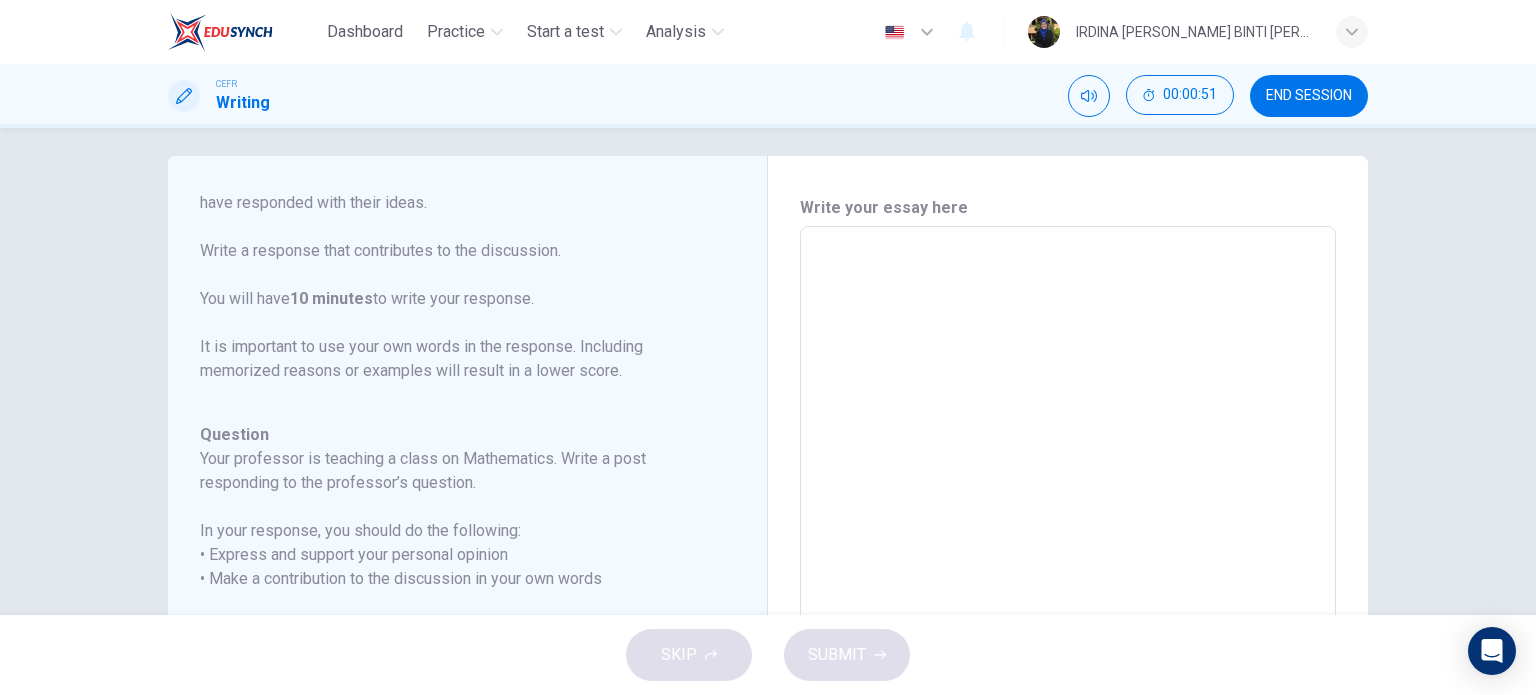 type on "I" 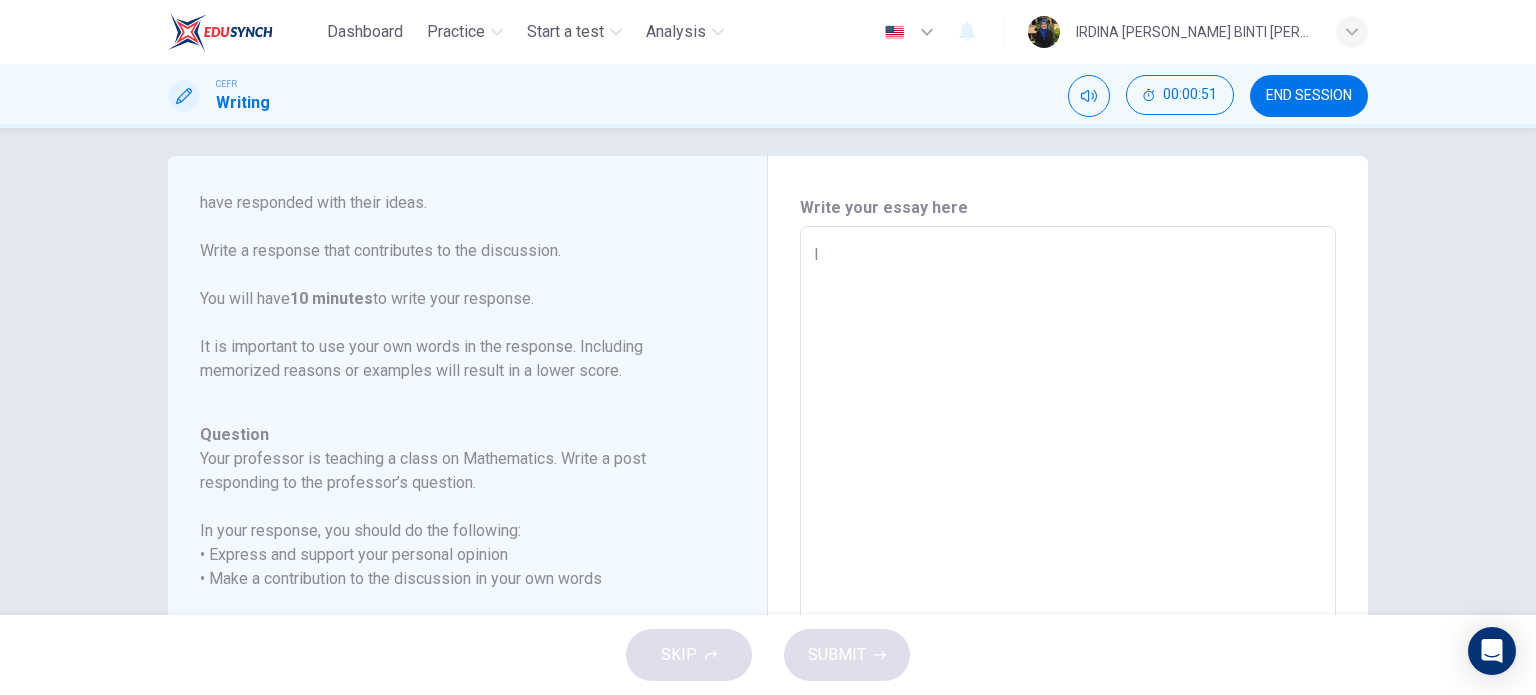 type on "x" 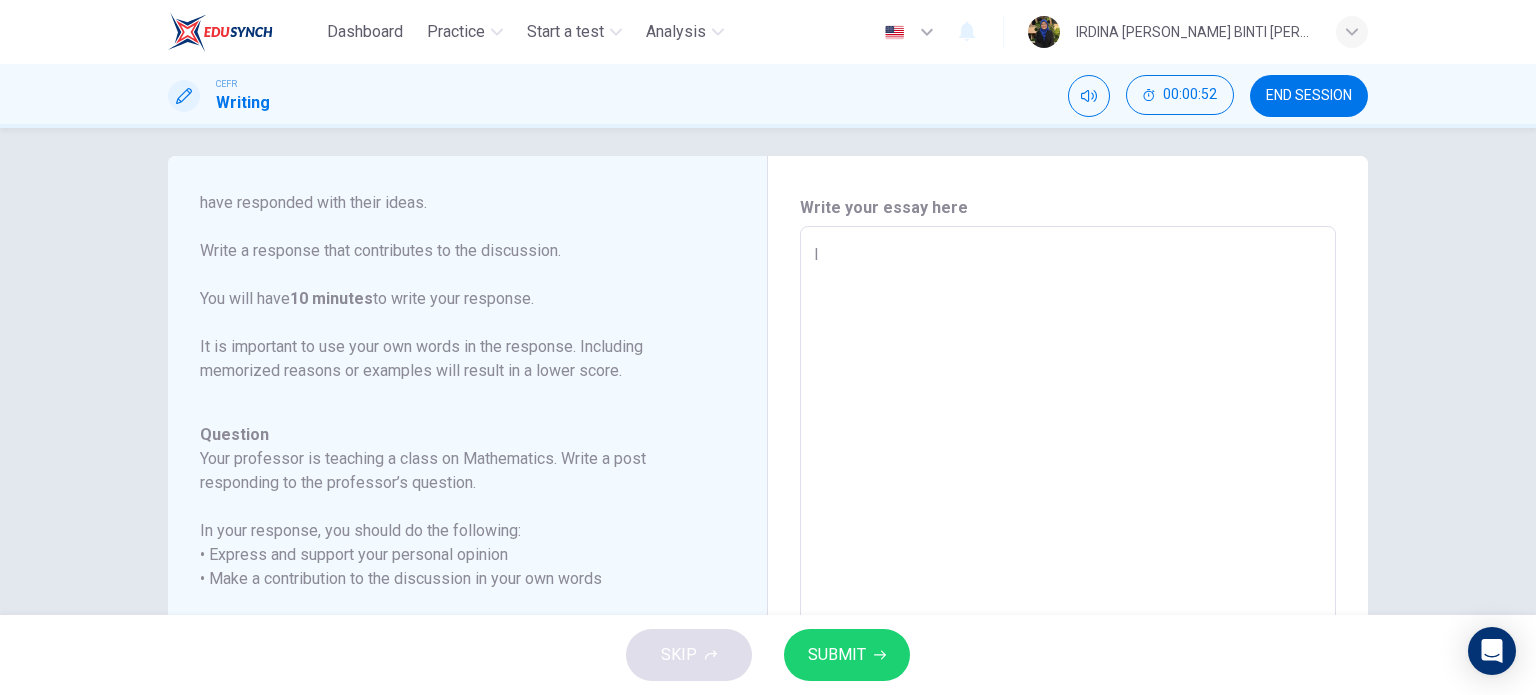 type on "x" 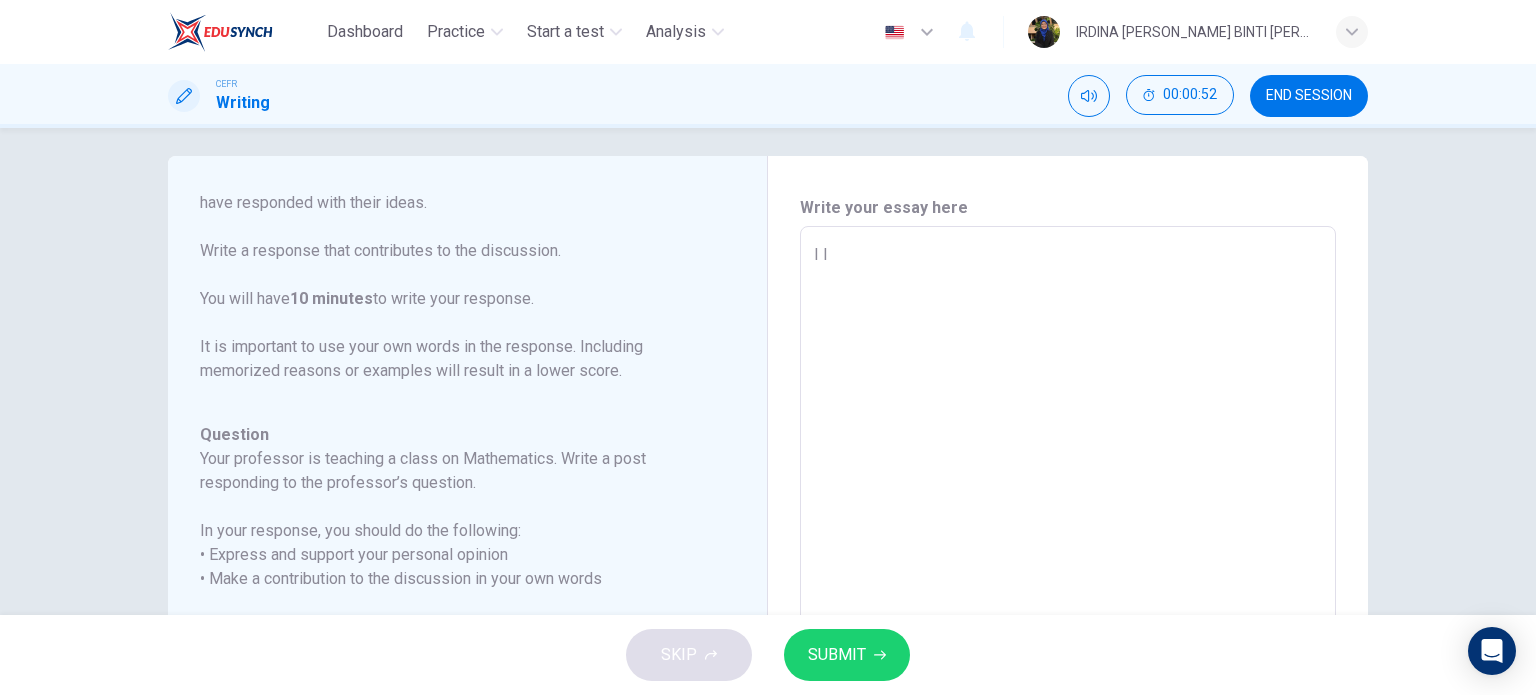 type on "x" 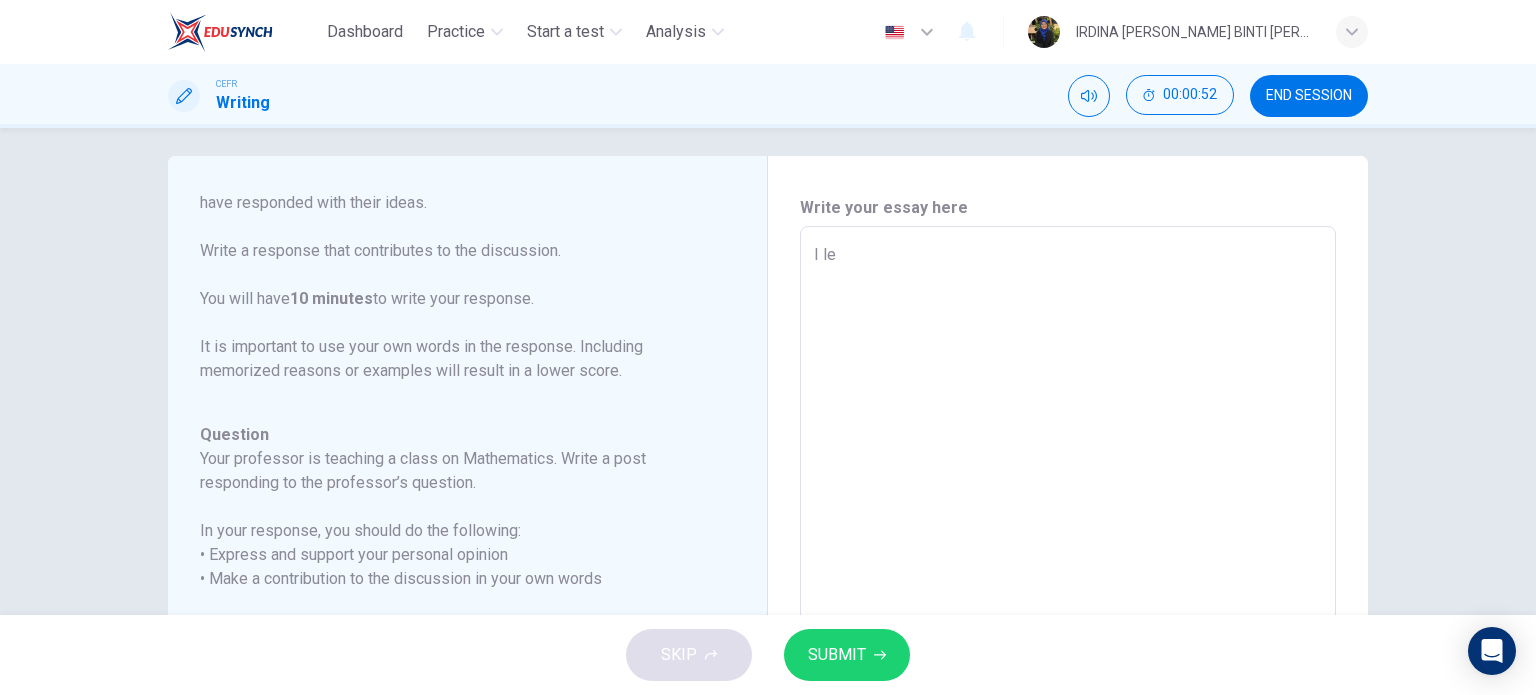 type on "x" 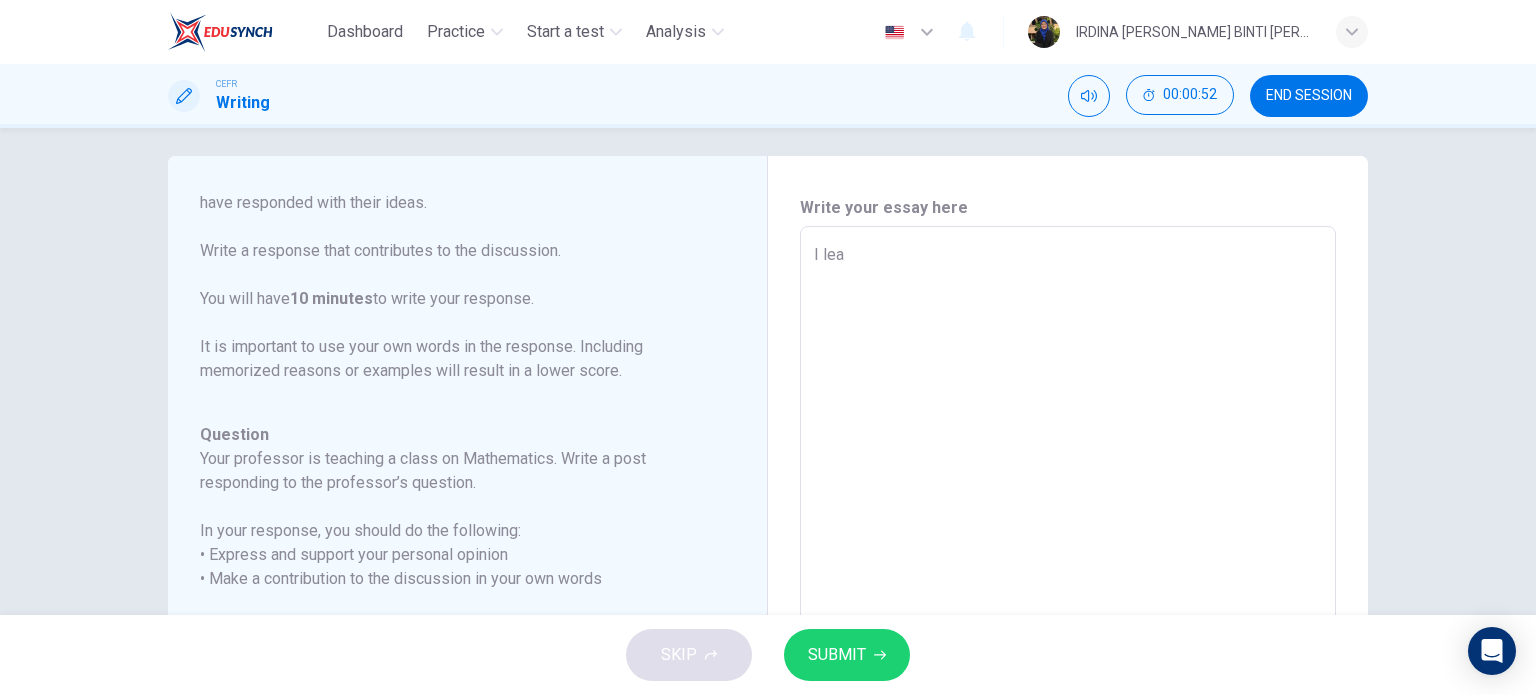 type on "x" 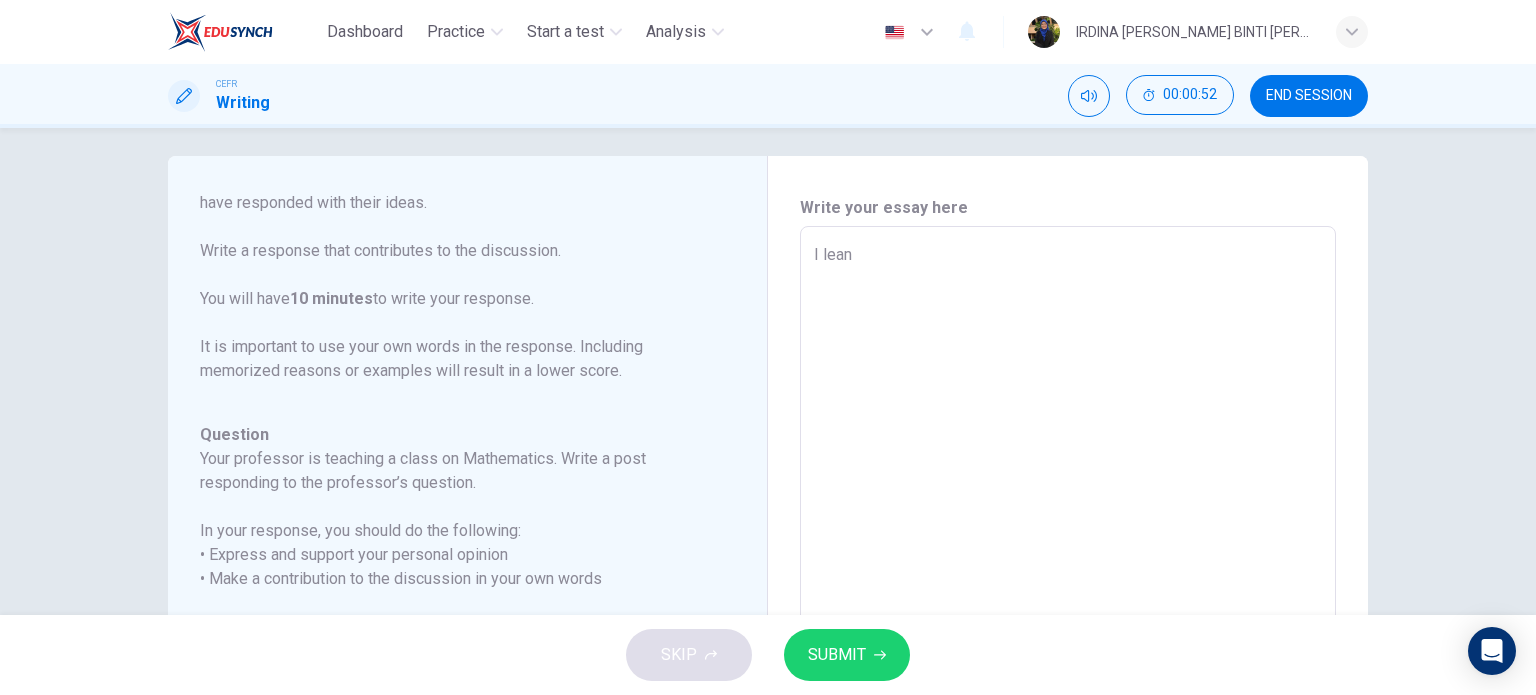 type on "x" 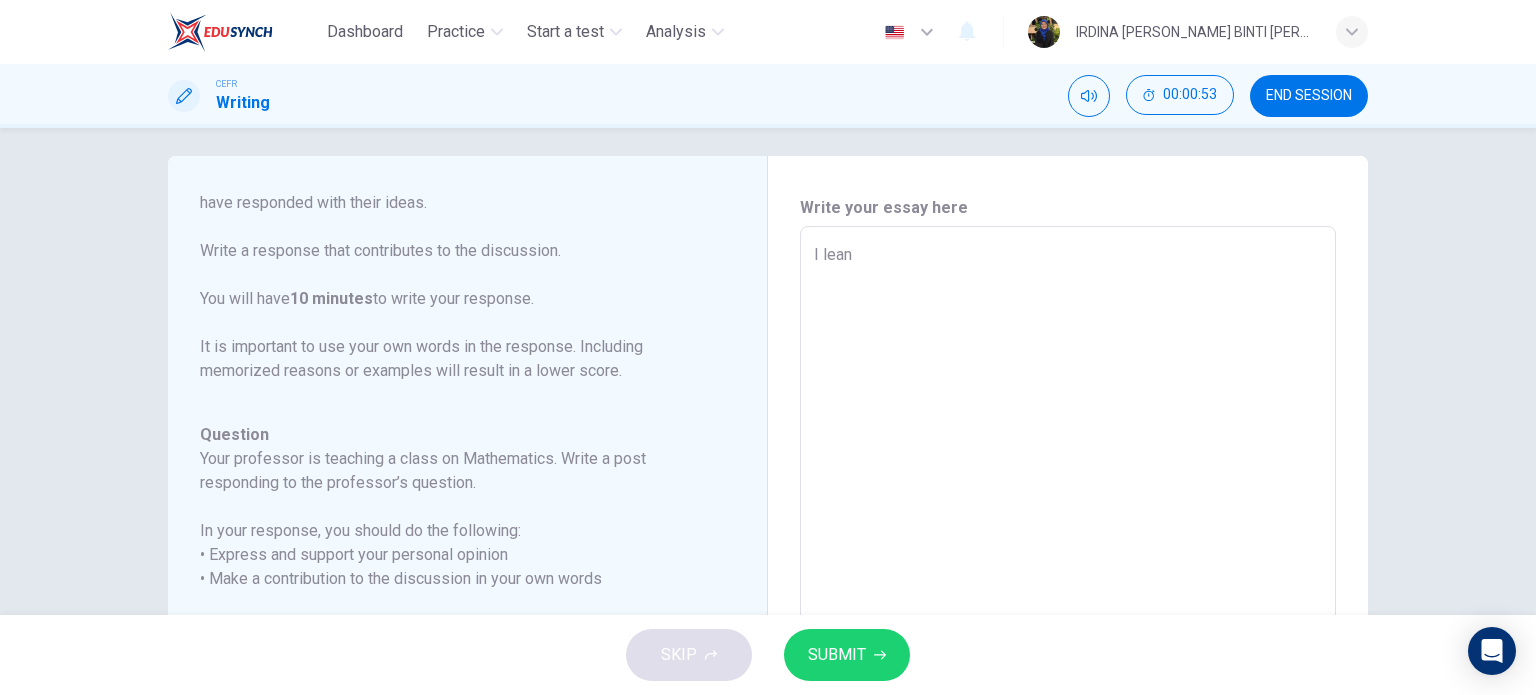 type on "I lean" 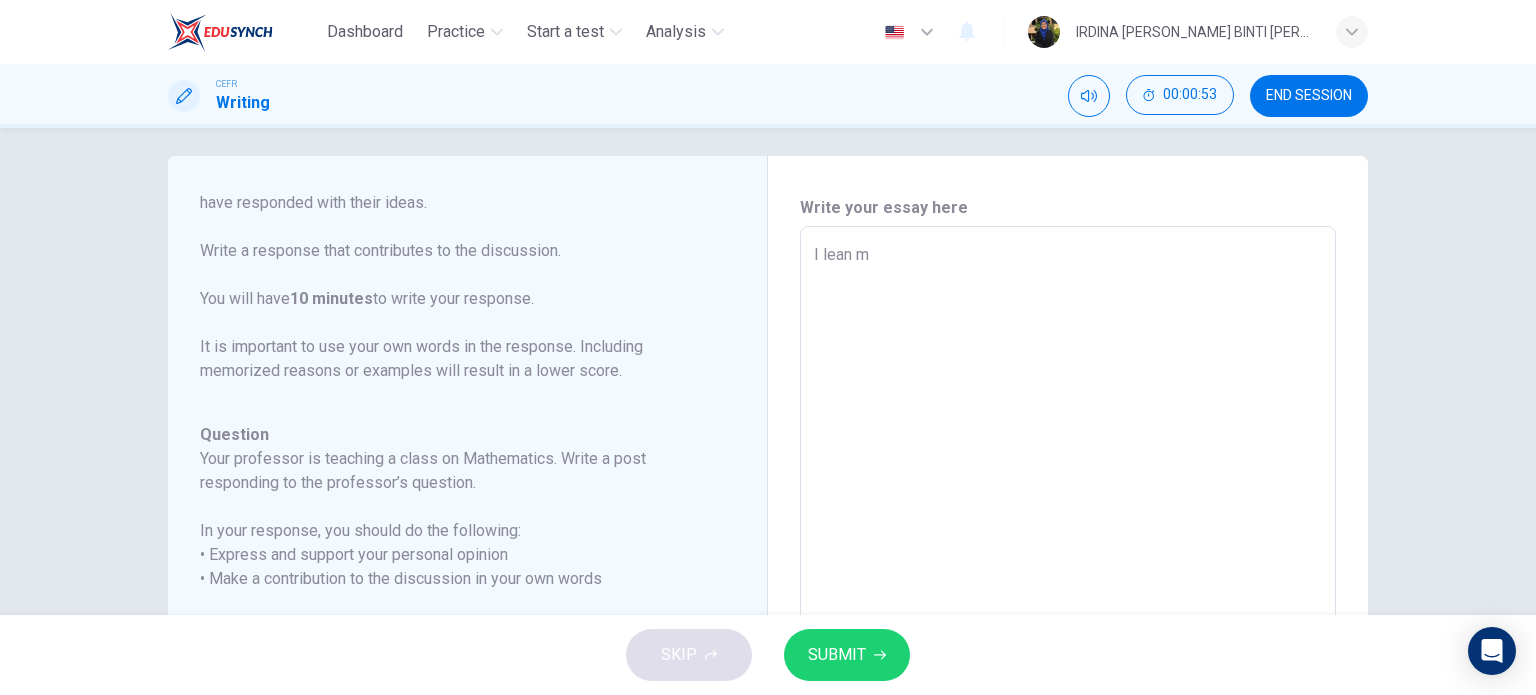 type on "I lean mo" 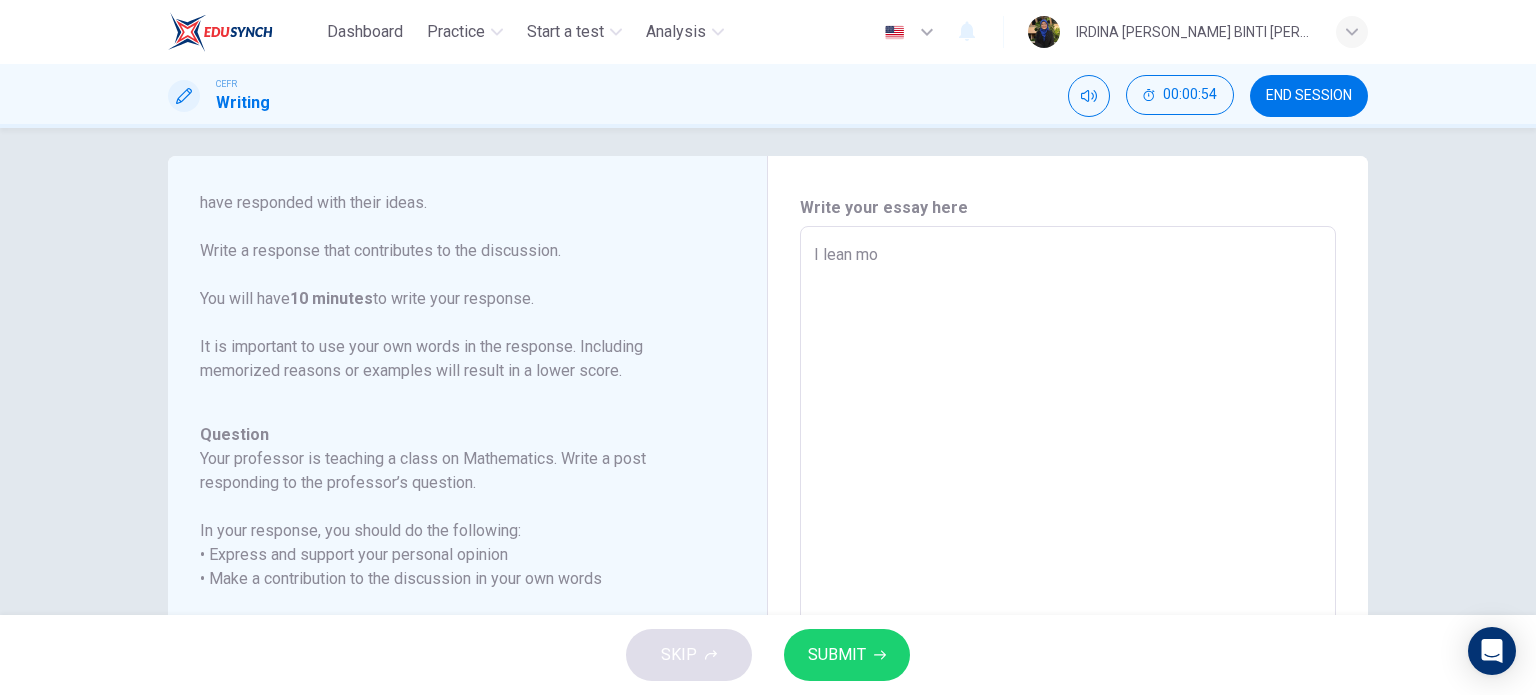 type on "x" 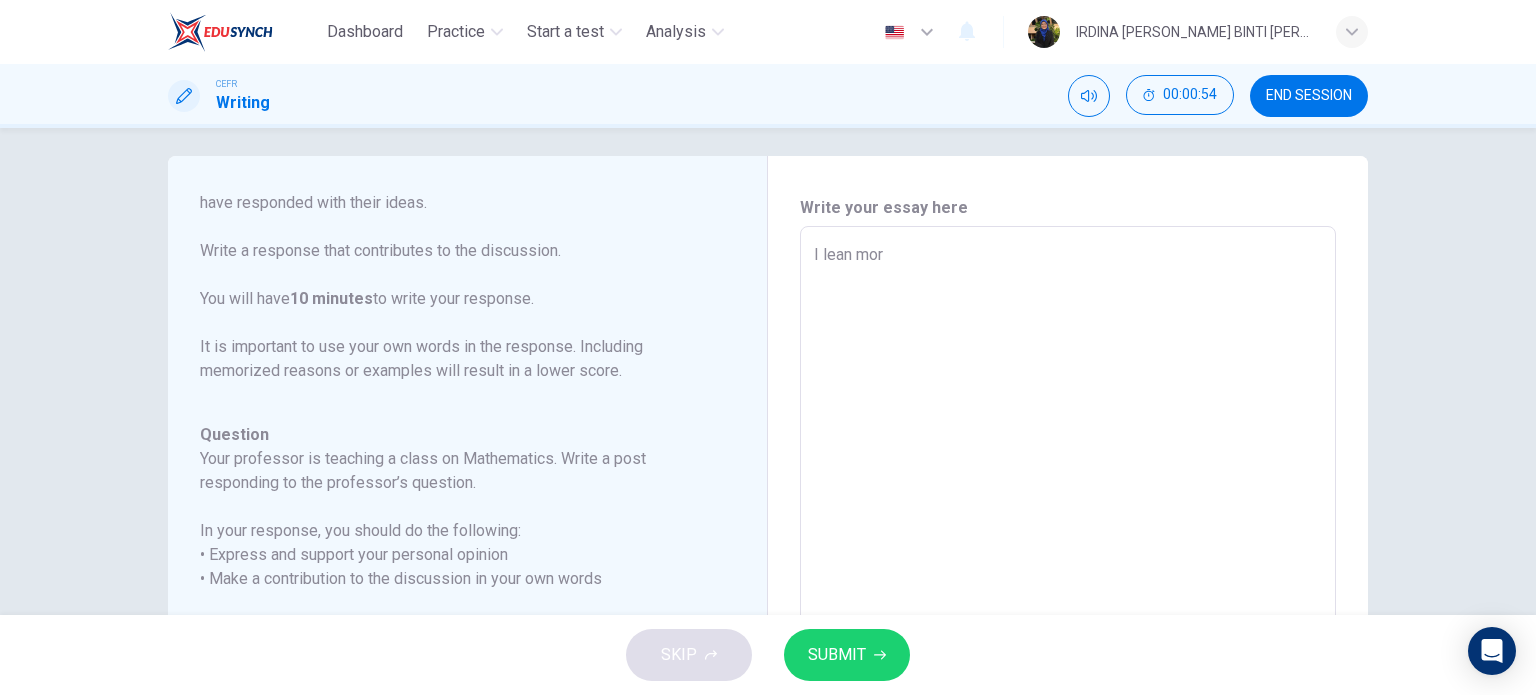 type on "x" 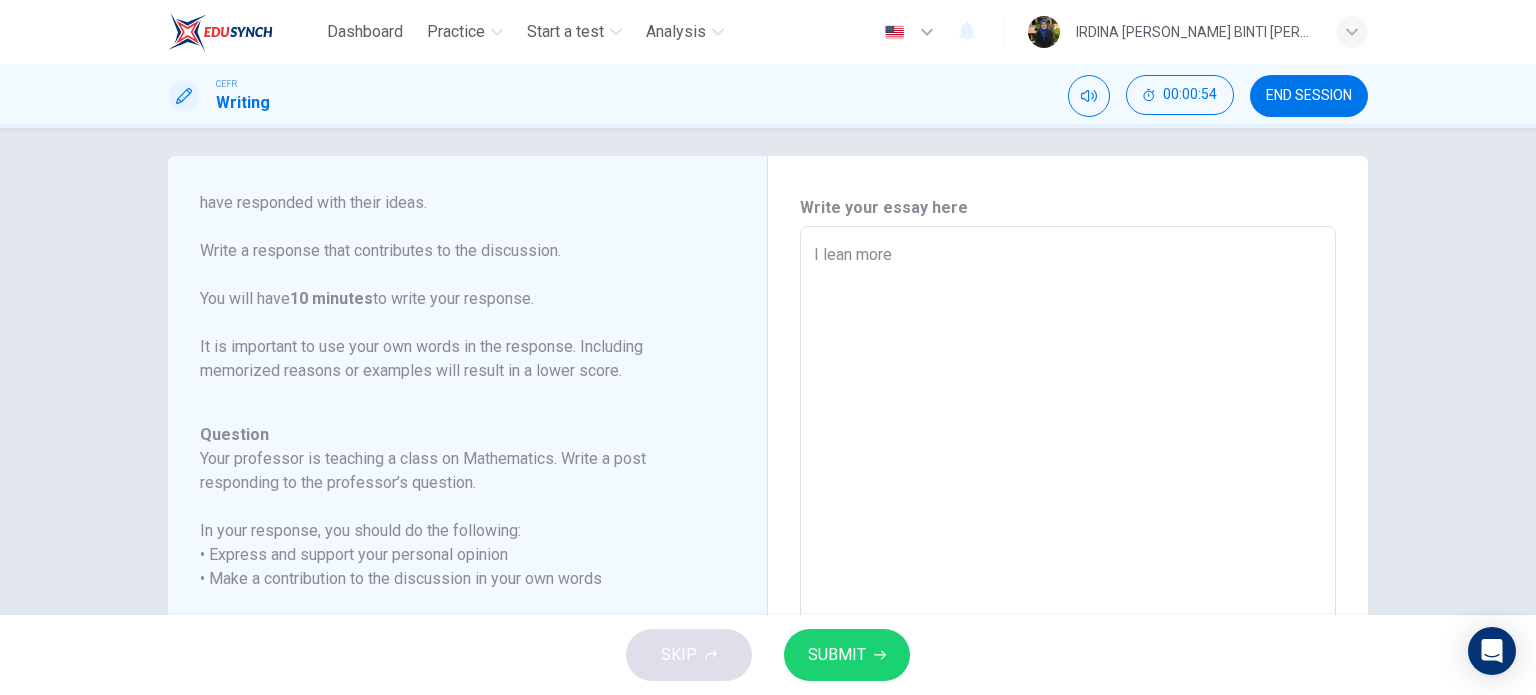 type on "x" 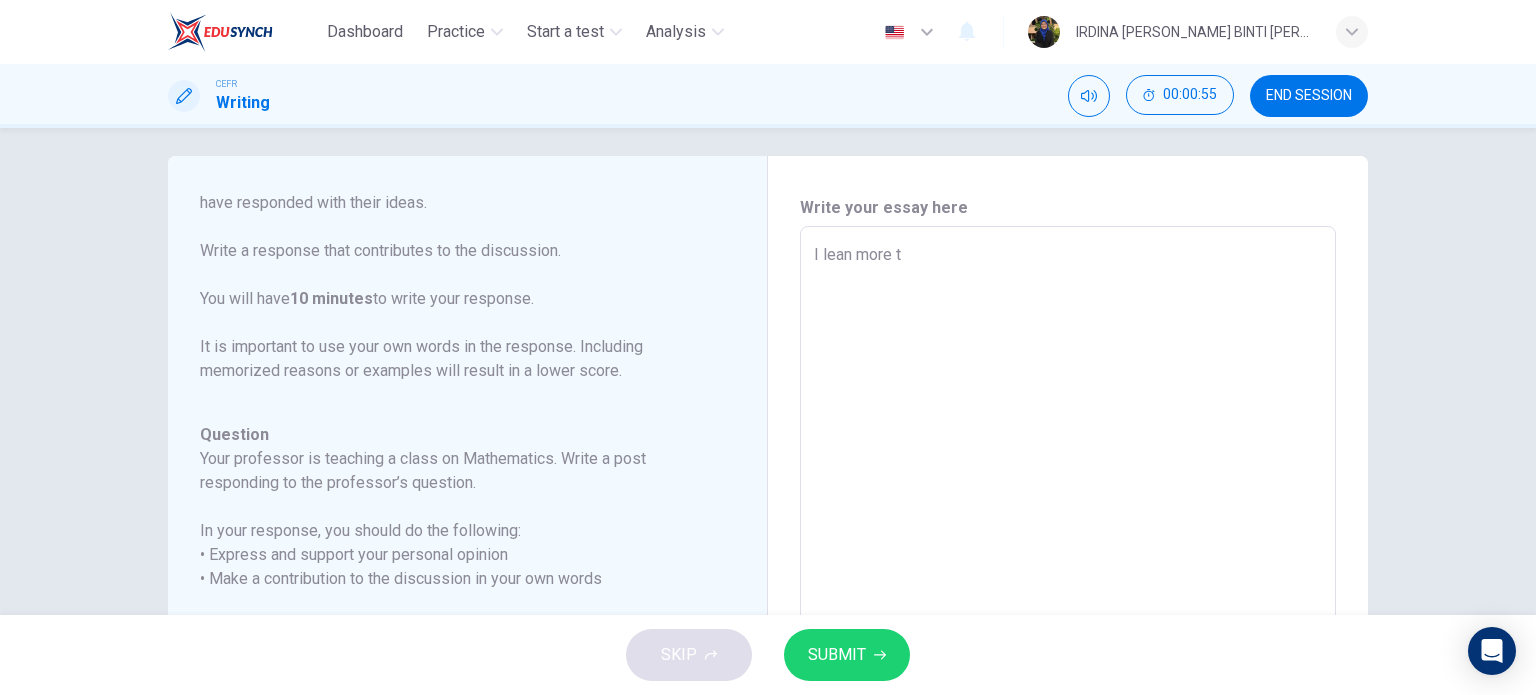 type on "x" 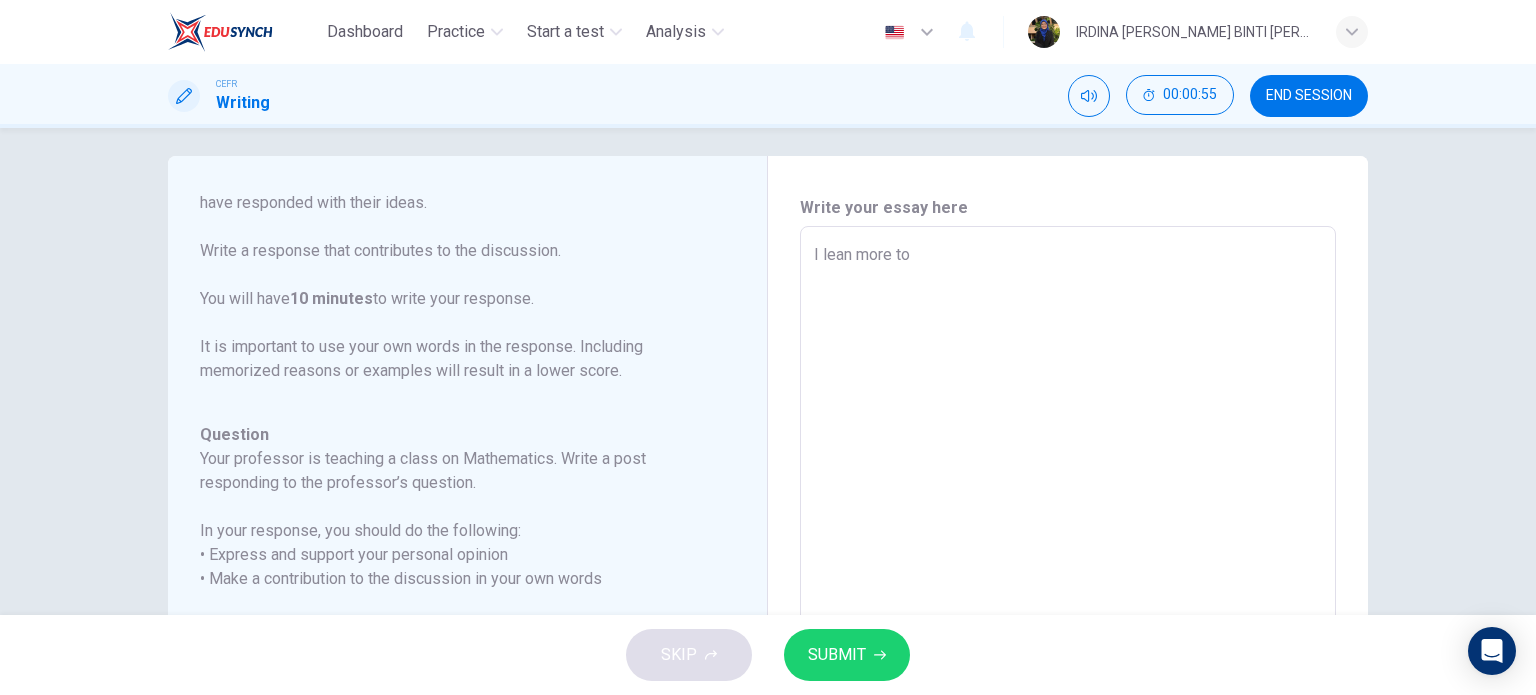 type on "x" 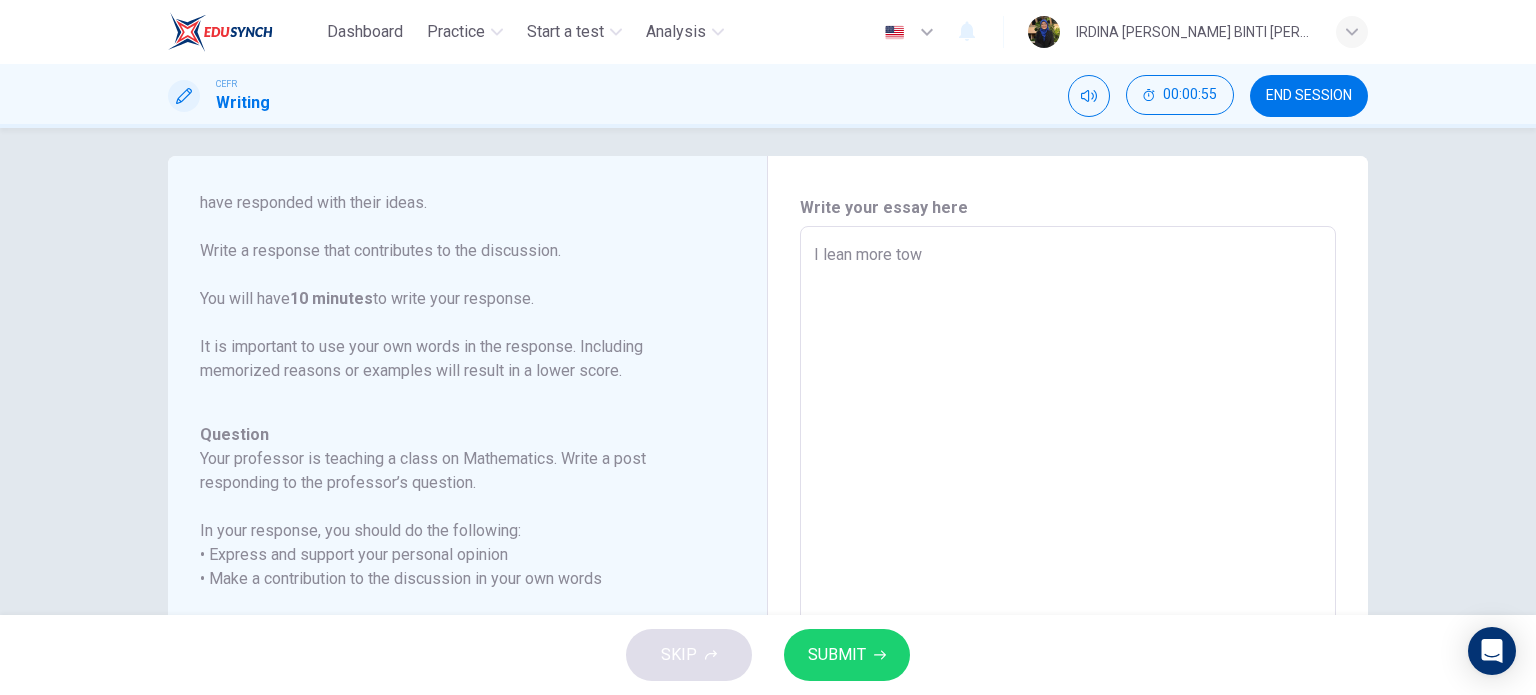 type on "x" 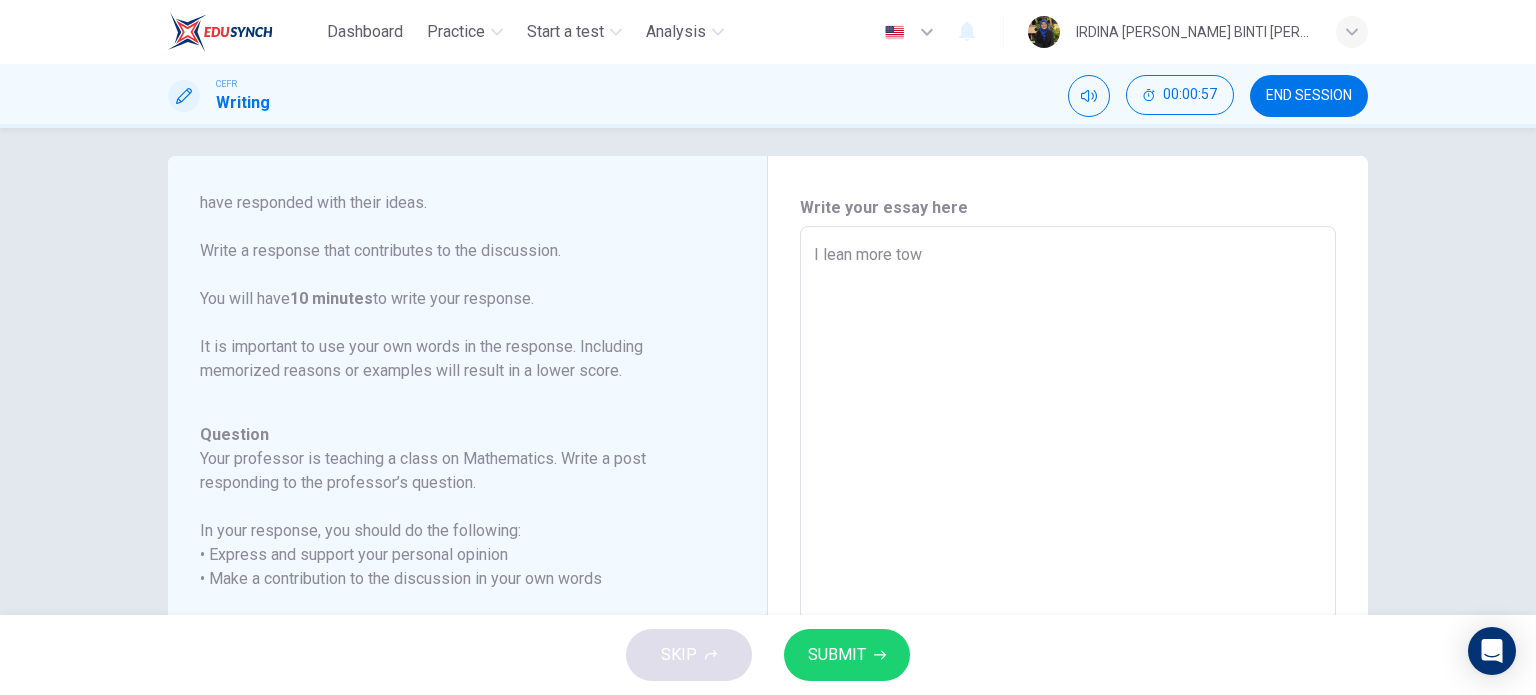 type on "I lean more to" 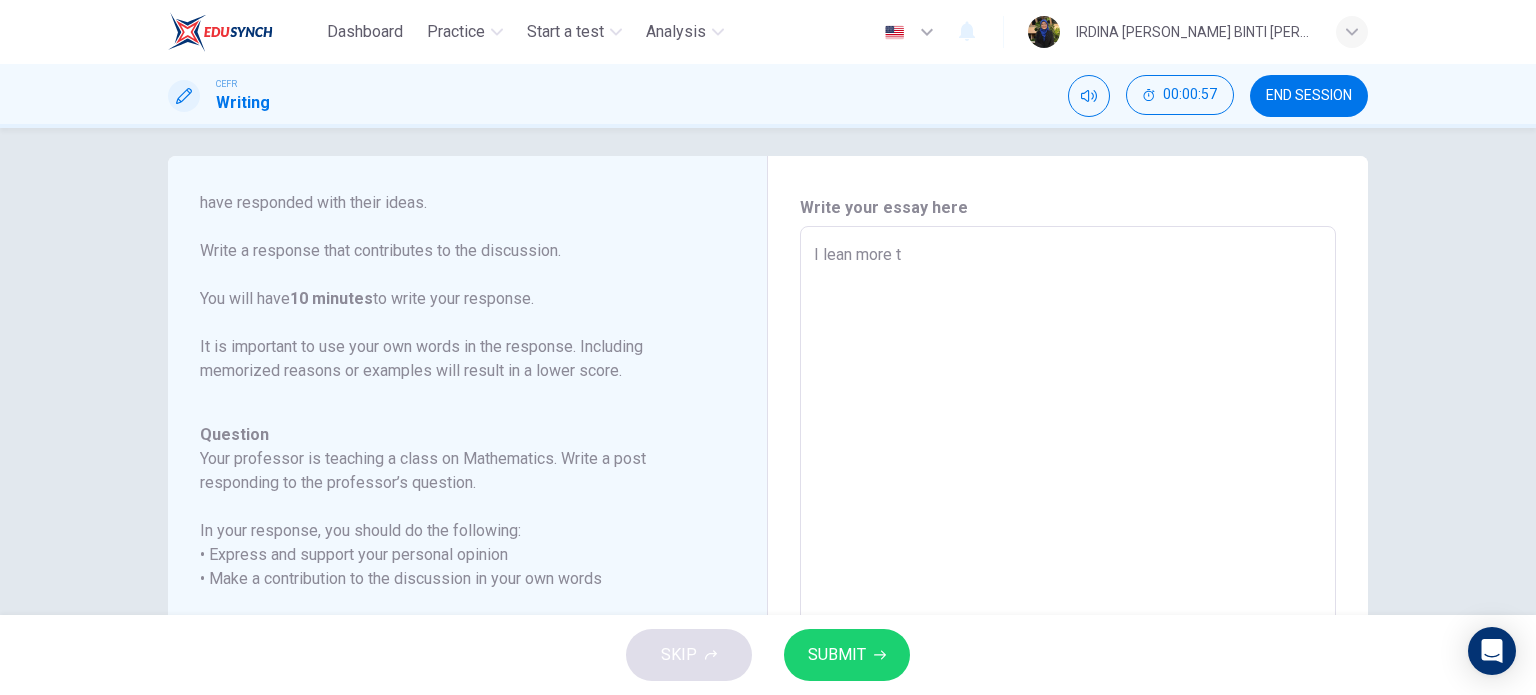 type on "I lean more" 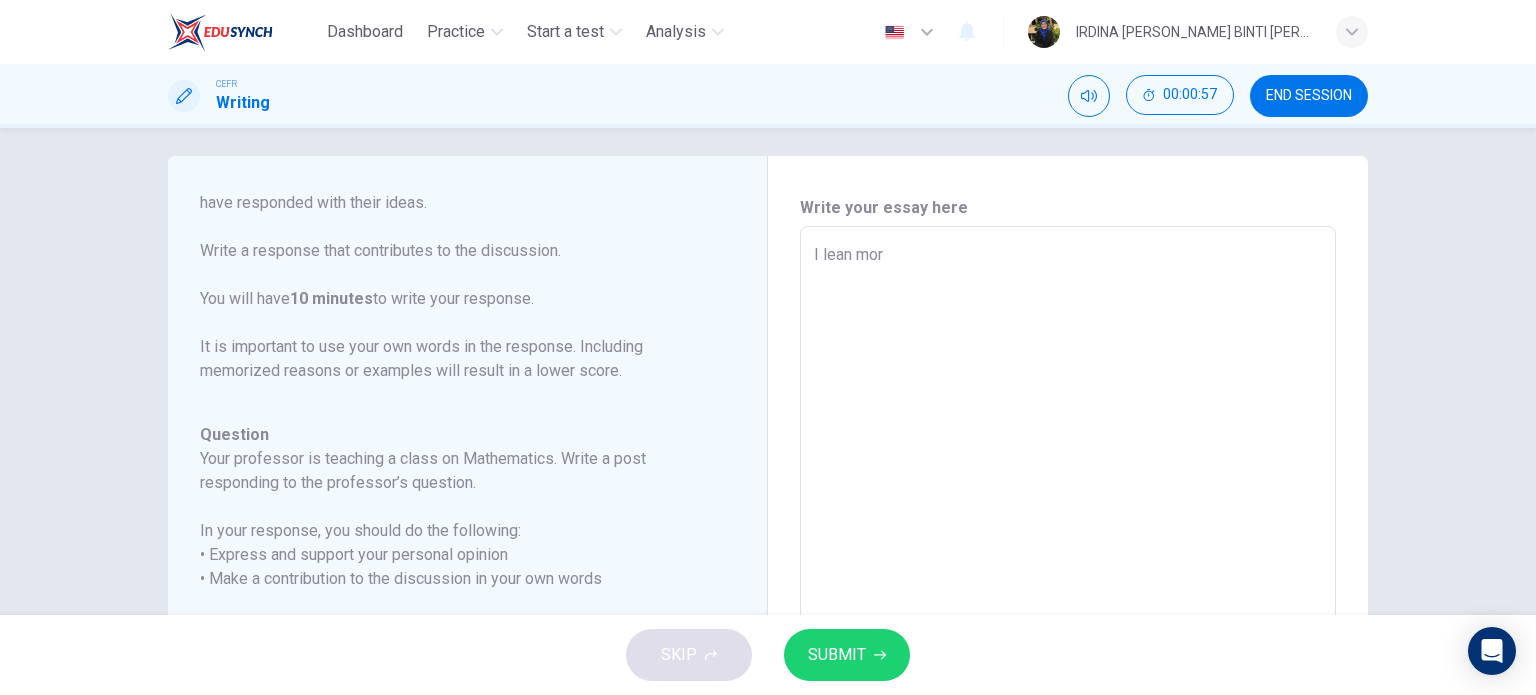 type on "I lean mo" 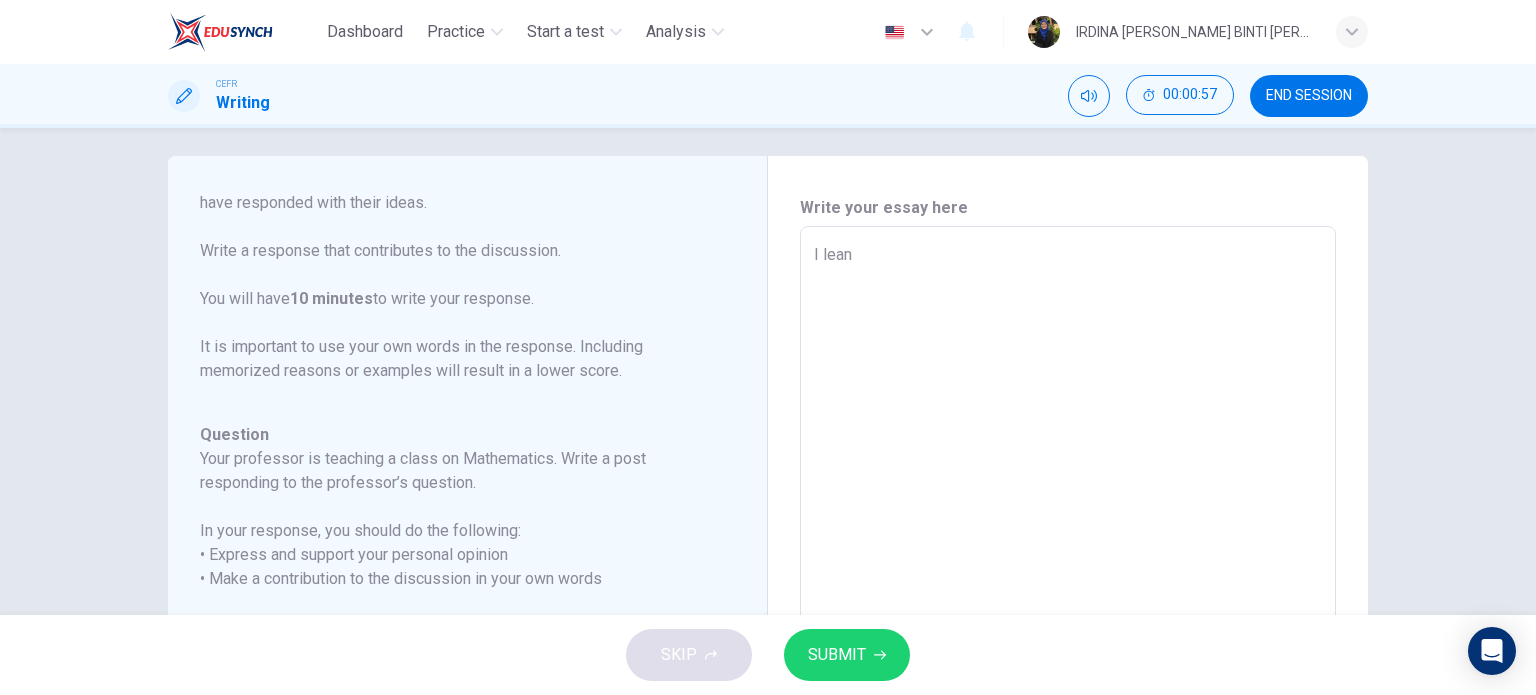 type on "I lea" 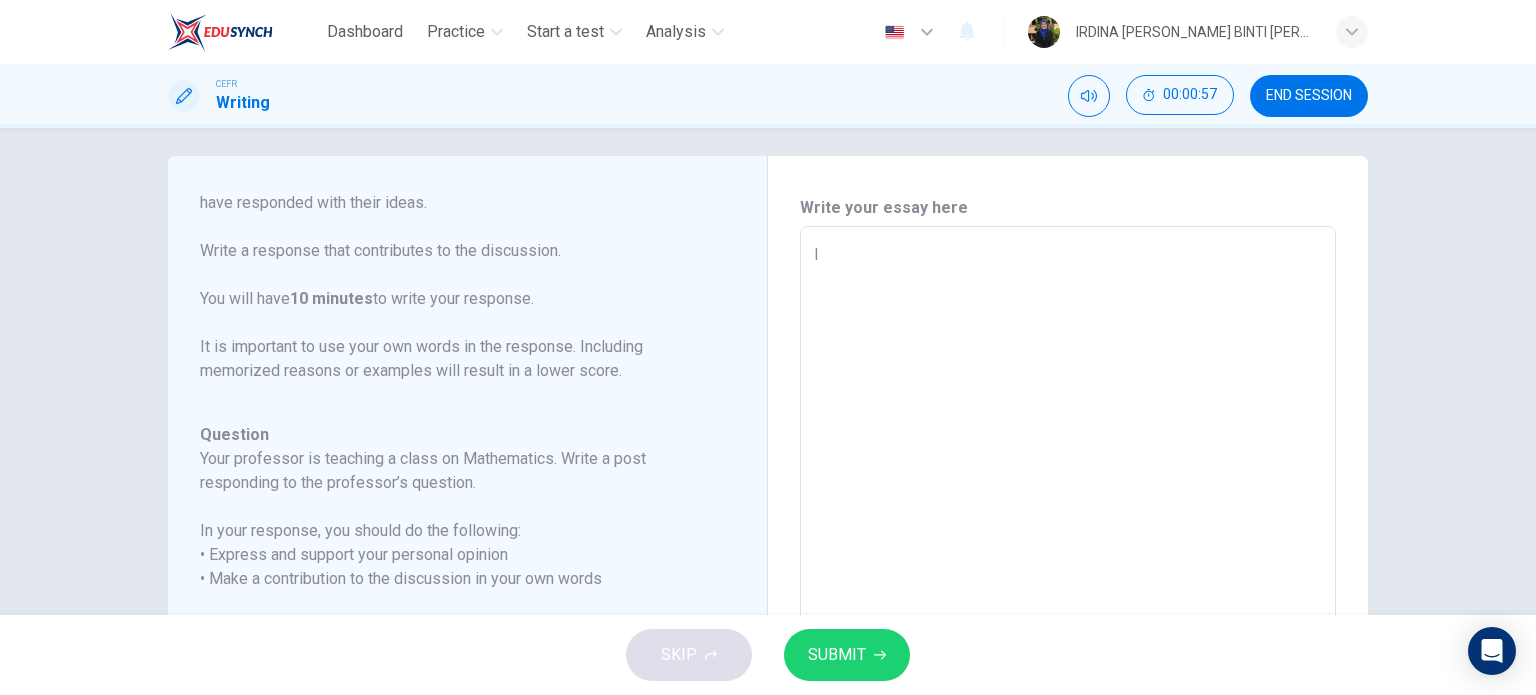 type on "I" 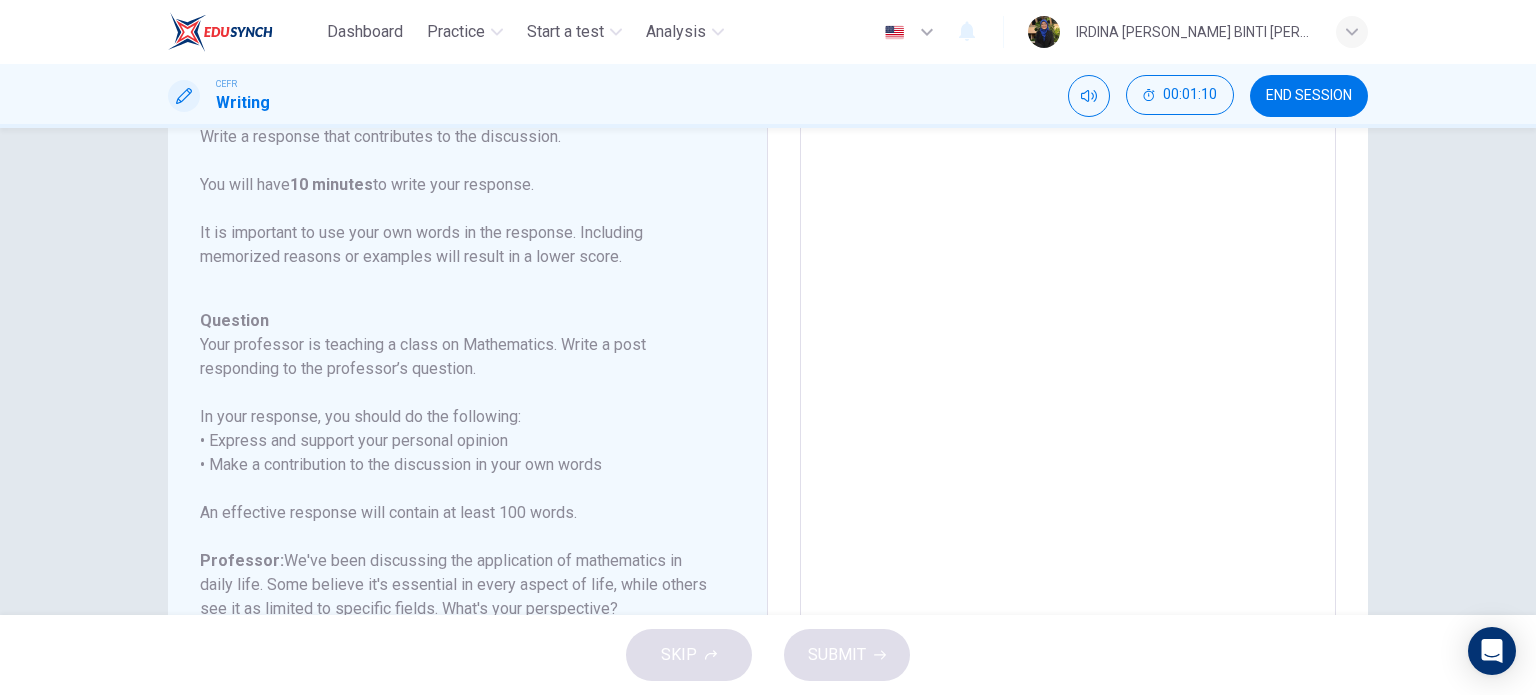 scroll, scrollTop: 0, scrollLeft: 0, axis: both 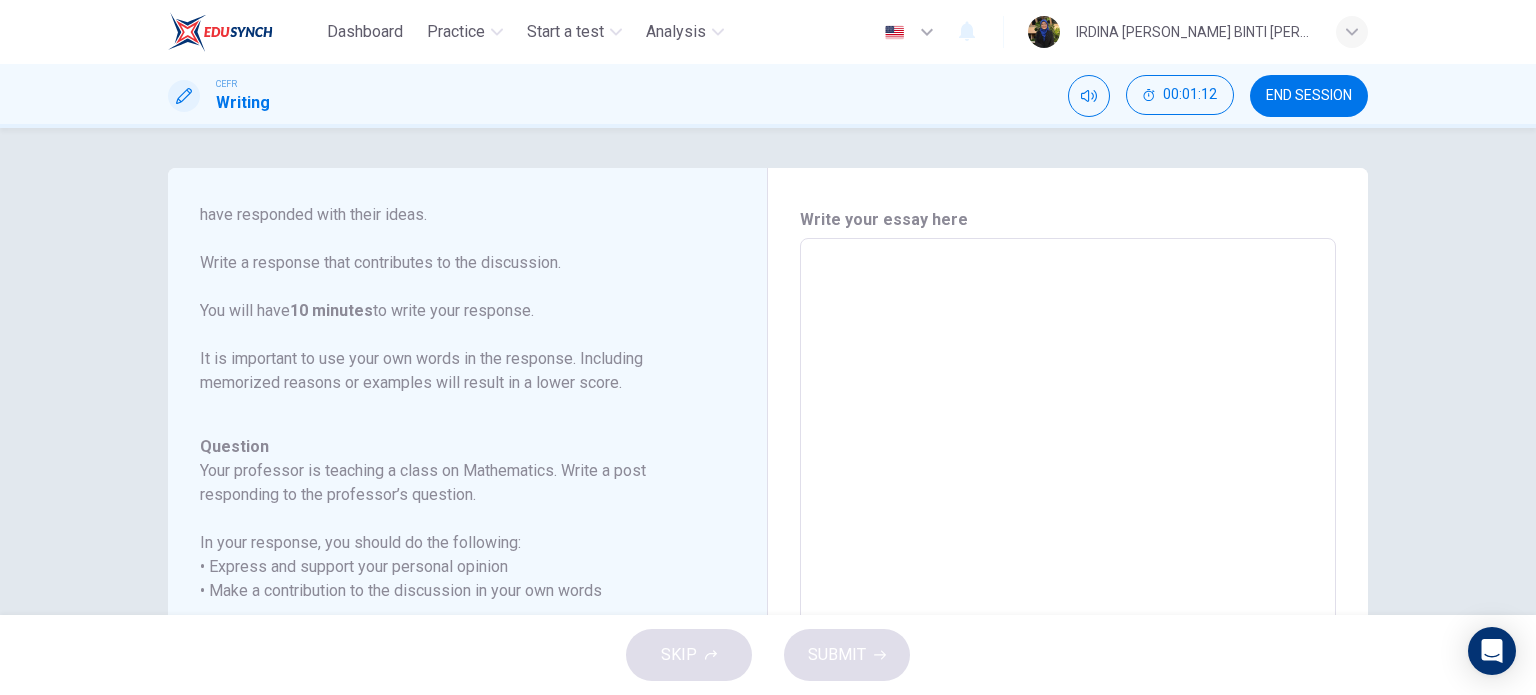 type on "I" 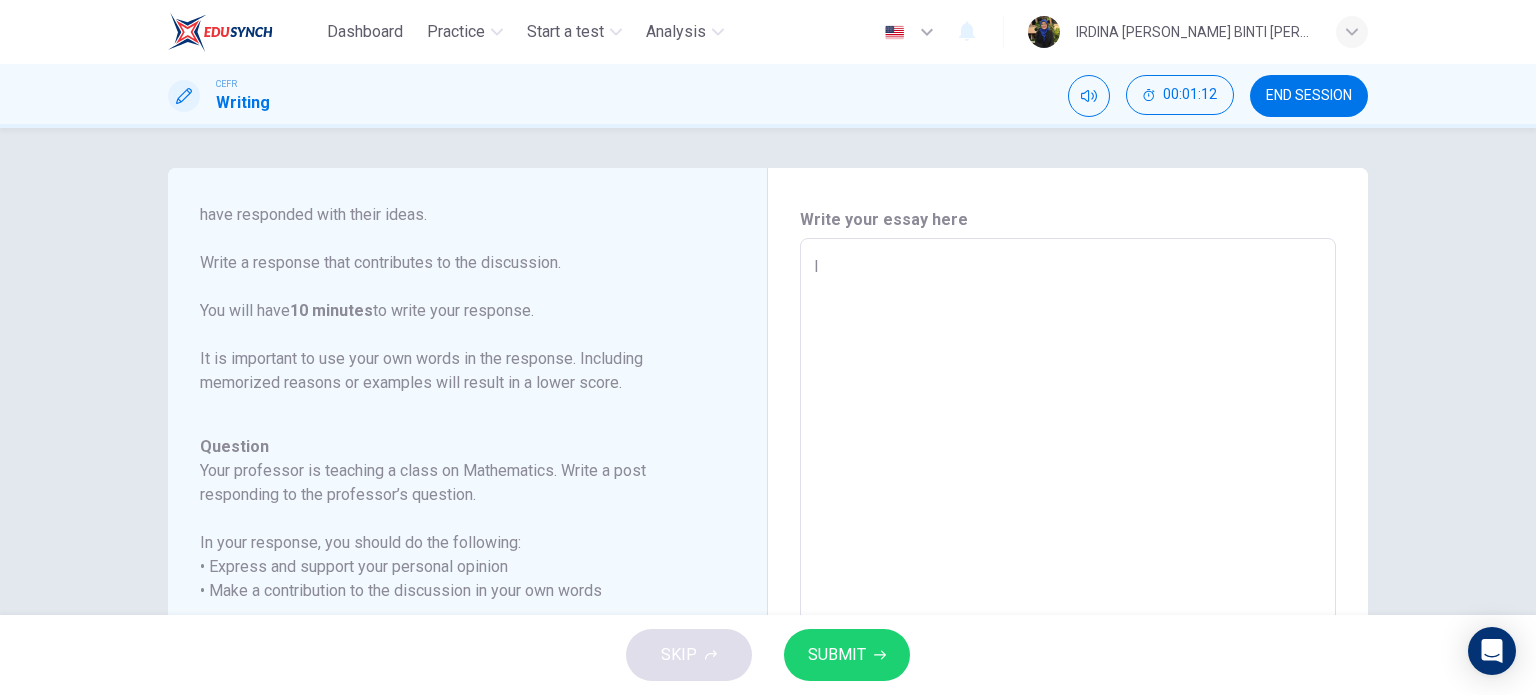 type on "x" 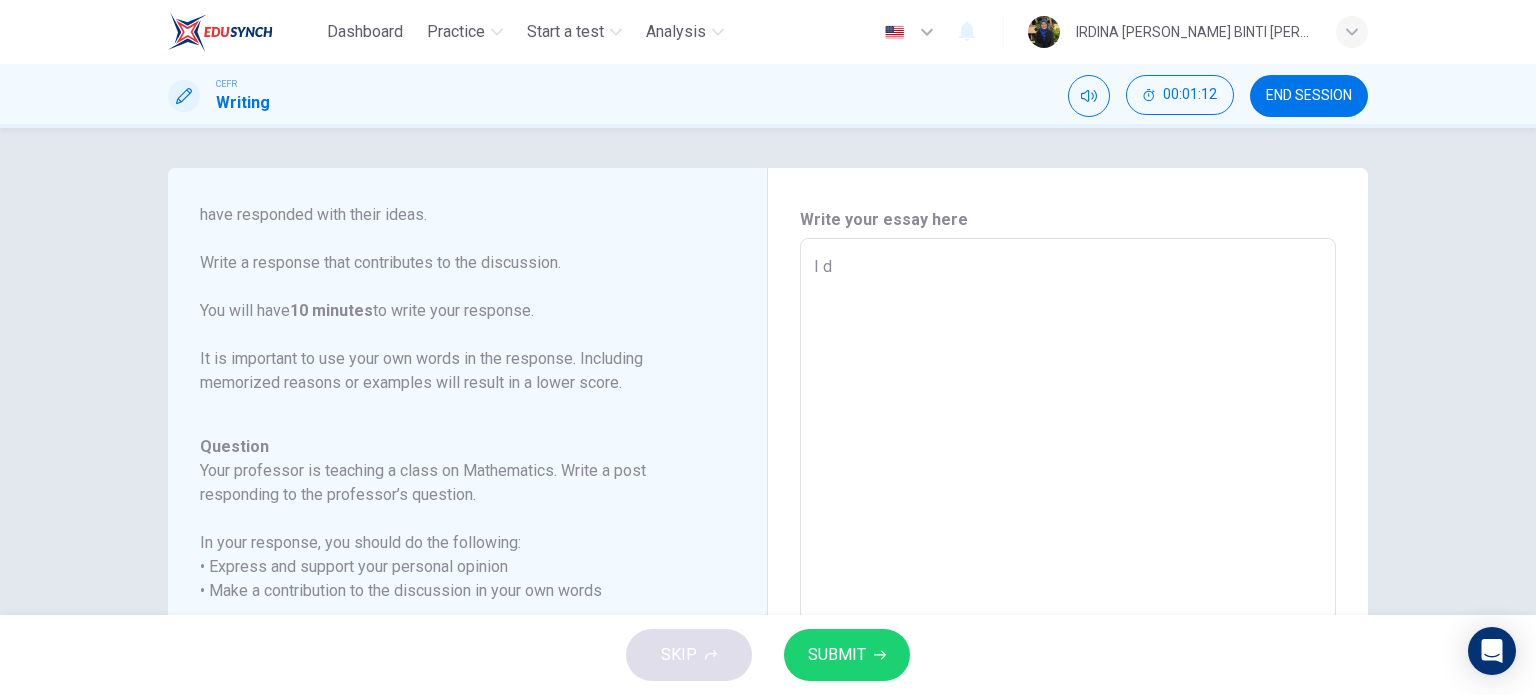 type on "I do" 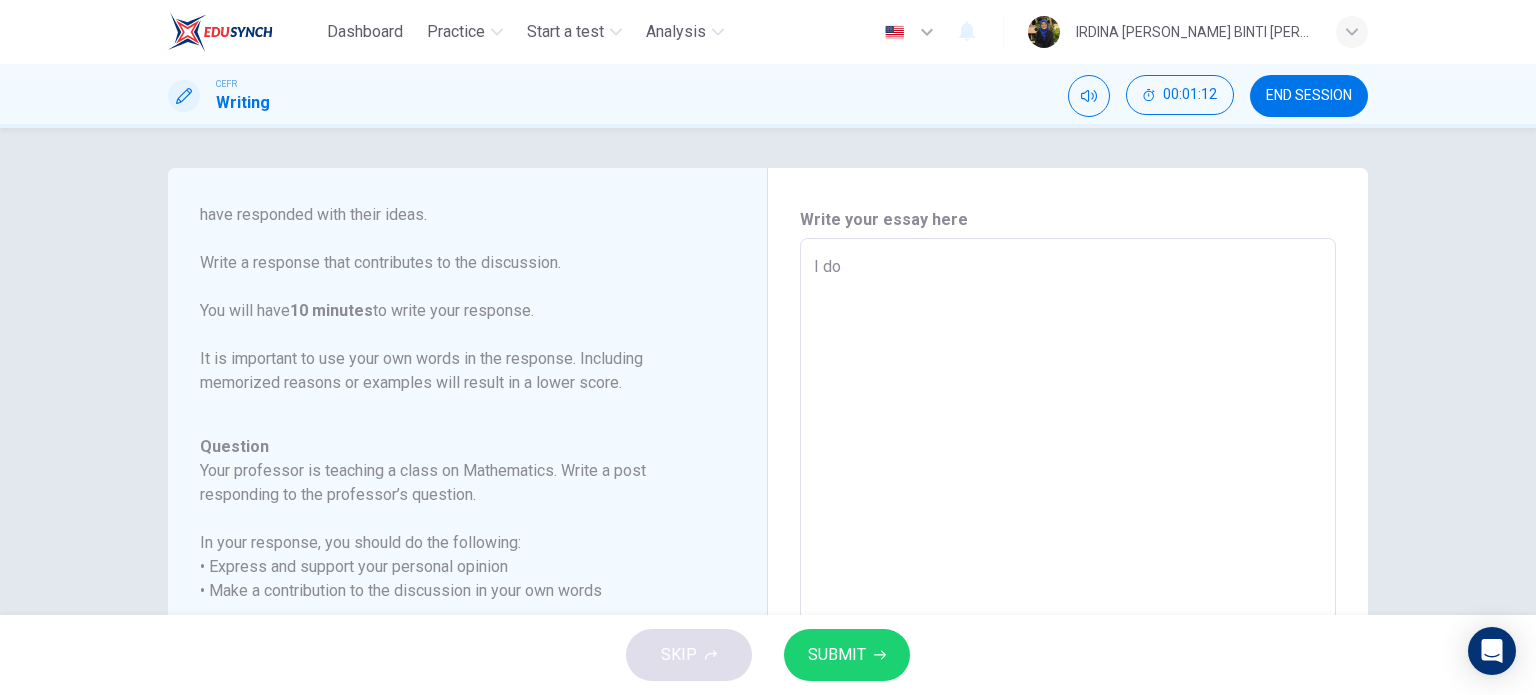 type on "x" 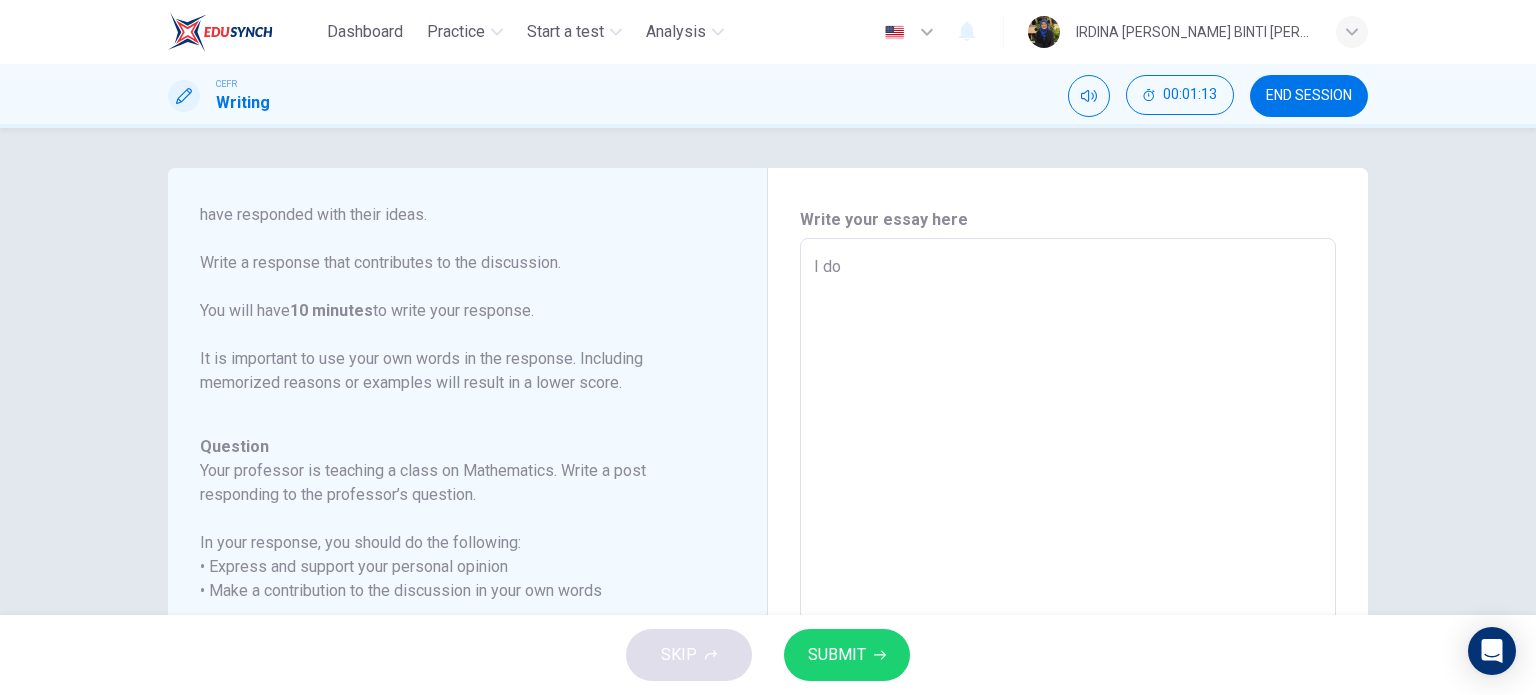 type on "I do" 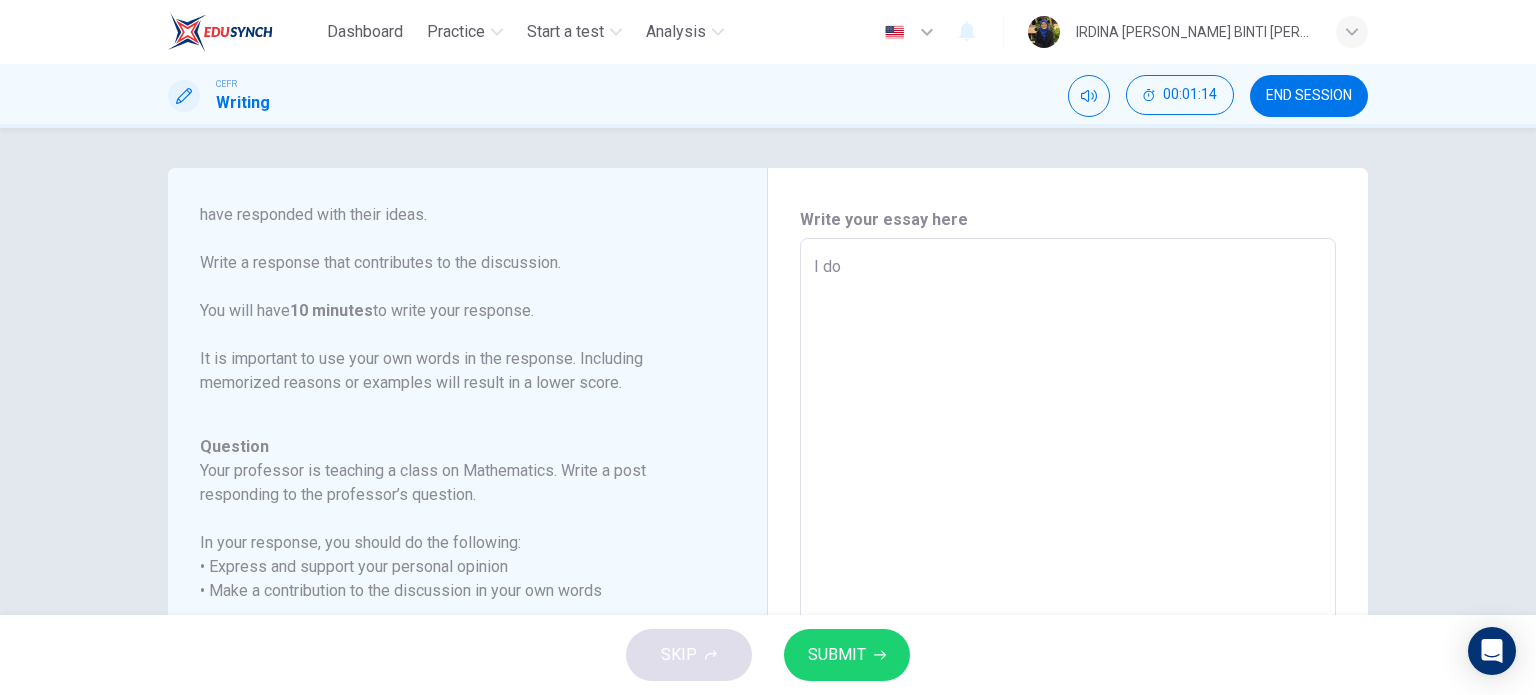 type on "I do b" 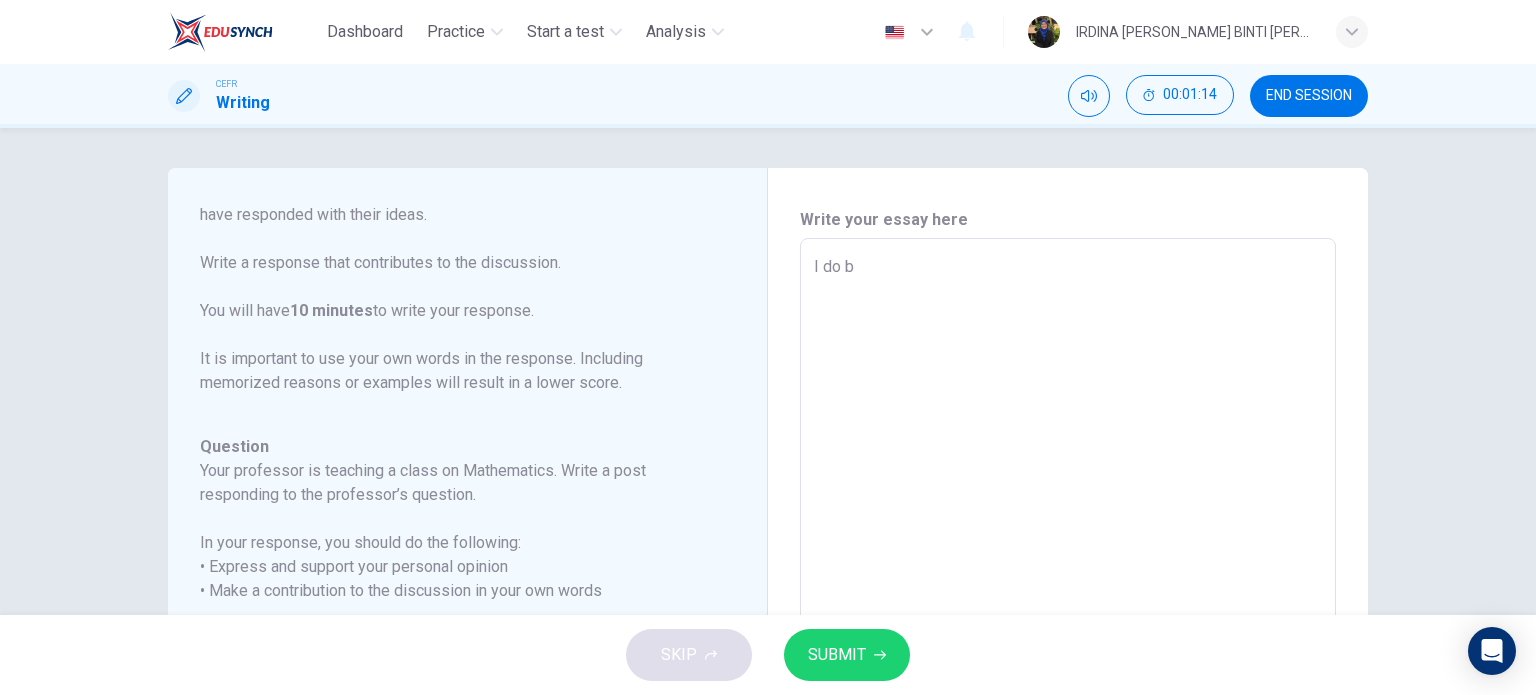 type on "x" 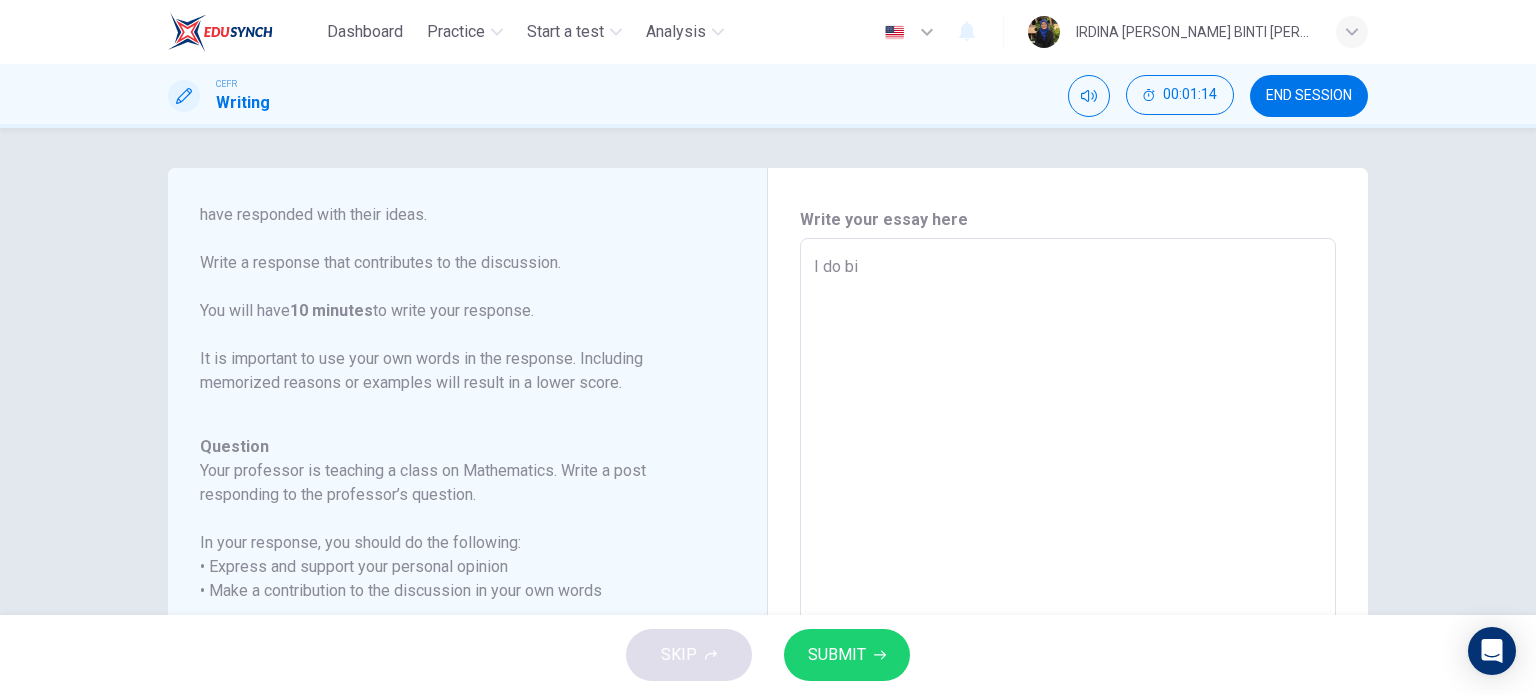 type on "x" 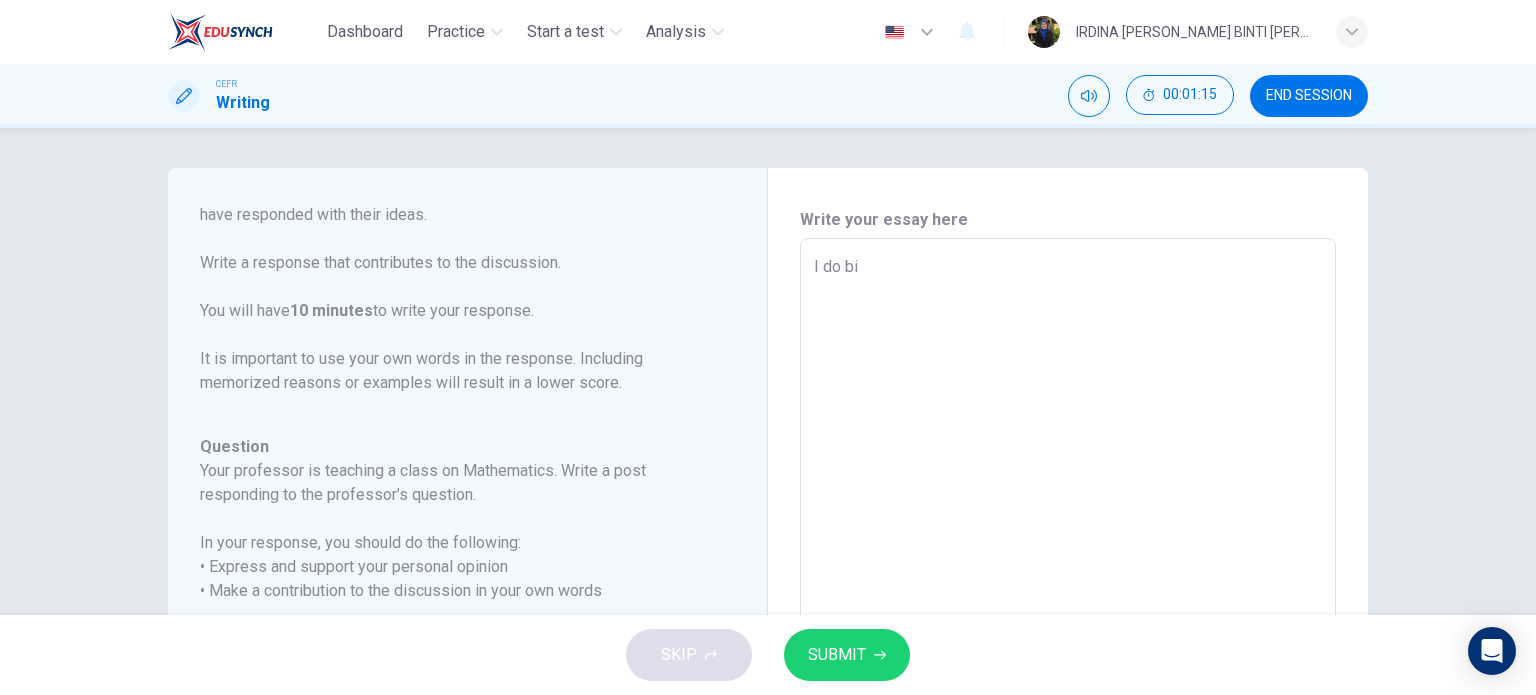 type on "I do b" 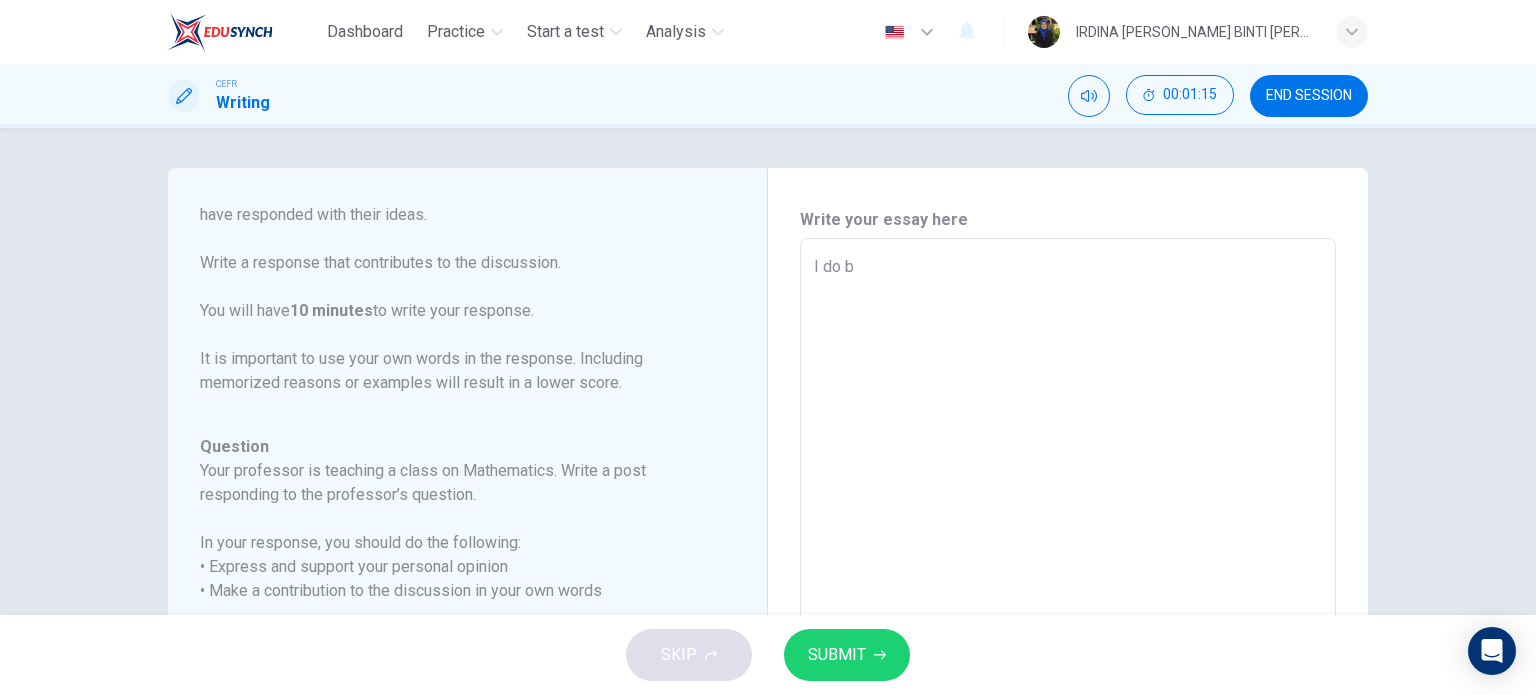 type on "x" 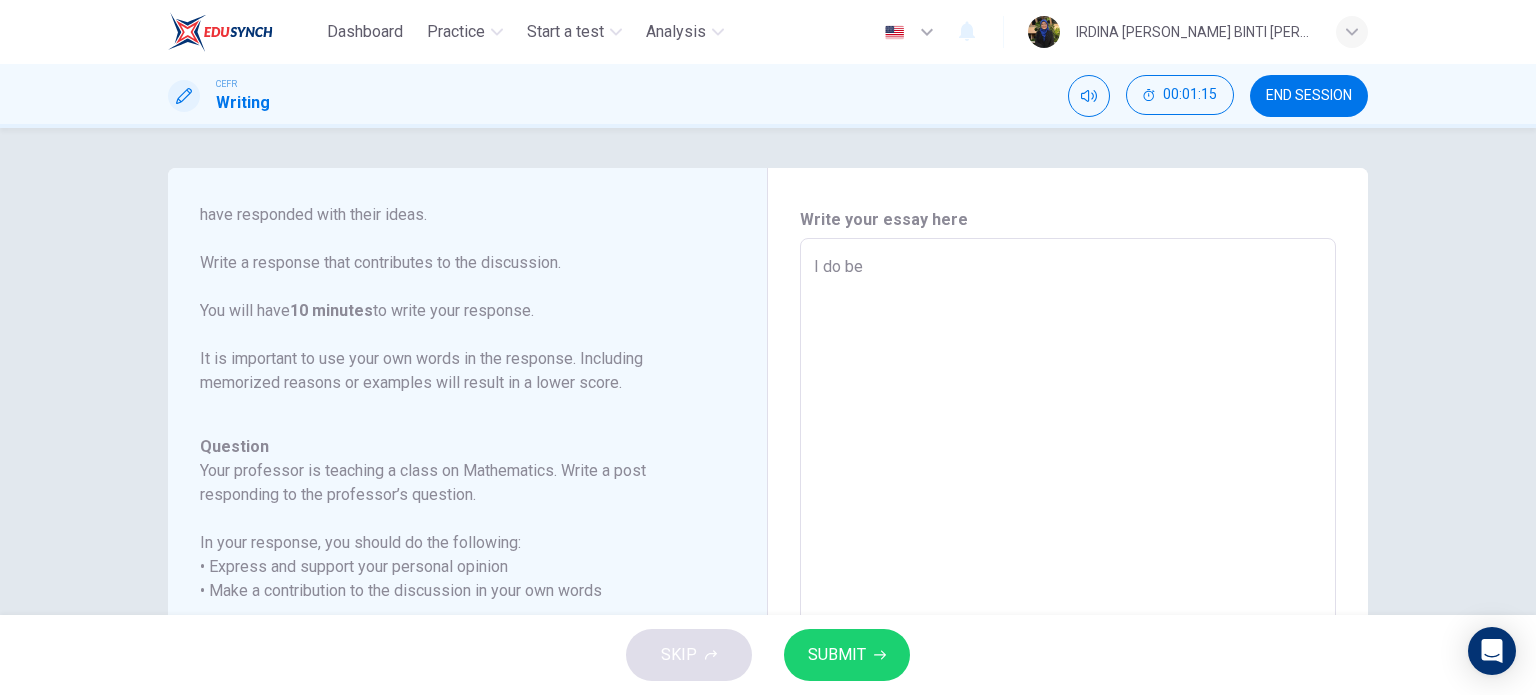 type on "x" 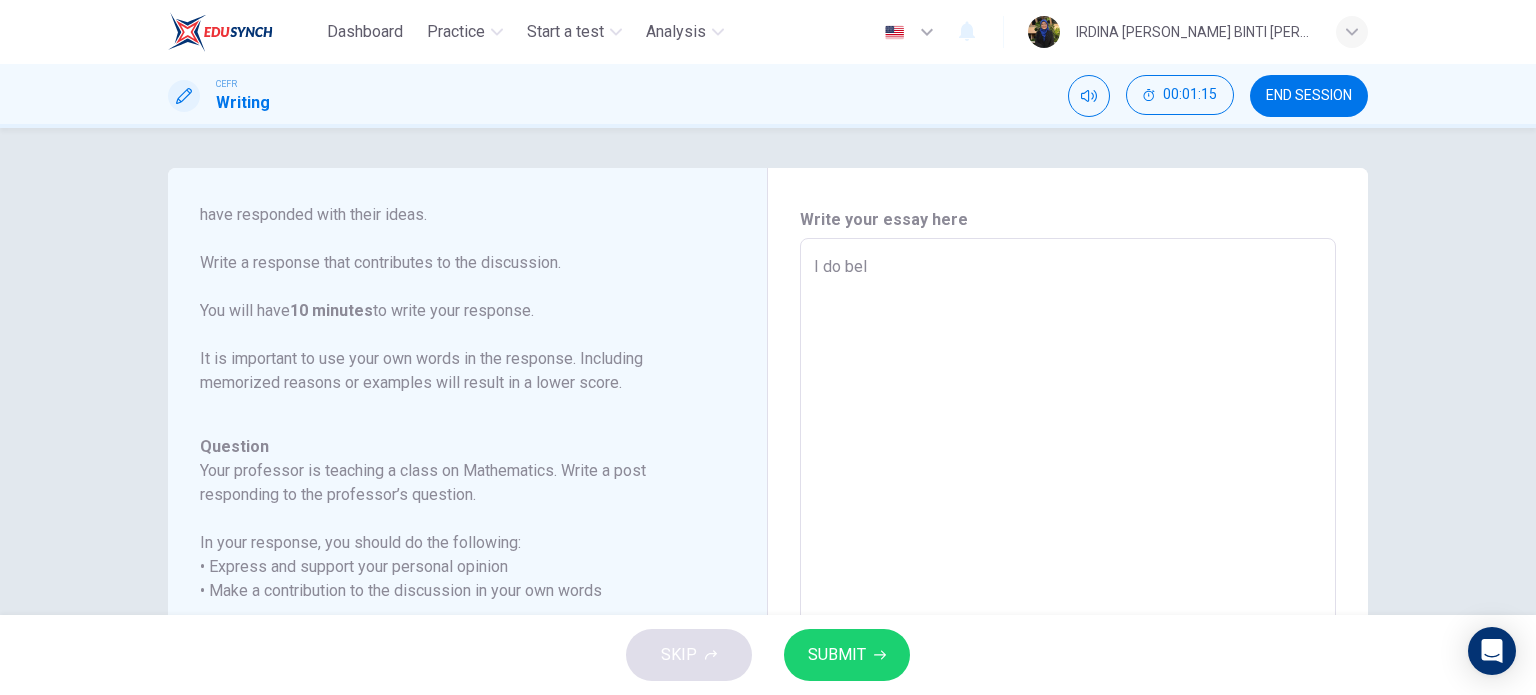 type on "x" 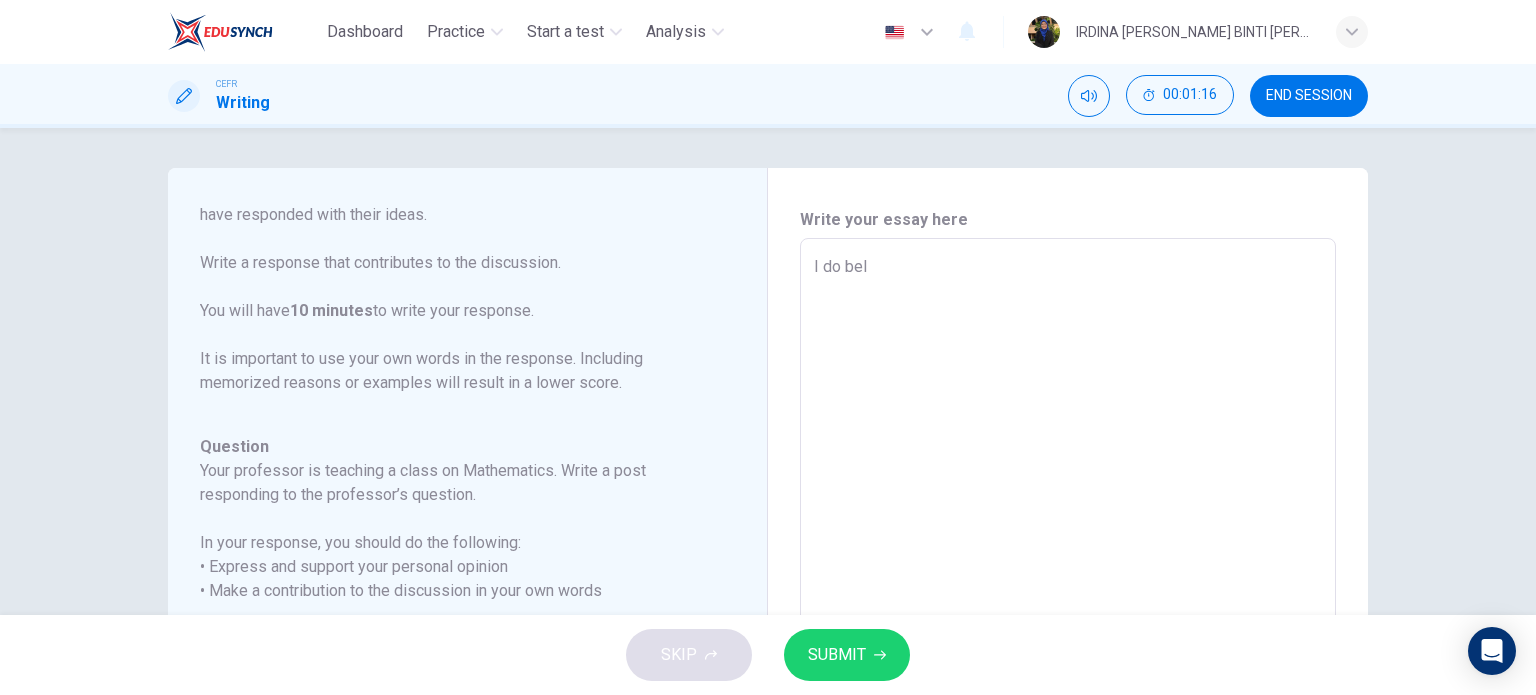 type on "I do beli" 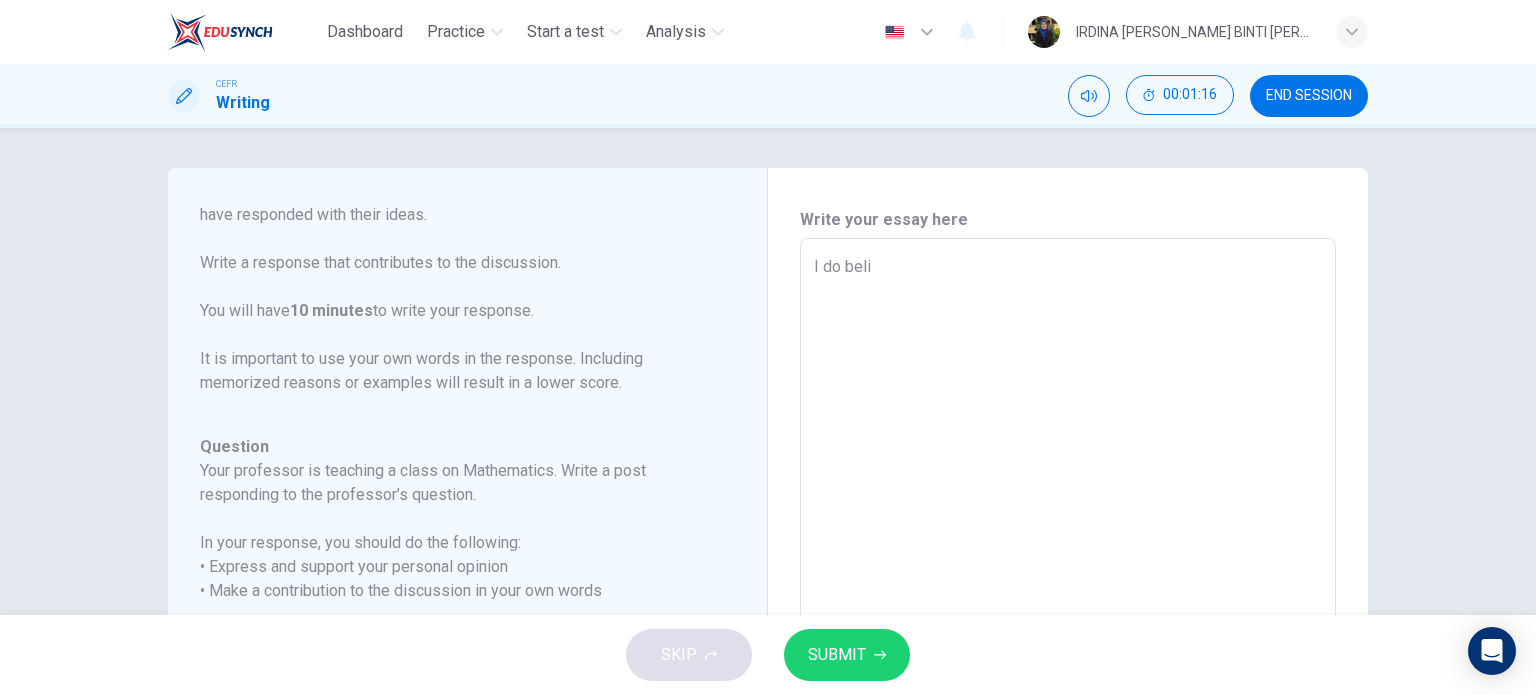 type on "x" 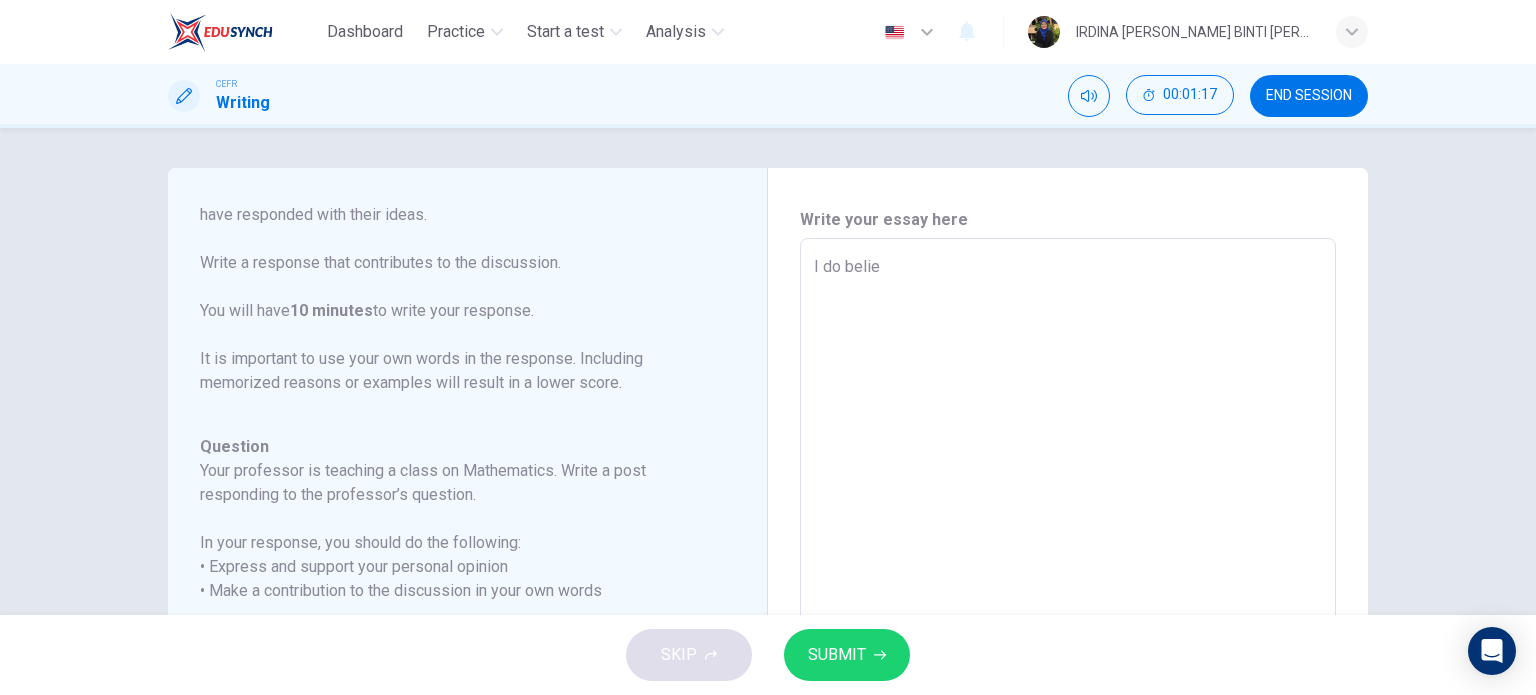 type on "x" 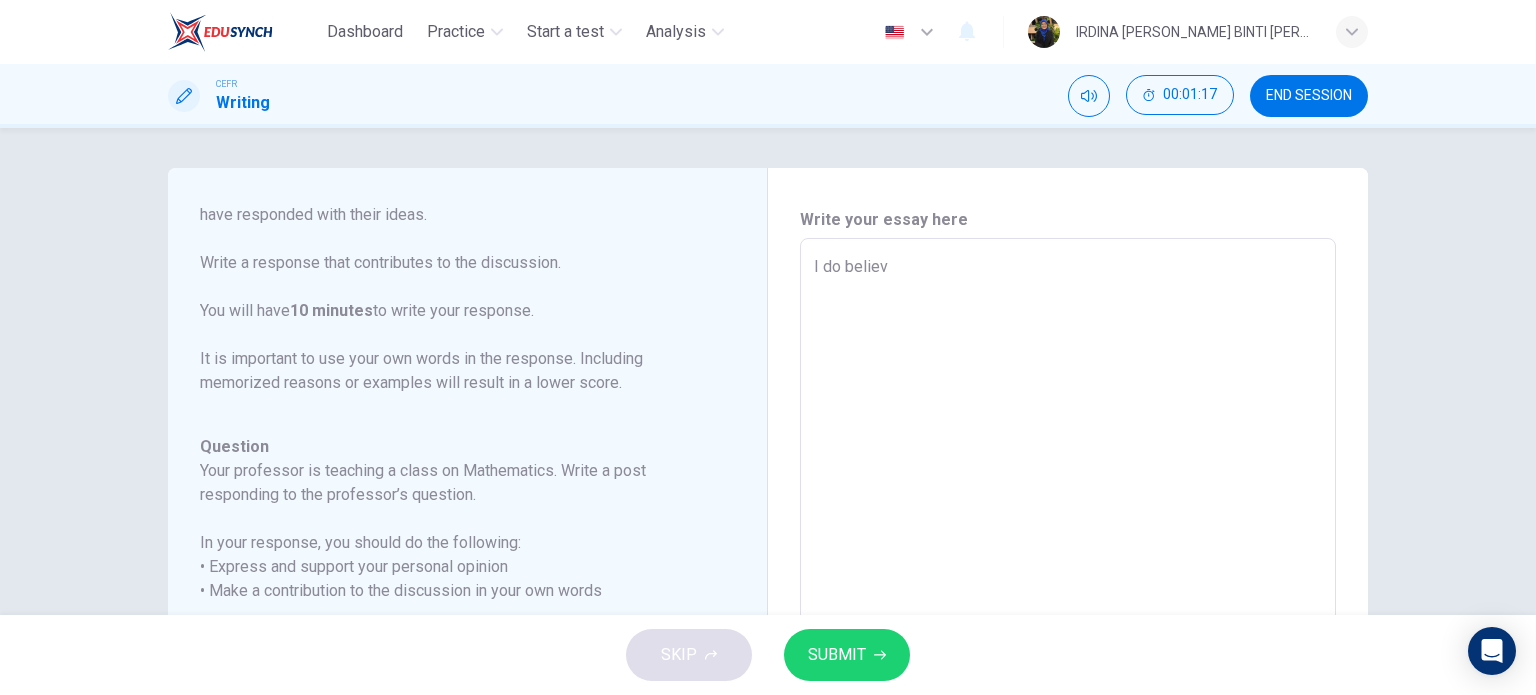 type on "I do believe" 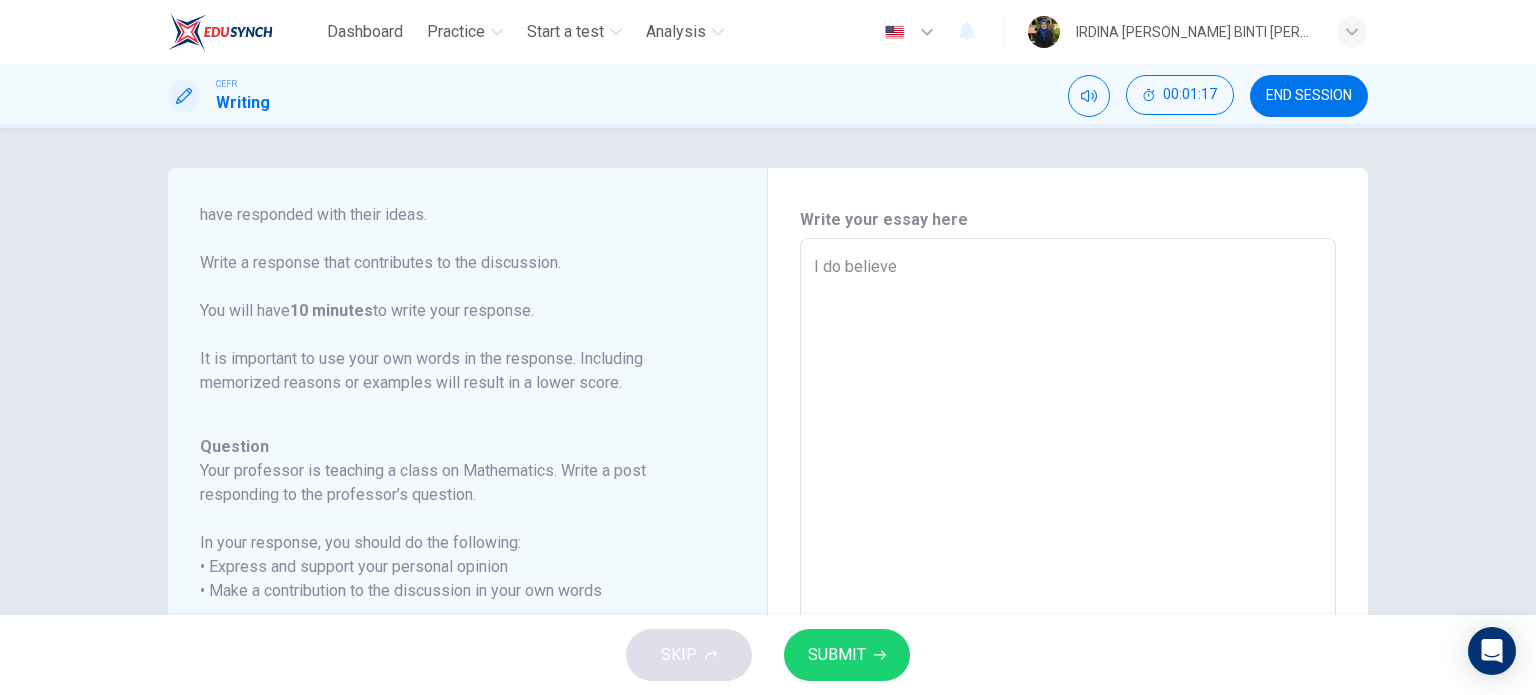 type on "x" 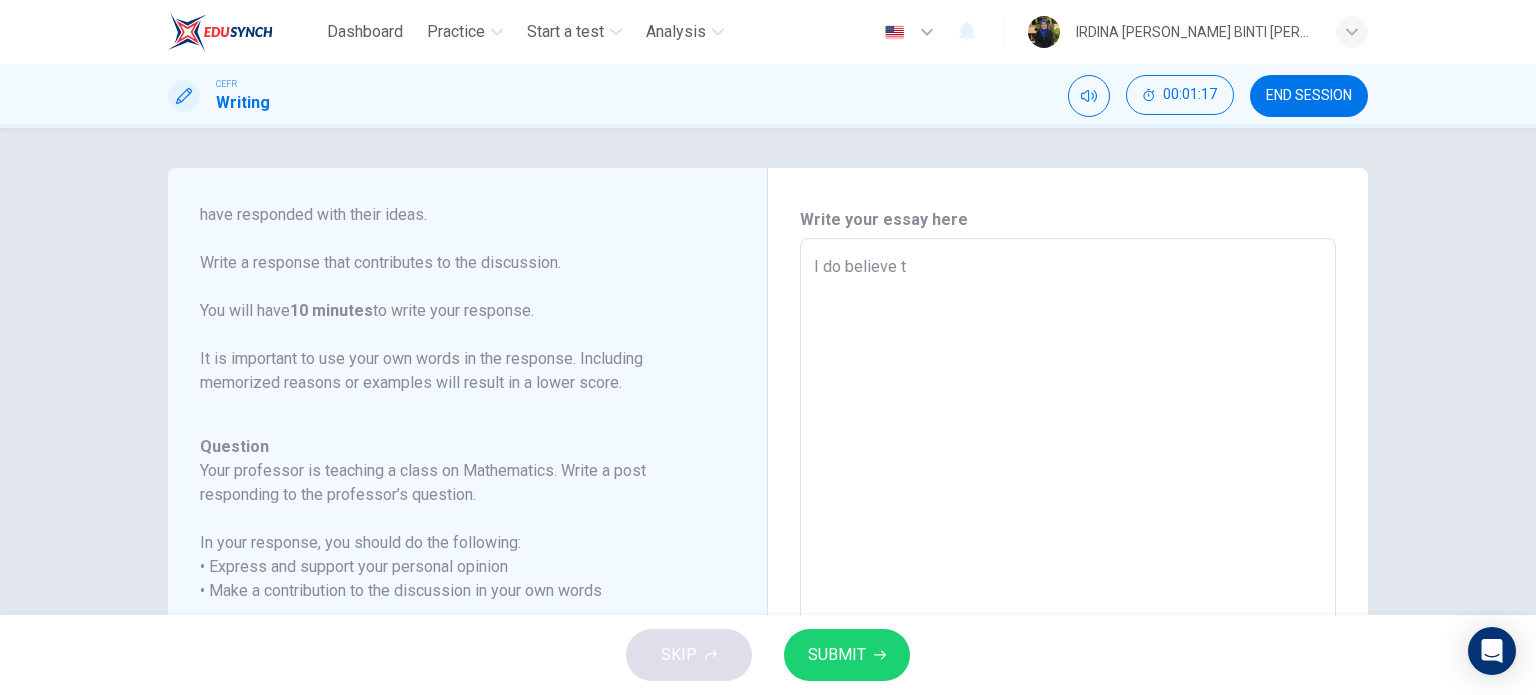 type on "x" 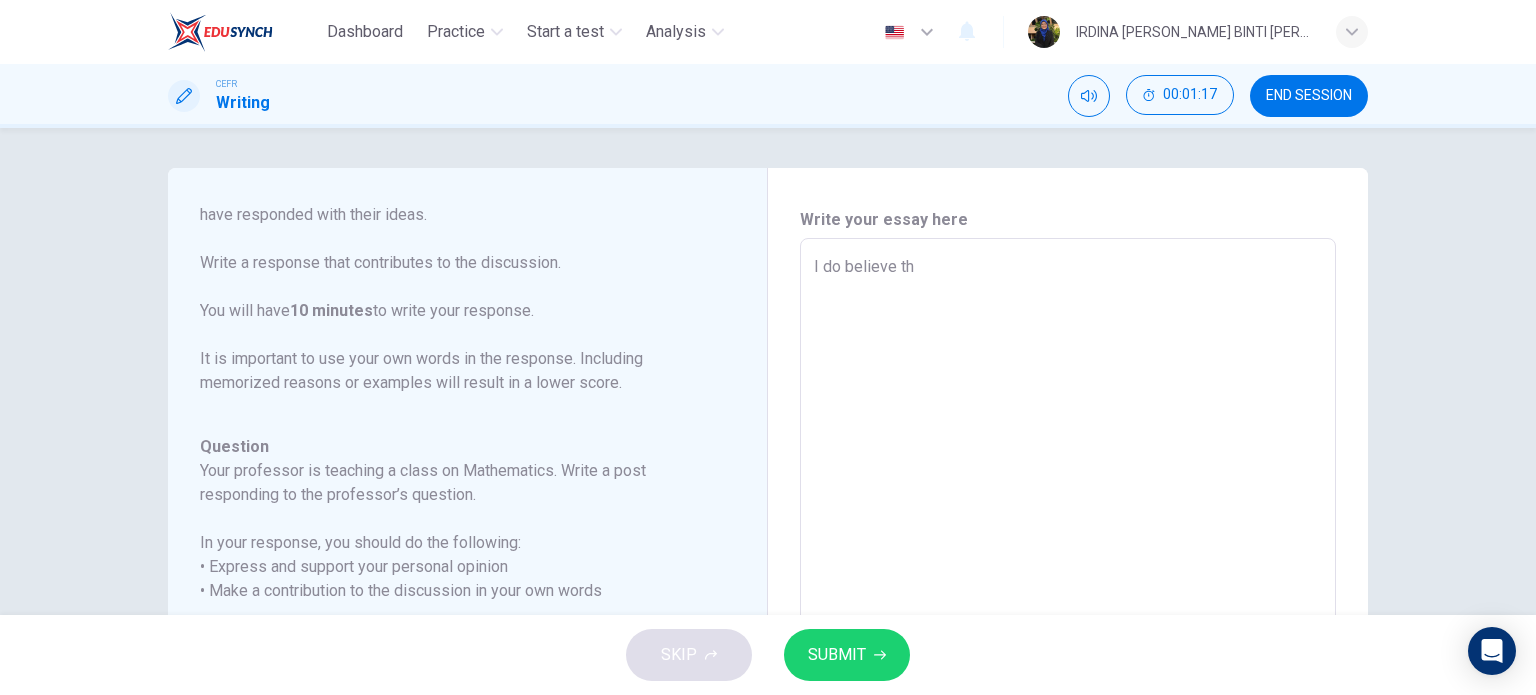 type on "I do believe tha" 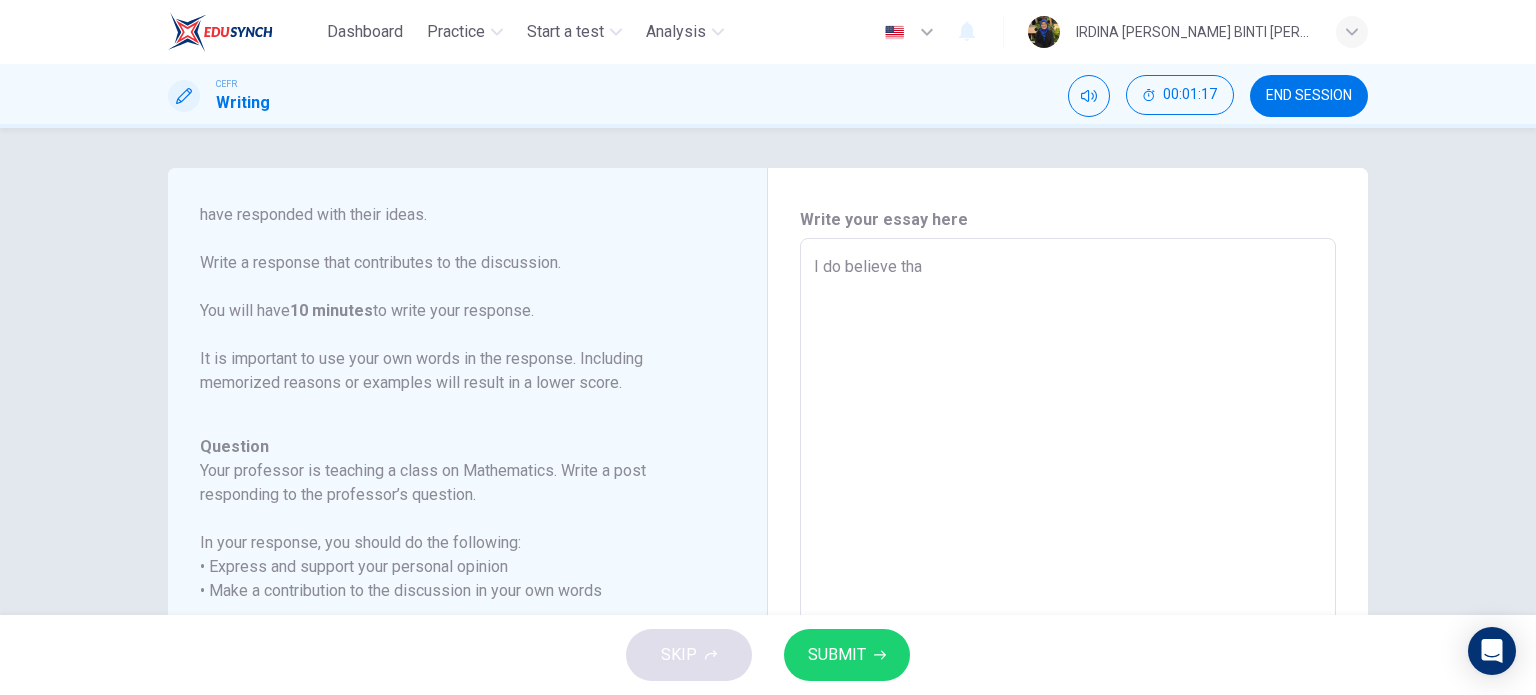 type on "I do believe that" 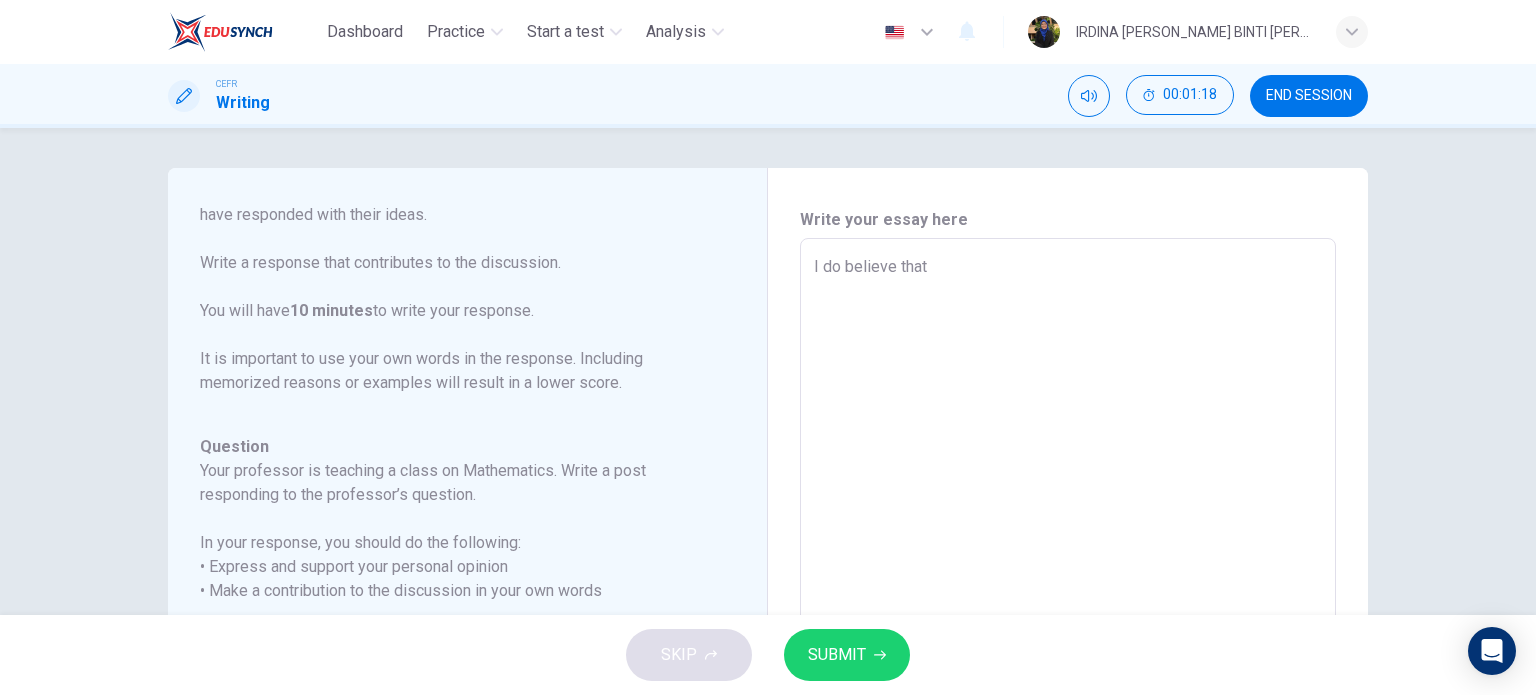 type on "x" 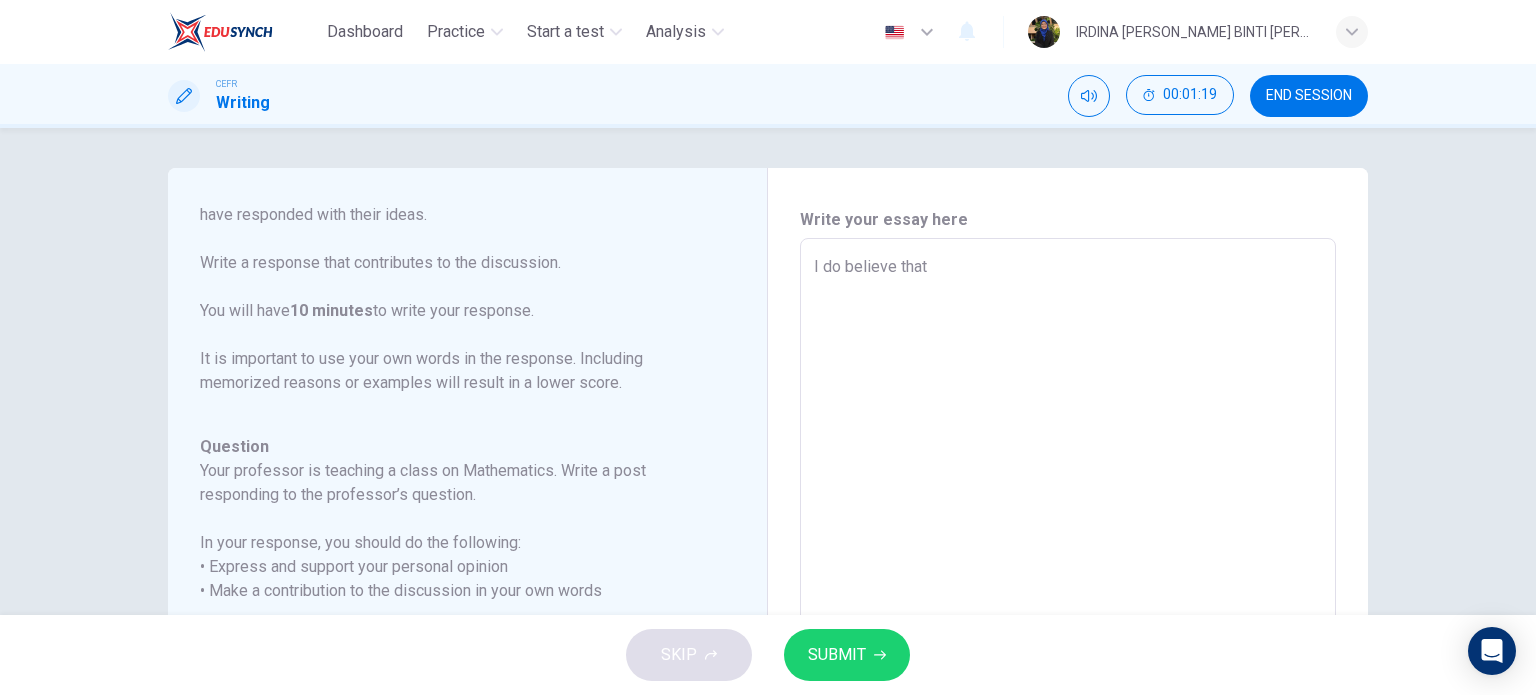 type on "I do believe that m" 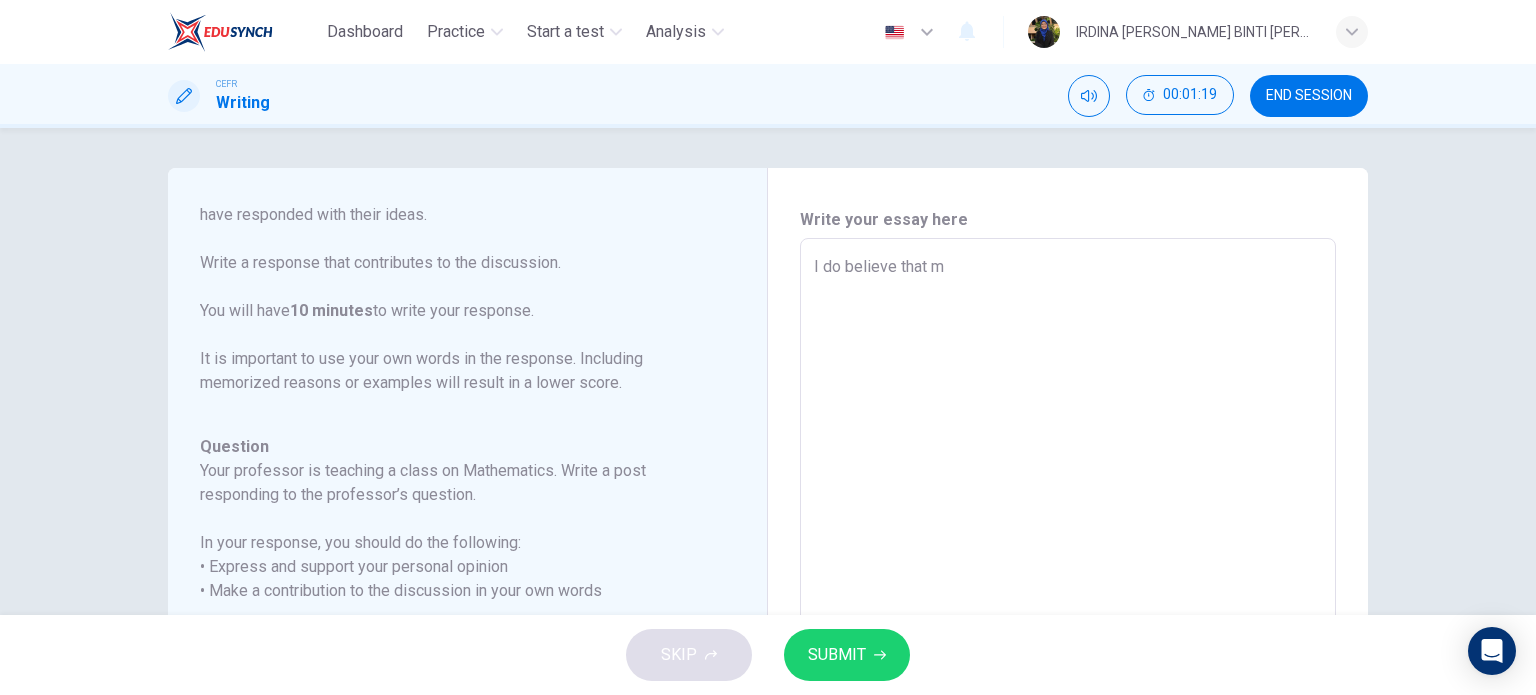 type on "x" 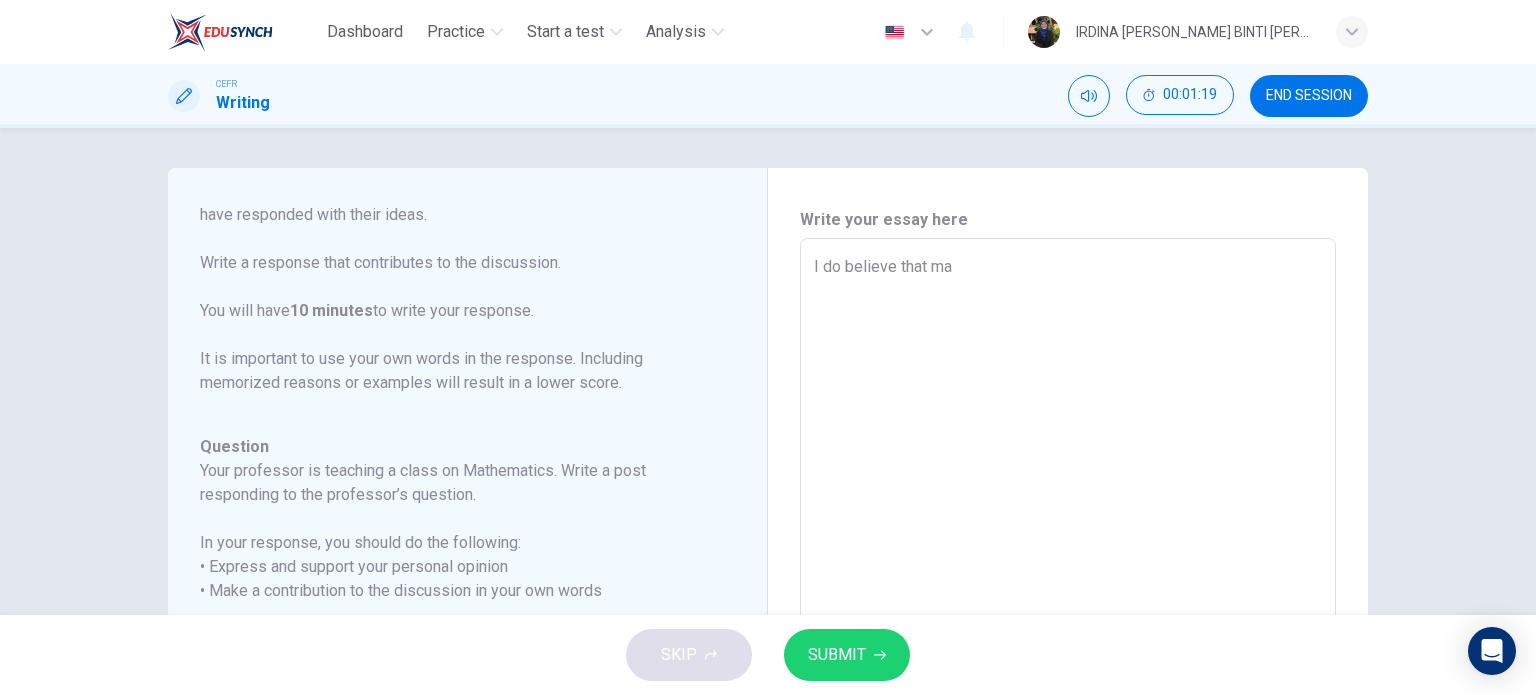 type on "I do believe that mat" 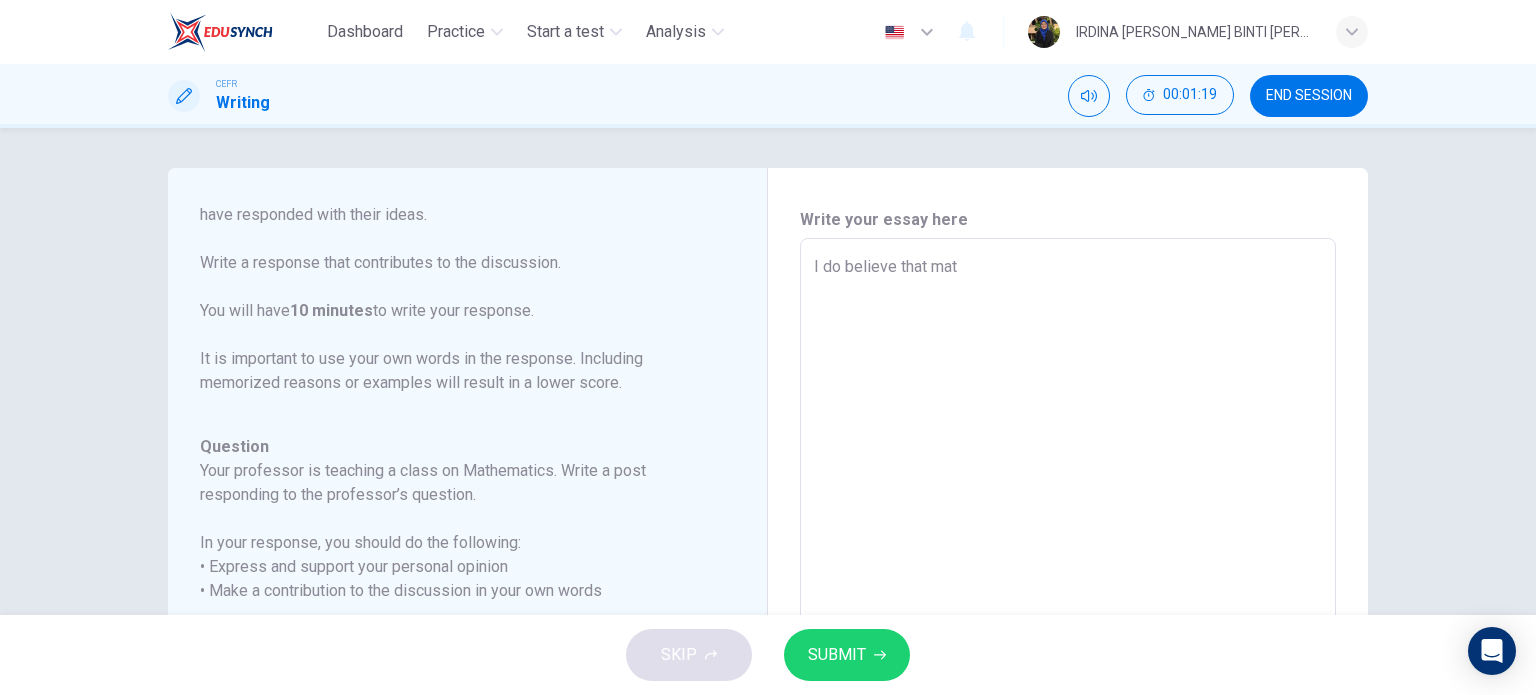 type on "I do believe that math" 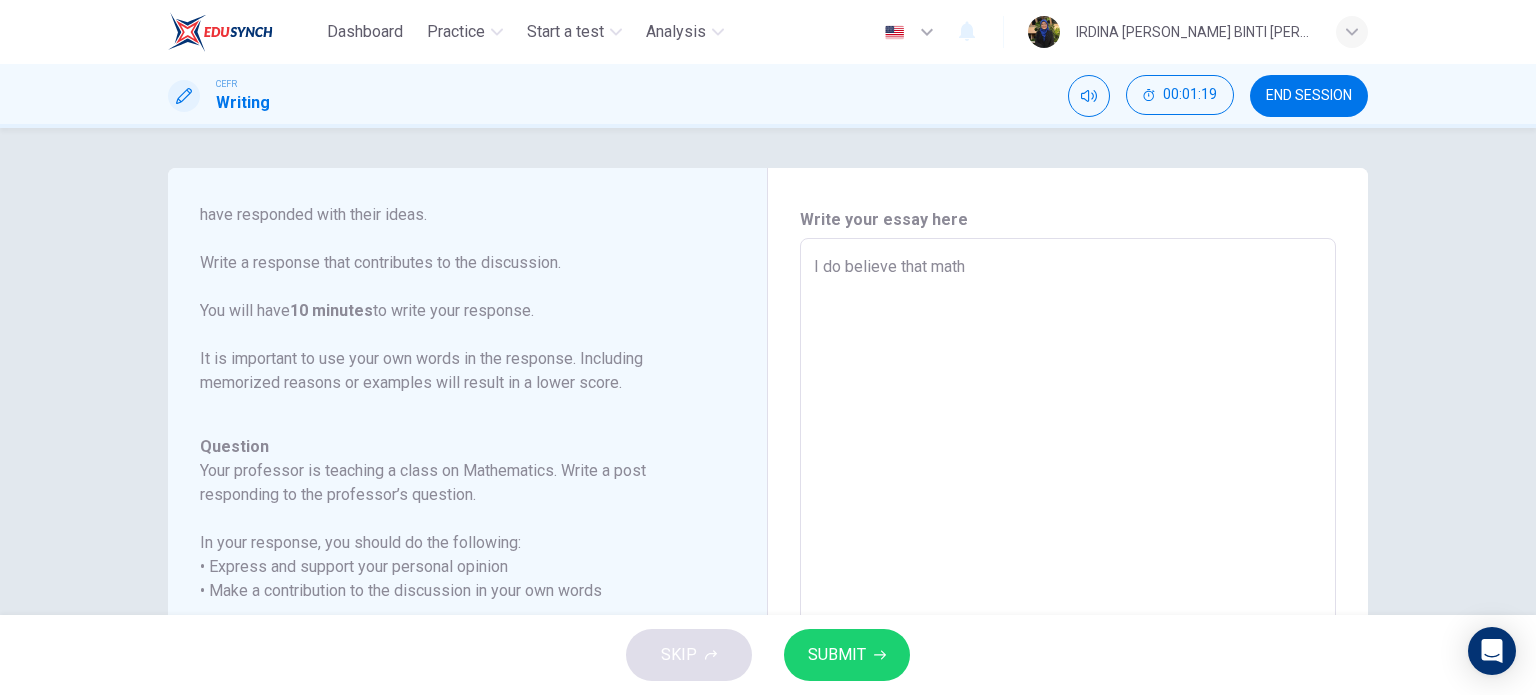 type on "x" 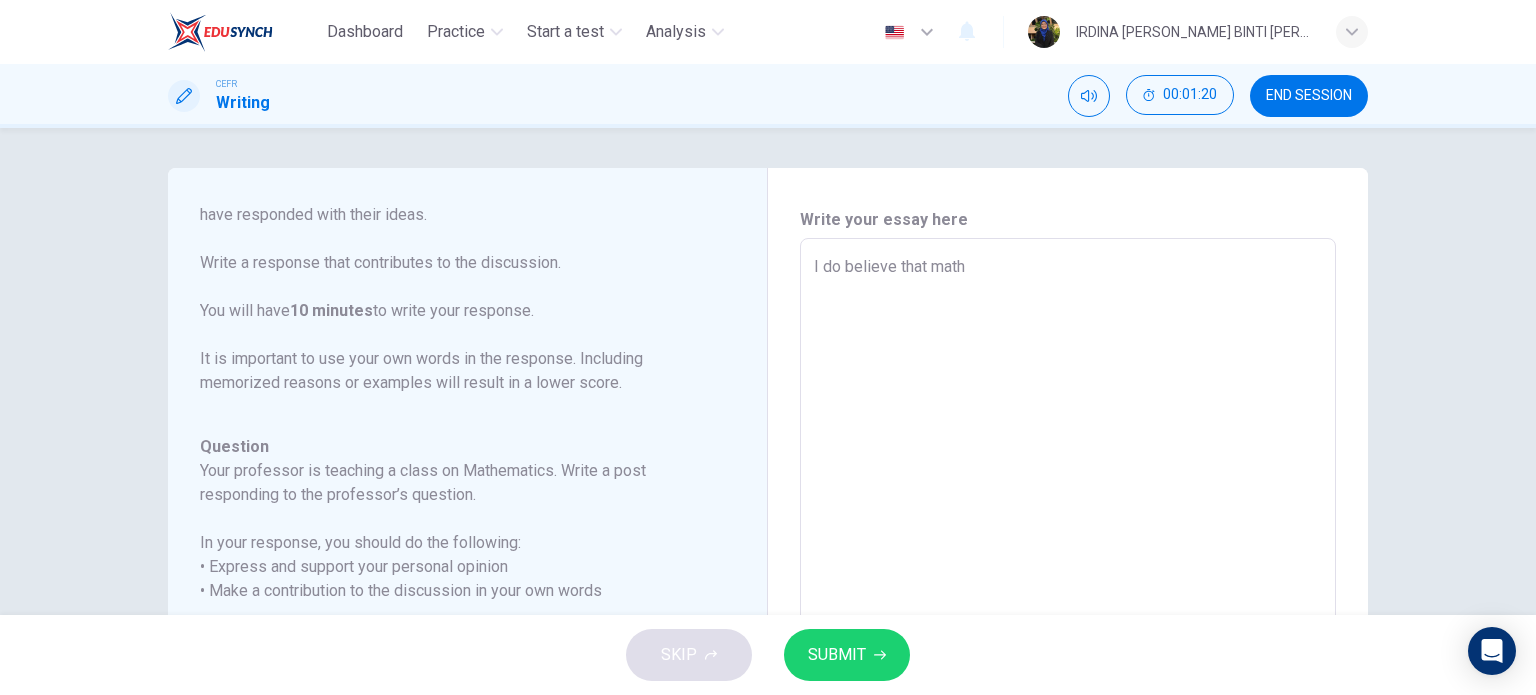 type on "I do believe that mathe" 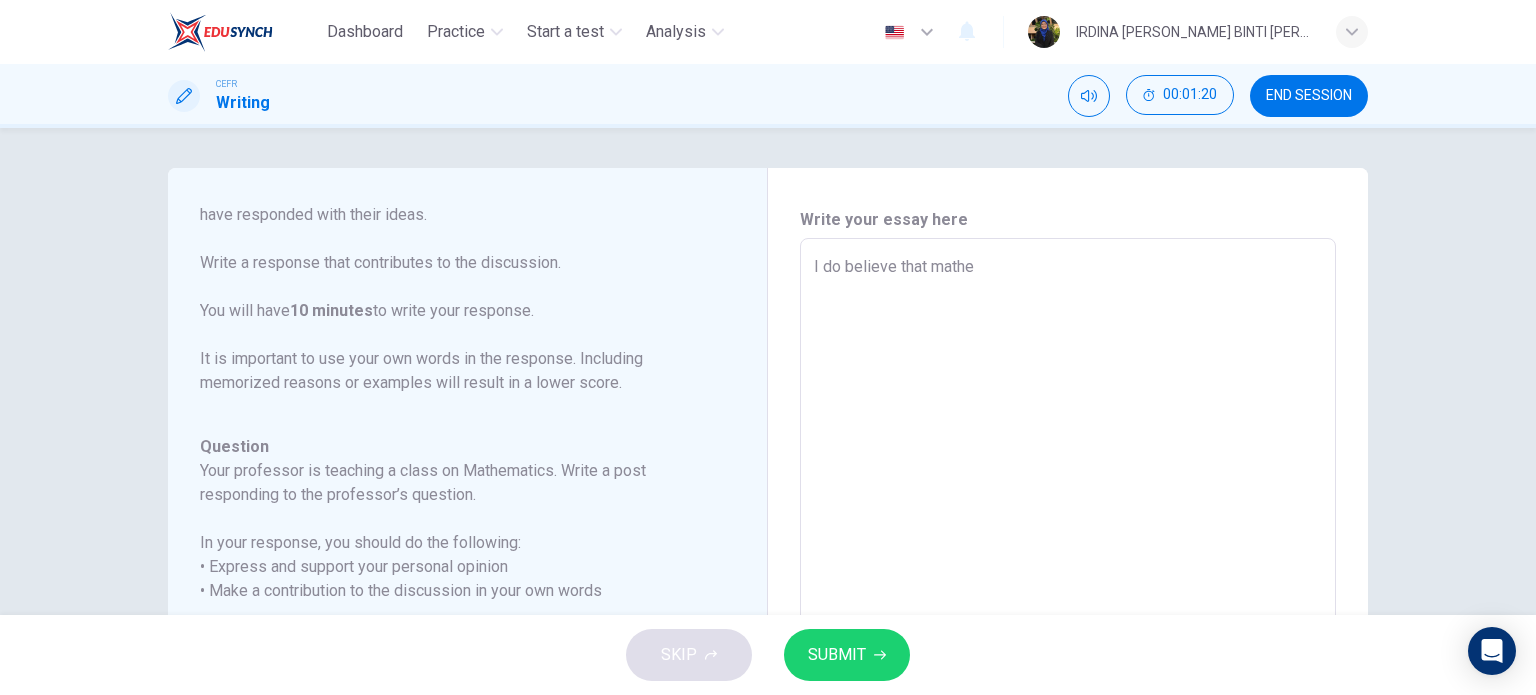 type on "I do believe that mathem" 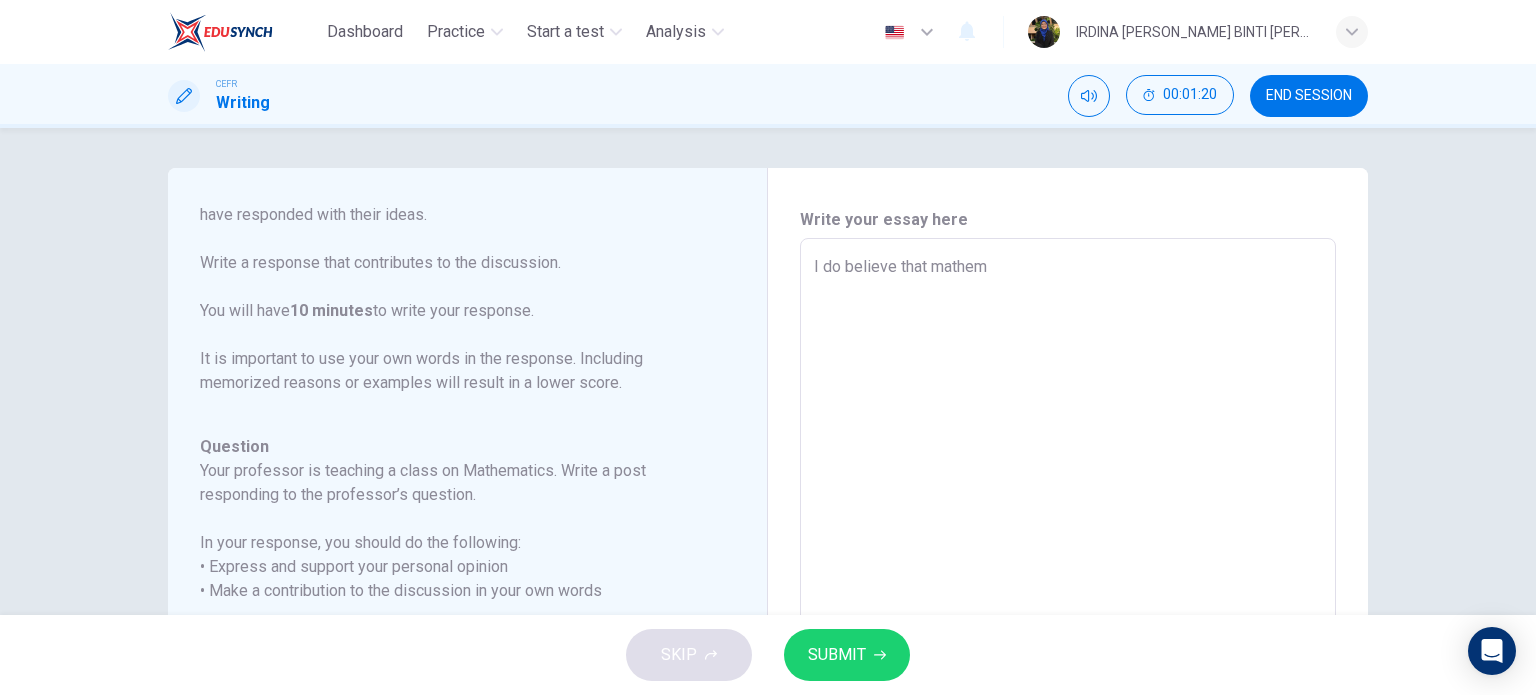 type on "x" 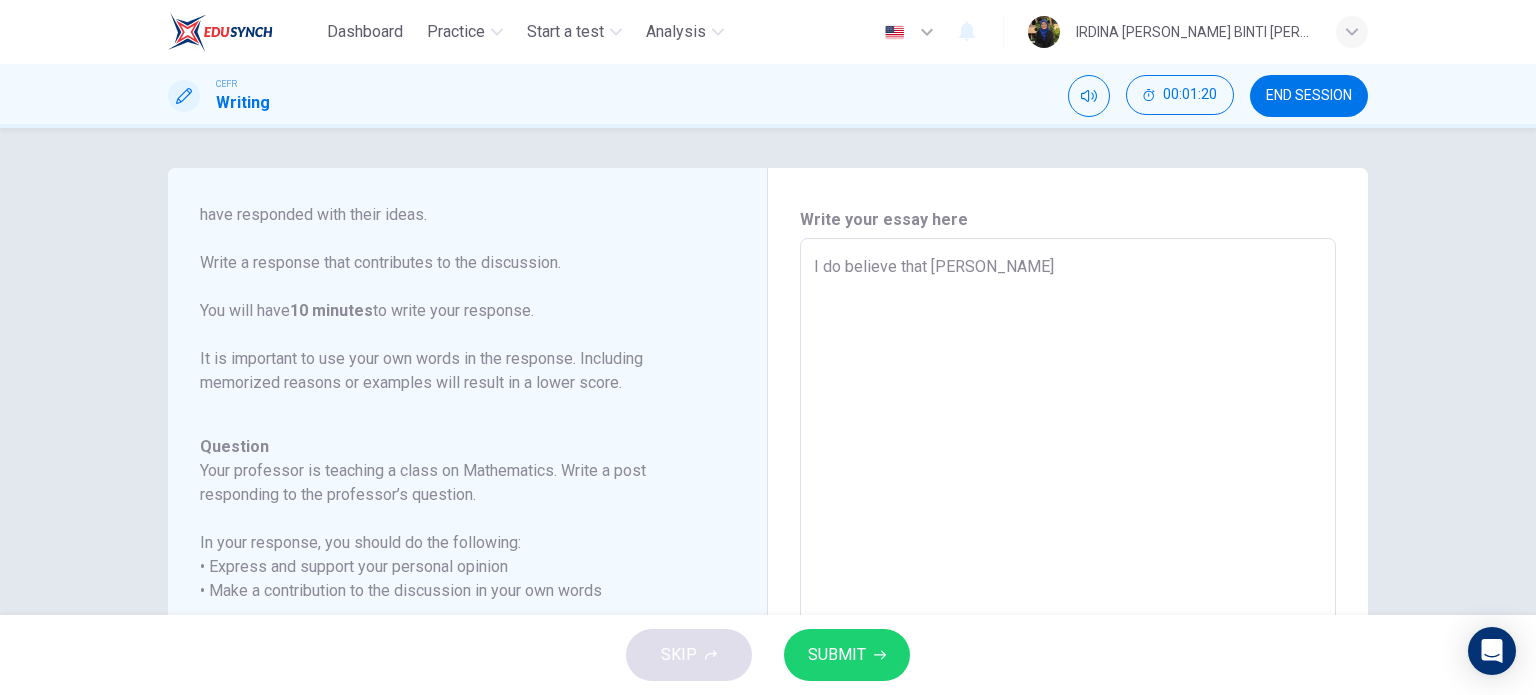 type on "x" 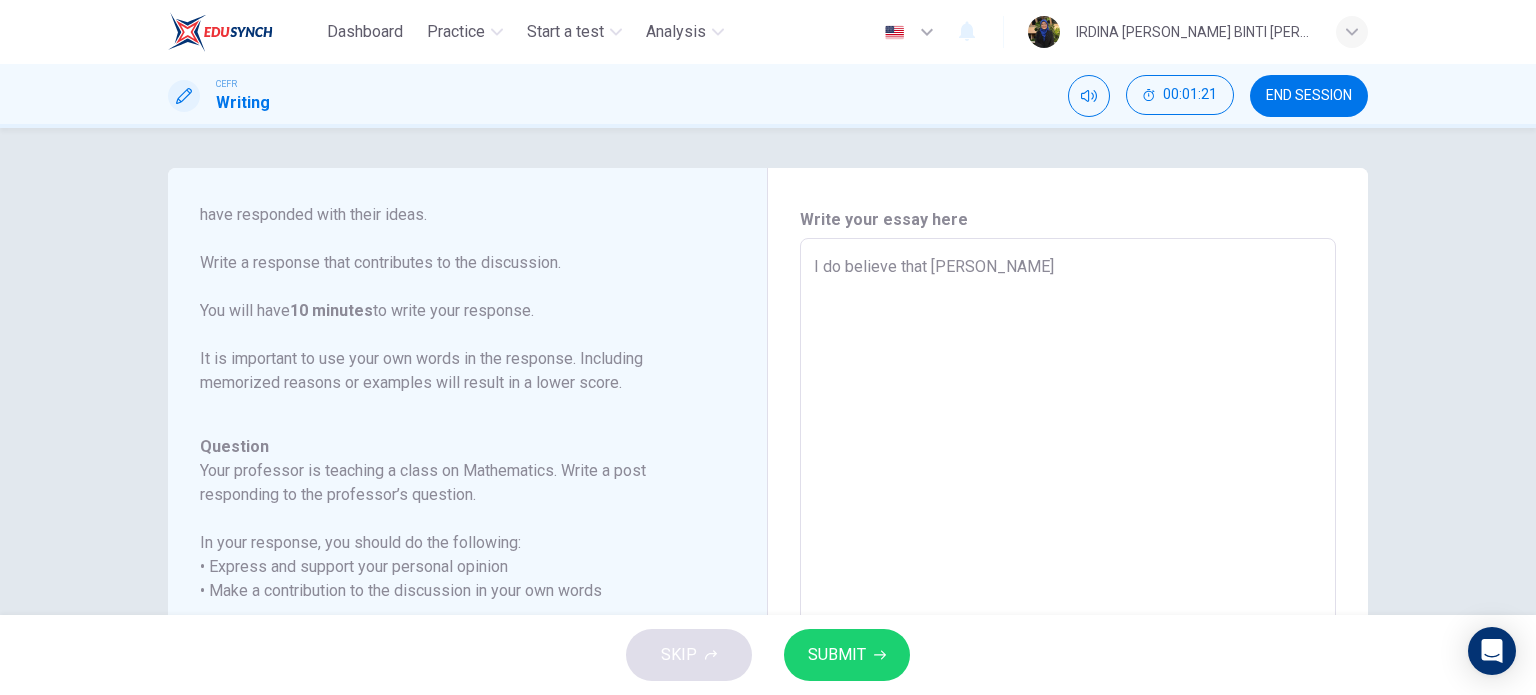 type on "I do believe that mathemeat" 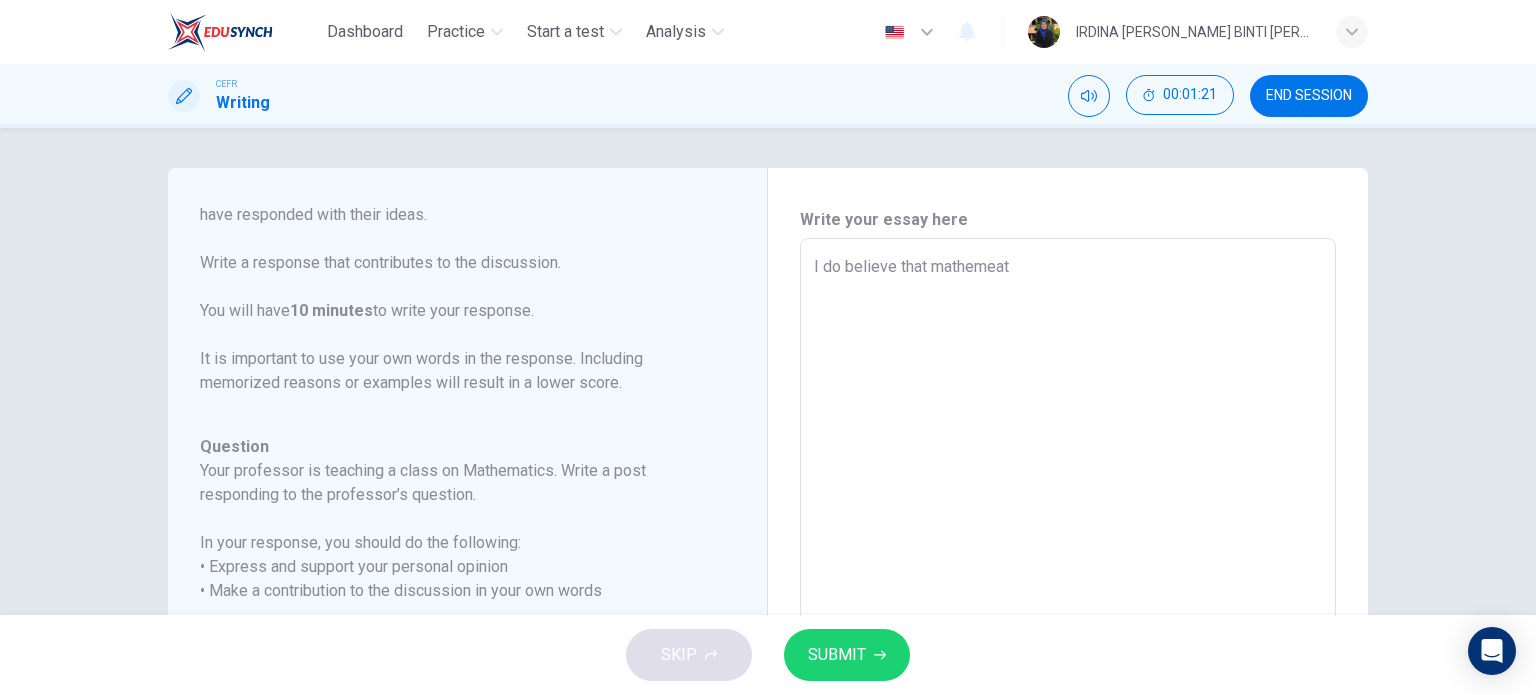 type on "x" 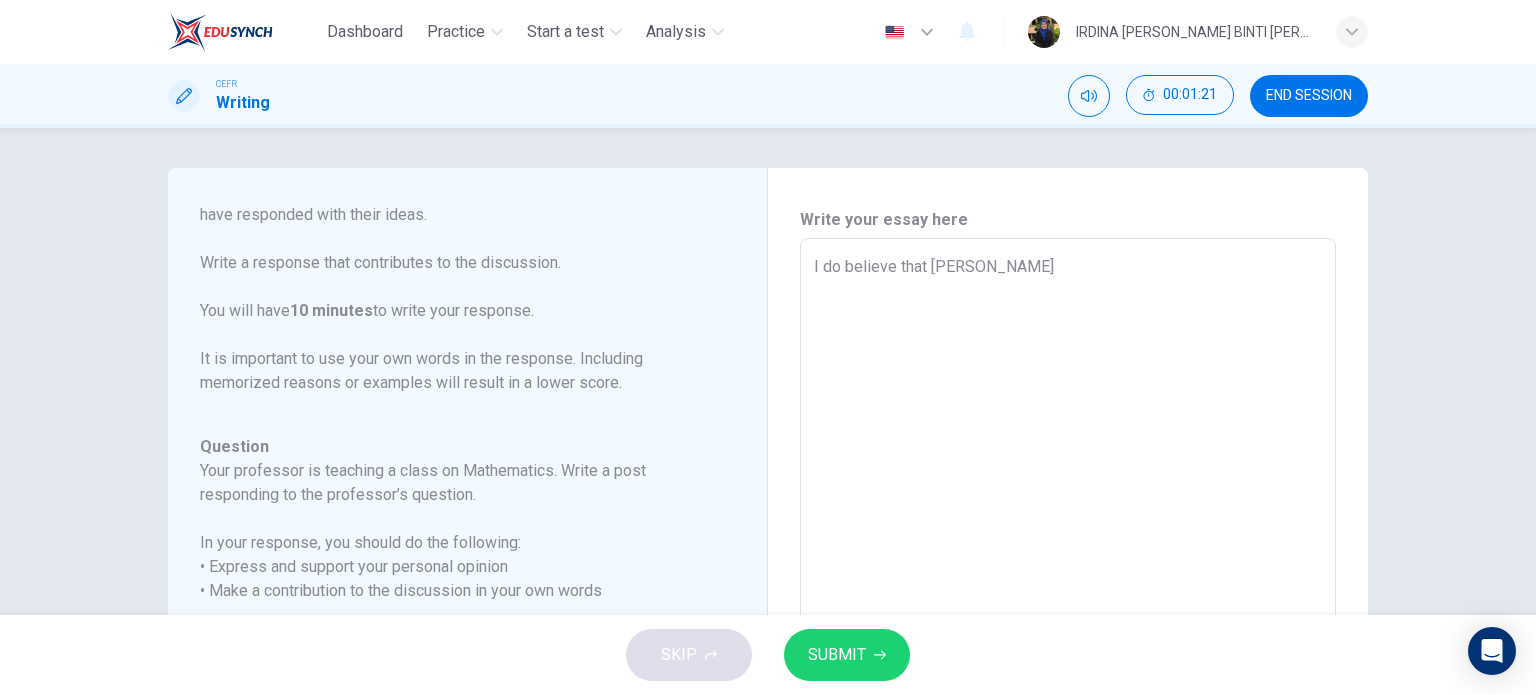 type on "I do believe that matheme" 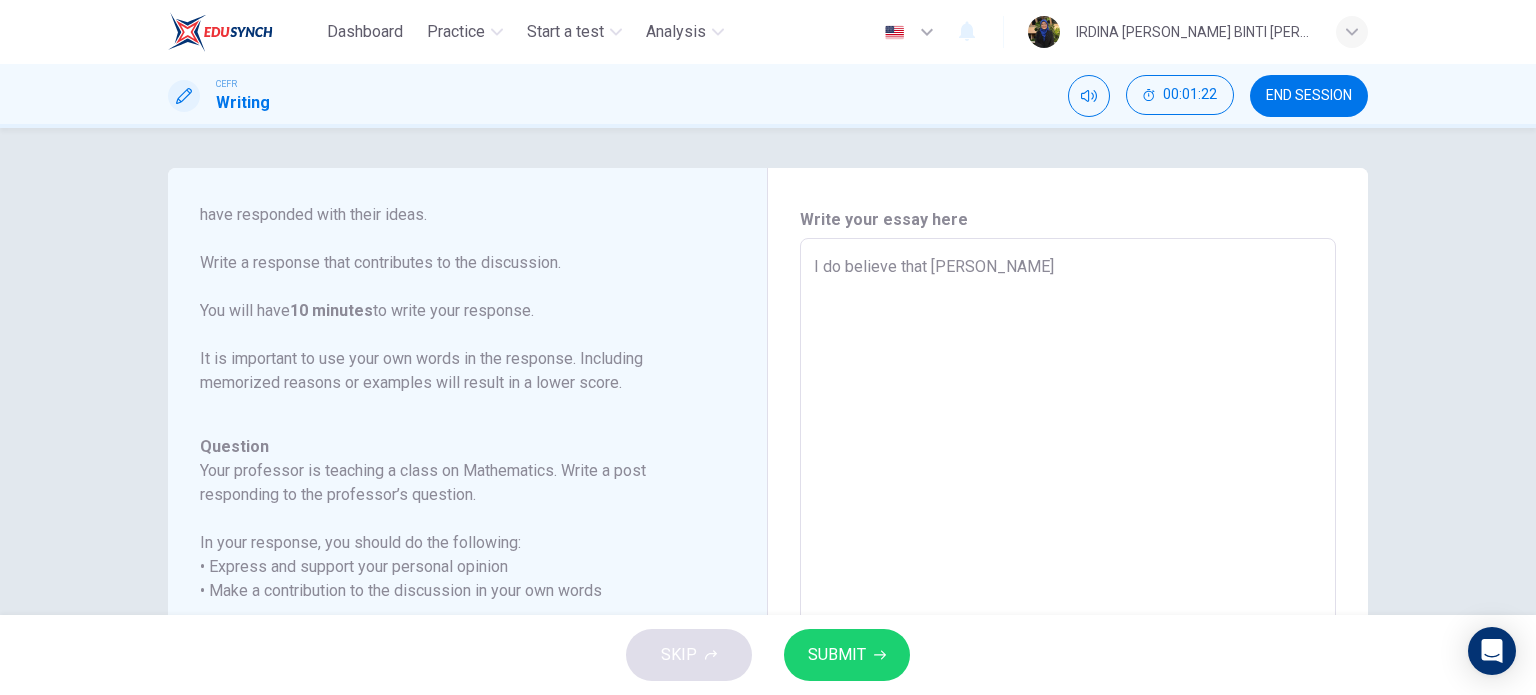 type on "x" 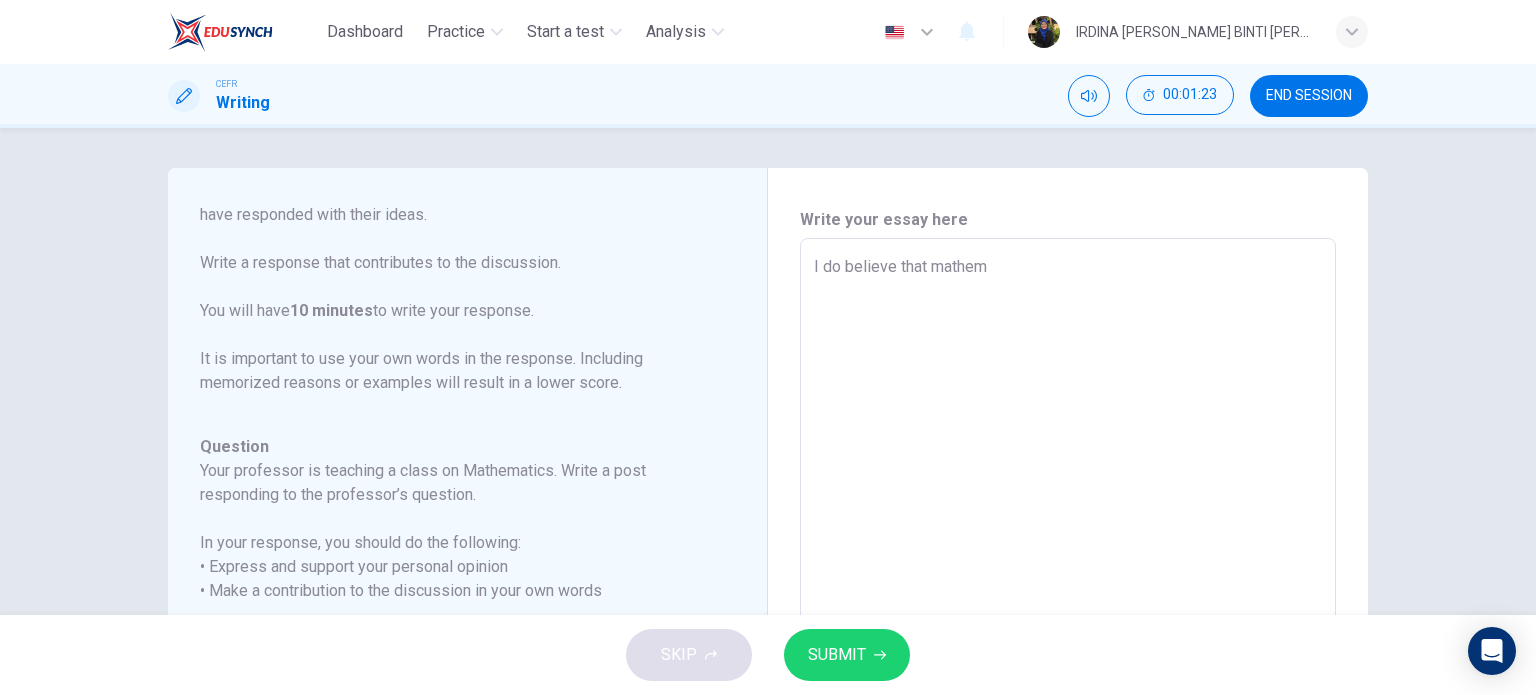 type on "I do believe that mathema" 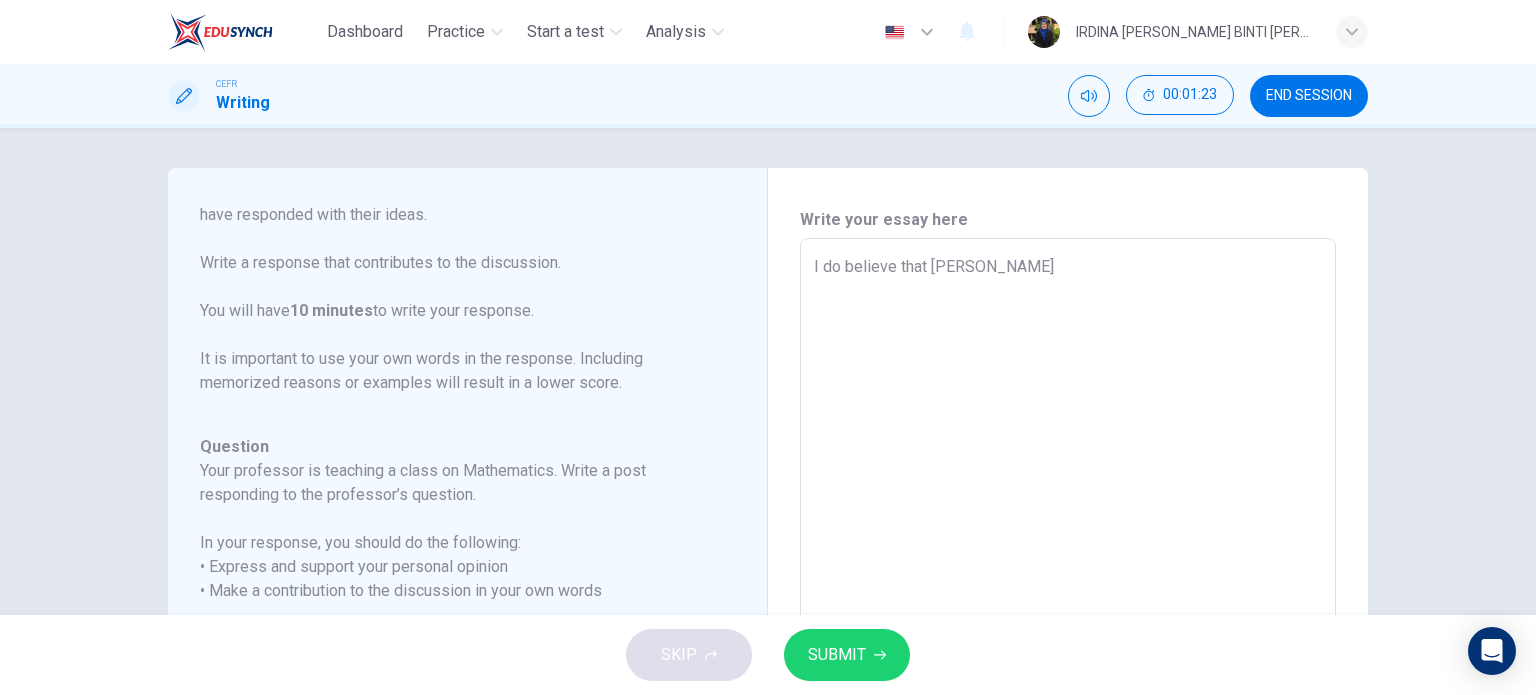 type on "I do believe that mathemat" 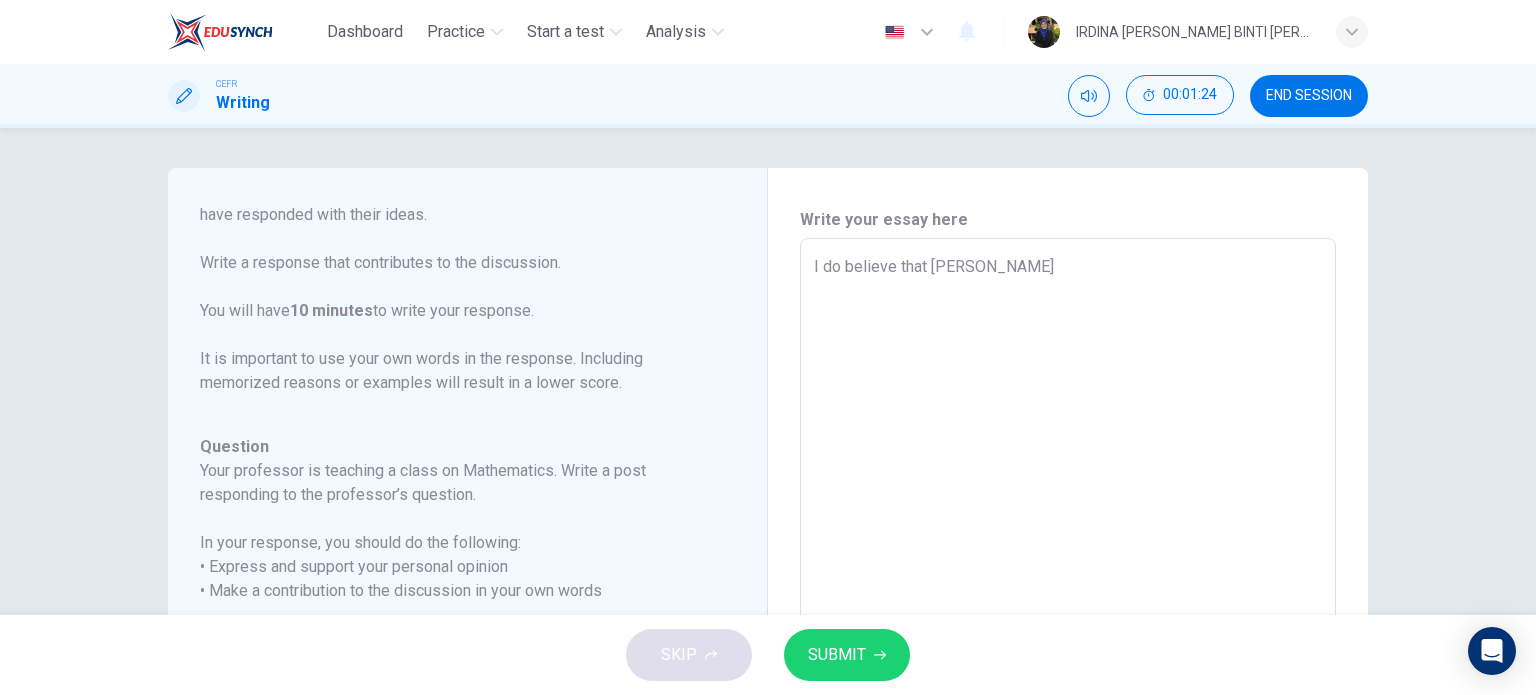 type on "x" 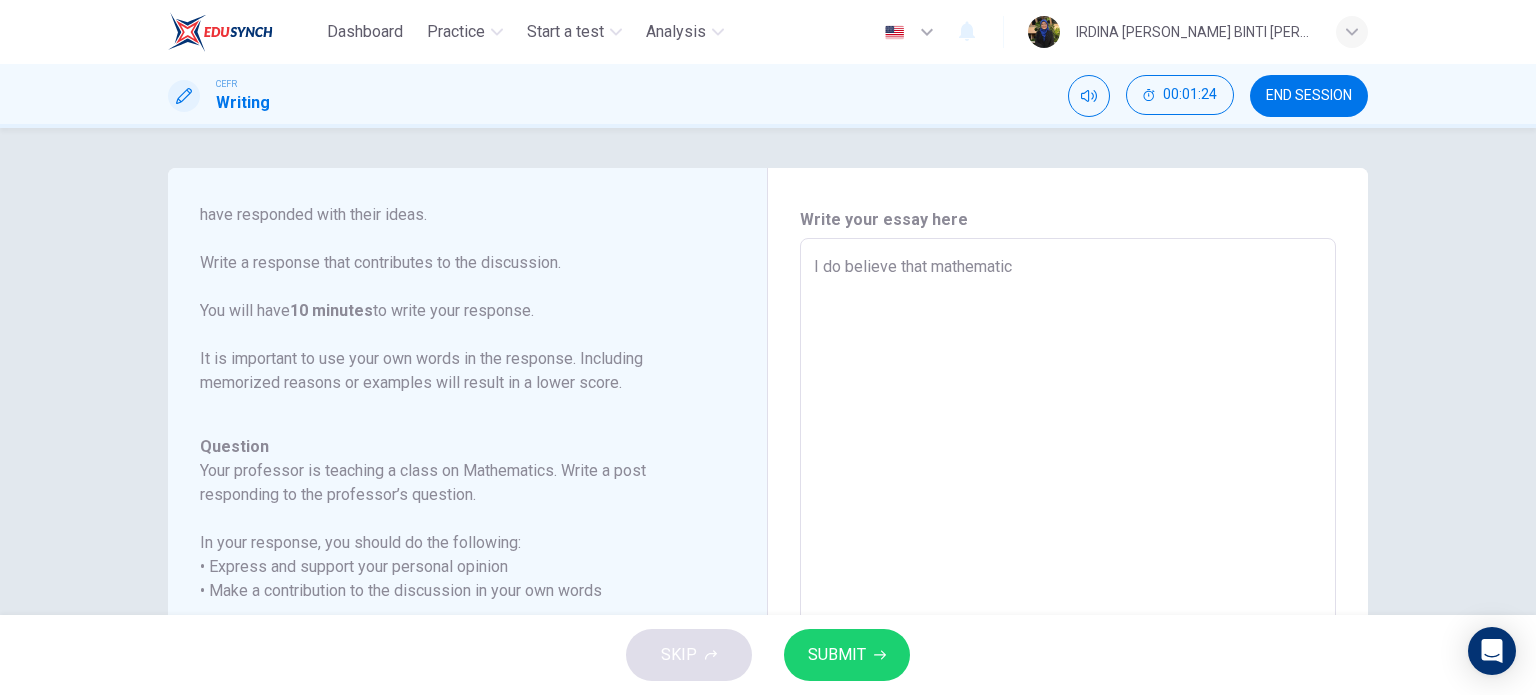 type on "x" 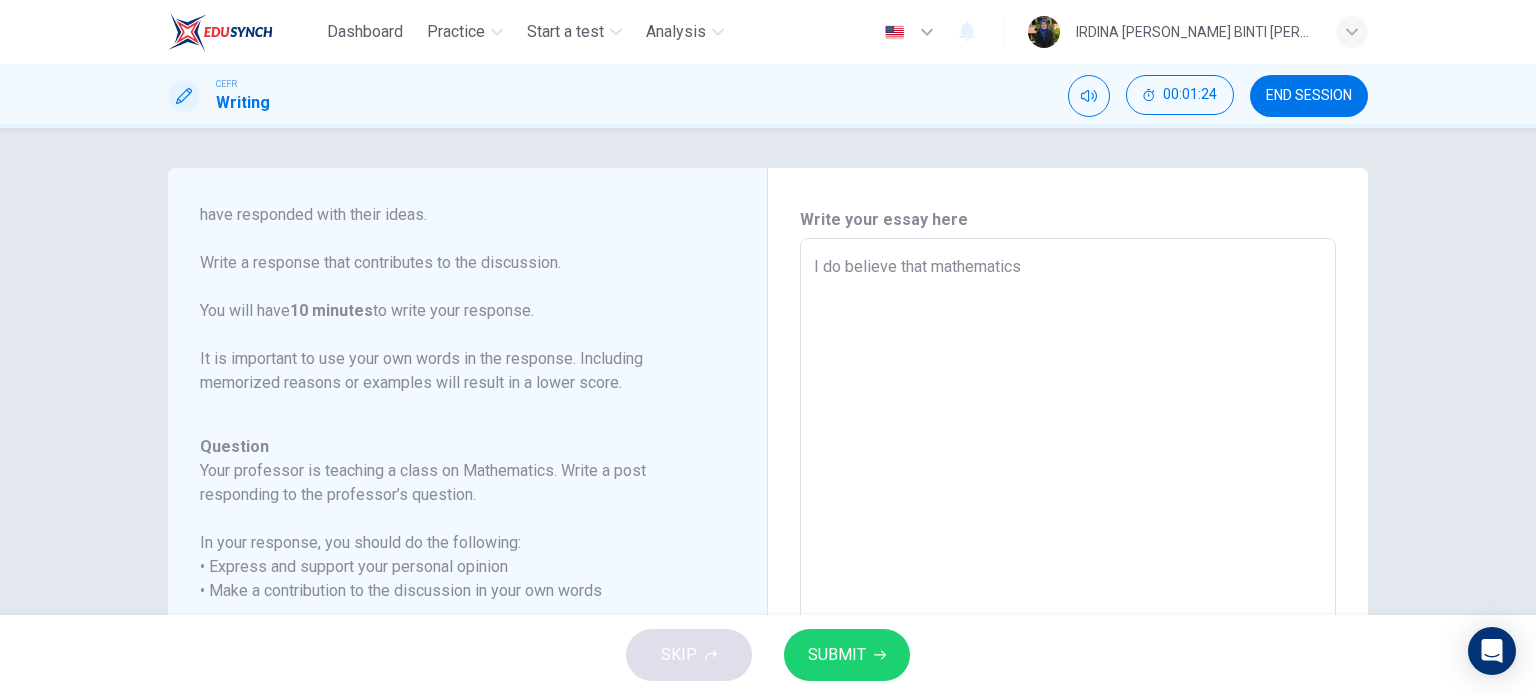 type on "x" 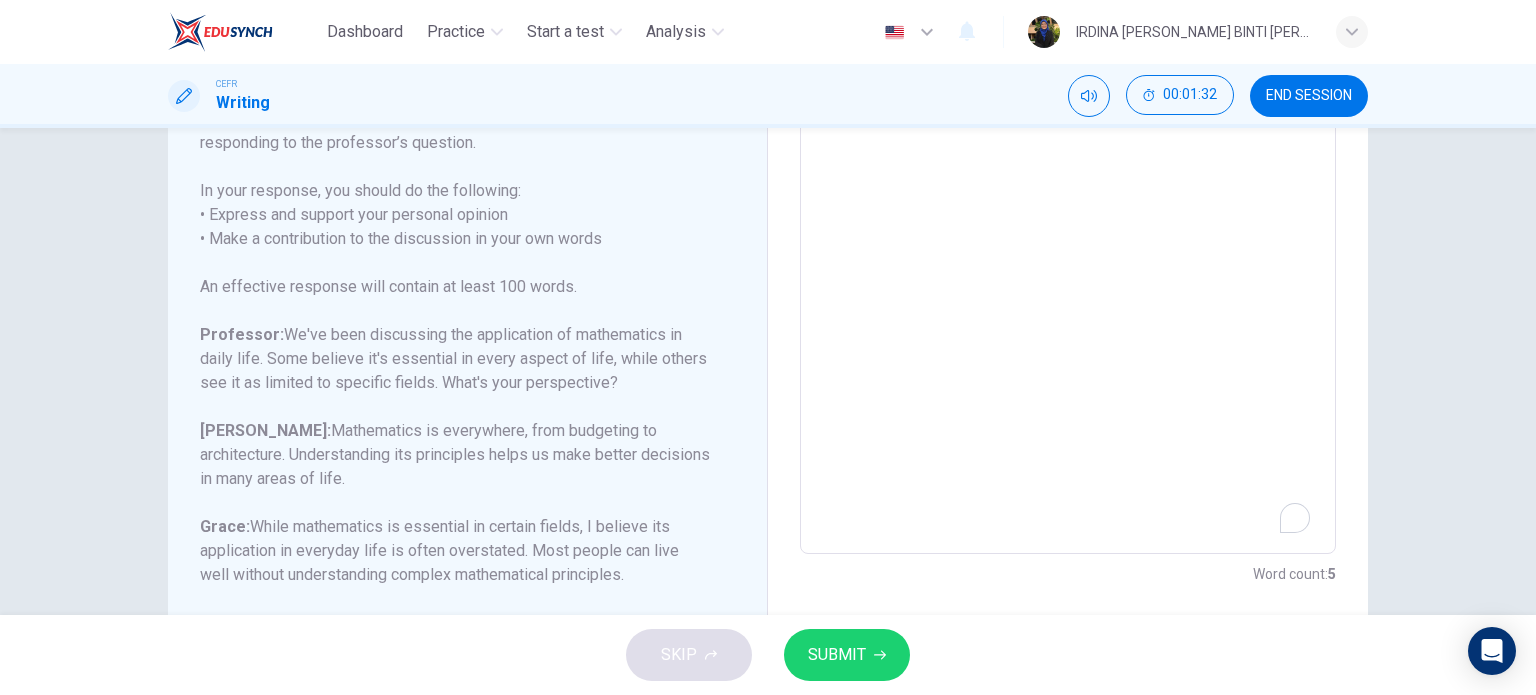 scroll, scrollTop: 0, scrollLeft: 0, axis: both 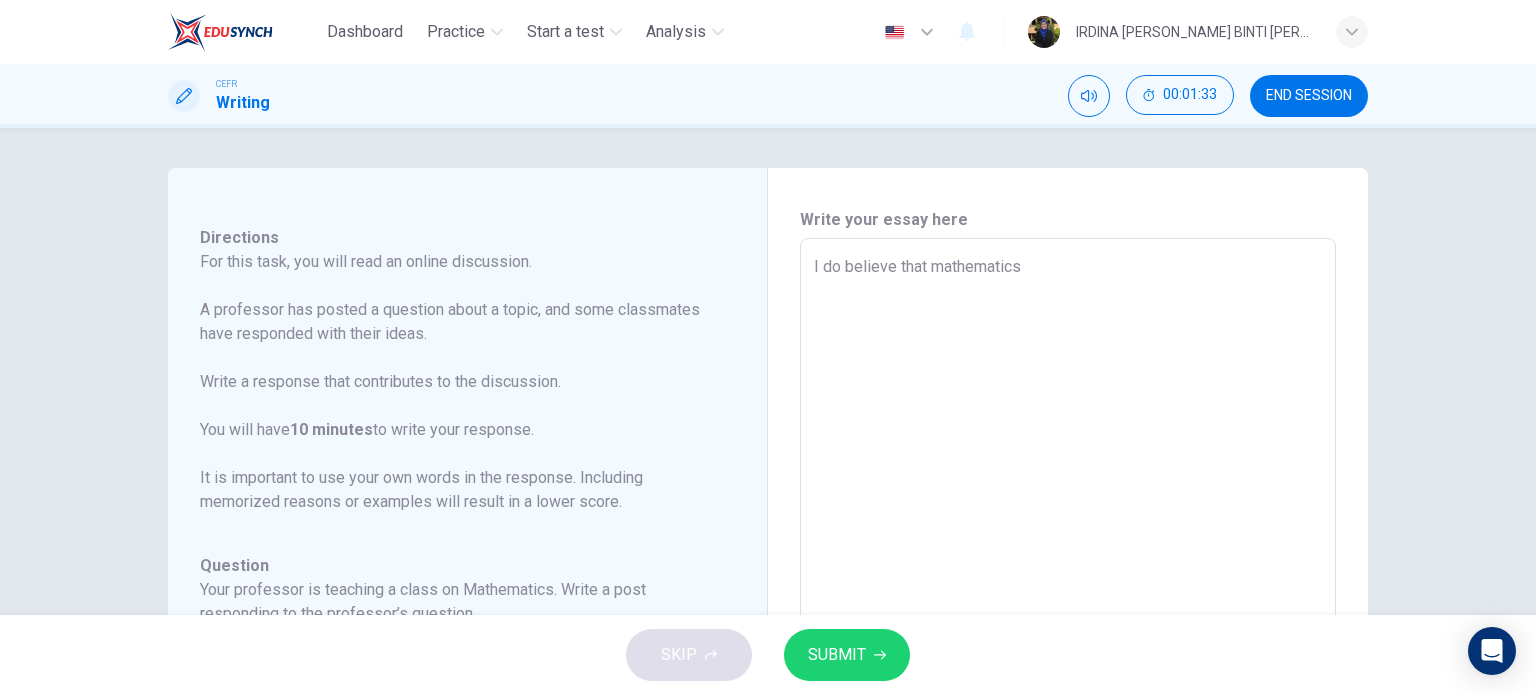 type on "I do believe that mathematics" 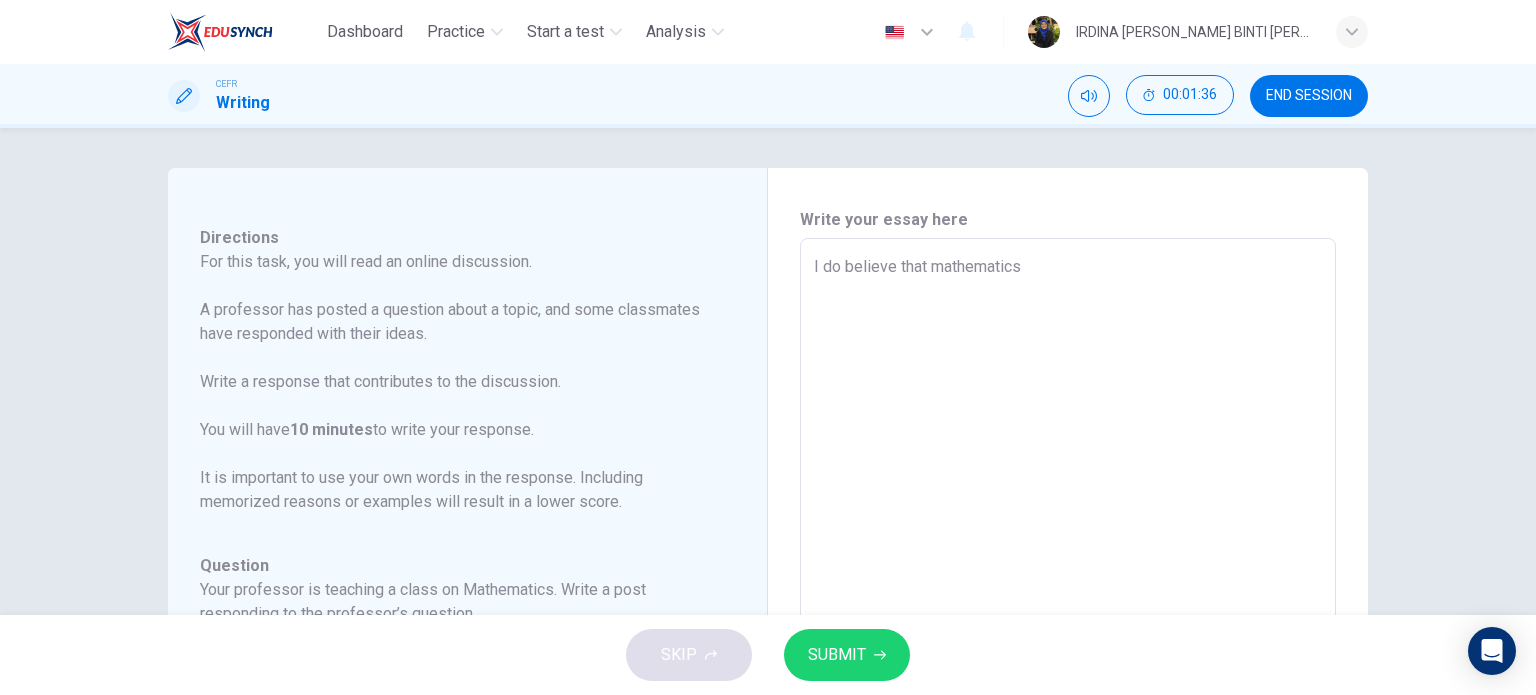 type on "I do believe that mathematics h" 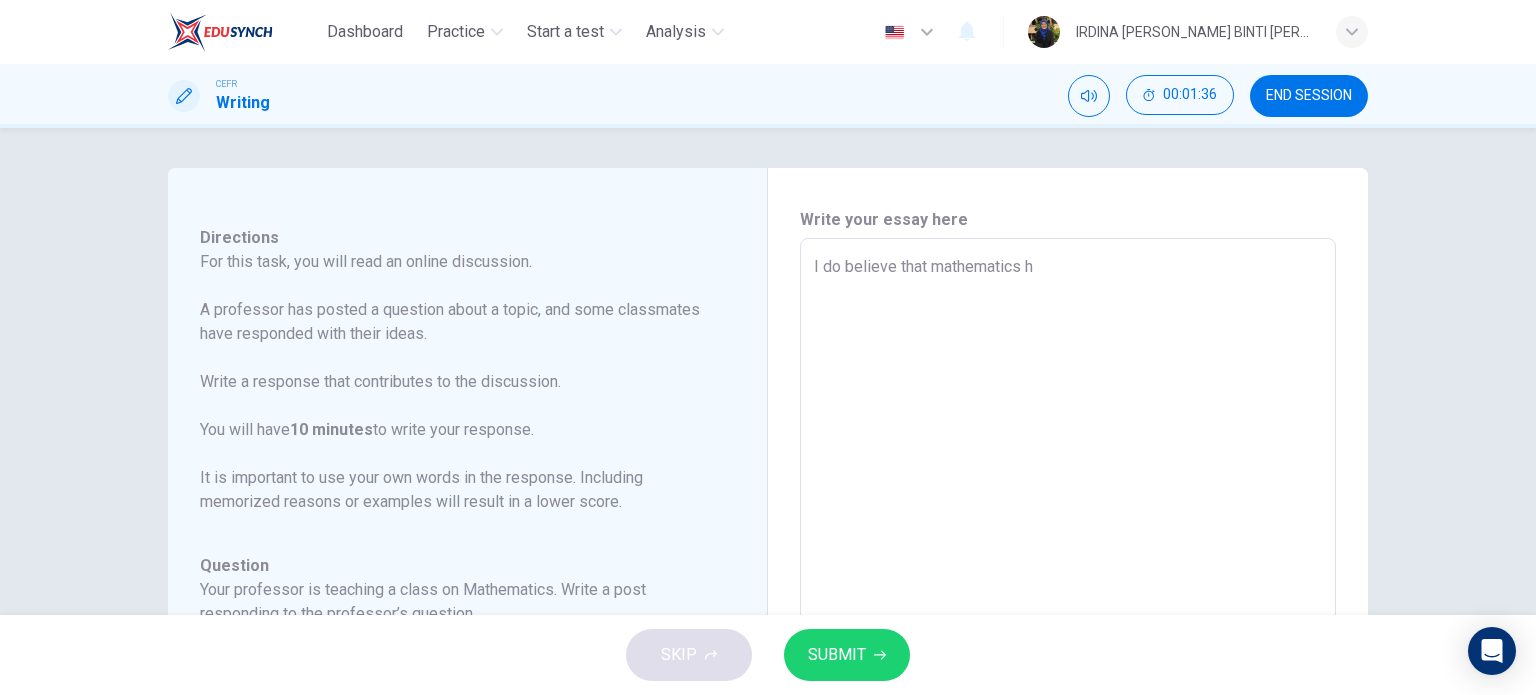 type on "x" 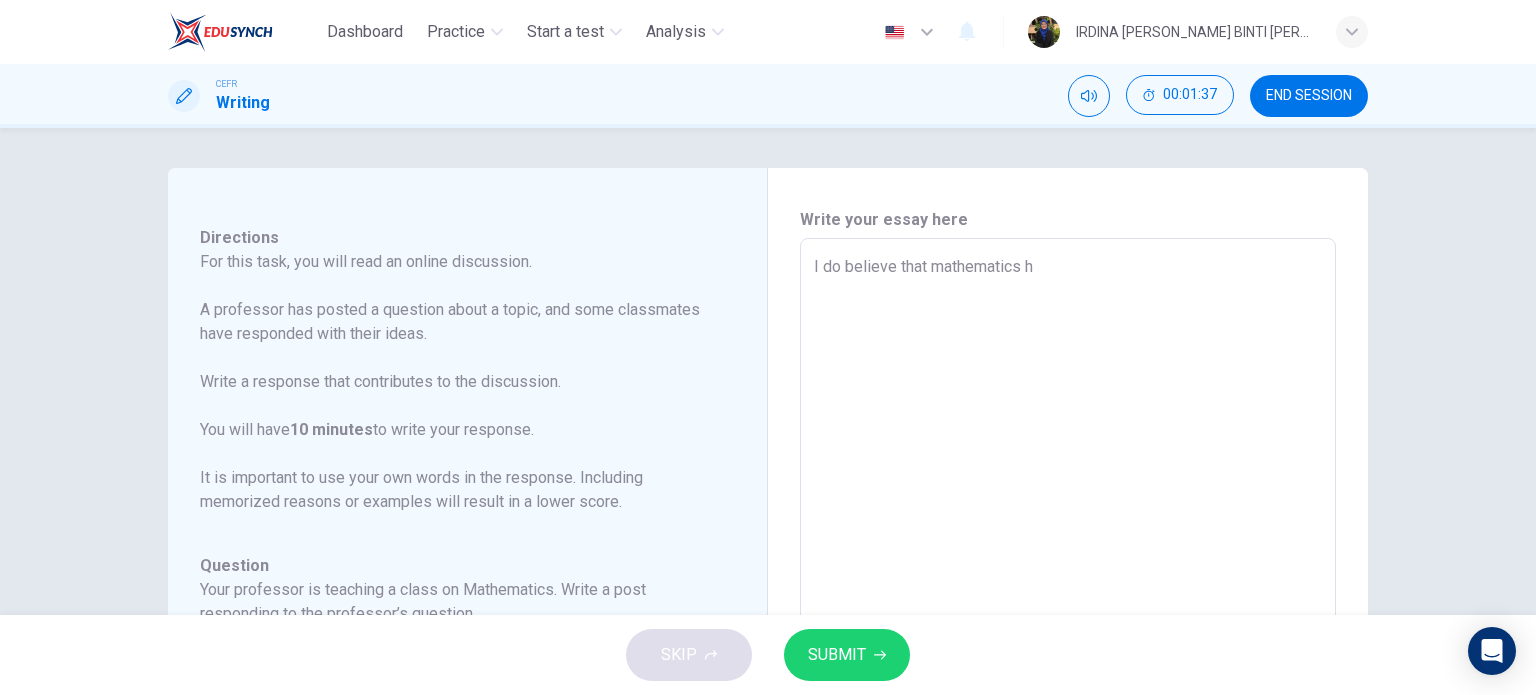 type on "I do believe that mathematics ha" 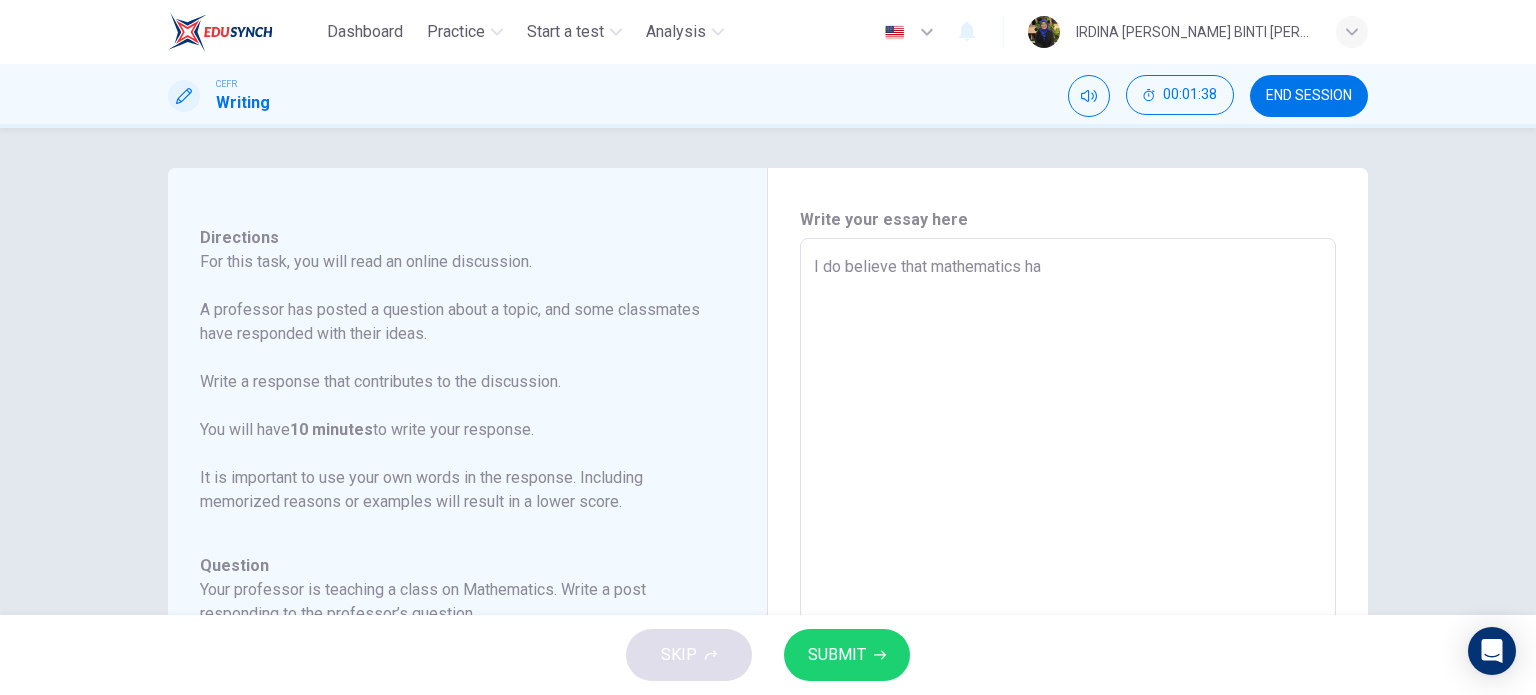 type on "I do believe that mathematics has" 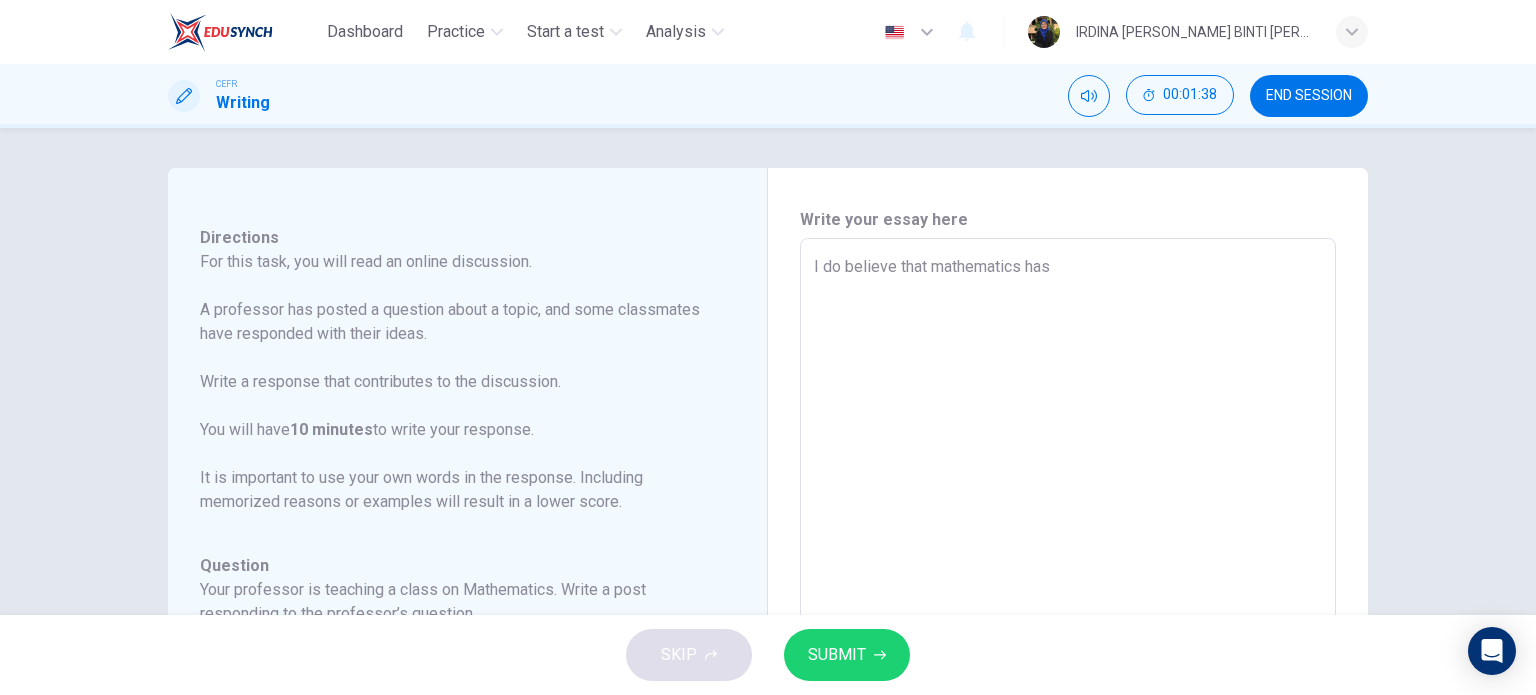 type on "x" 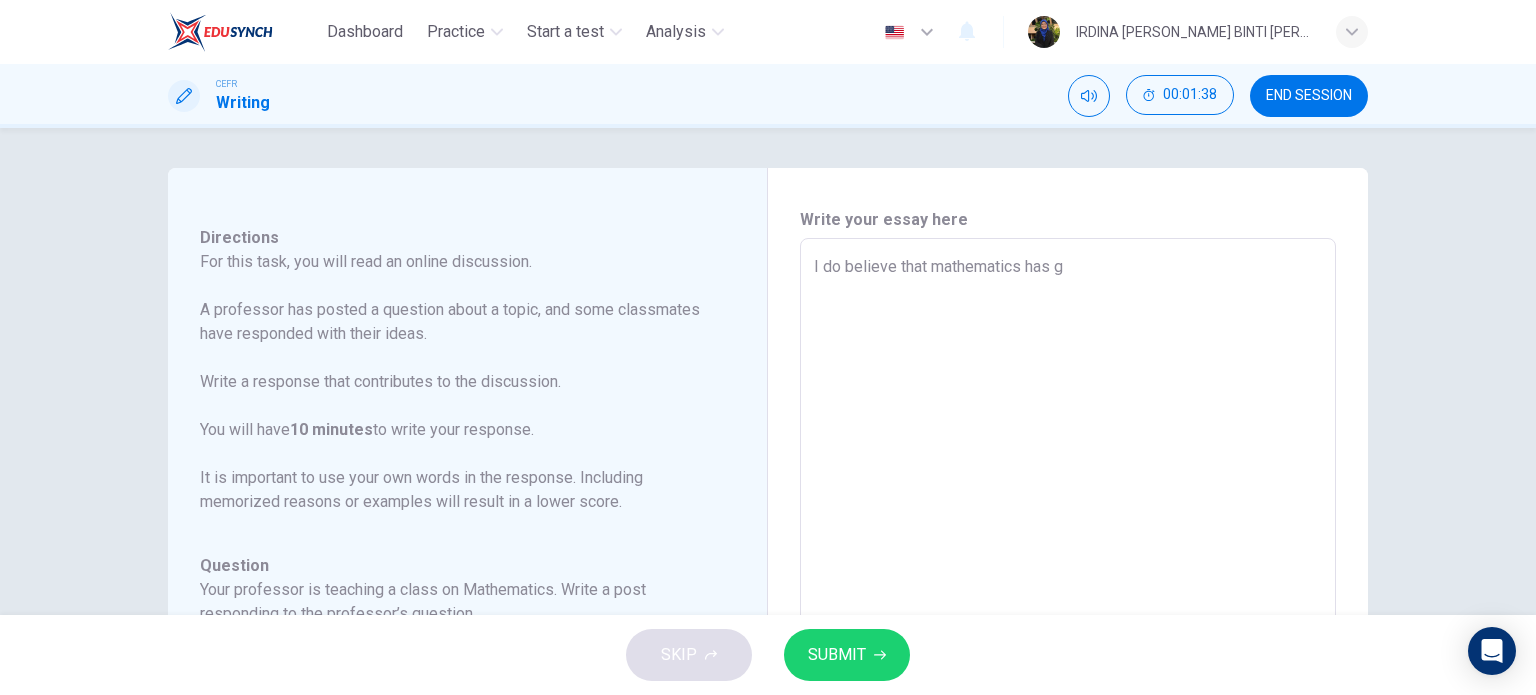 type on "x" 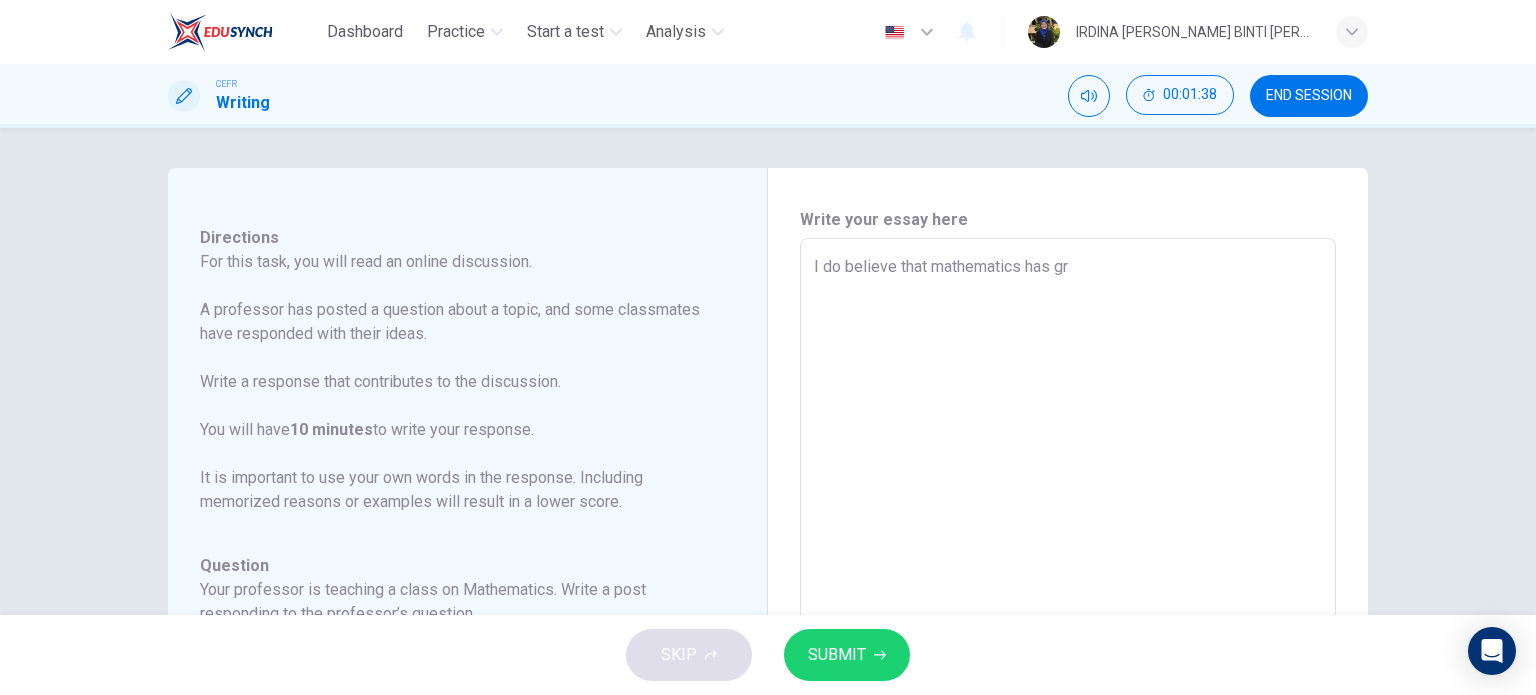type on "I do believe that mathematics has gre" 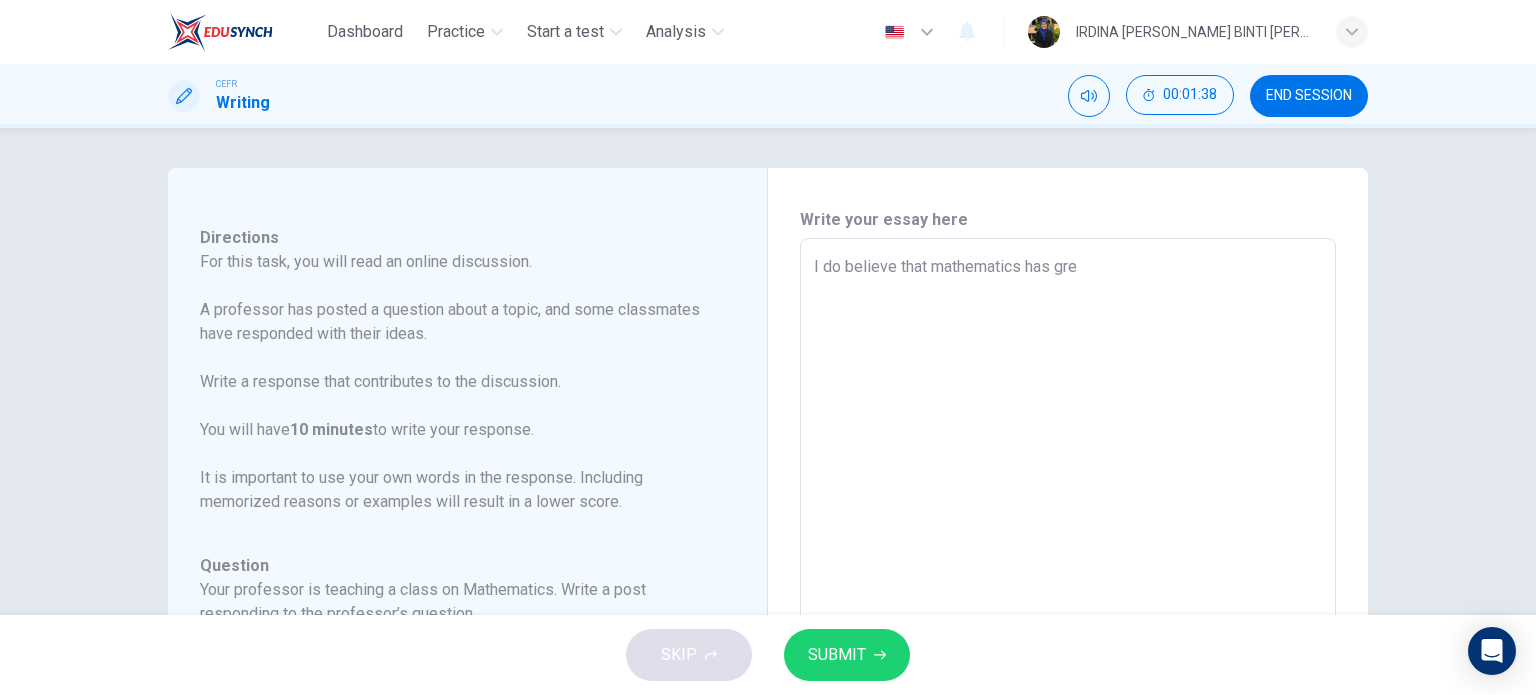 type on "x" 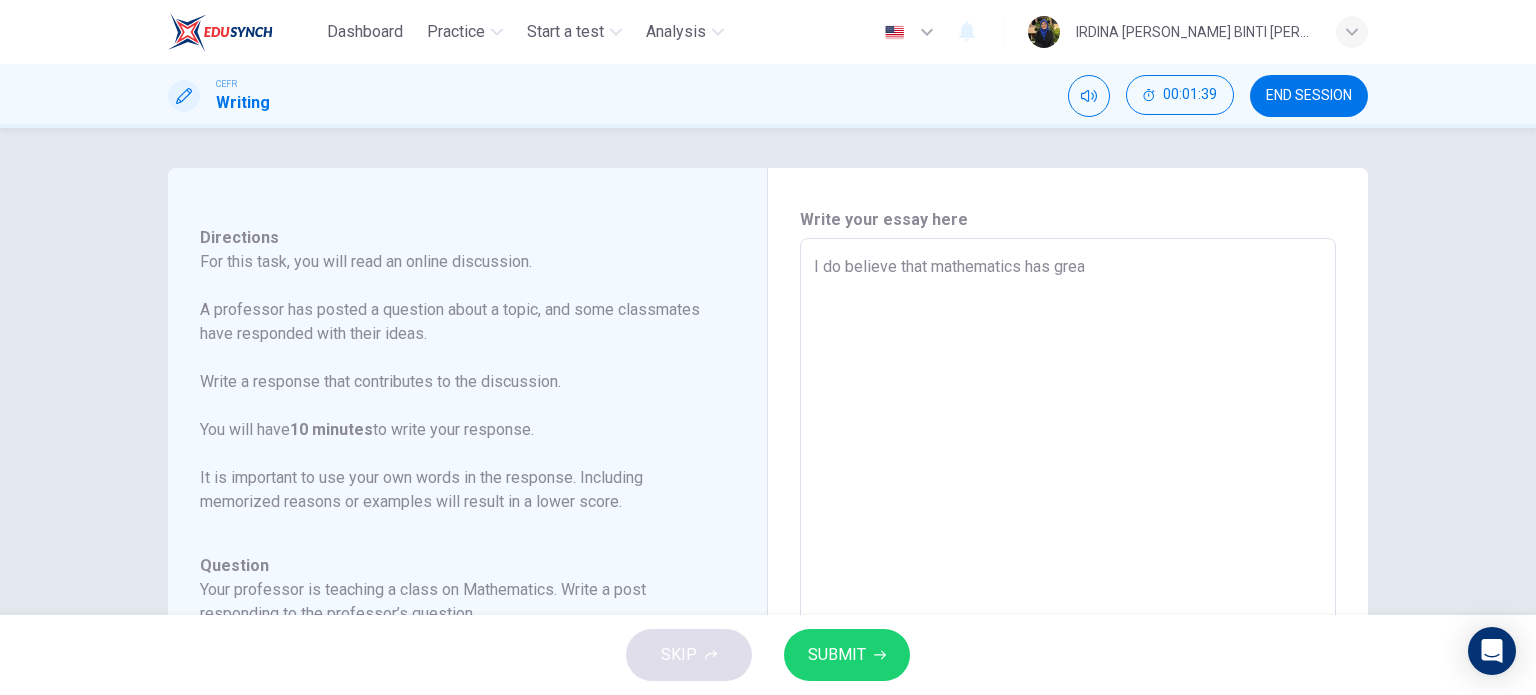 type on "I do believe that mathematics has great" 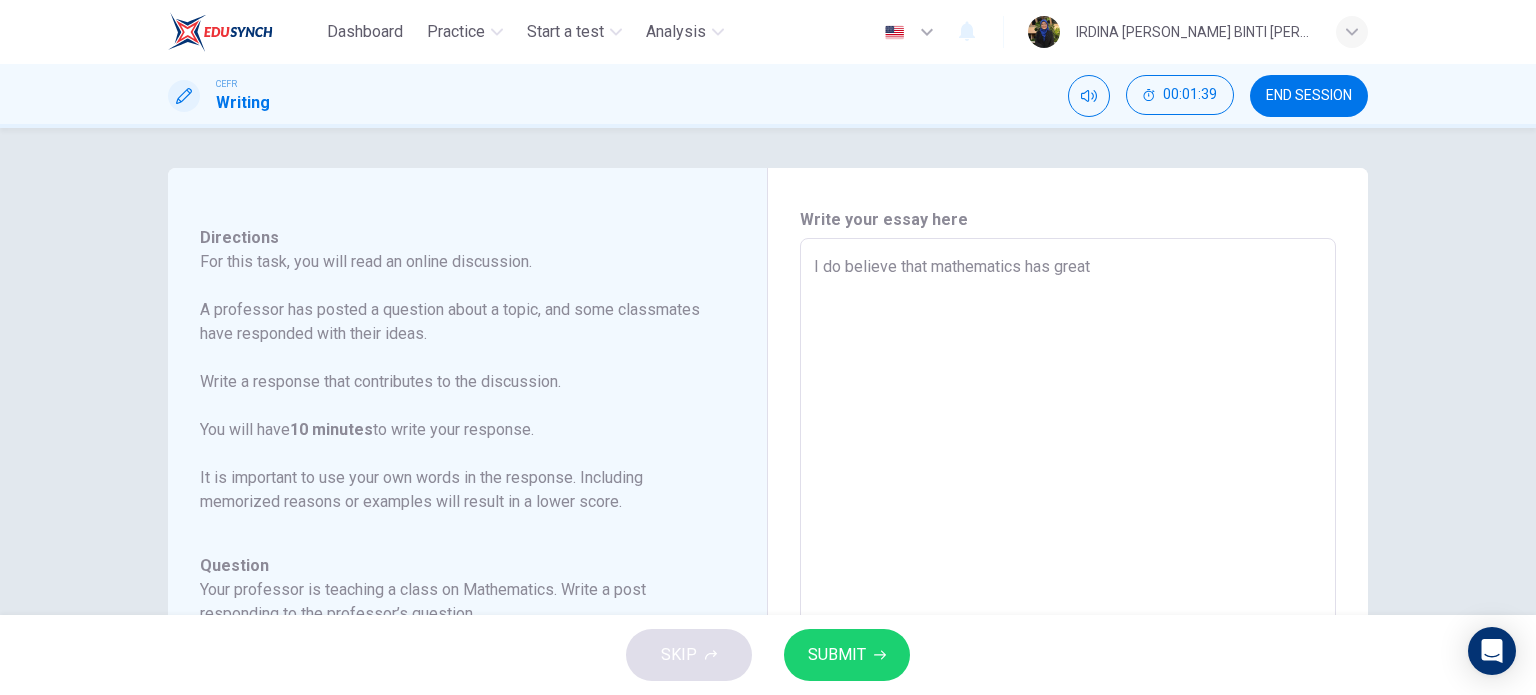 type on "x" 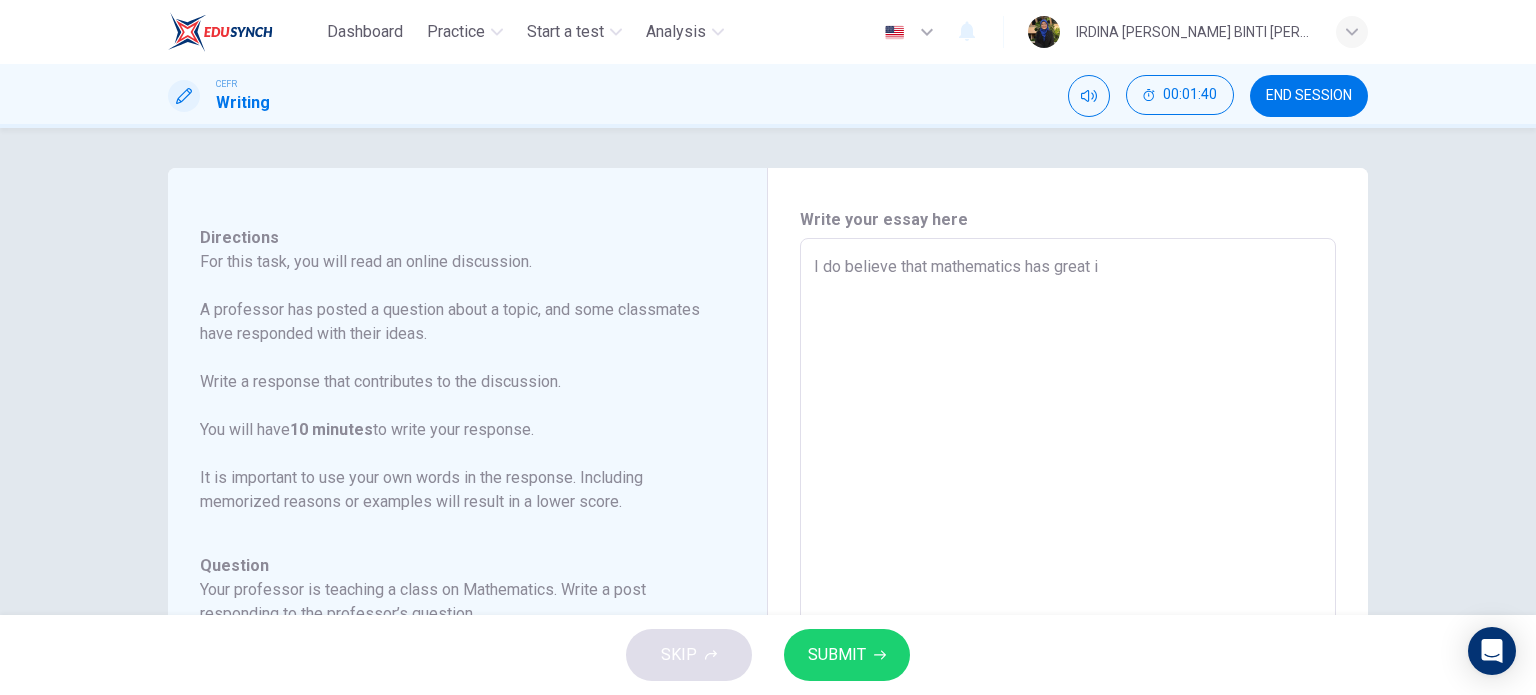type on "I do believe that mathematics has great in" 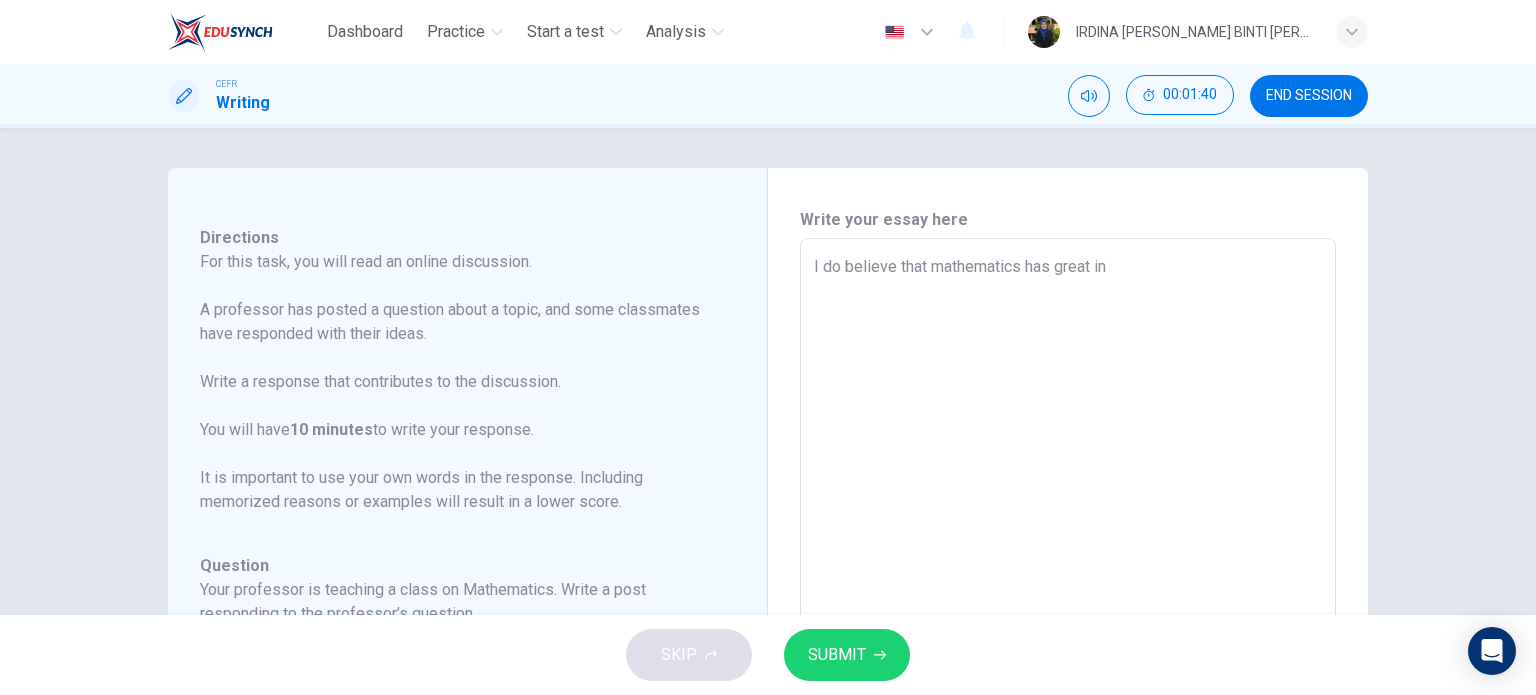 type on "x" 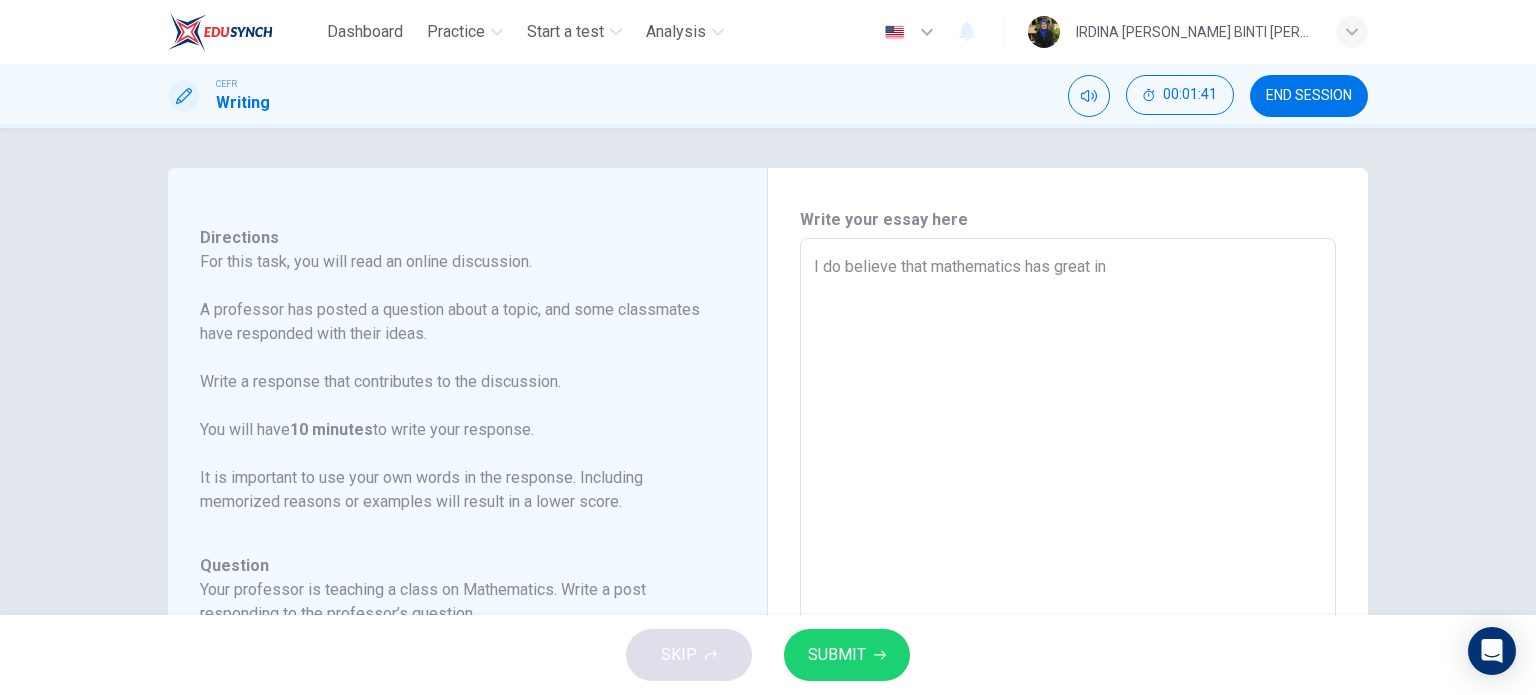 type on "I do believe that mathematics has great inf" 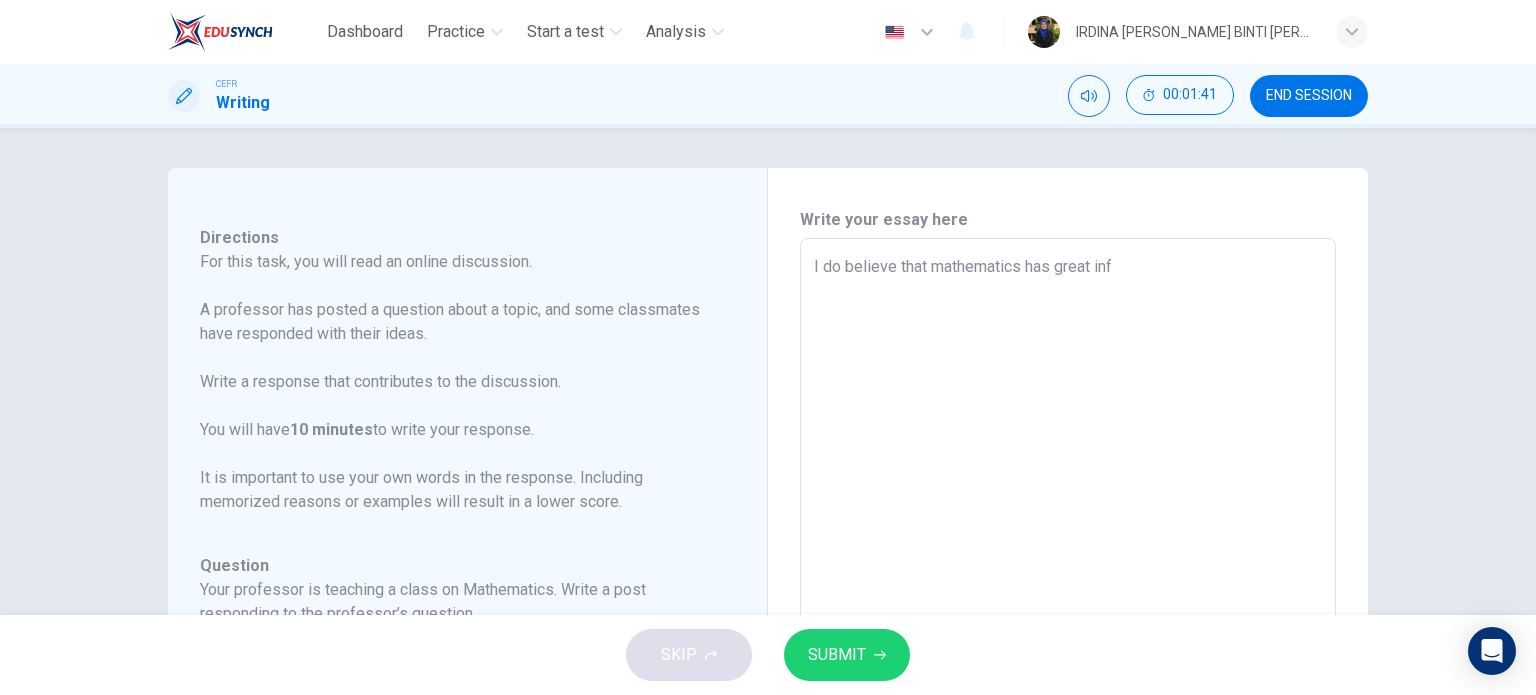 type on "x" 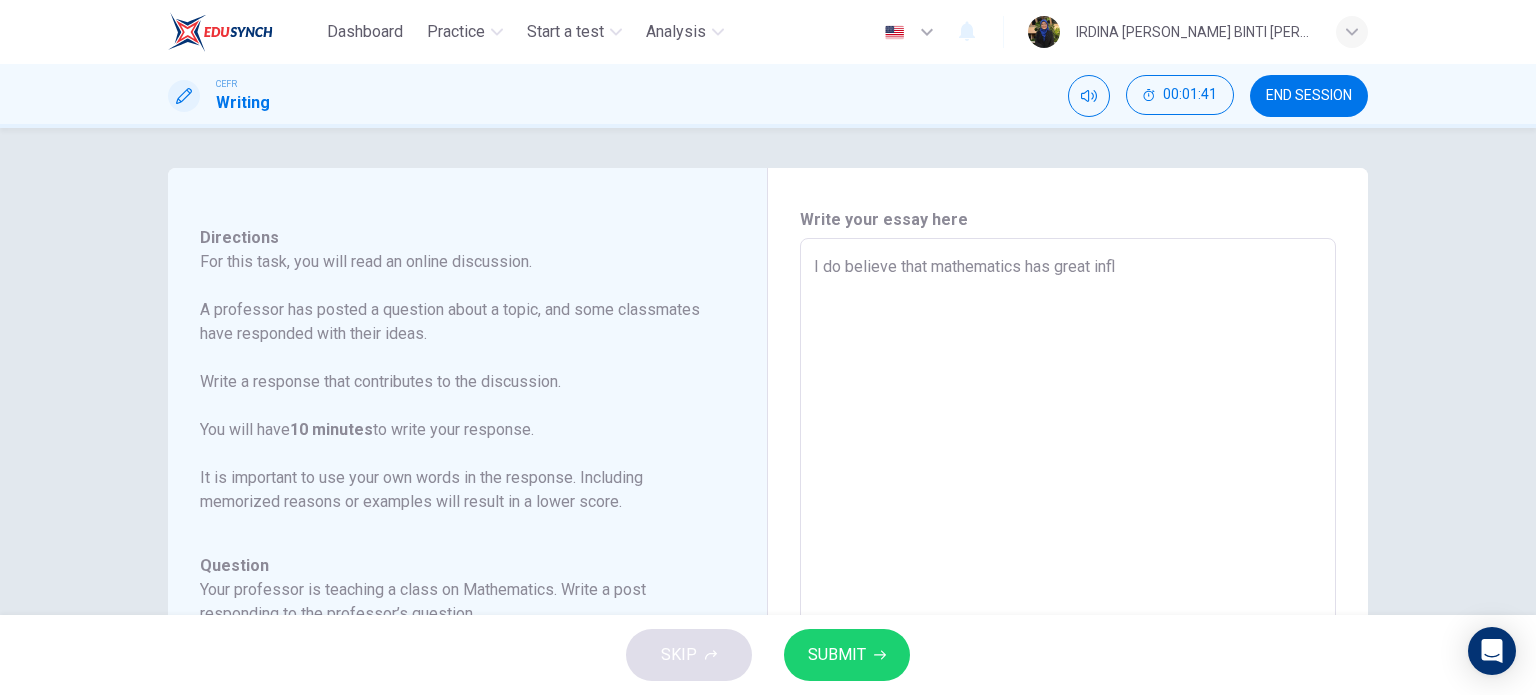 type on "I do believe that mathematics has great influ" 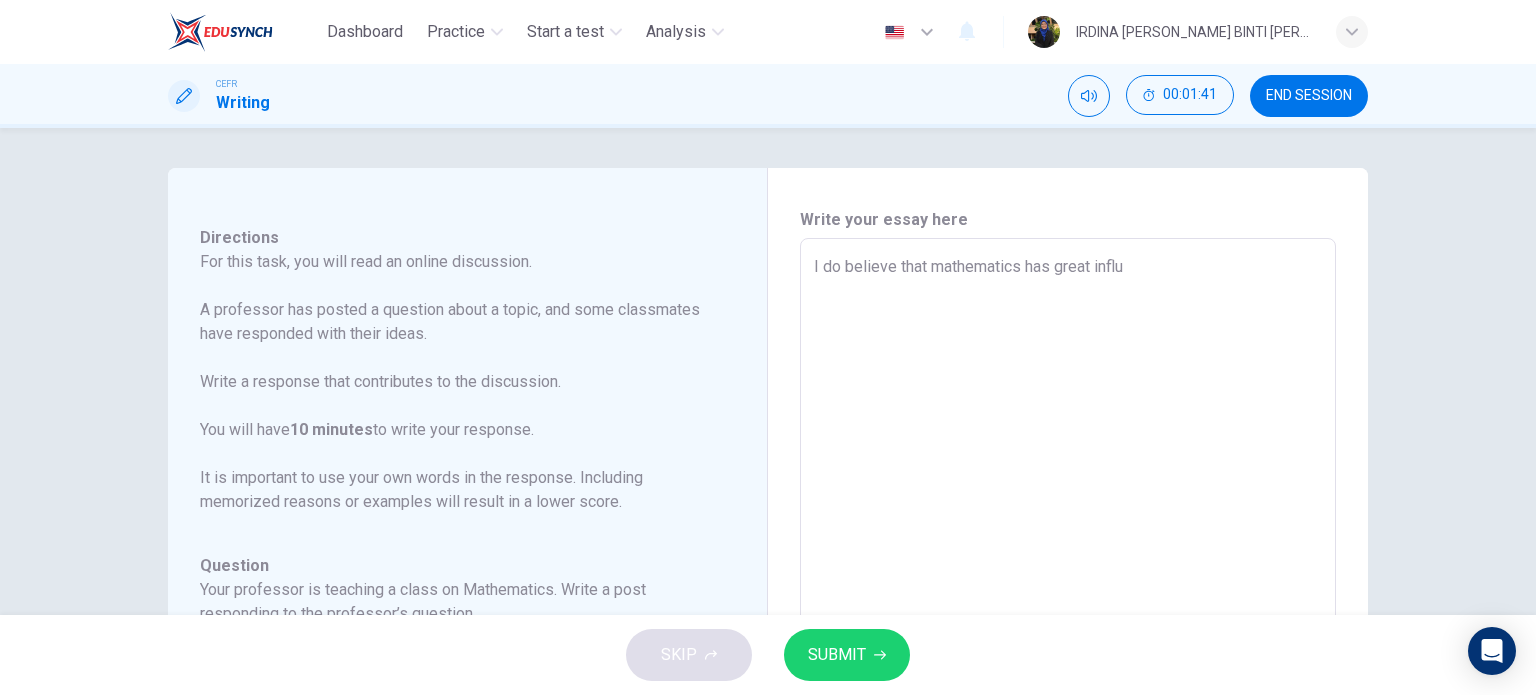 type on "I do believe that mathematics has great influe" 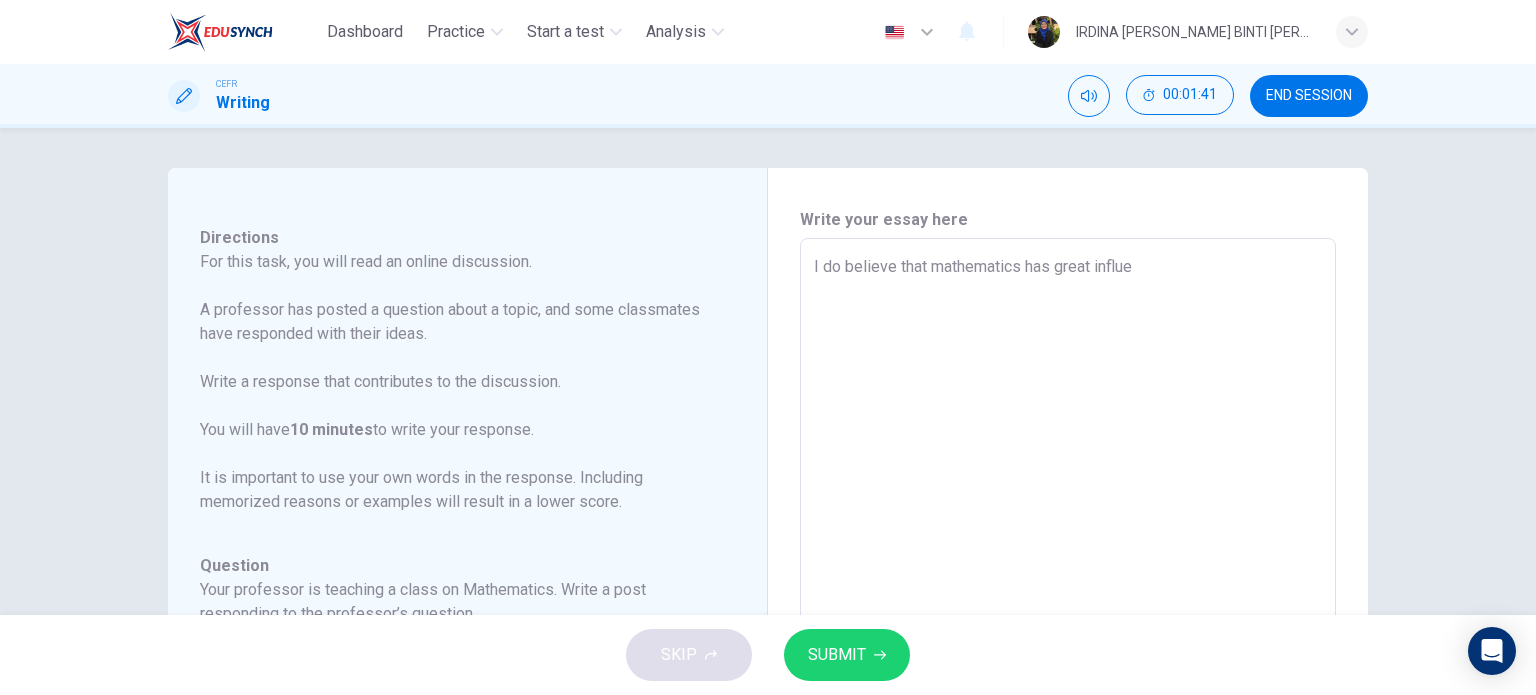 type on "x" 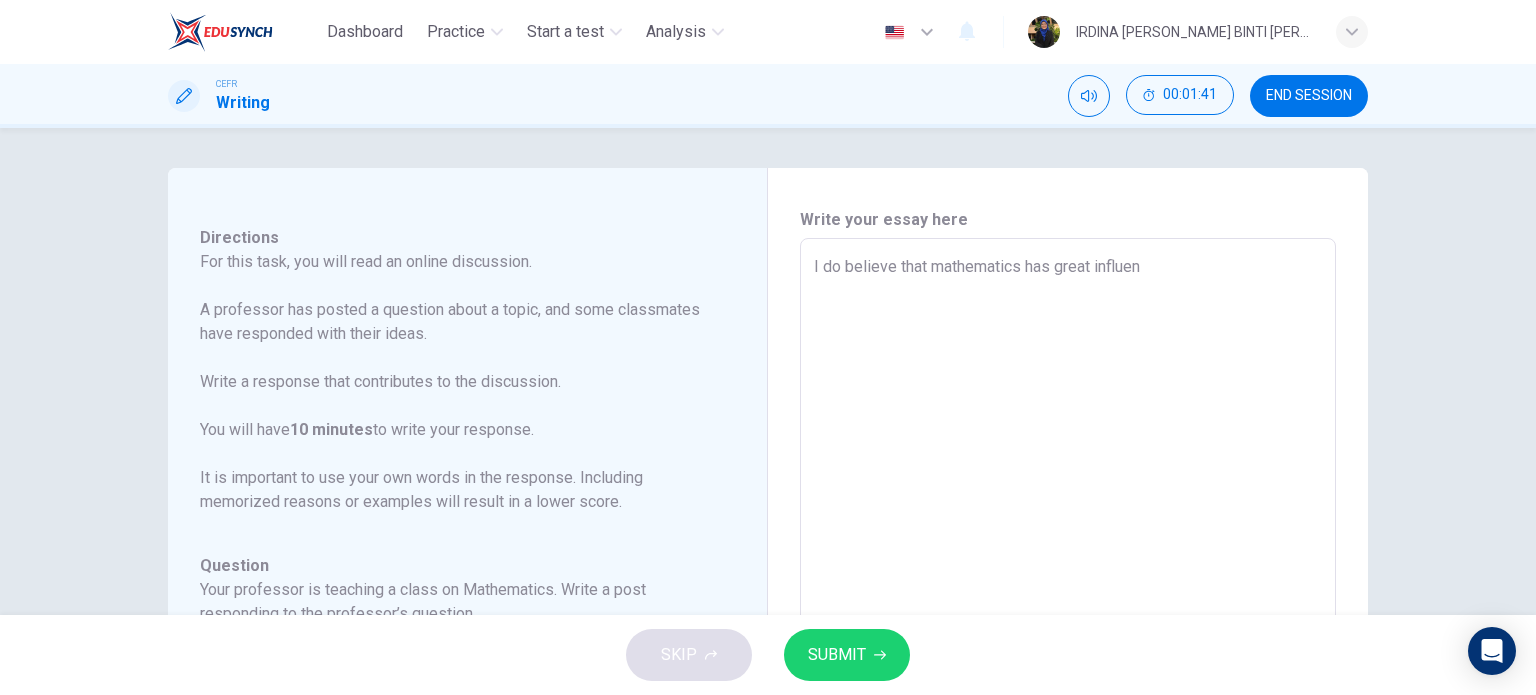 type on "I do believe that mathematics has great influenc" 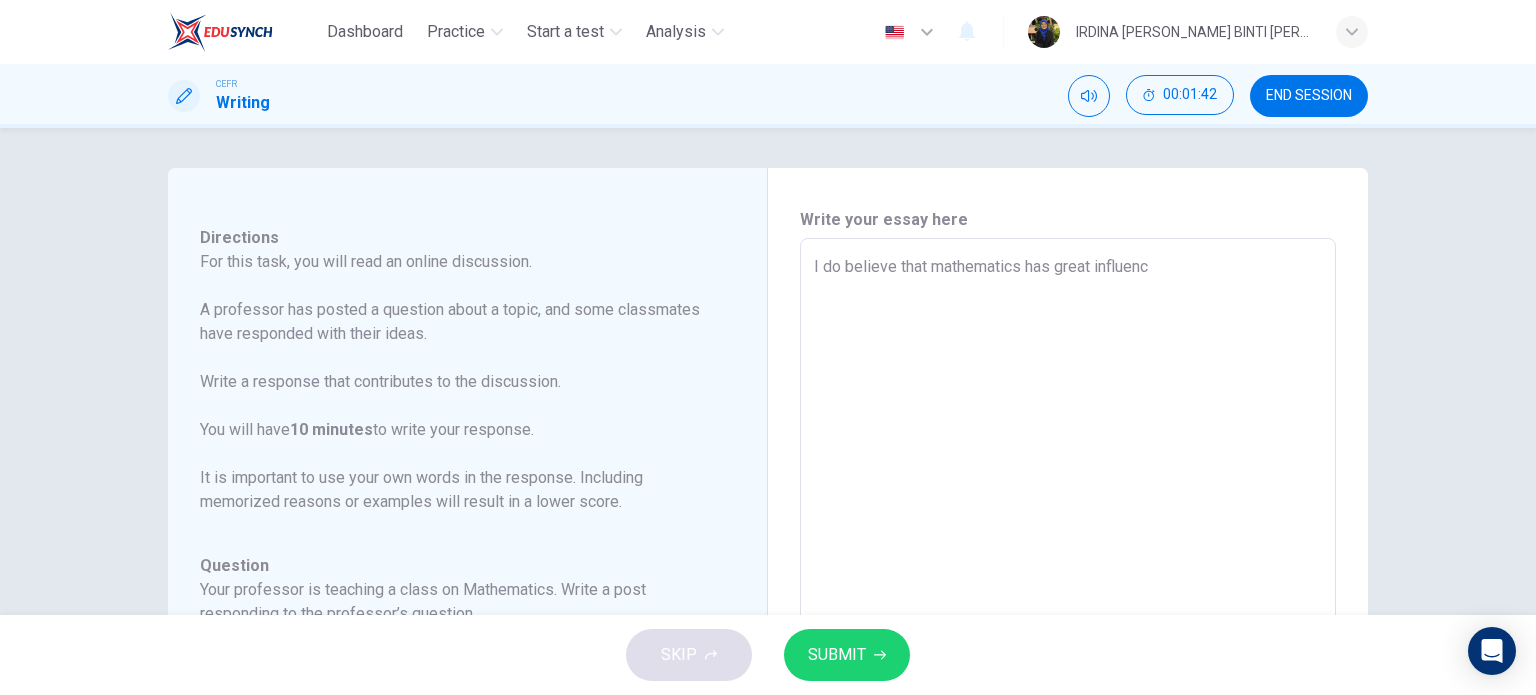 type on "I do believe that mathematics has great influence" 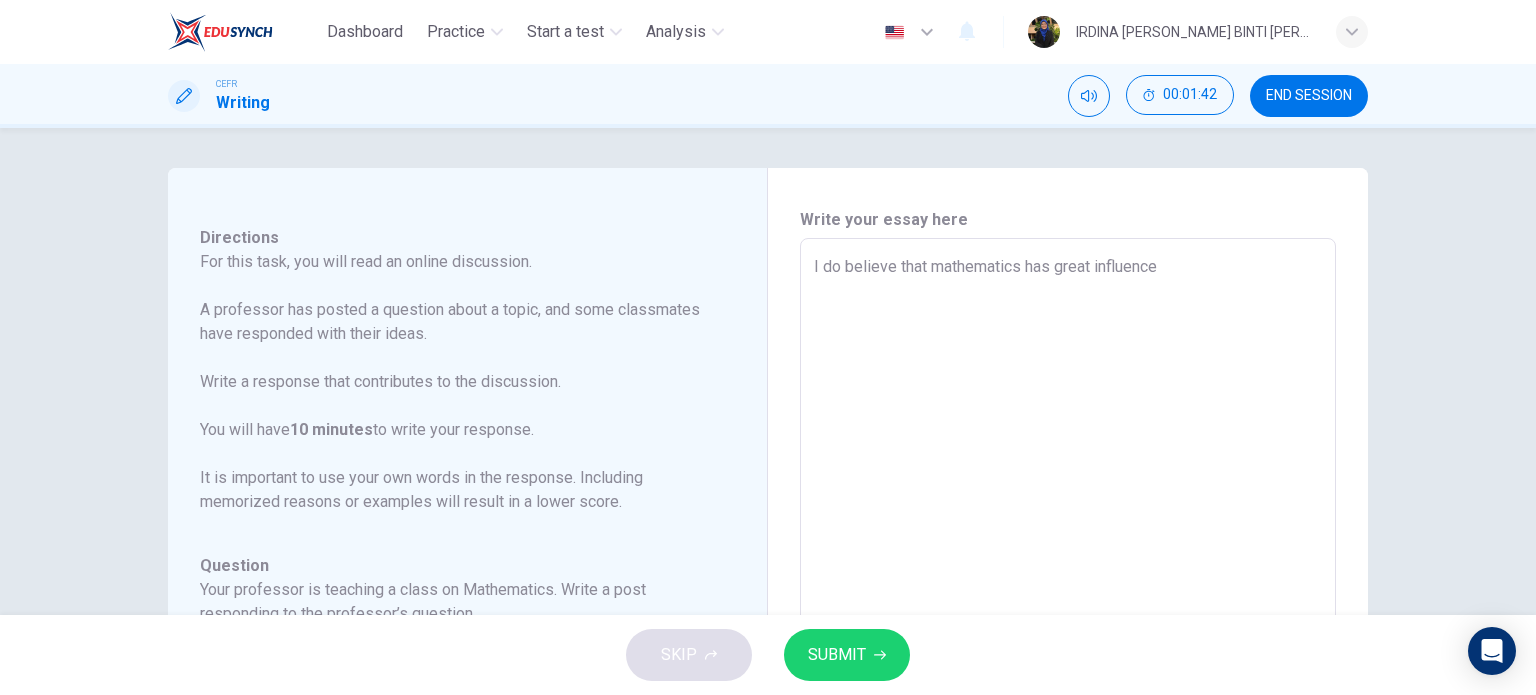 type on "x" 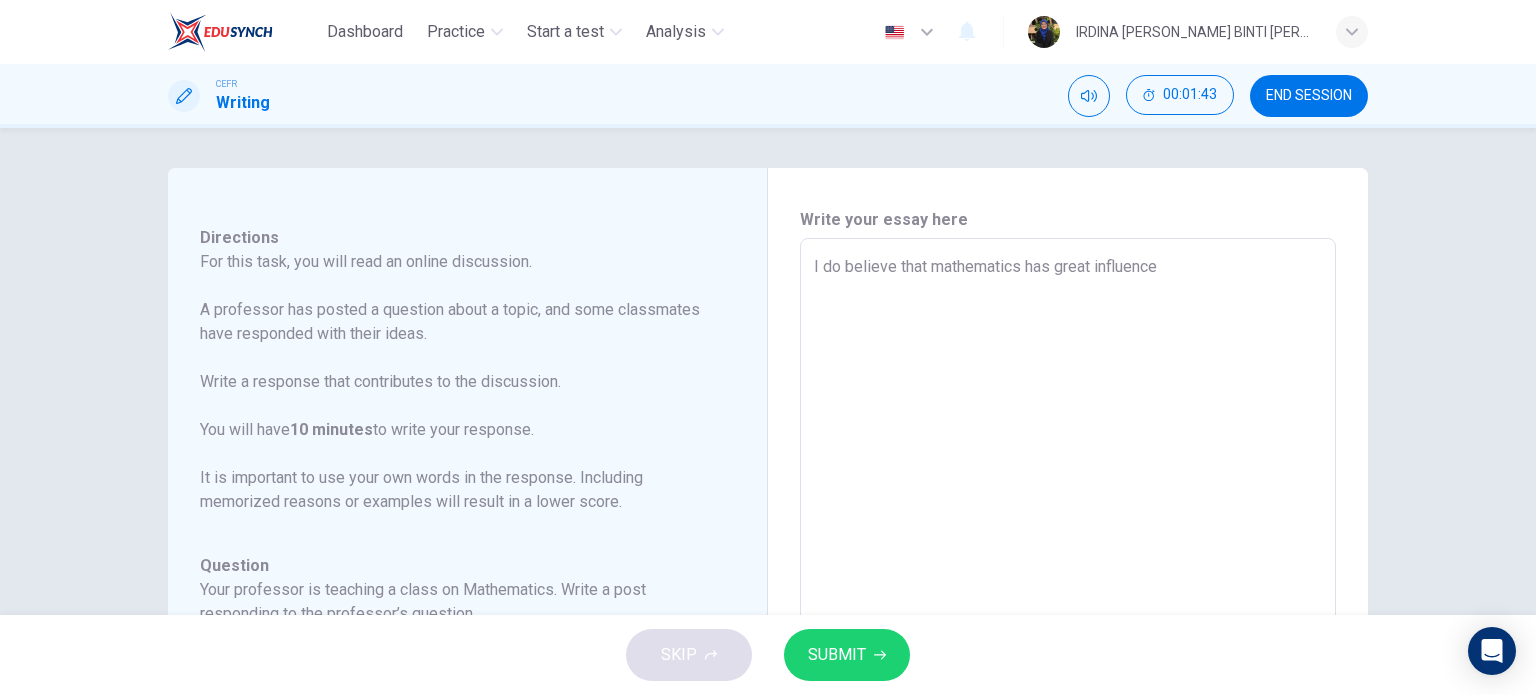 type on "I do believe that mathematics has great influence i" 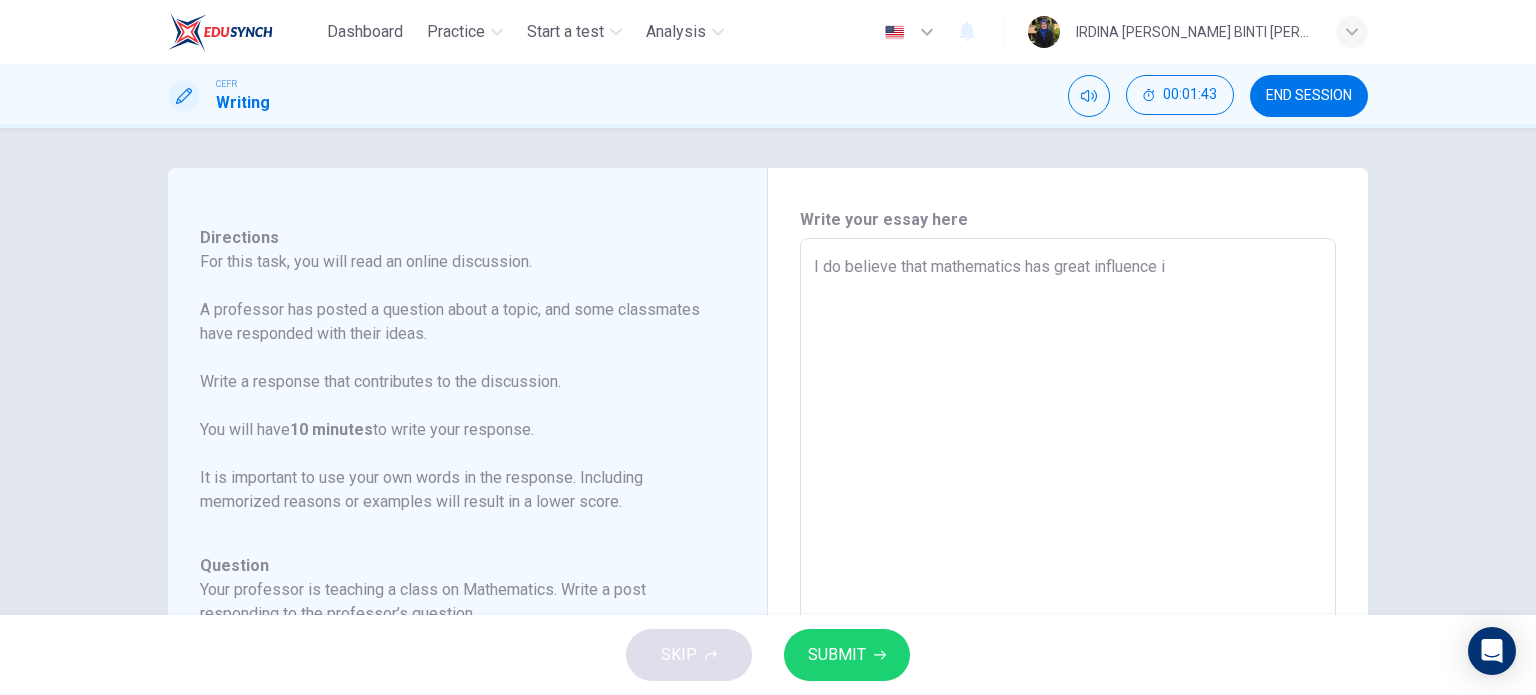 type on "I do believe that mathematics has great influence in" 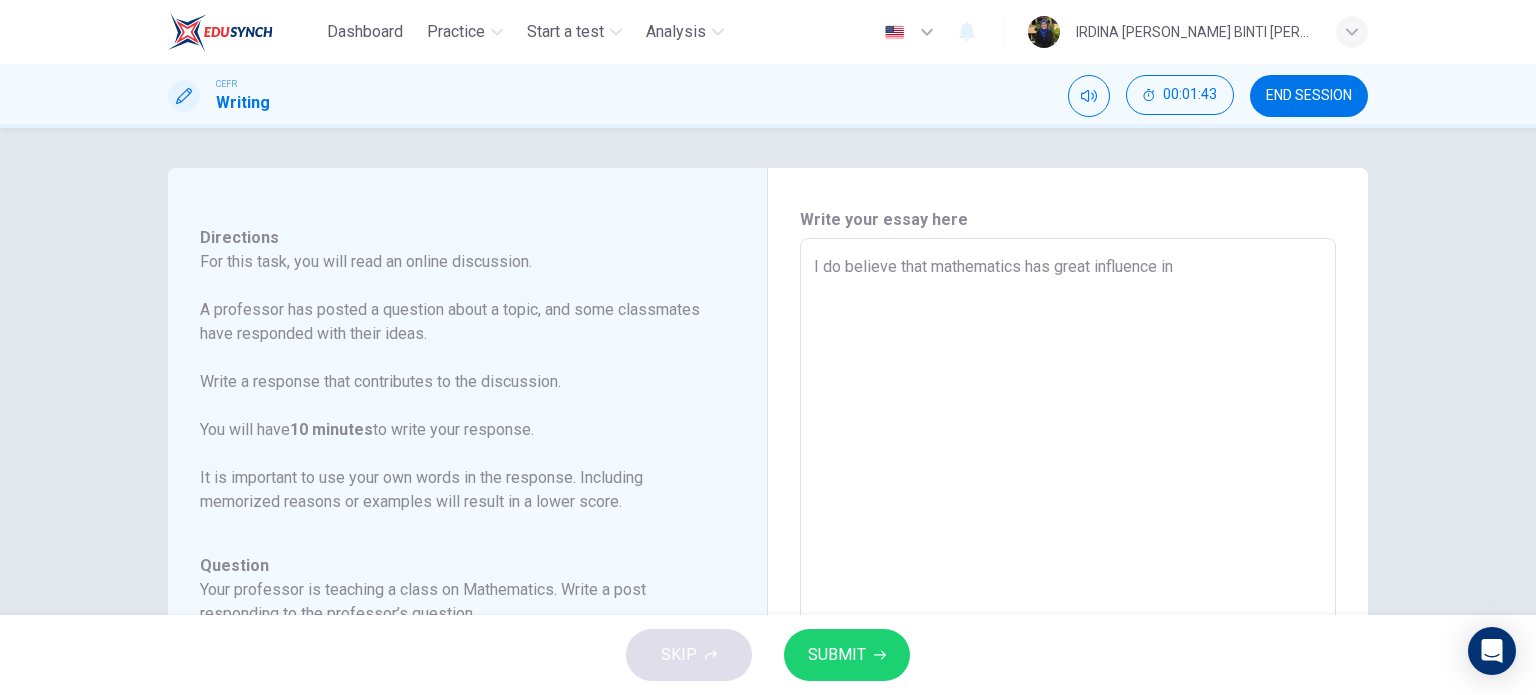 type on "x" 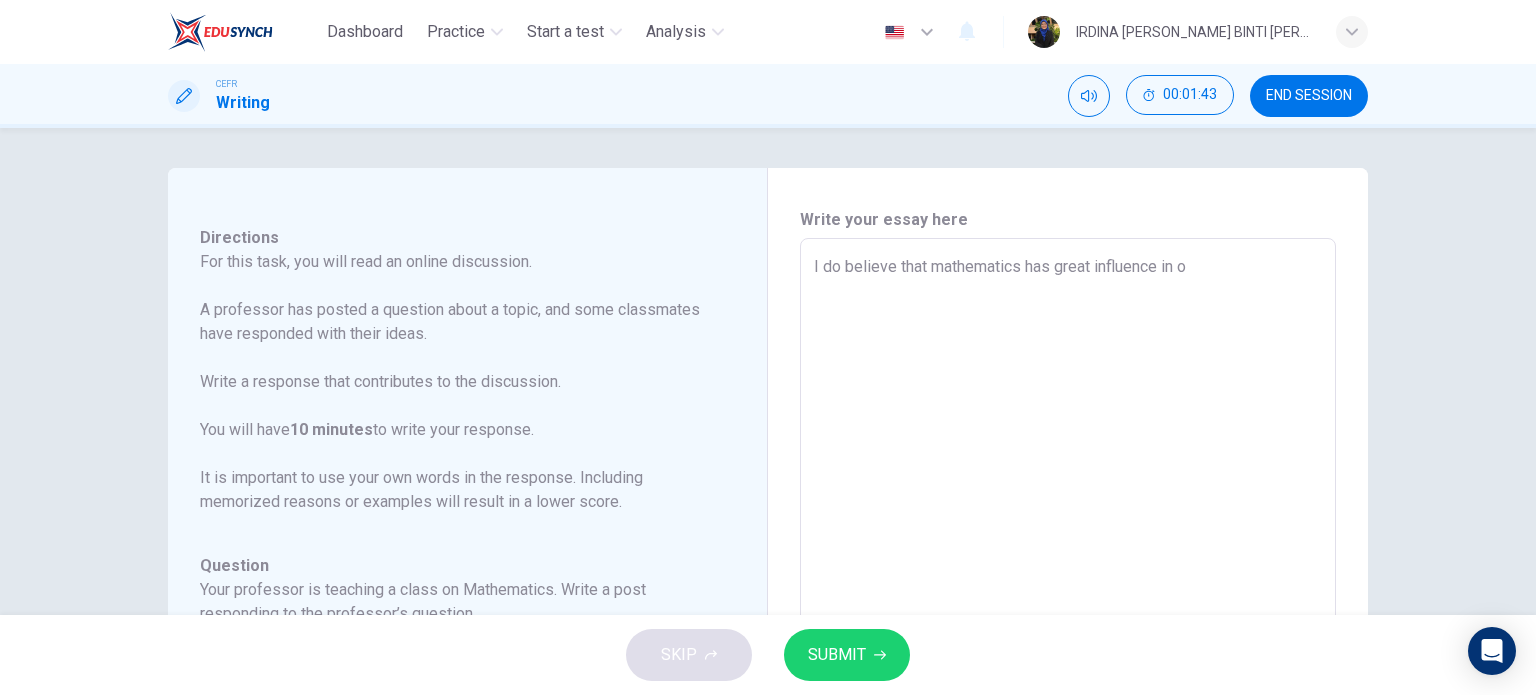 type on "x" 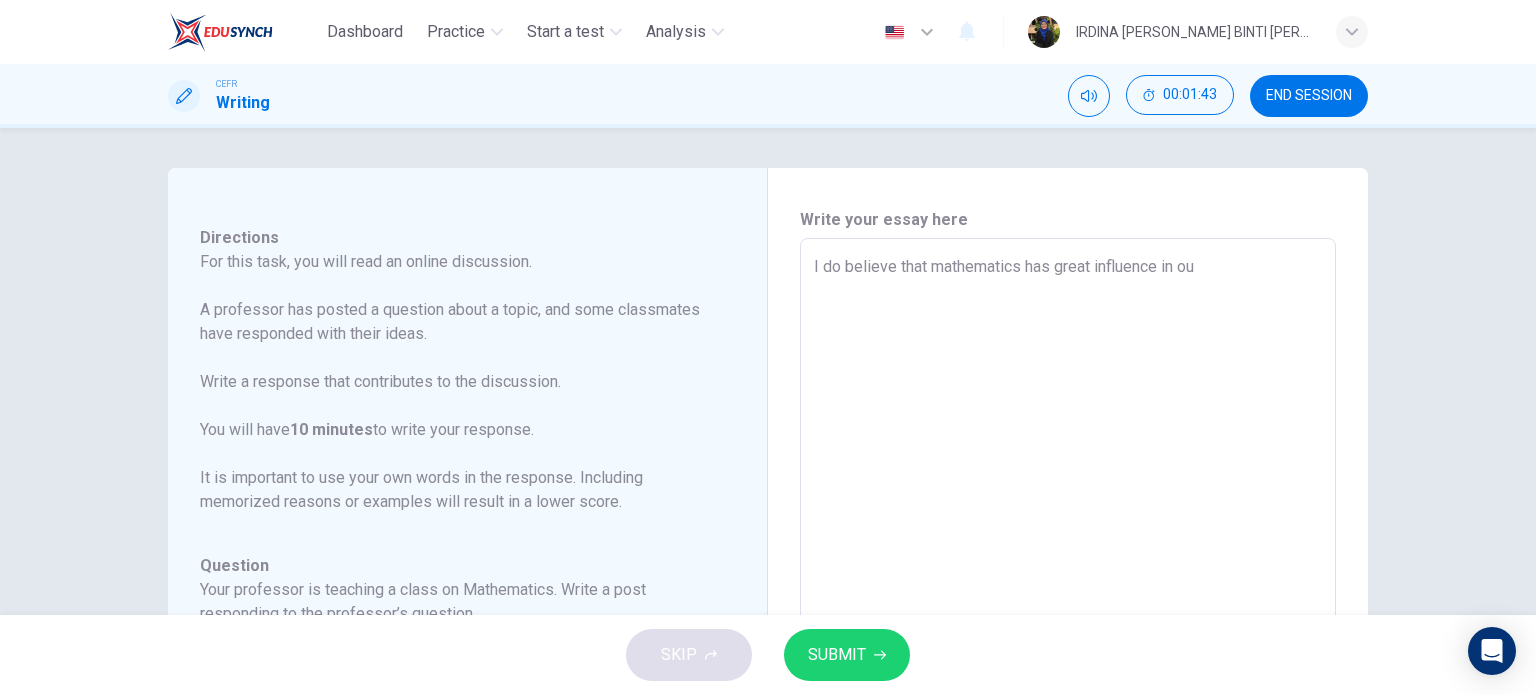 type on "x" 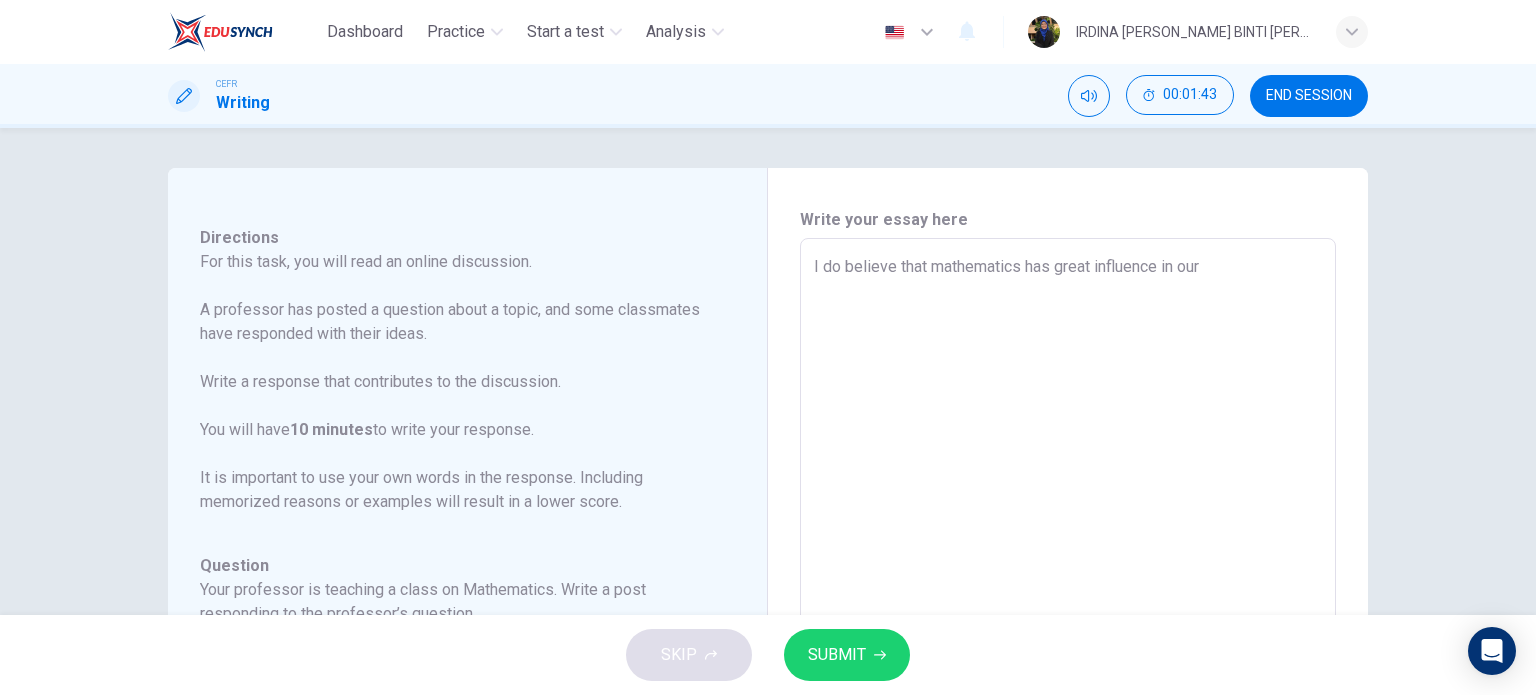 type on "x" 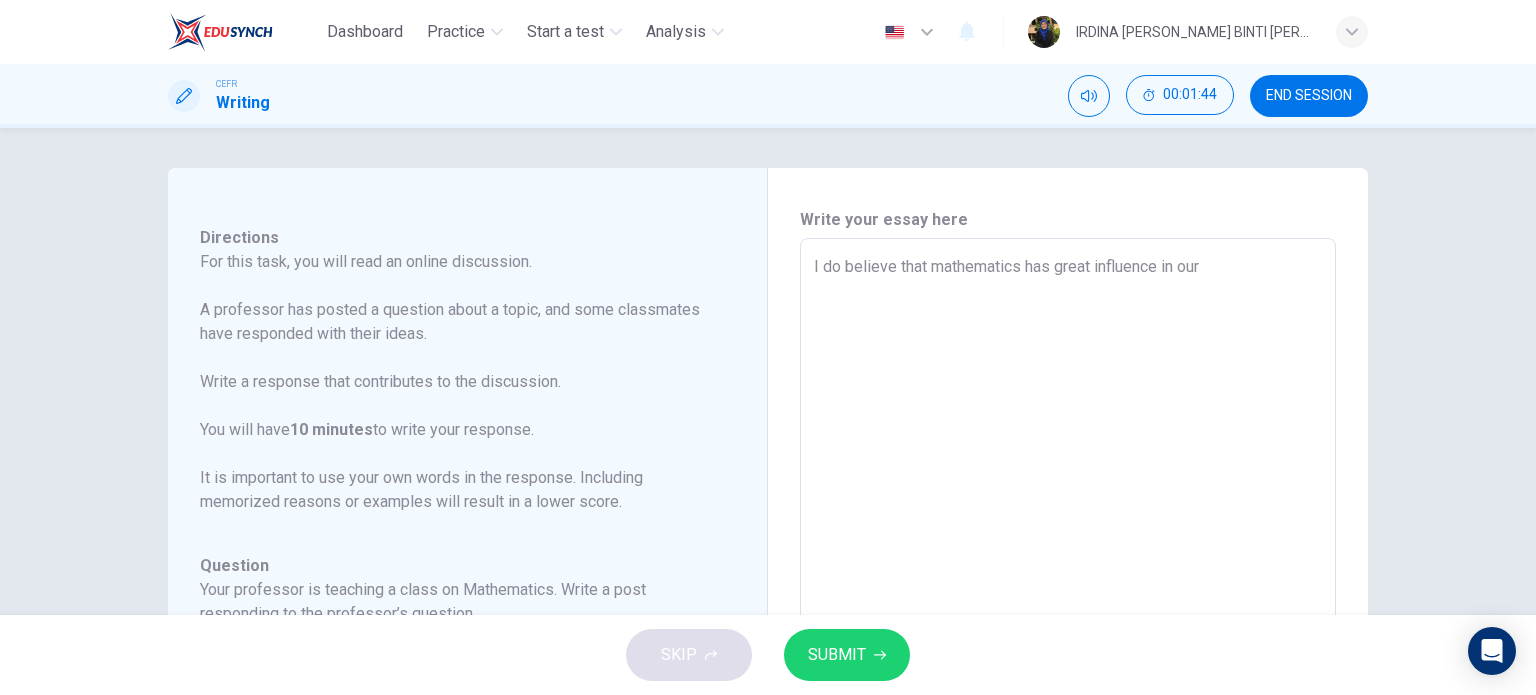 type on "I do believe that mathematics has great influence in our d" 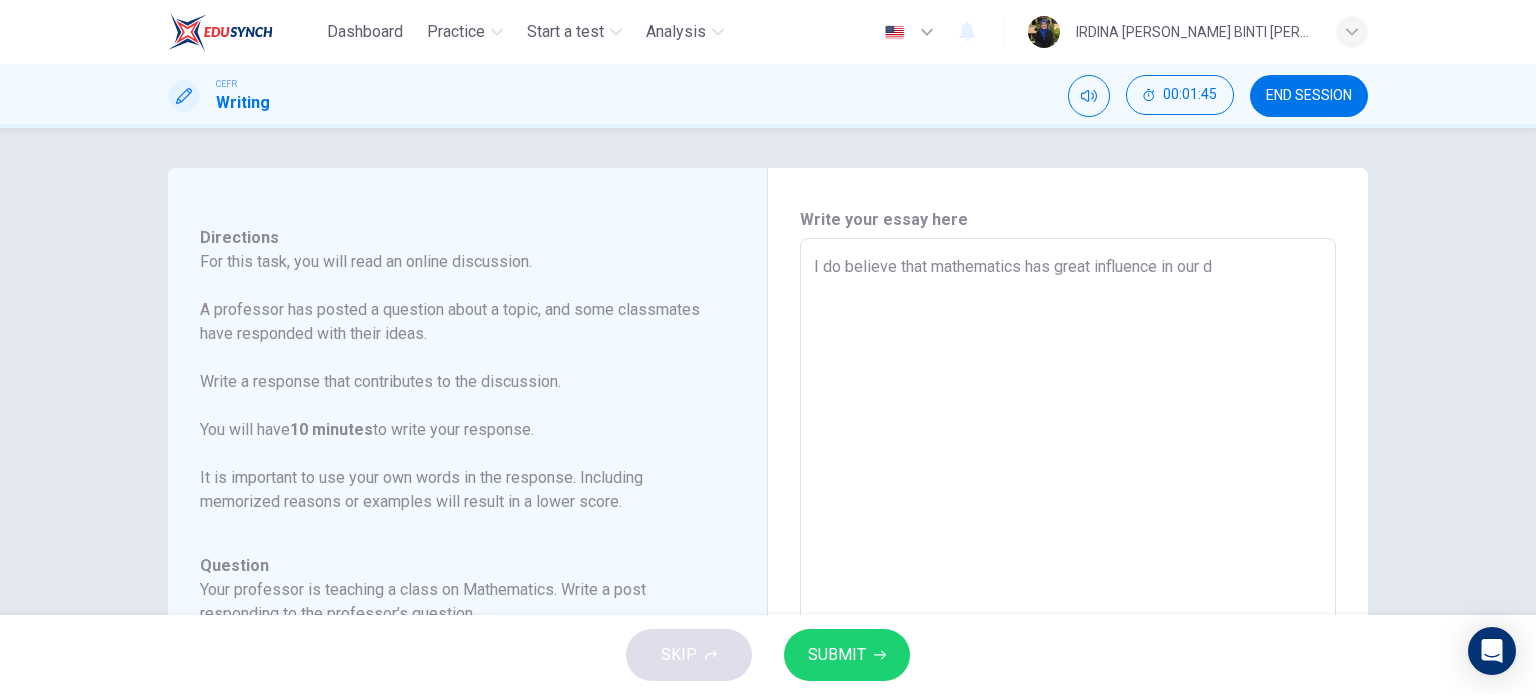 type on "I do believe that mathematics has great influence in our da" 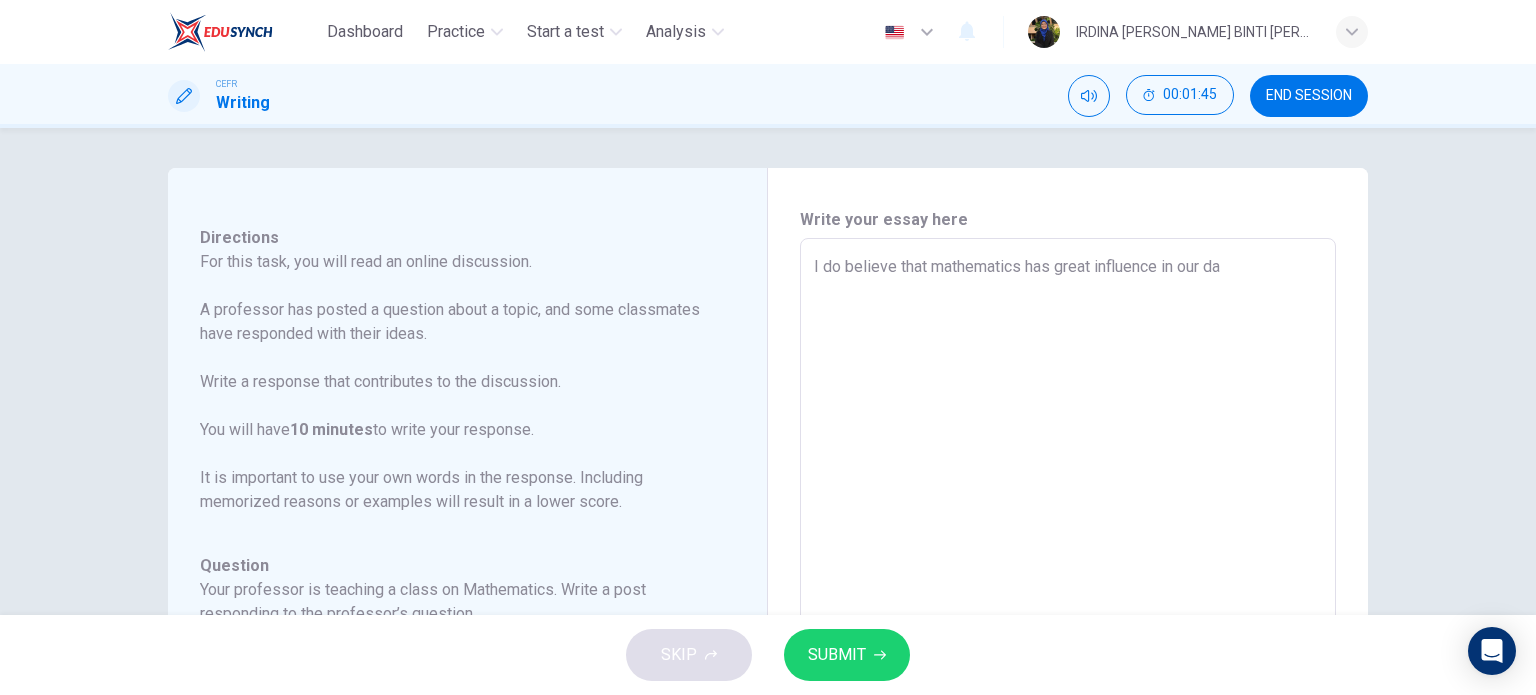 type on "I do believe that mathematics has great influence in our dai" 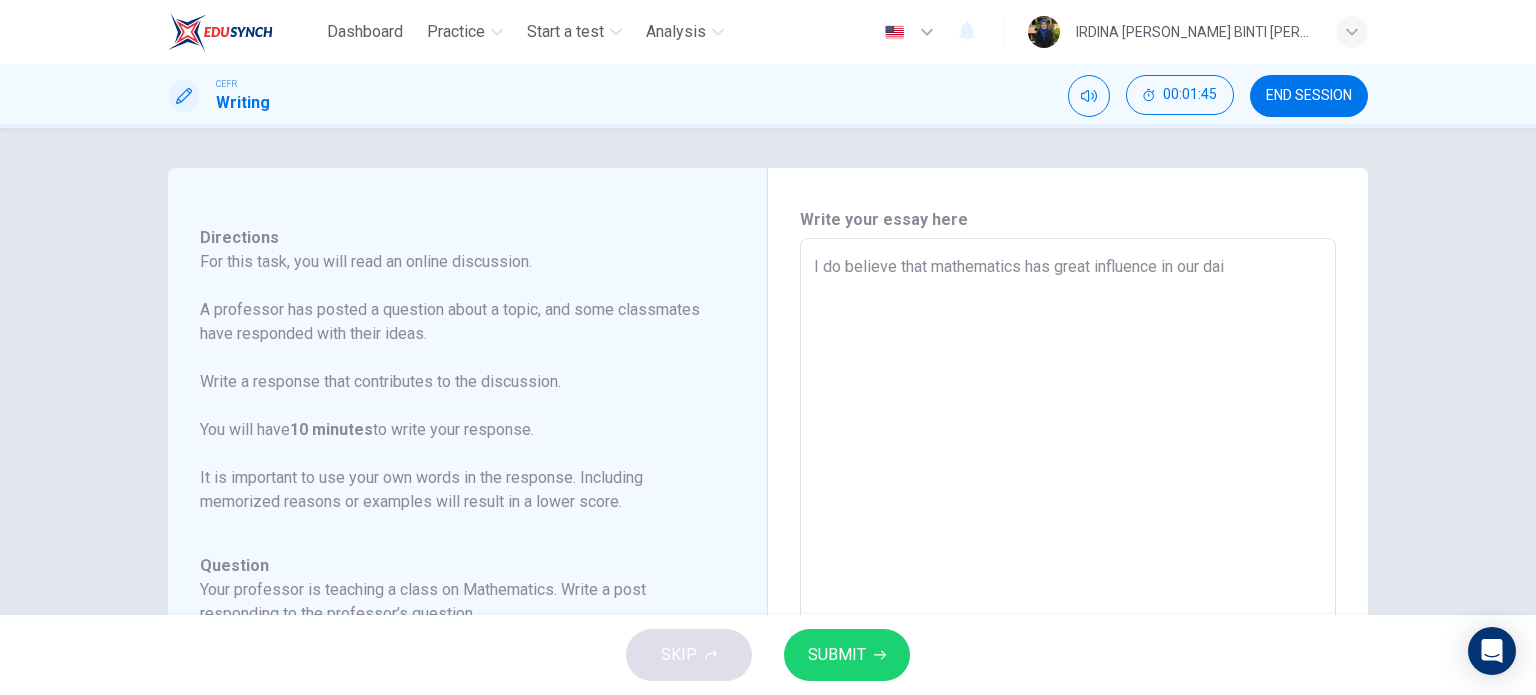 type on "x" 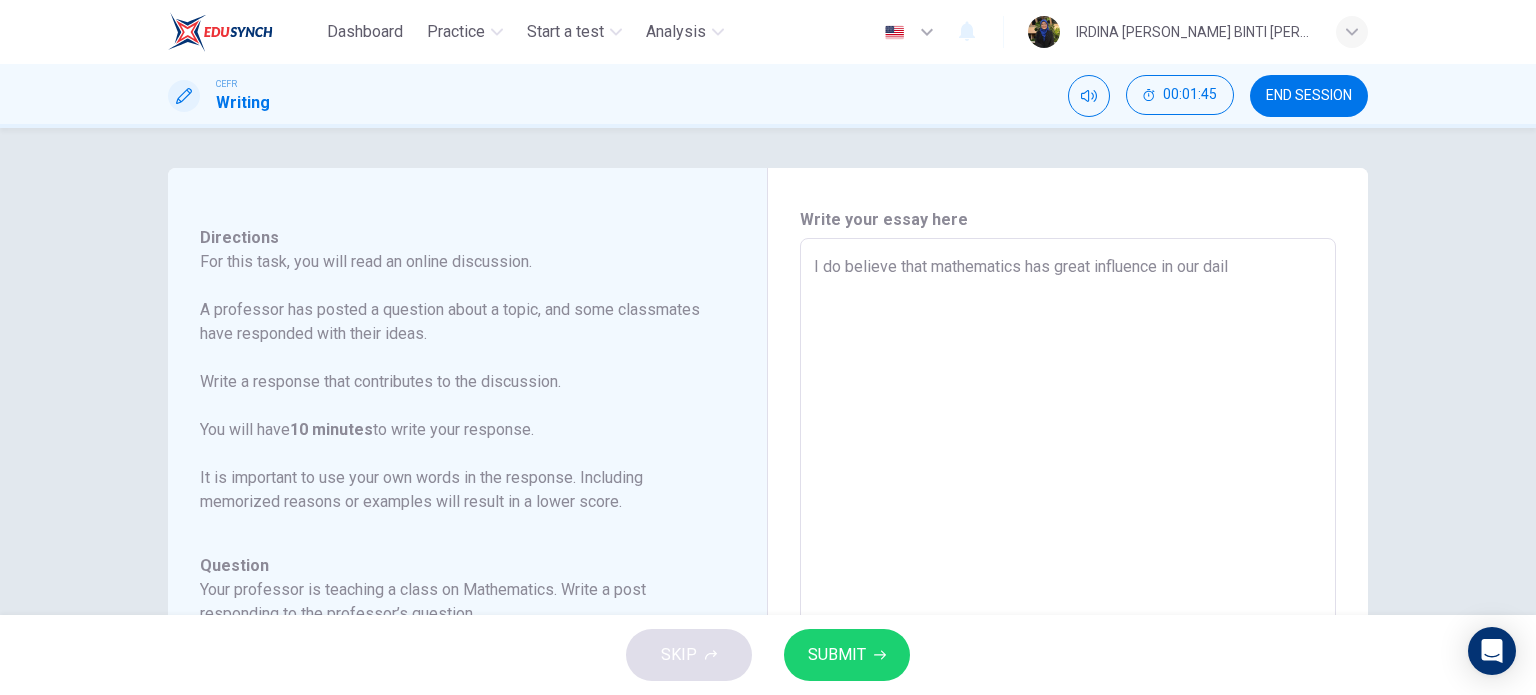 type on "x" 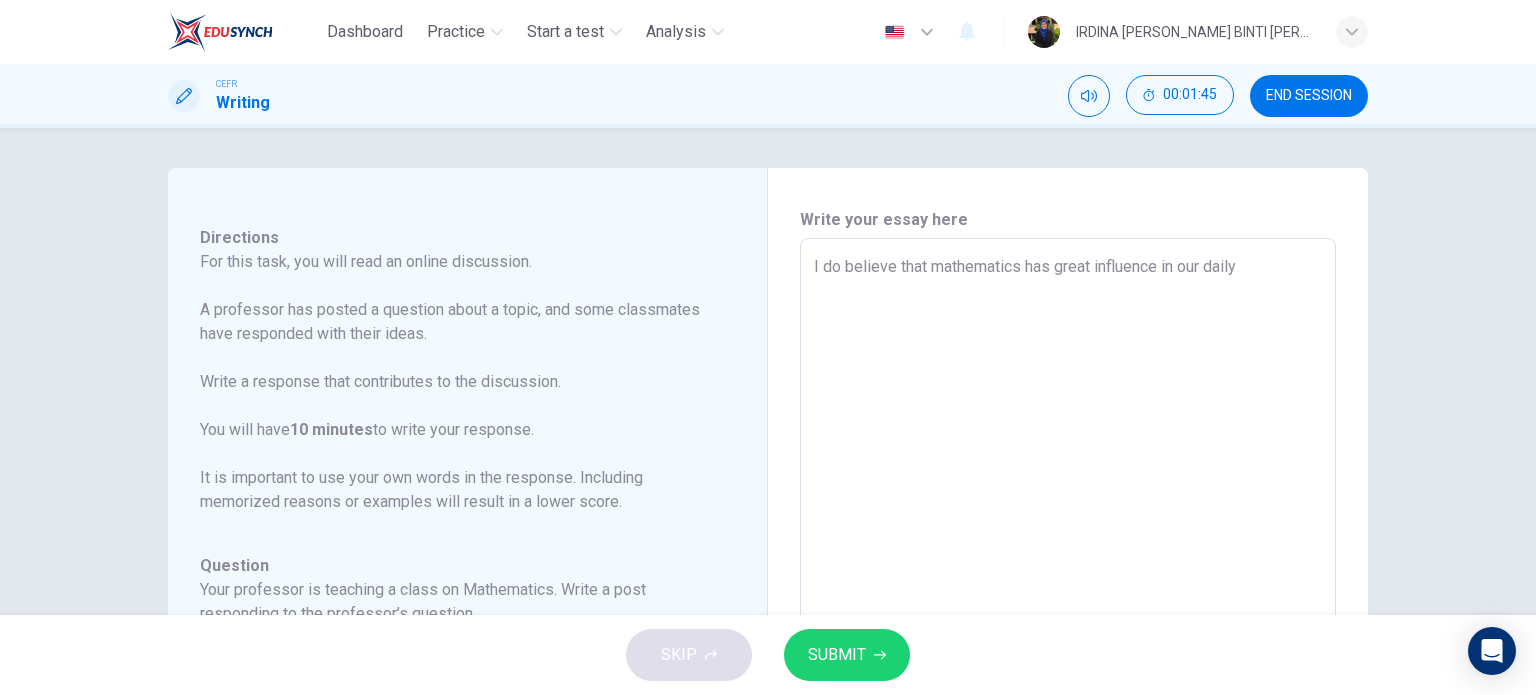 type on "x" 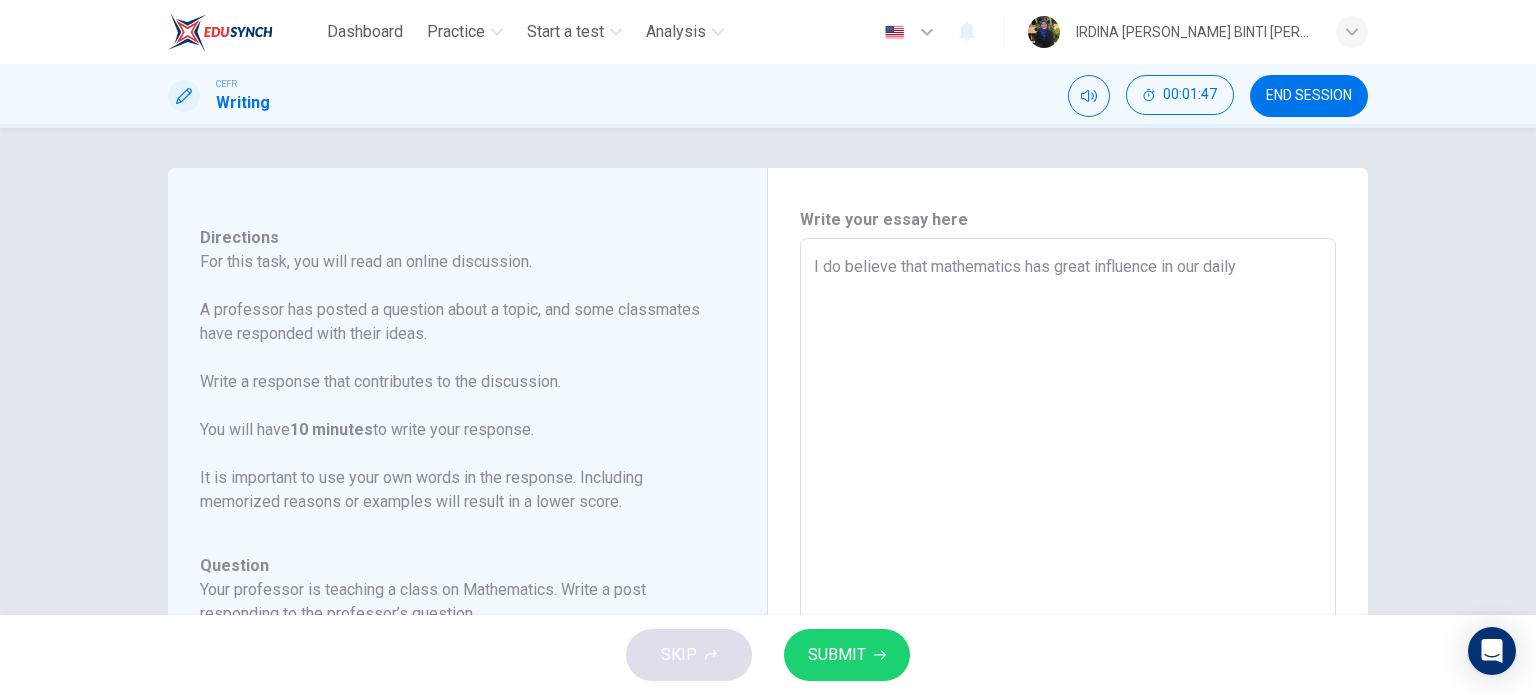 type on "I do believe that mathematics has great influence in our daily l" 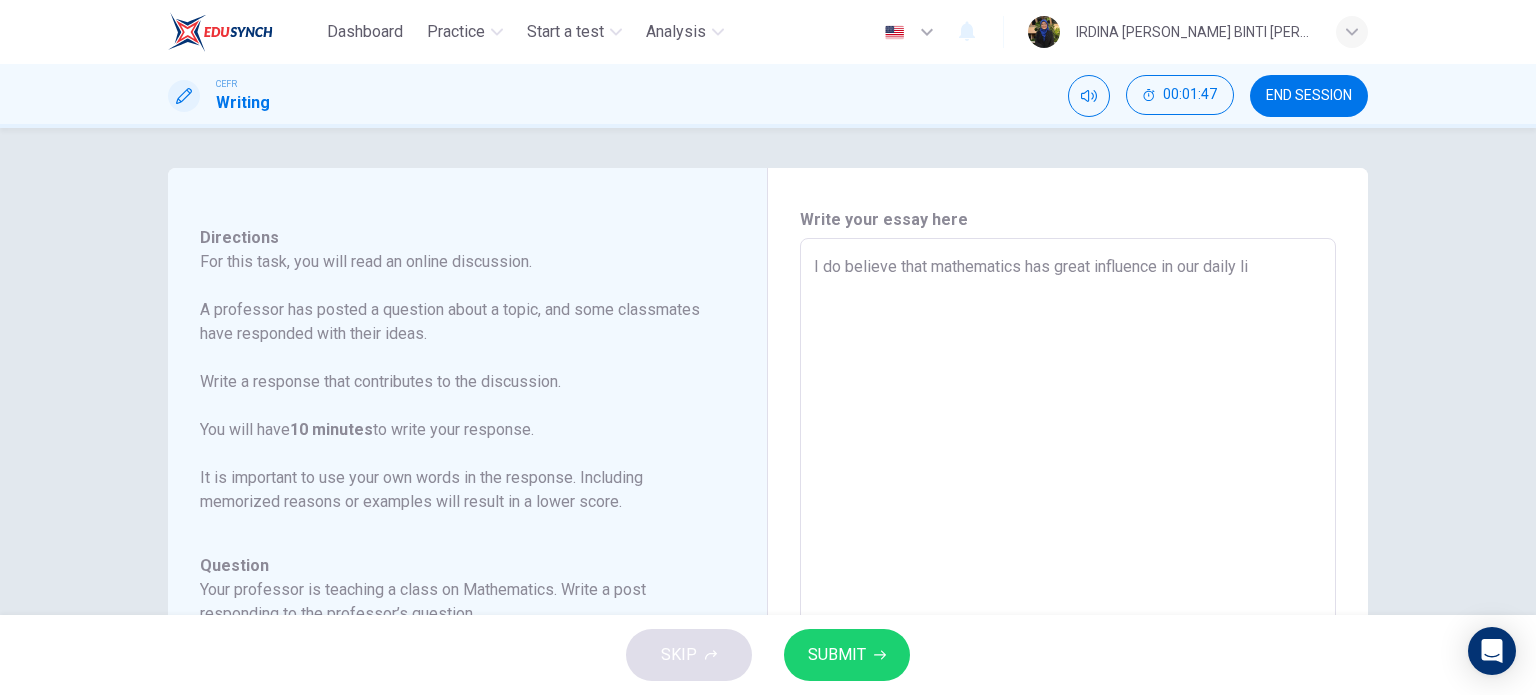 type on "I do believe that mathematics has great influence in our daily liv" 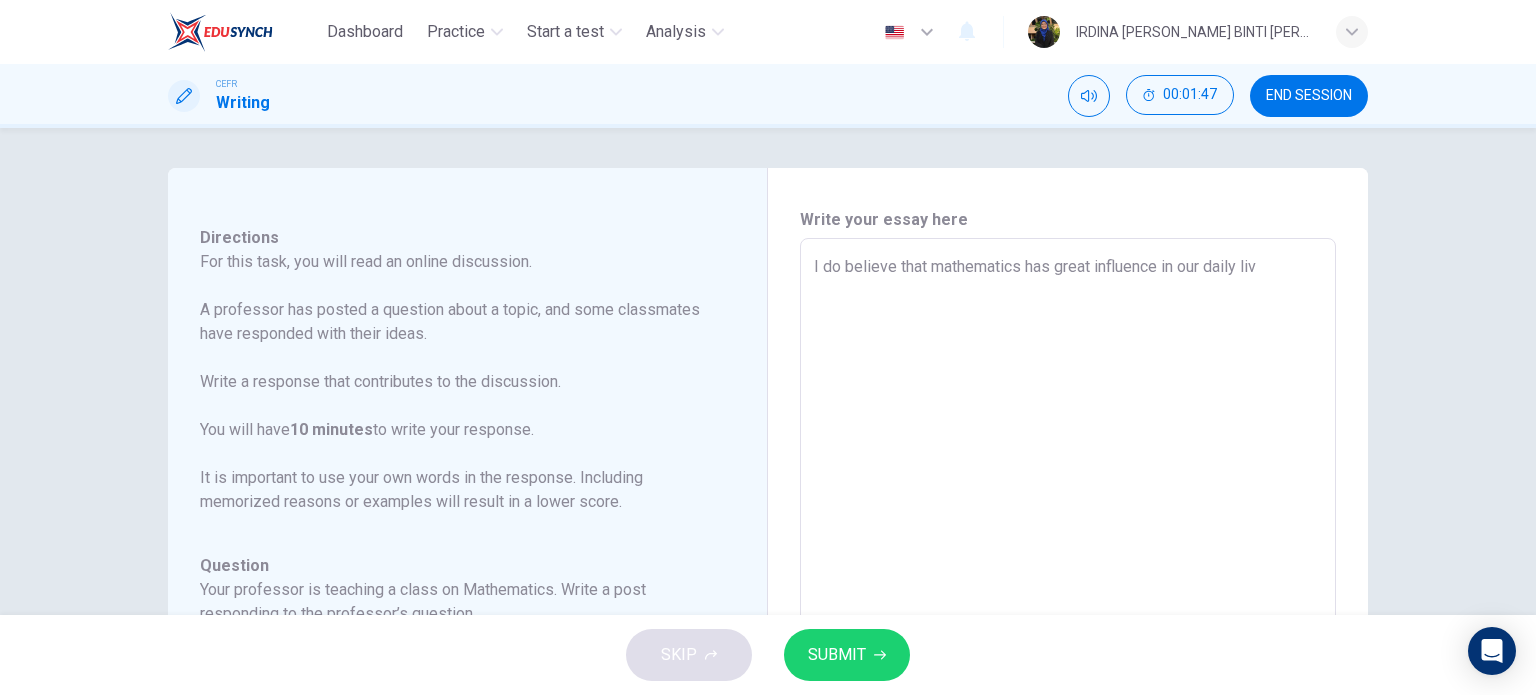 type on "x" 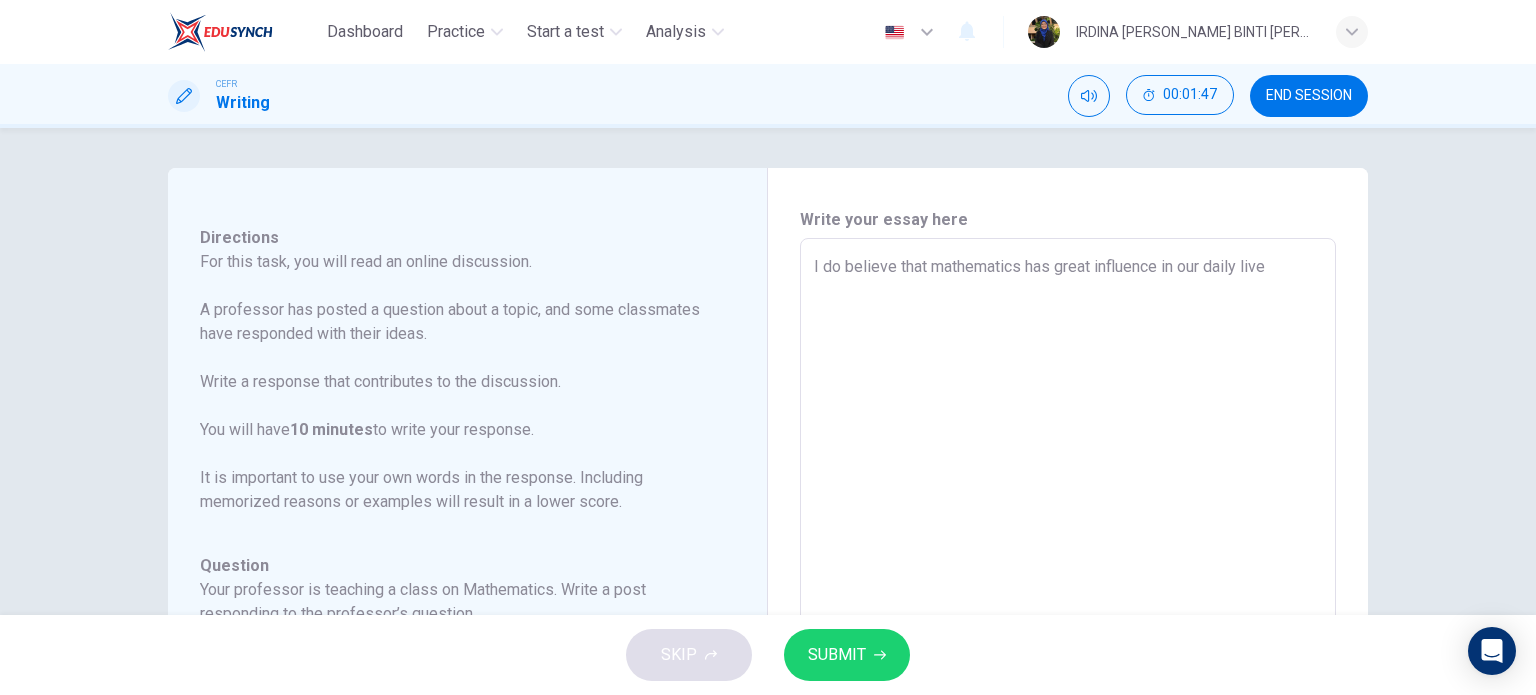 type on "x" 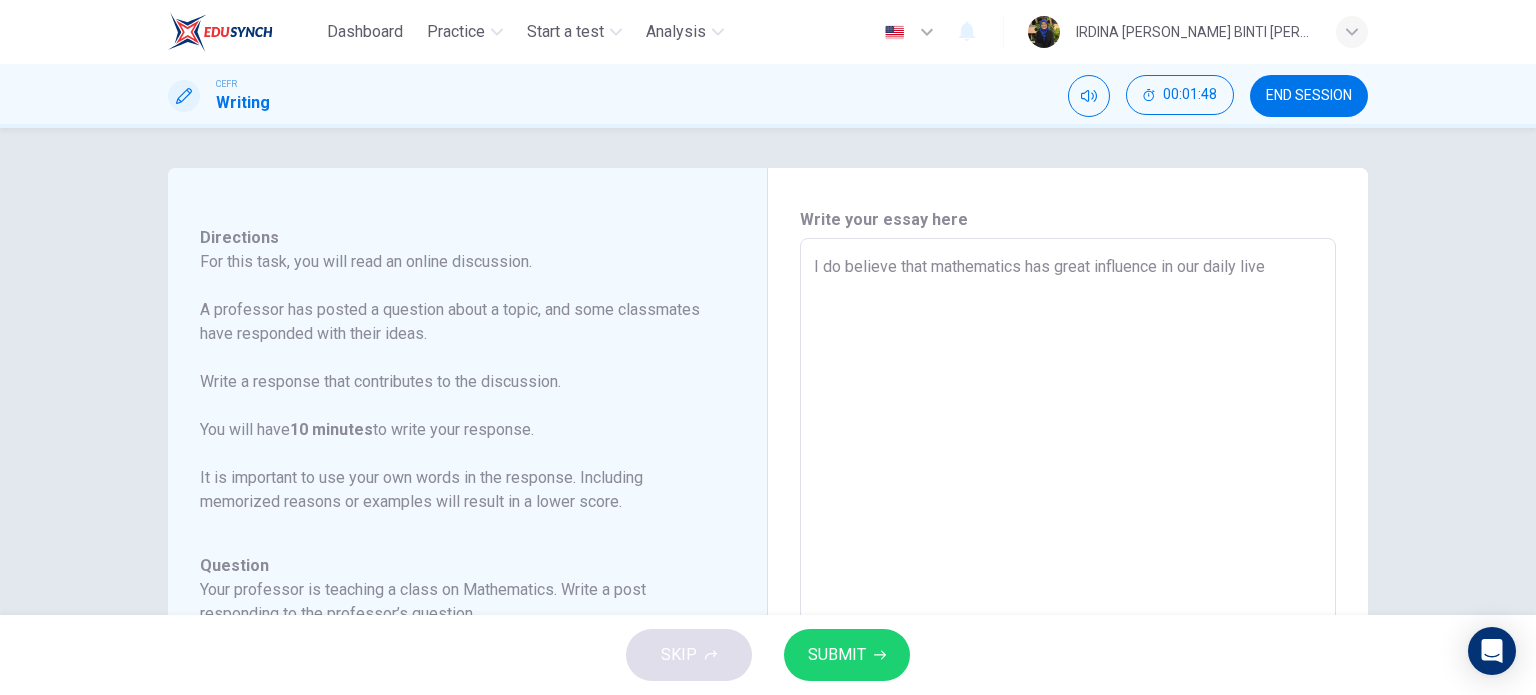 type on "I do believe that mathematics has great influence in our daily lives" 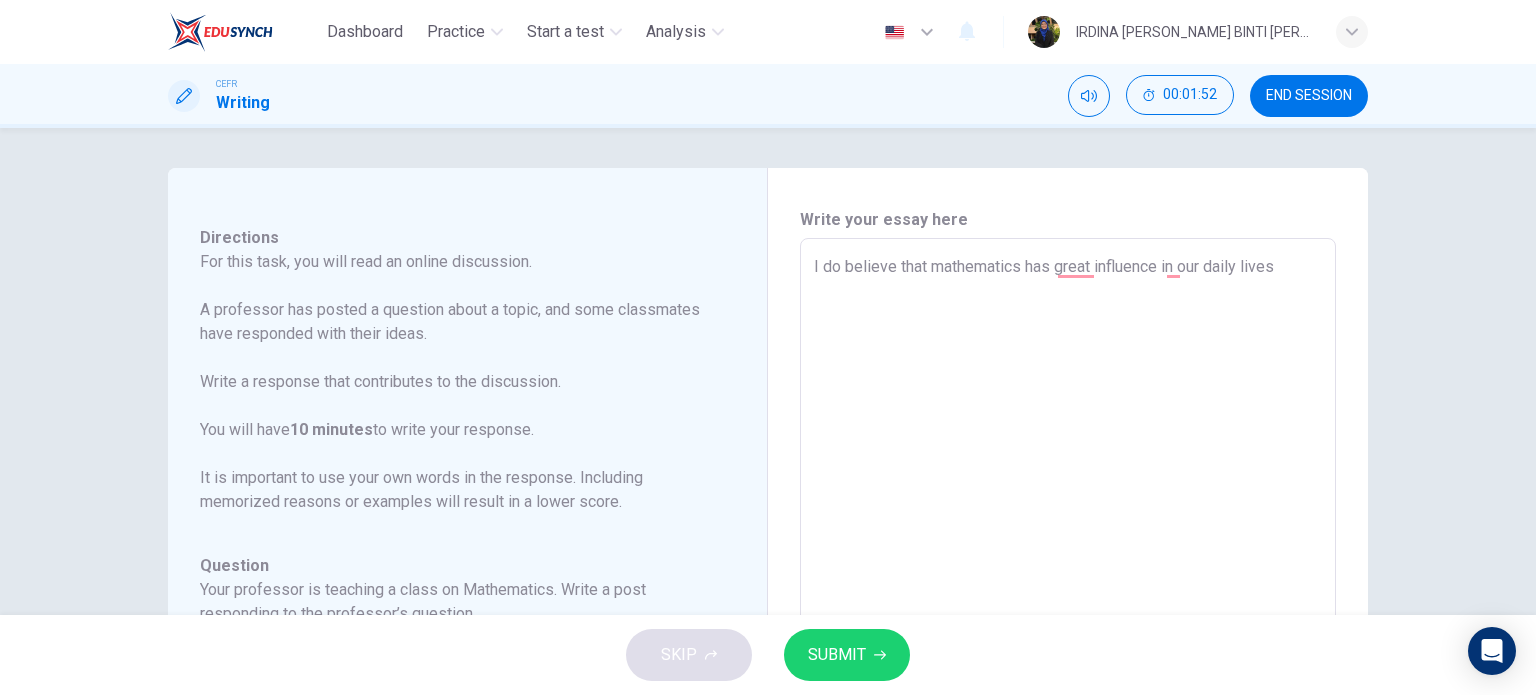 type on "I do believe that mathematics has great influence in our daily lives," 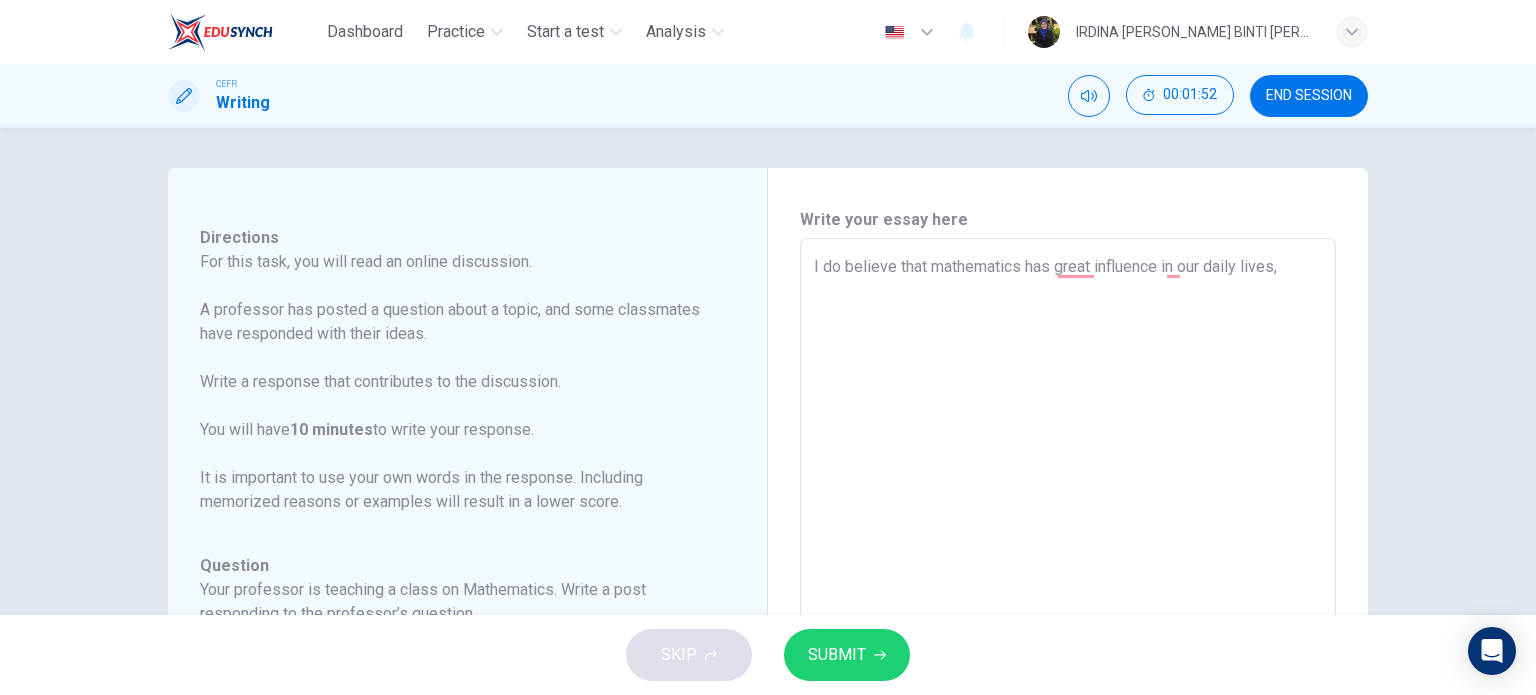 type on "x" 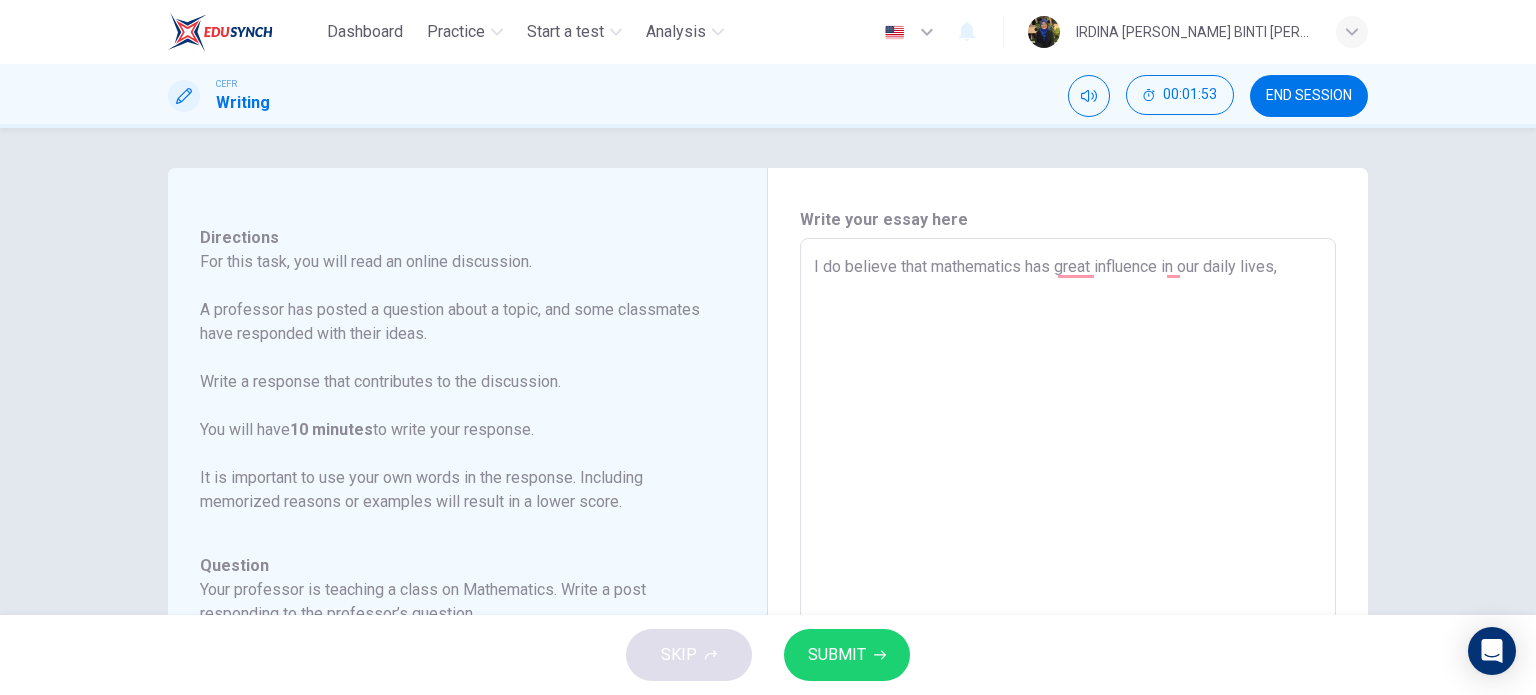 type on "I do believe that mathematics has great influence in our daily lives, w" 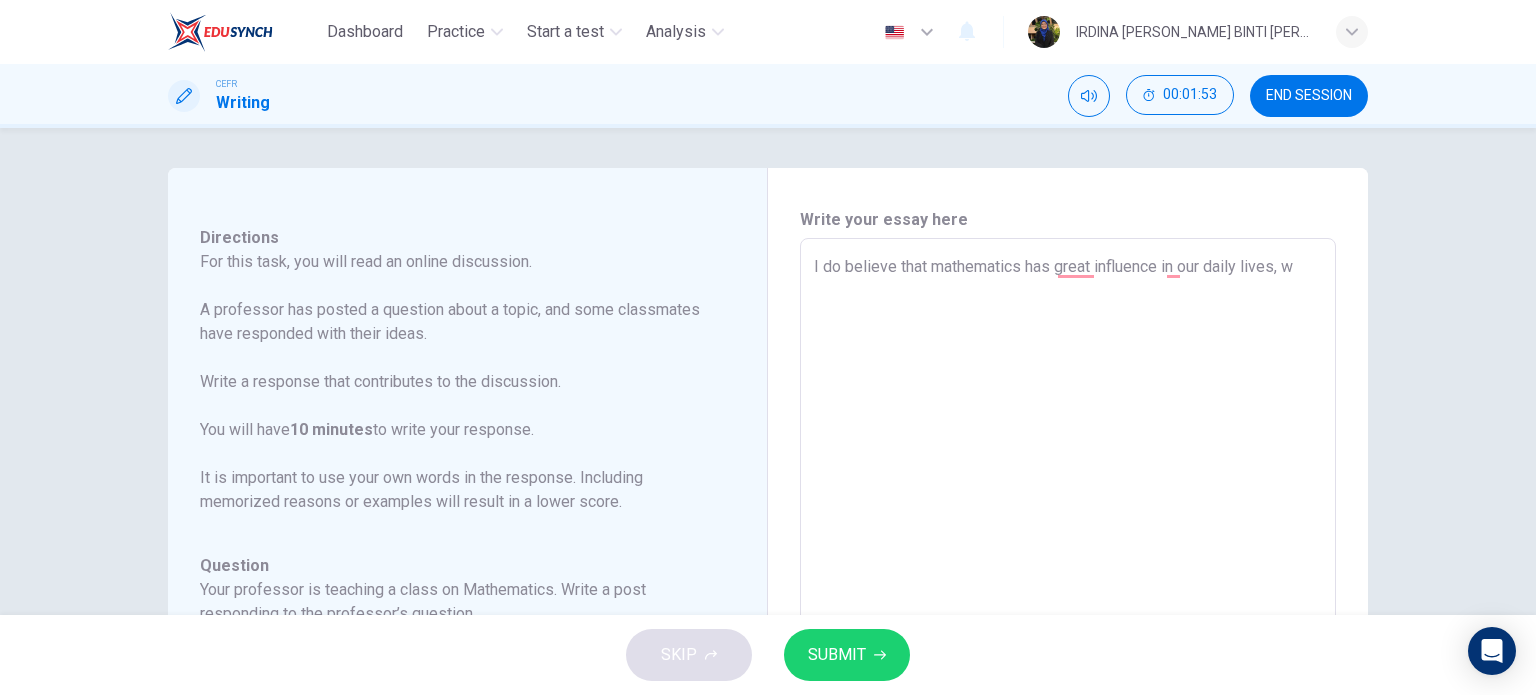 type on "x" 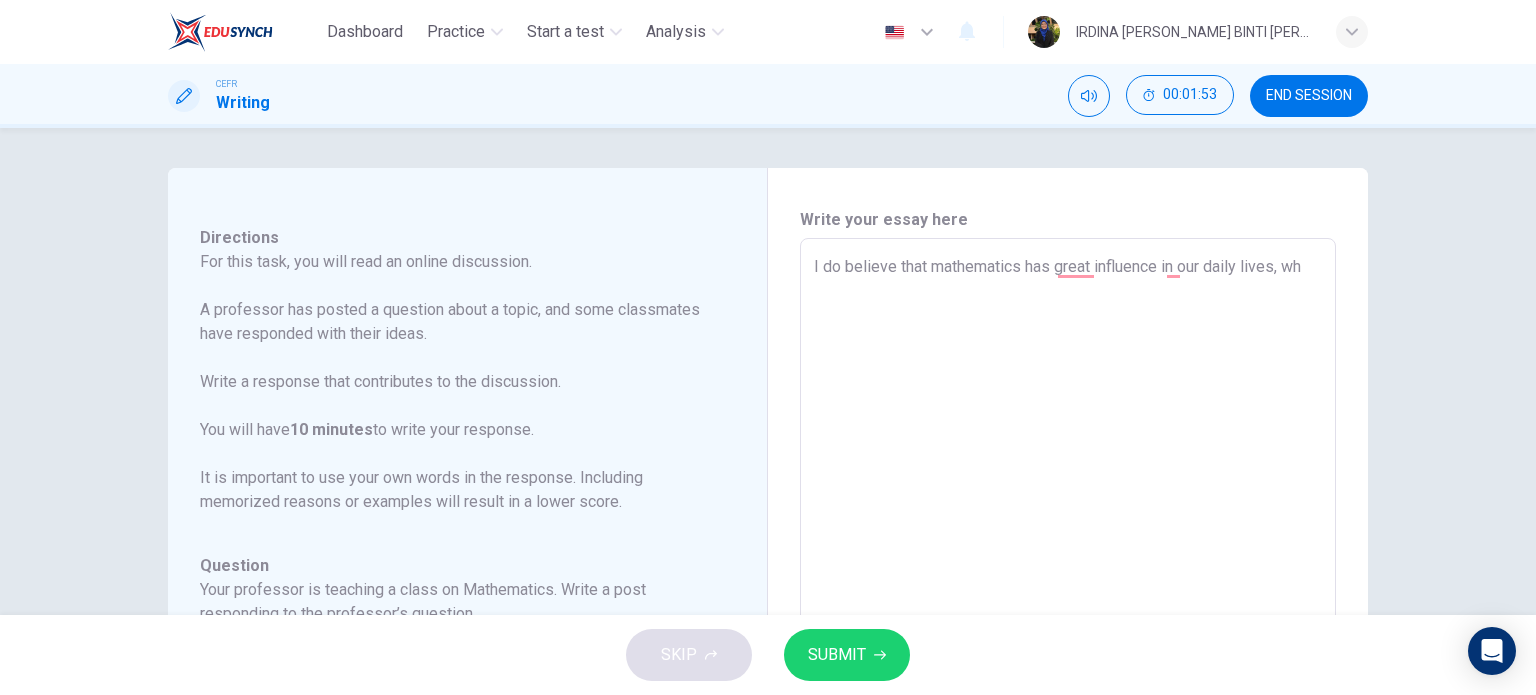type on "x" 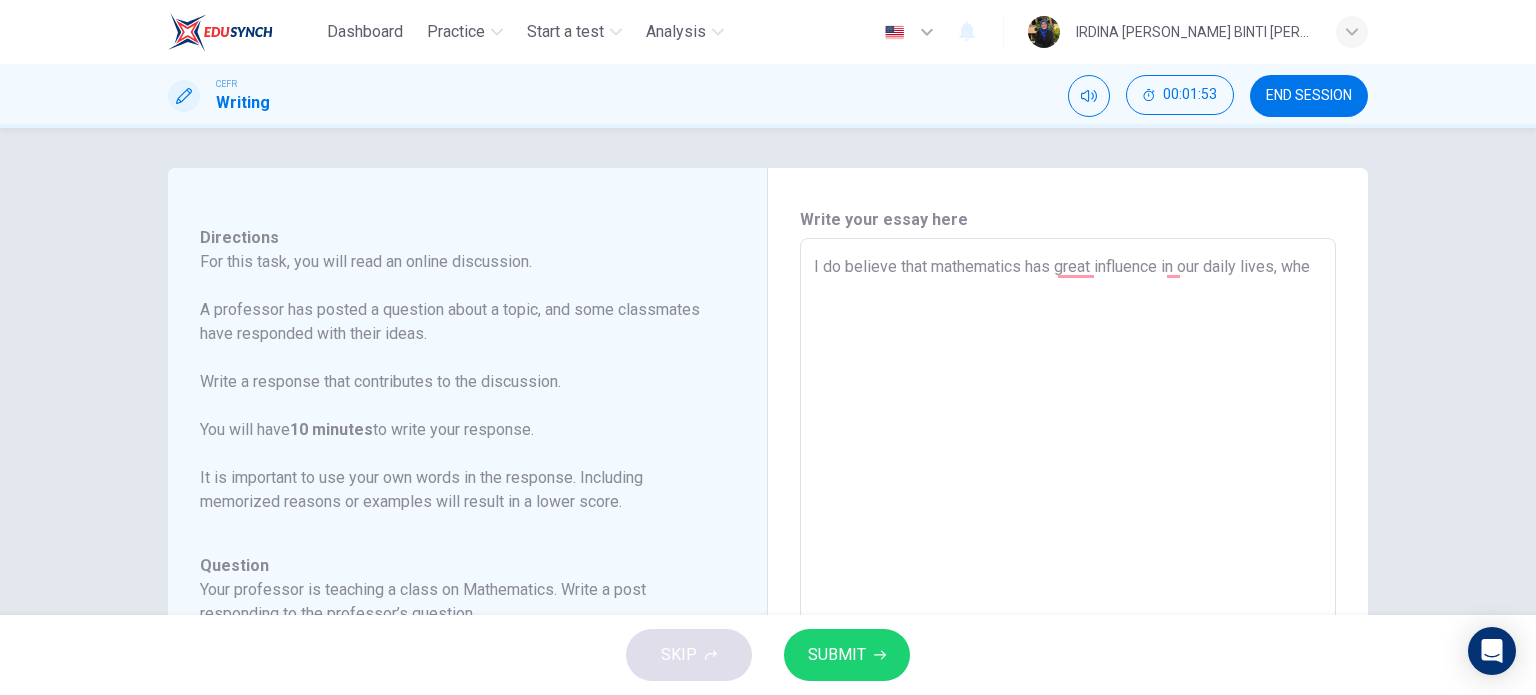 type on "x" 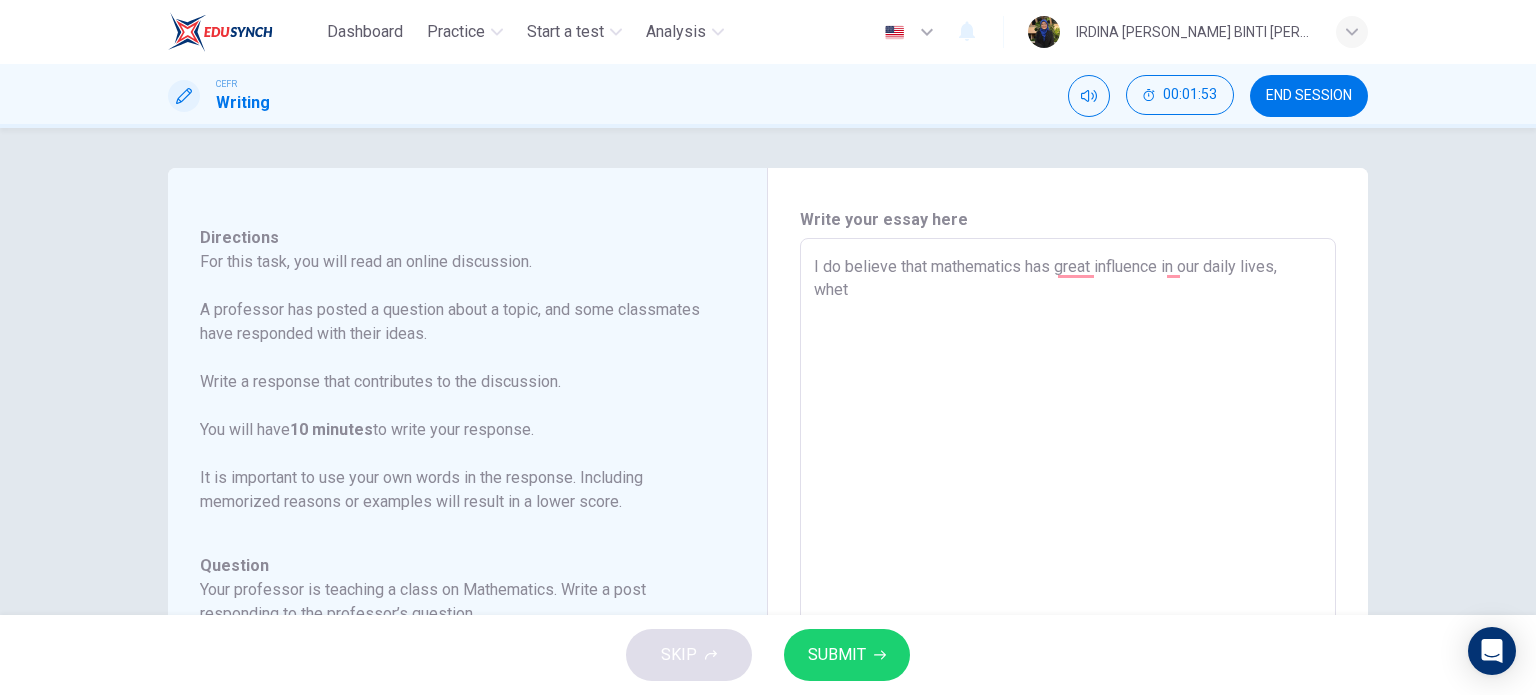 type on "I do believe that mathematics has great influence in our daily lives, wheth" 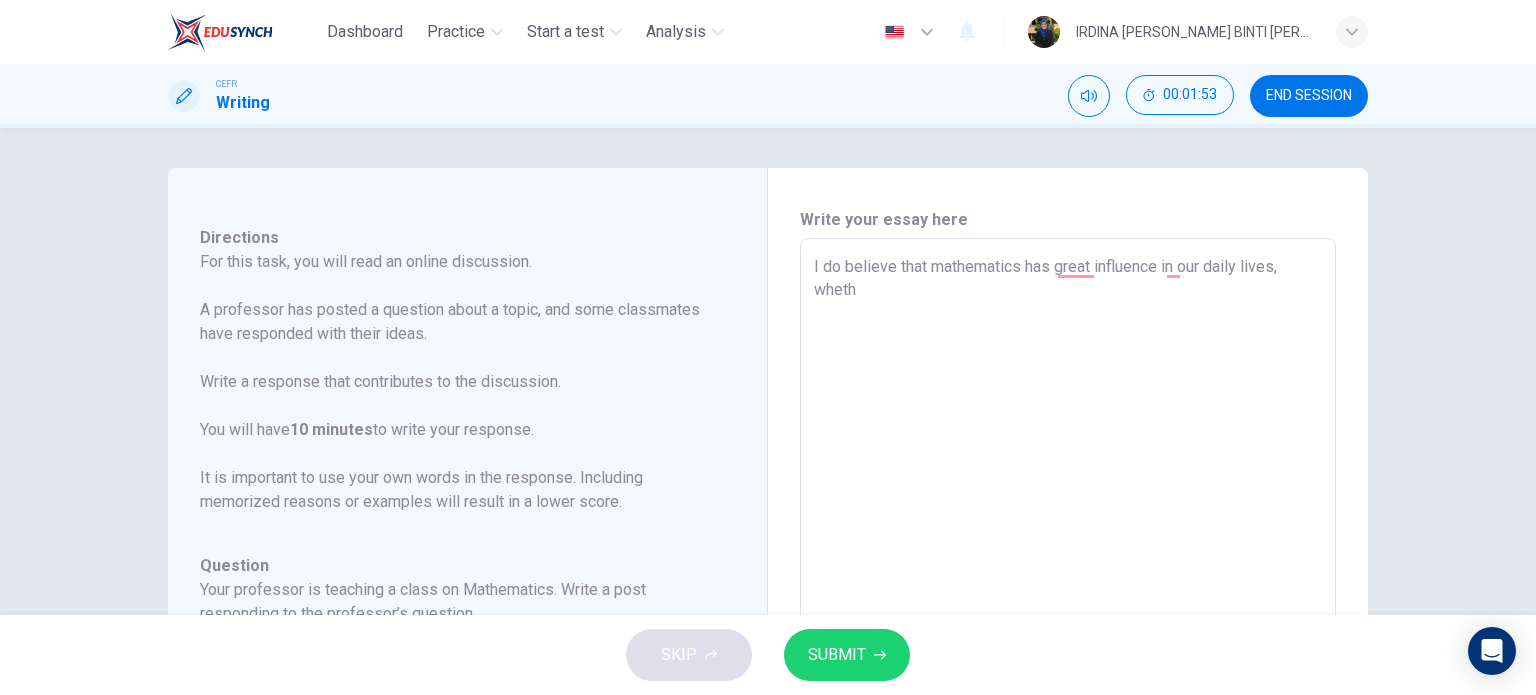 type on "x" 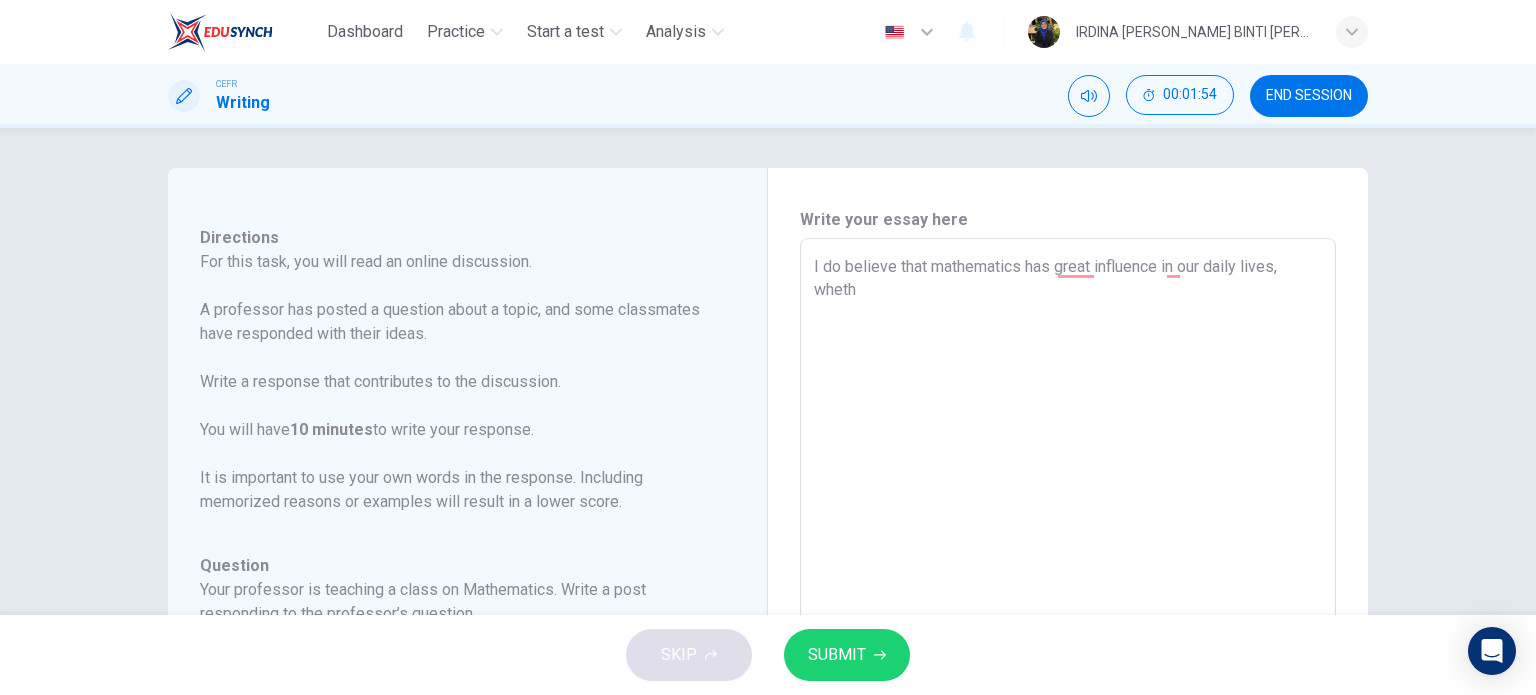 type on "I do believe that mathematics has great influence in our daily lives, whethe" 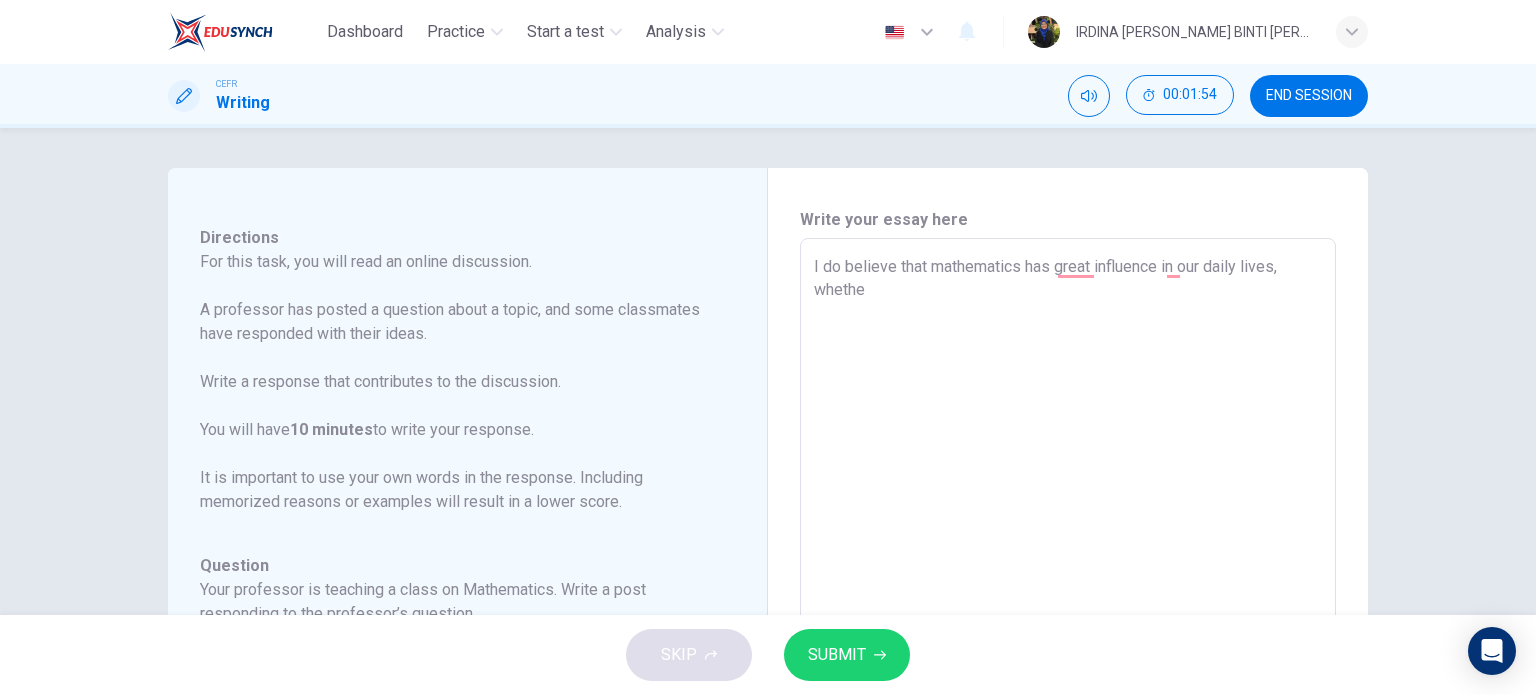 type on "x" 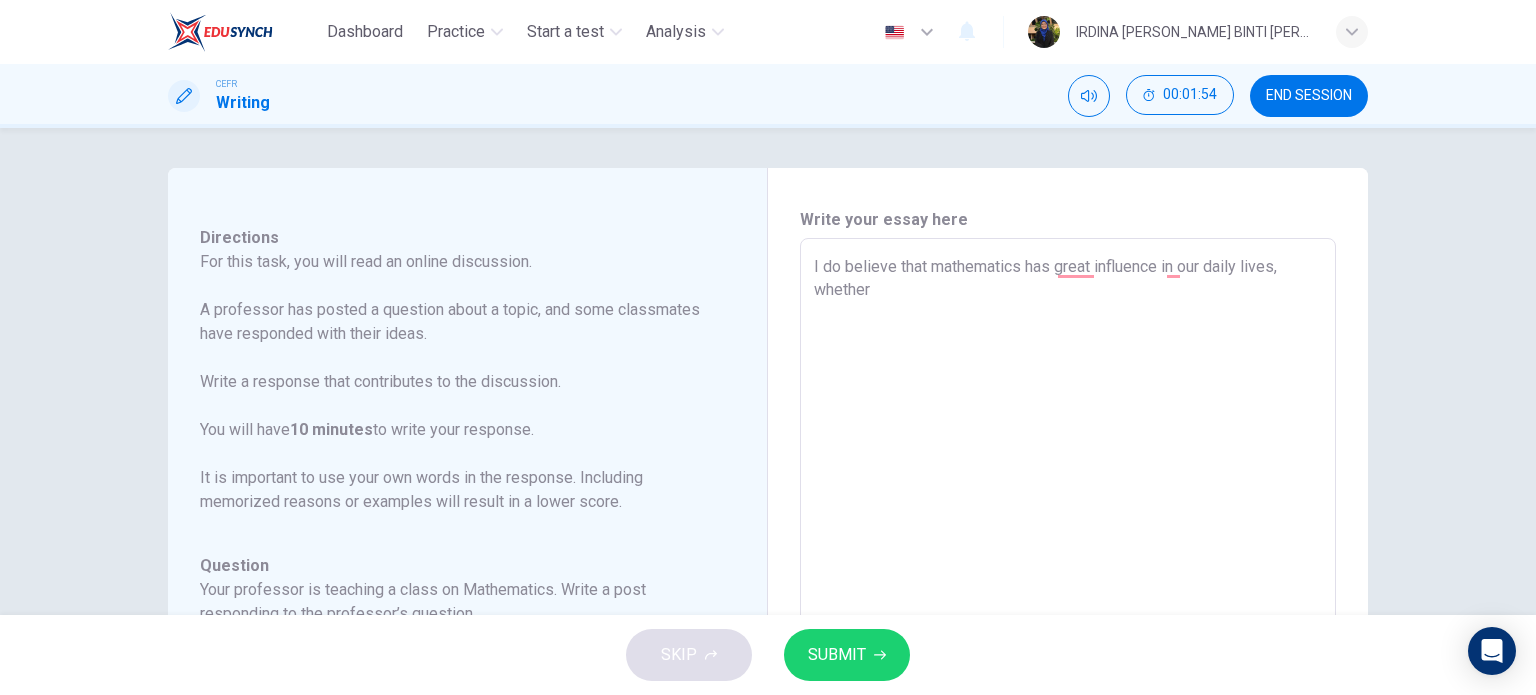 type on "x" 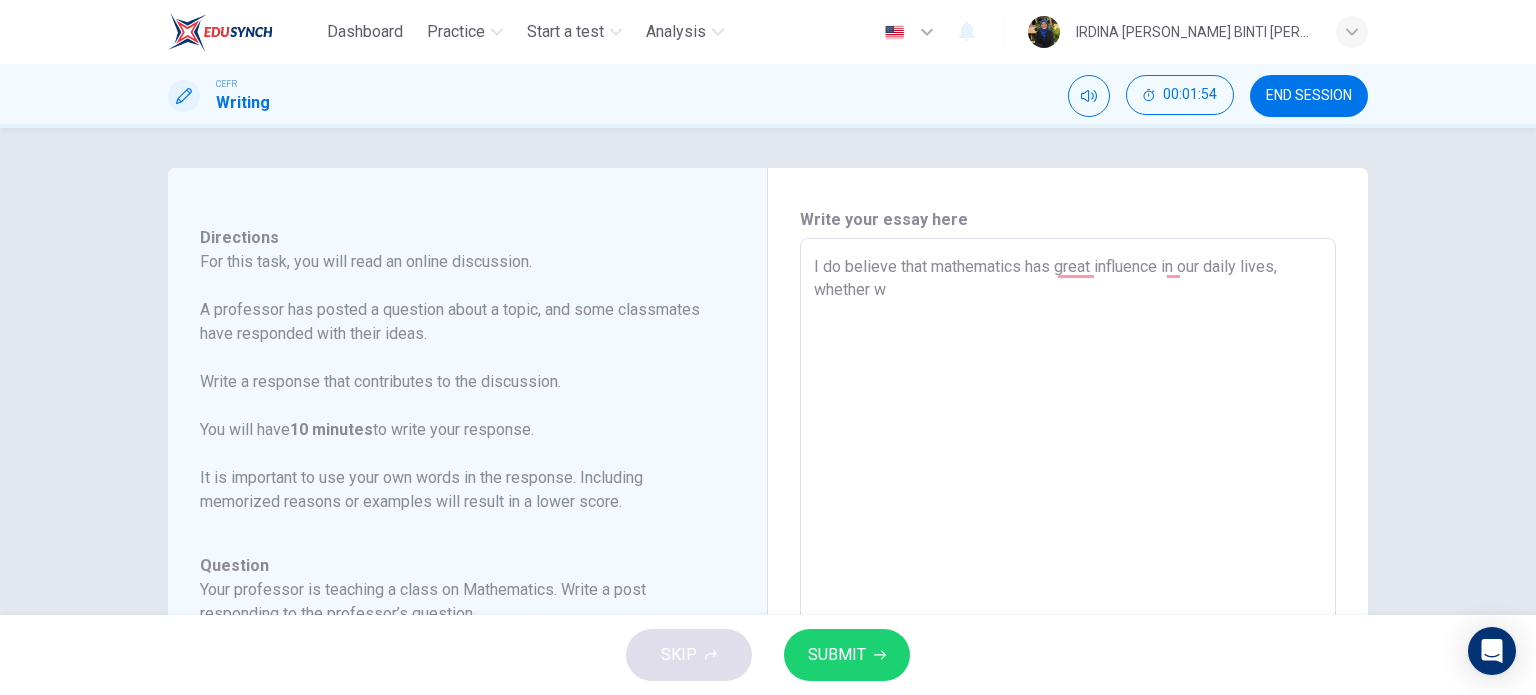 type on "I do believe that mathematics has great influence in our daily lives, whether we" 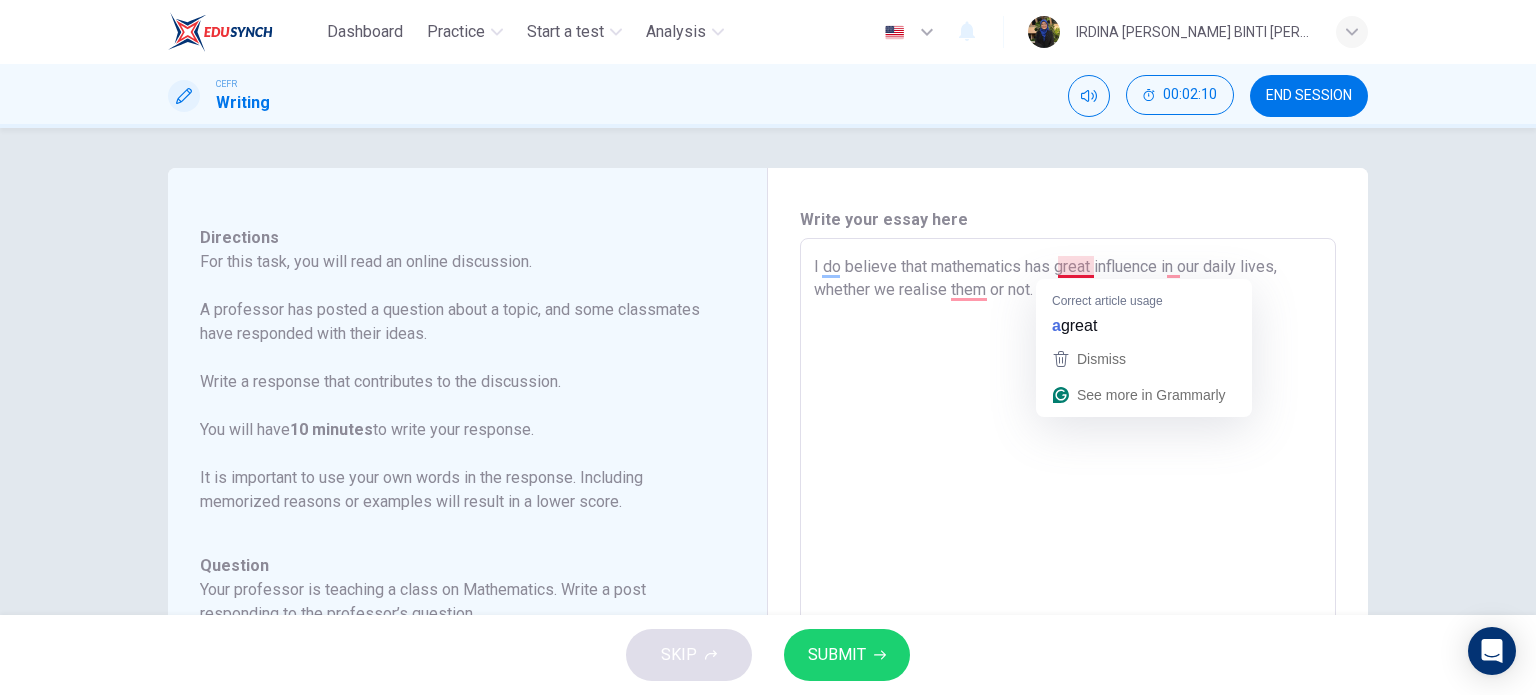 click on "I do believe that mathematics has great influence in our daily lives, whether we realise them or not." at bounding box center (1068, 572) 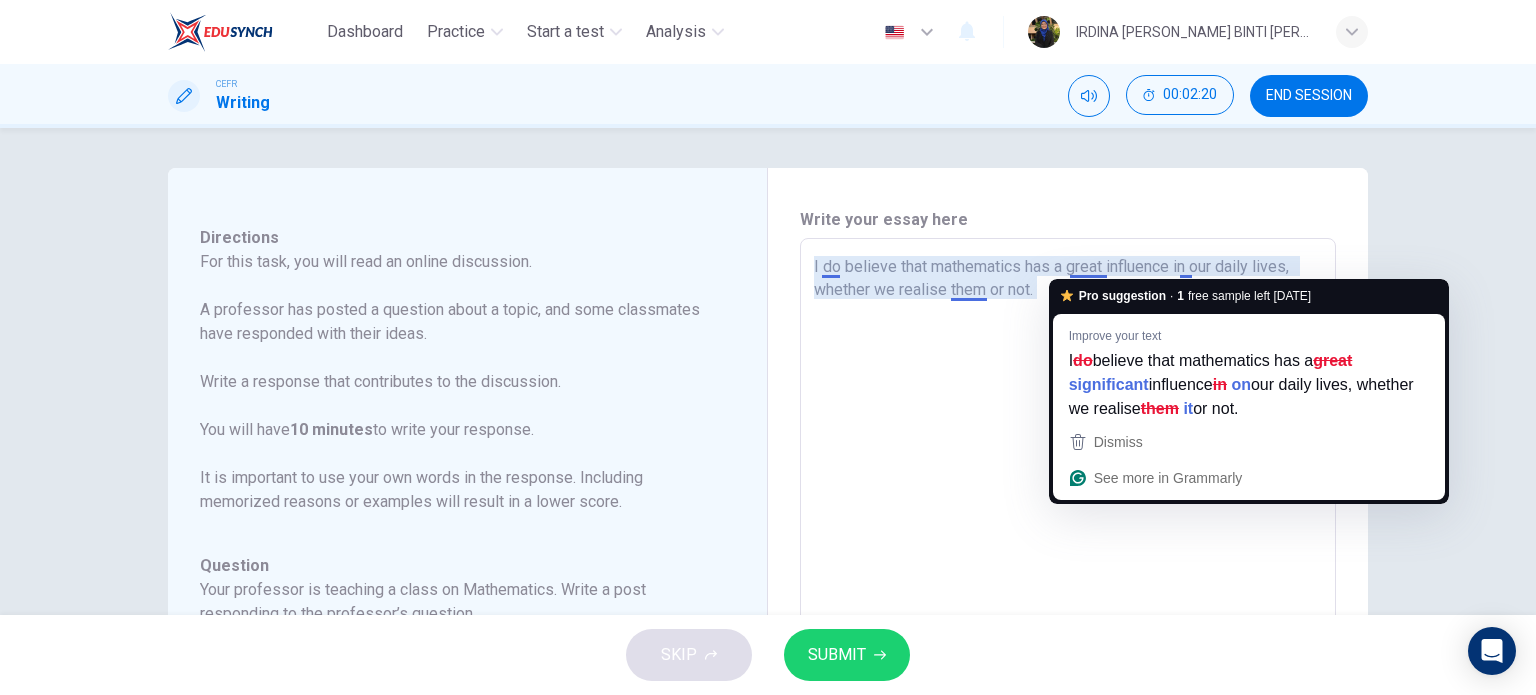 drag, startPoint x: 1066, startPoint y: 263, endPoint x: 1100, endPoint y: 263, distance: 34 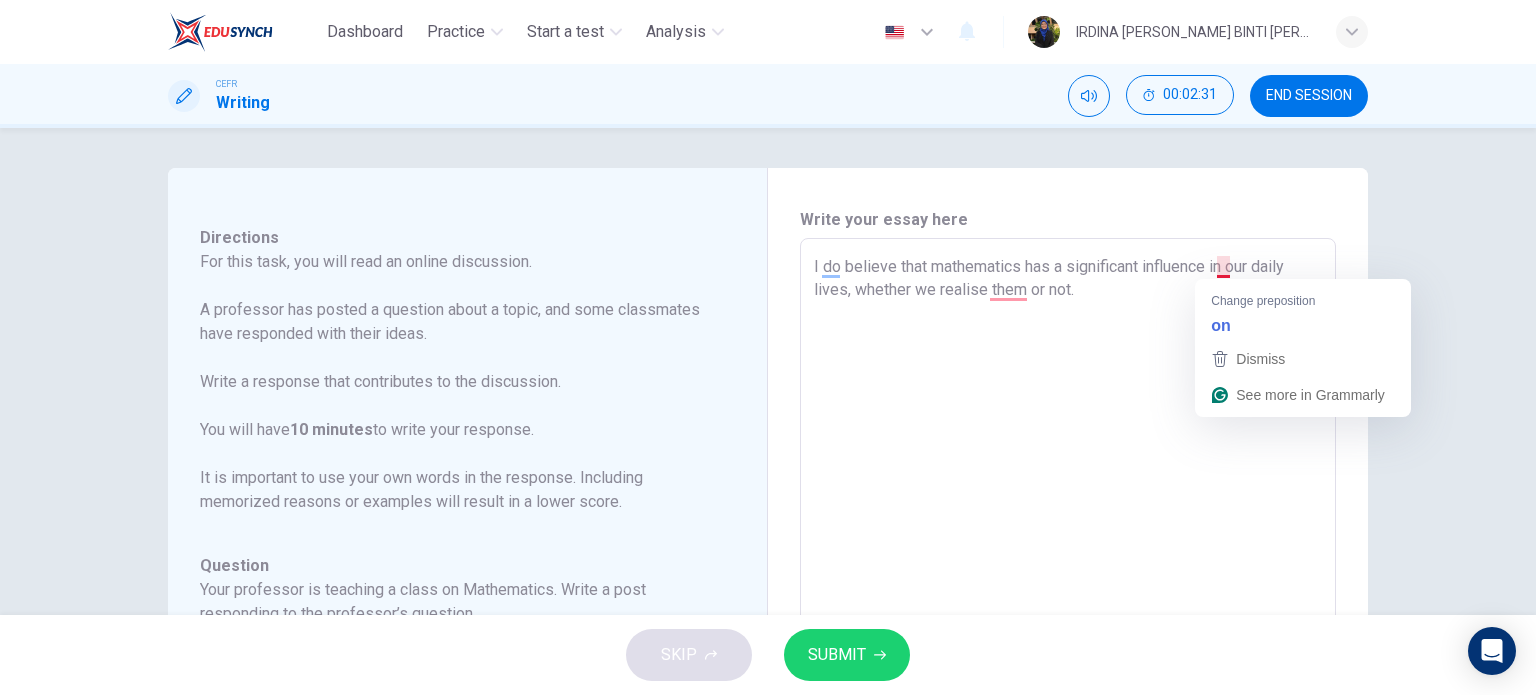 click on "I do believe that mathematics has a significant influence in our daily lives, whether we realise them or not." at bounding box center [1068, 572] 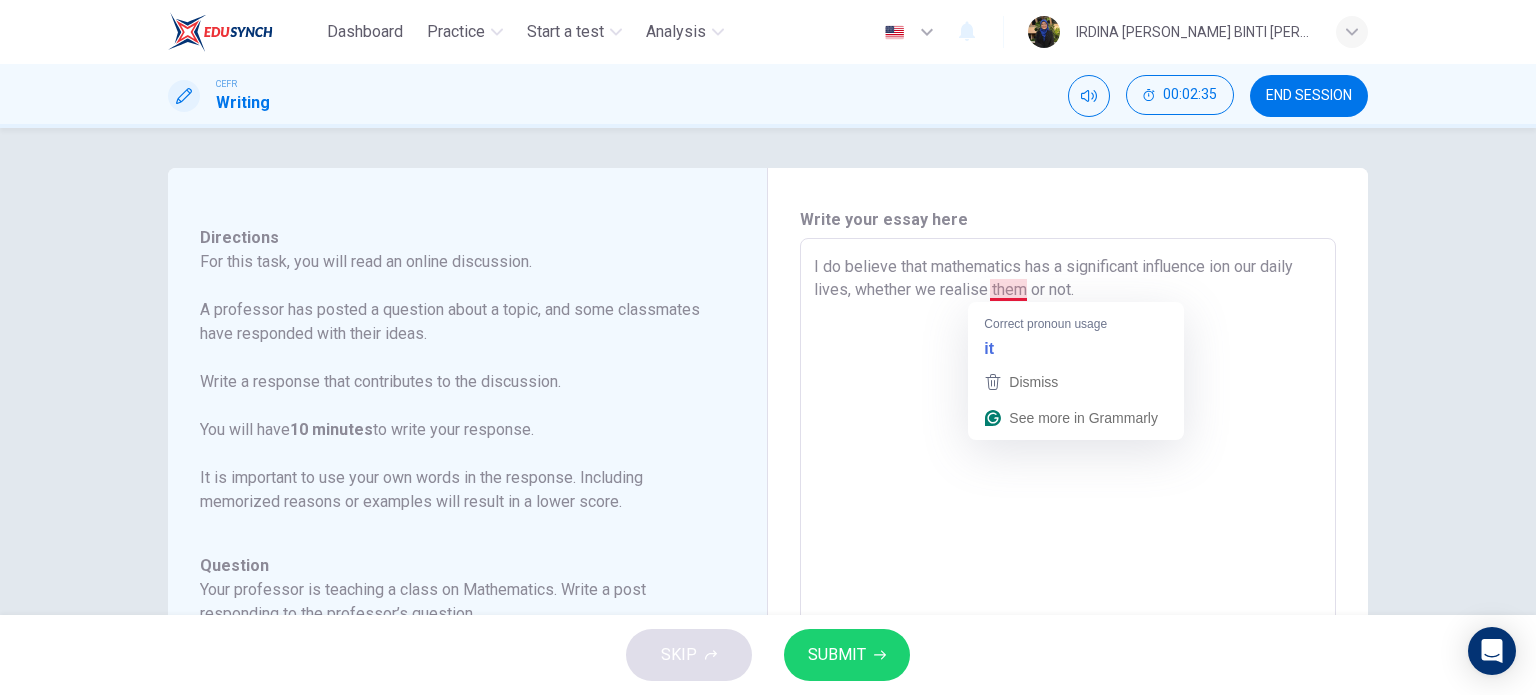 drag, startPoint x: 1019, startPoint y: 287, endPoint x: 984, endPoint y: 288, distance: 35.014282 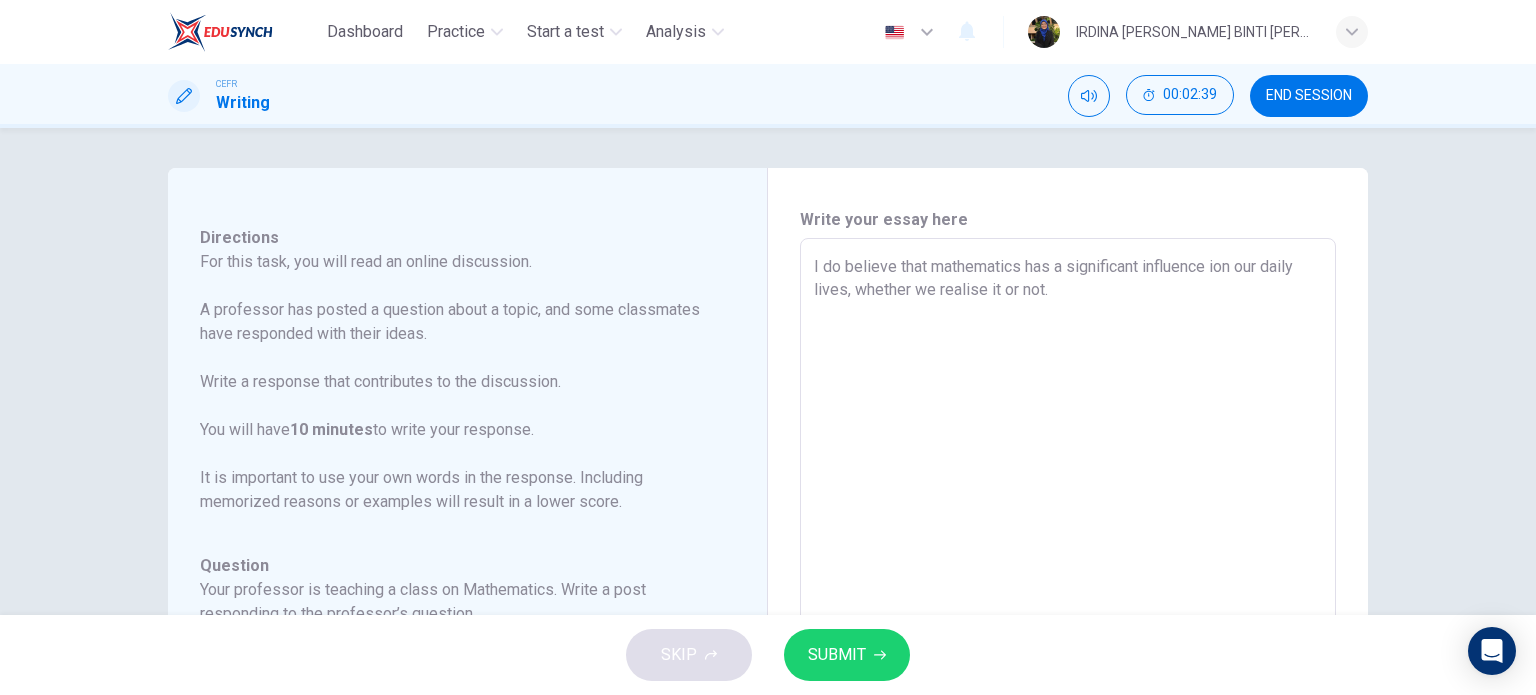 click on "I do believe that mathematics has a significant influence ion our daily lives, whether we realise it or not." at bounding box center [1068, 572] 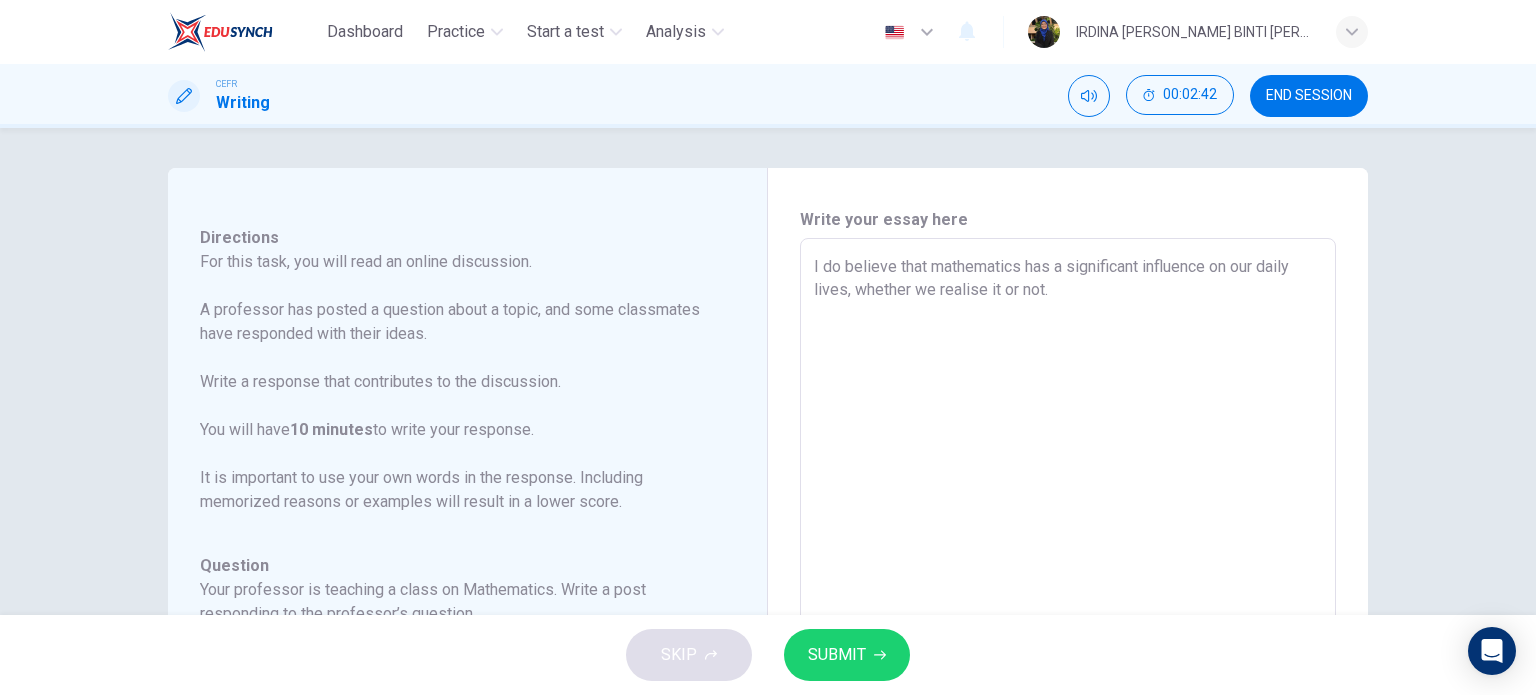 click on "I do believe that mathematics has a significant influence on our daily lives, whether we realise it or not." at bounding box center (1068, 572) 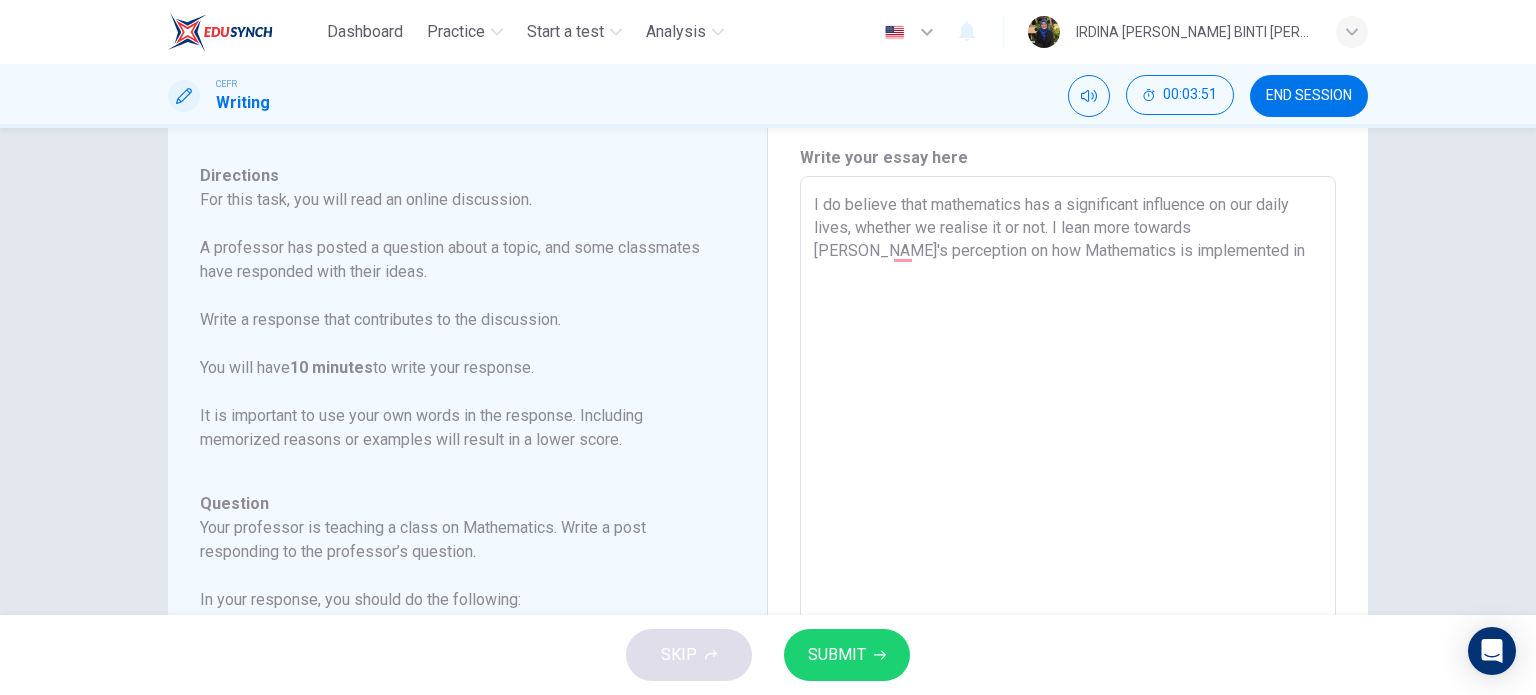 scroll, scrollTop: 48, scrollLeft: 0, axis: vertical 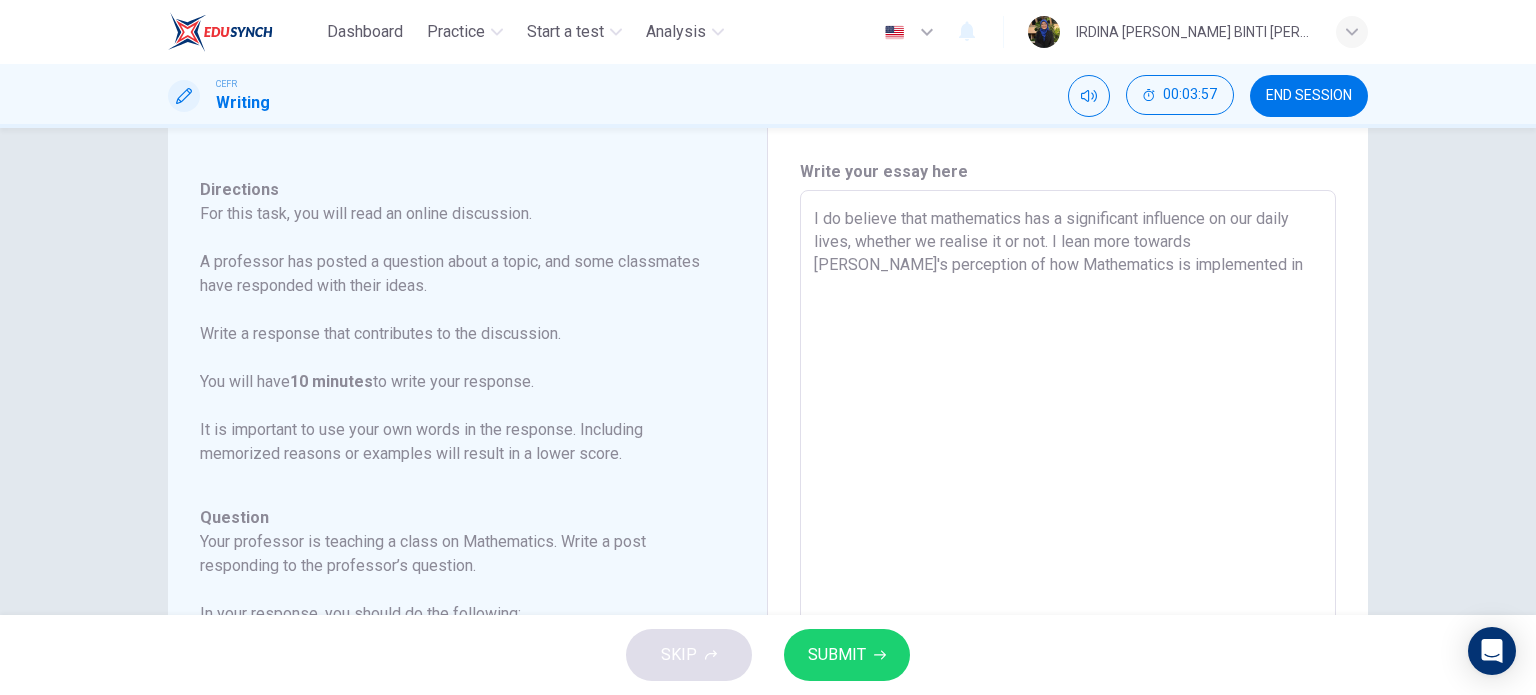 click on "I do believe that mathematics has a significant influence on our daily lives, whether we realise it or not. I lean more towards Samuel's perception of how Mathematics is implemented in" at bounding box center [1068, 524] 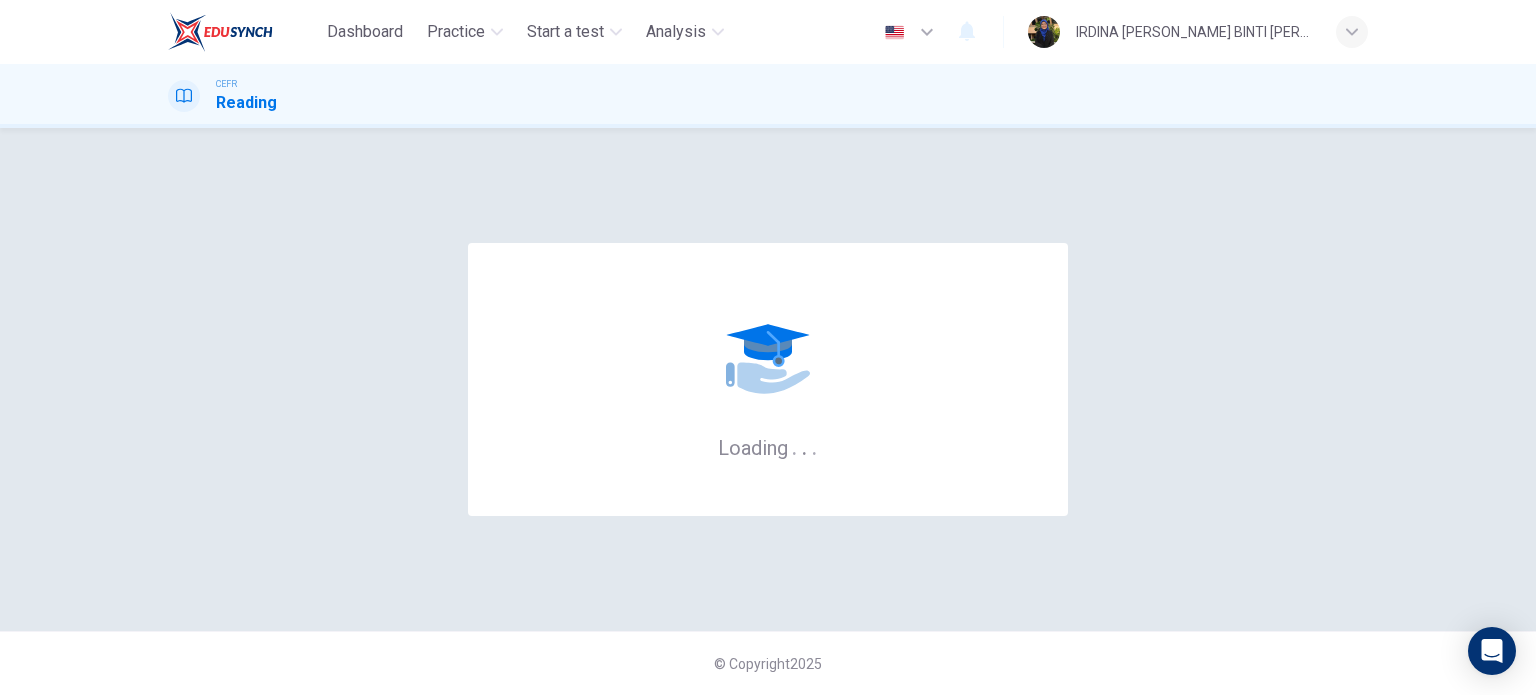 scroll, scrollTop: 0, scrollLeft: 0, axis: both 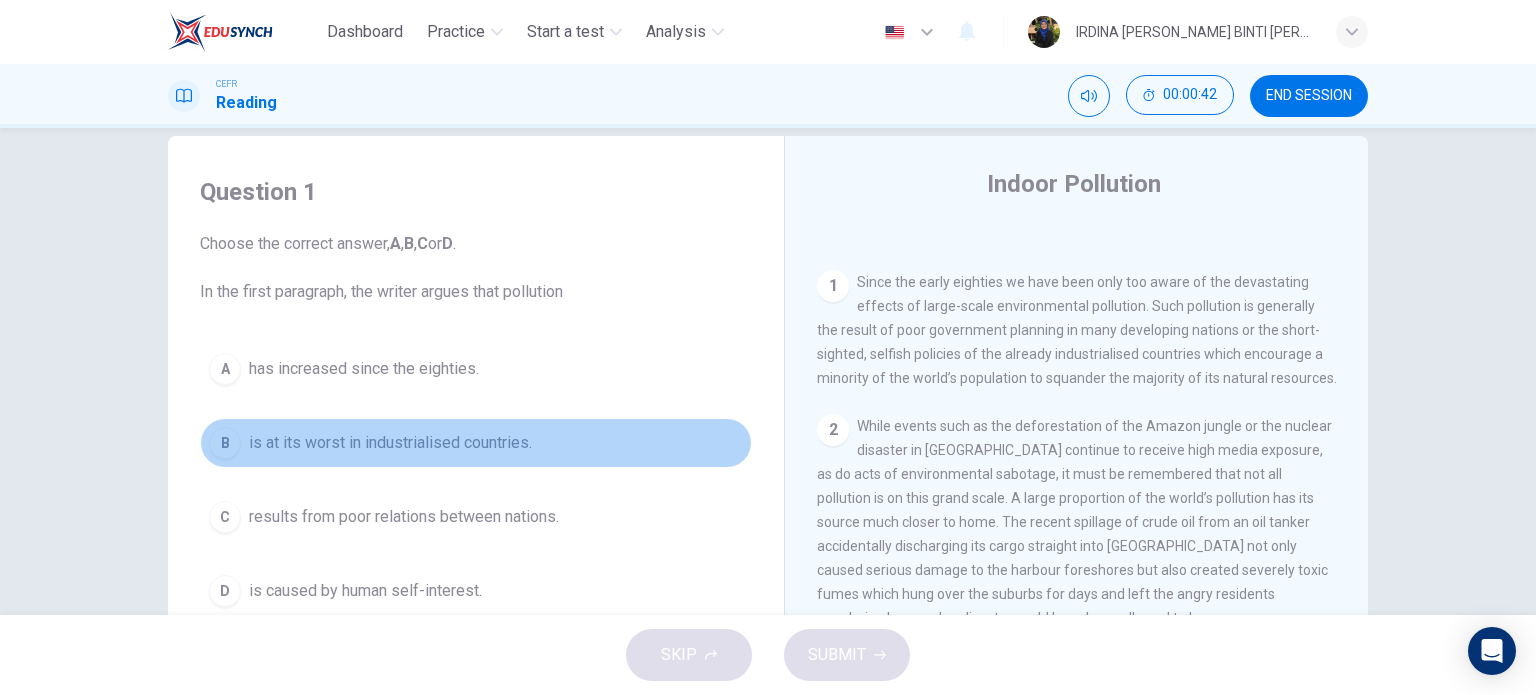 click on "B is at its worst in industrialised countries." at bounding box center (476, 443) 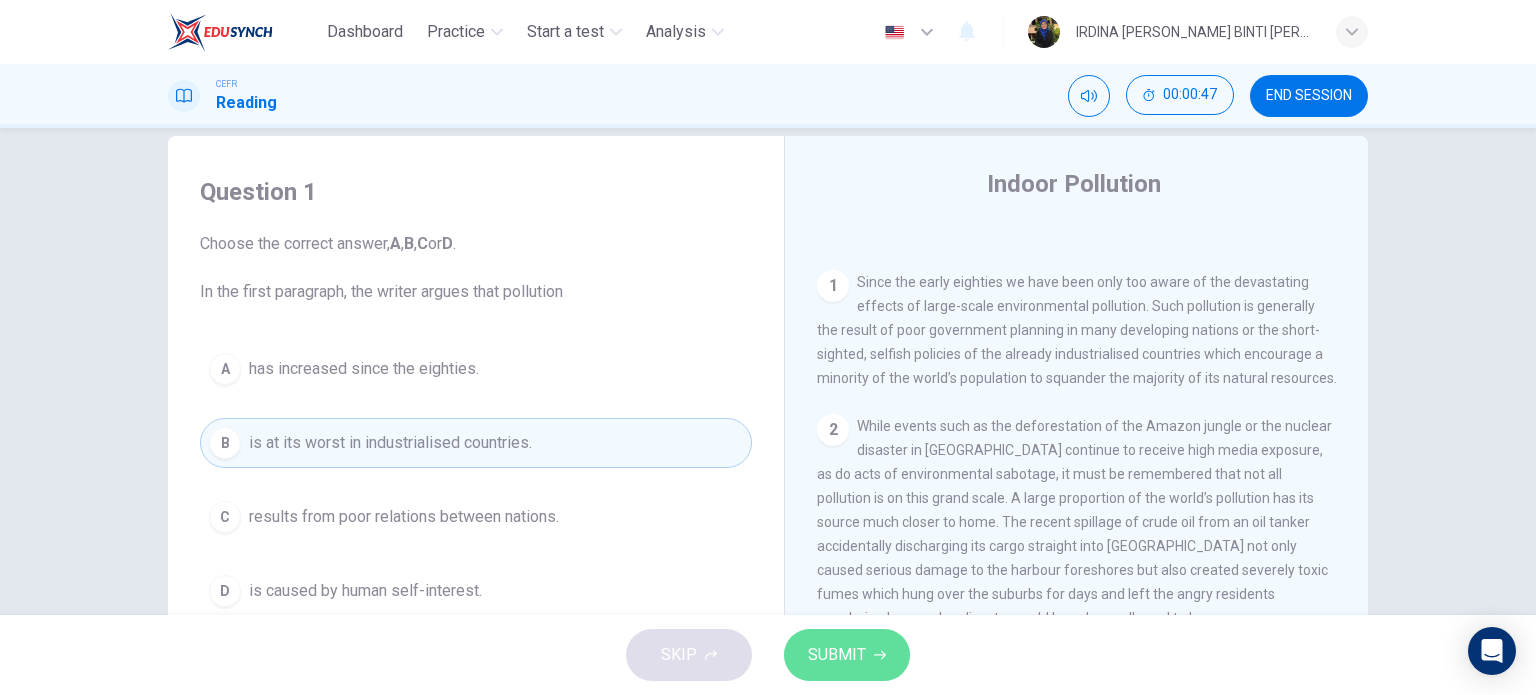 click on "SUBMIT" at bounding box center [837, 655] 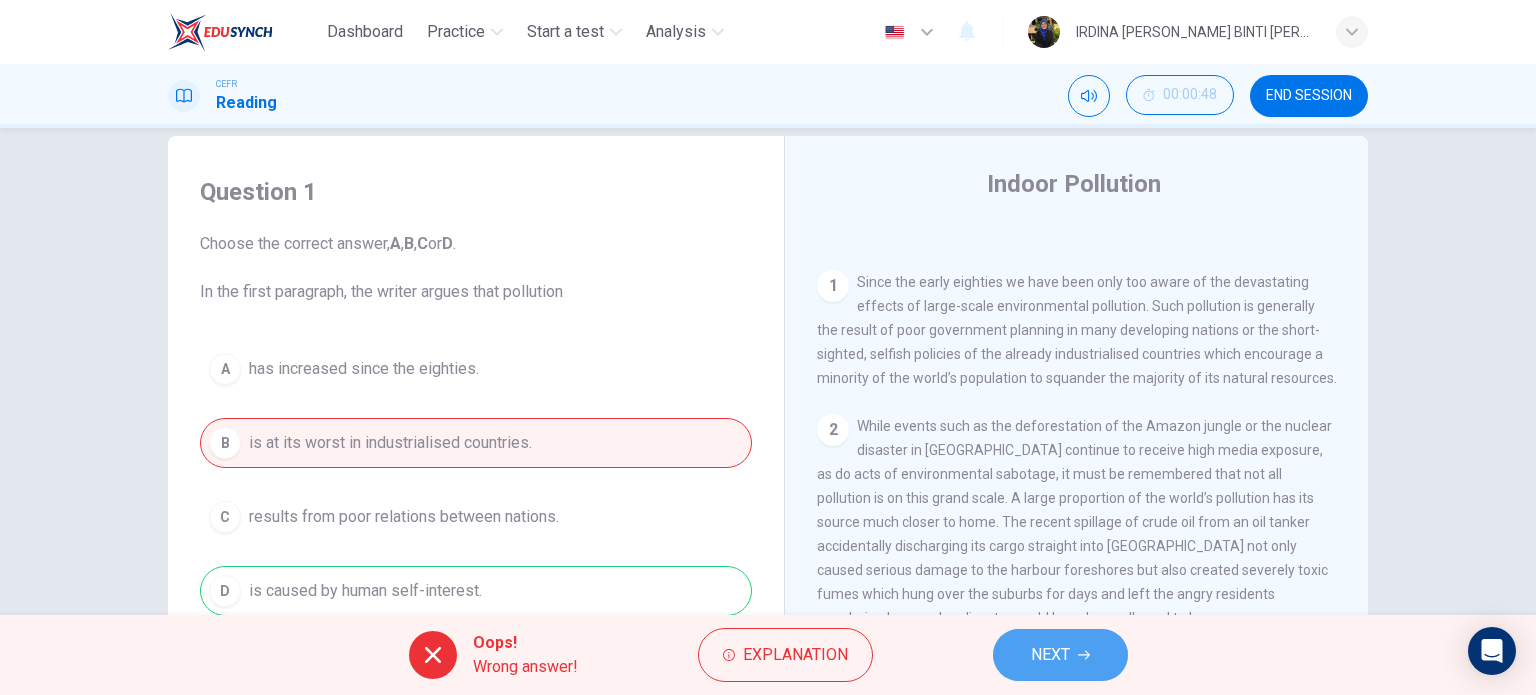 click on "NEXT" at bounding box center (1060, 655) 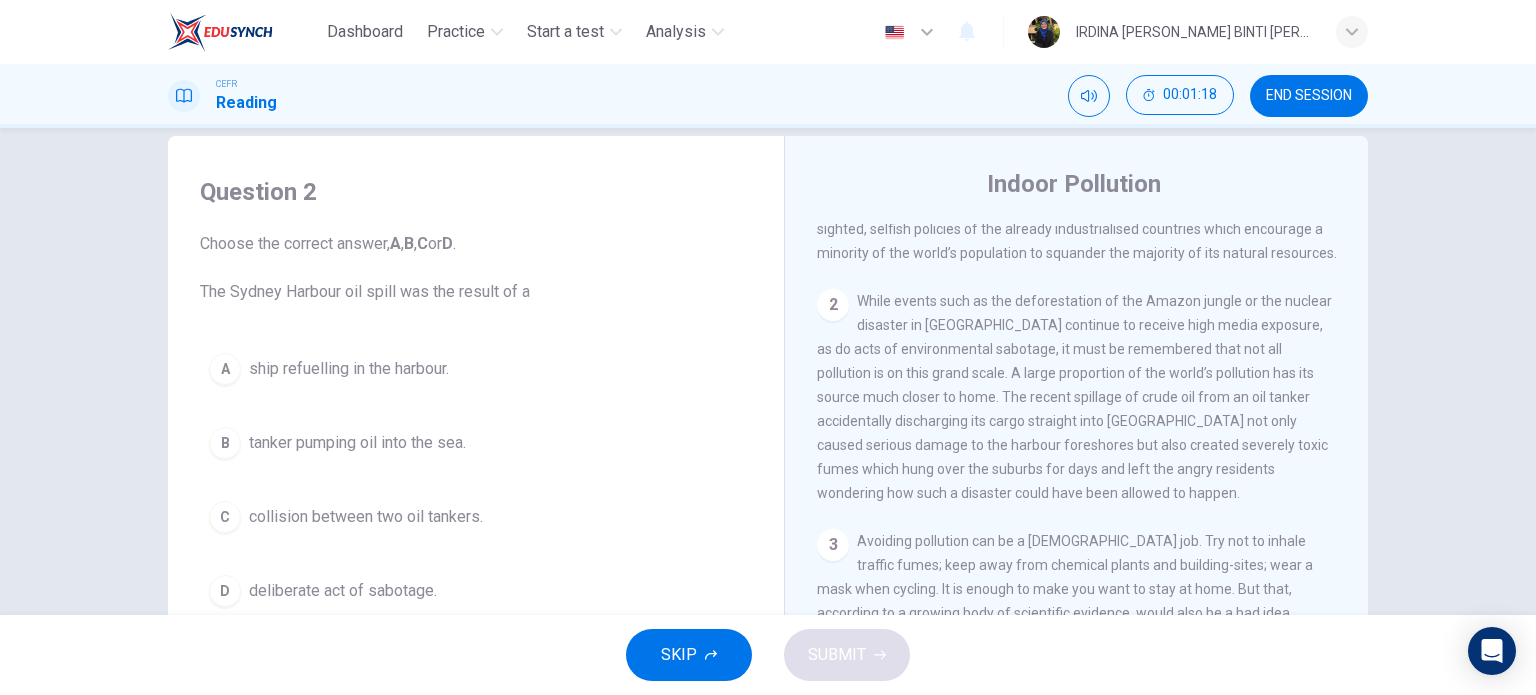 scroll, scrollTop: 499, scrollLeft: 0, axis: vertical 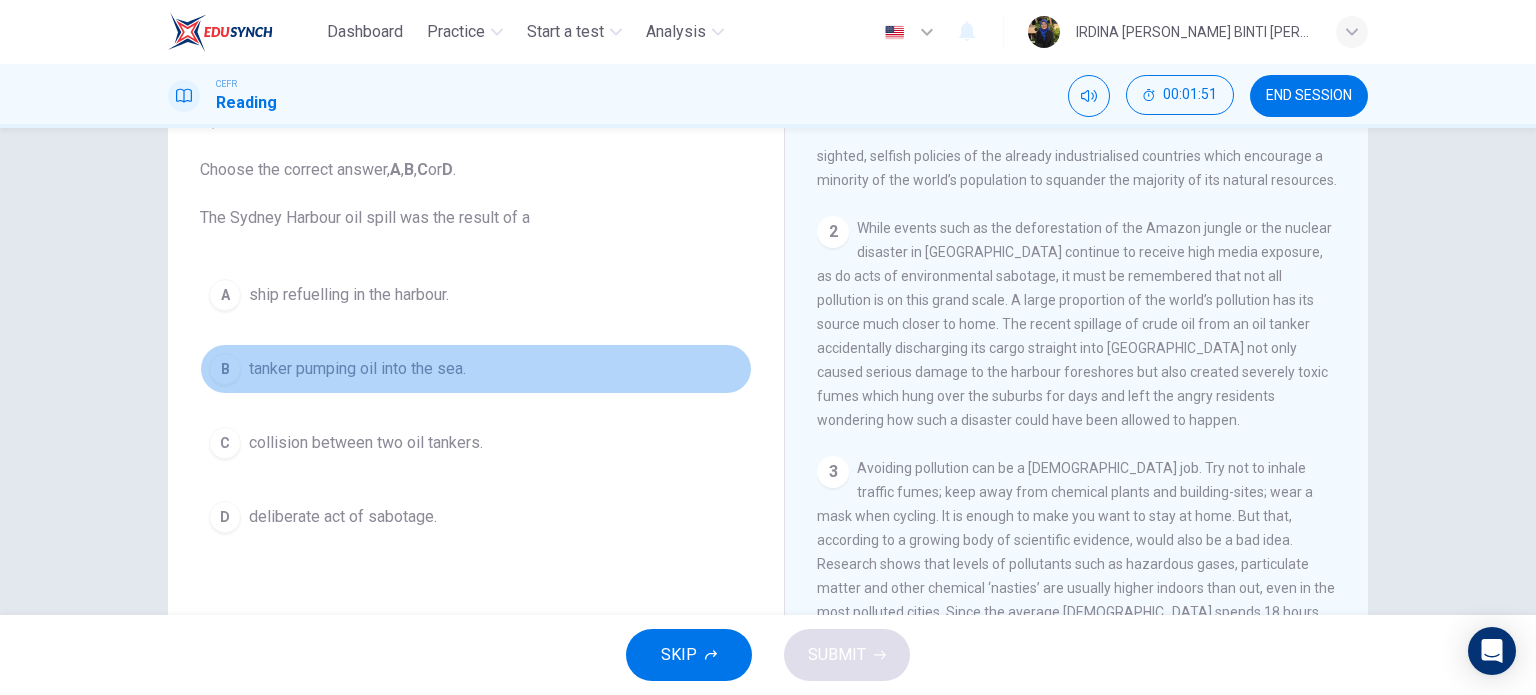 click on "tanker pumping oil into the sea." at bounding box center [357, 369] 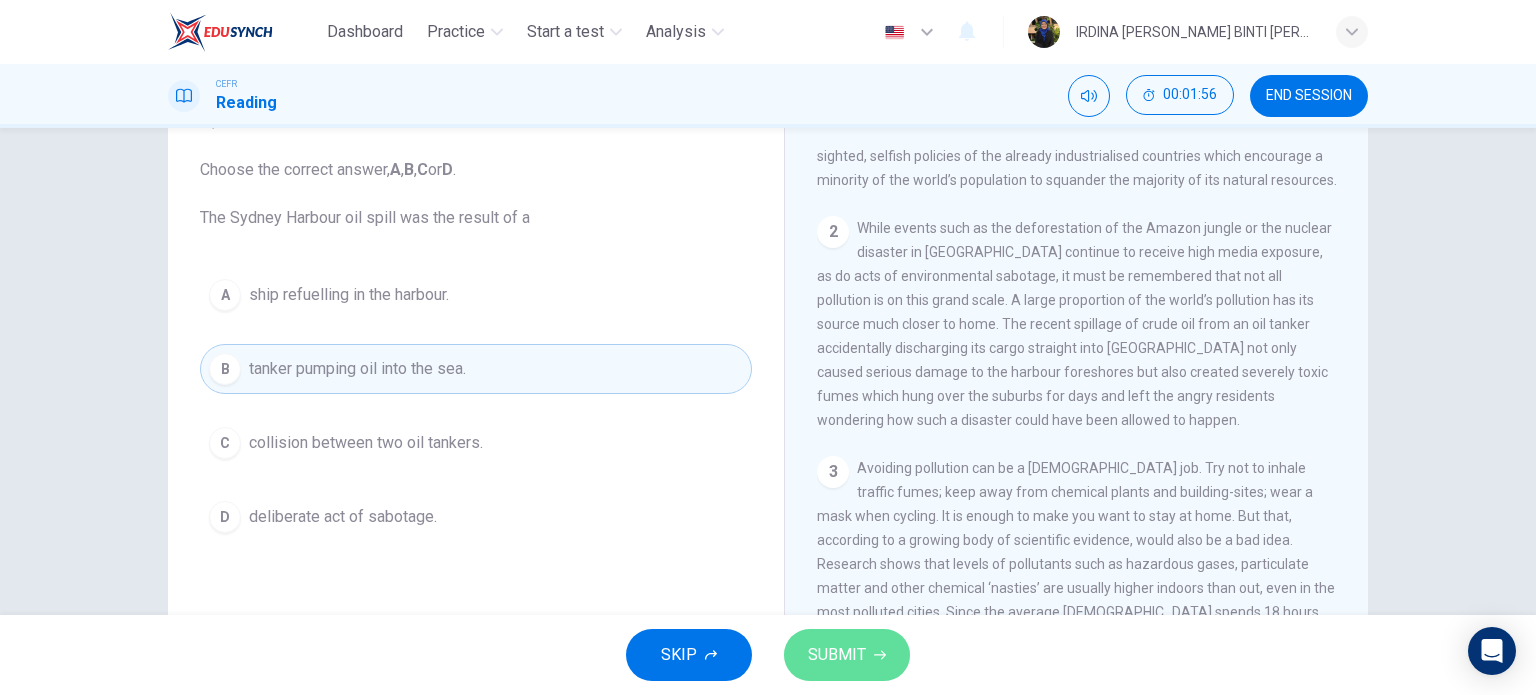 click on "SUBMIT" at bounding box center (837, 655) 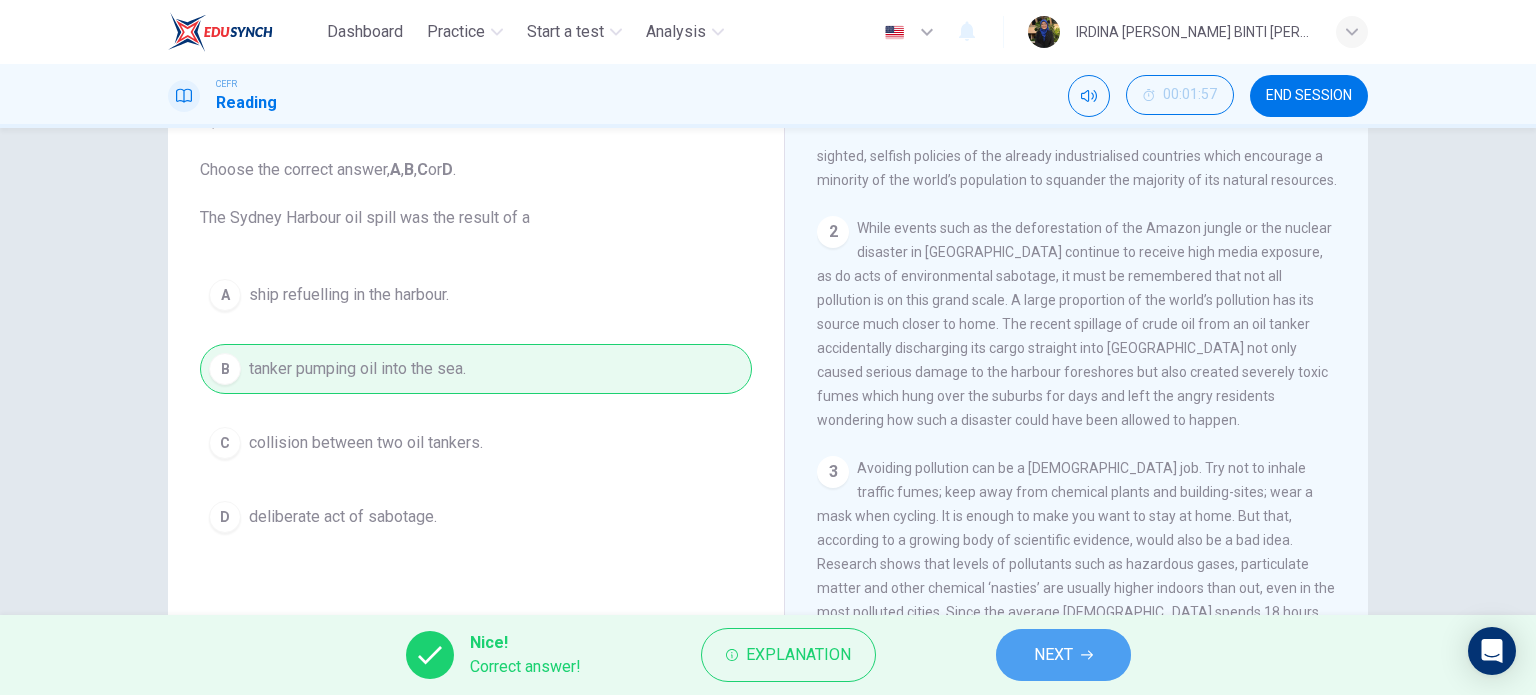 click on "NEXT" at bounding box center (1063, 655) 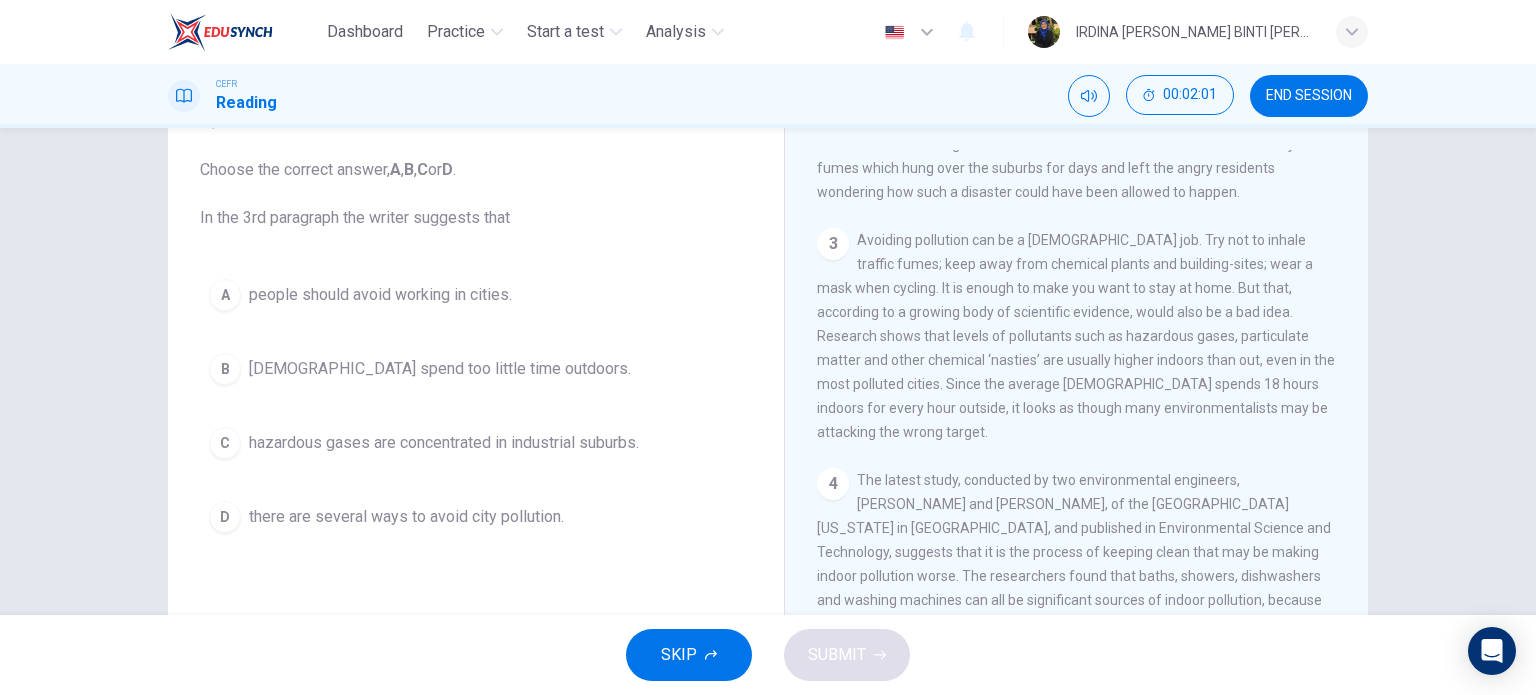 scroll, scrollTop: 727, scrollLeft: 0, axis: vertical 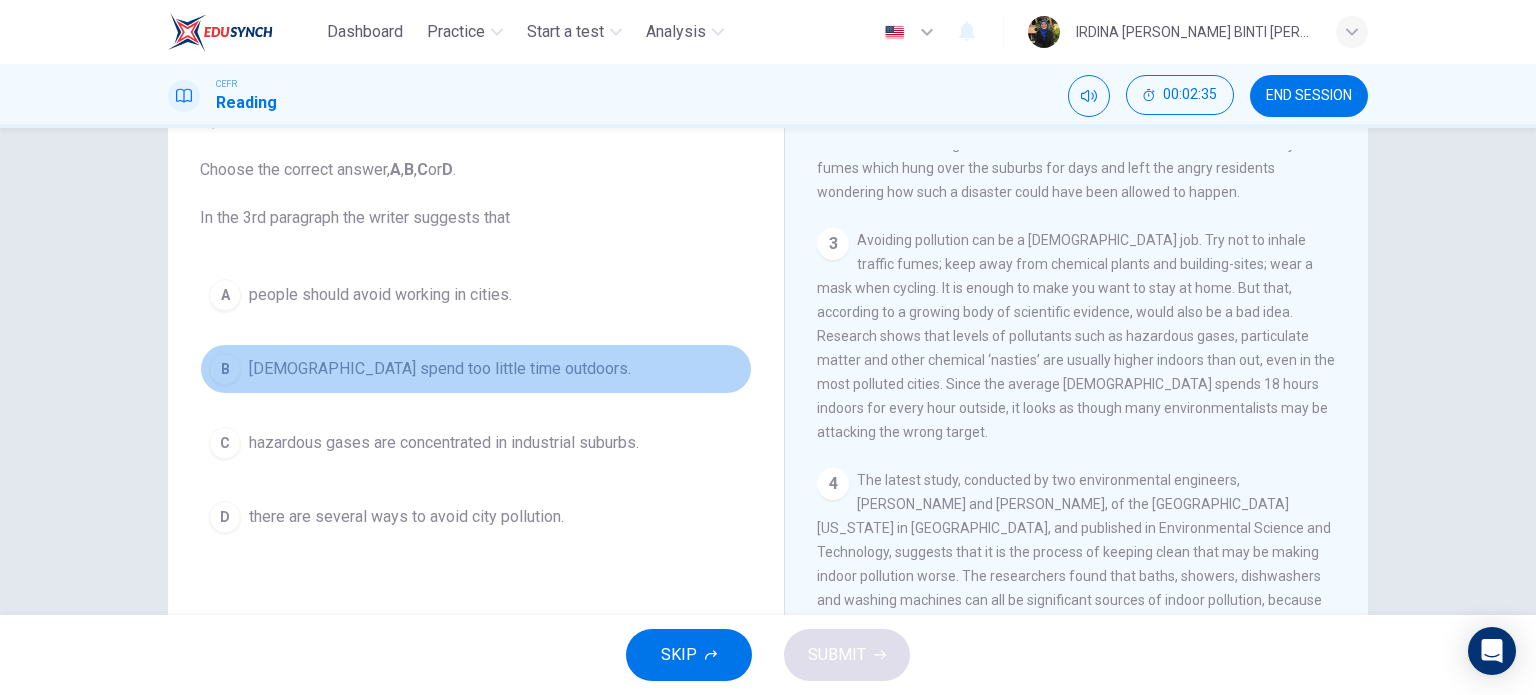 click on "Americans spend too little time outdoors." at bounding box center [440, 369] 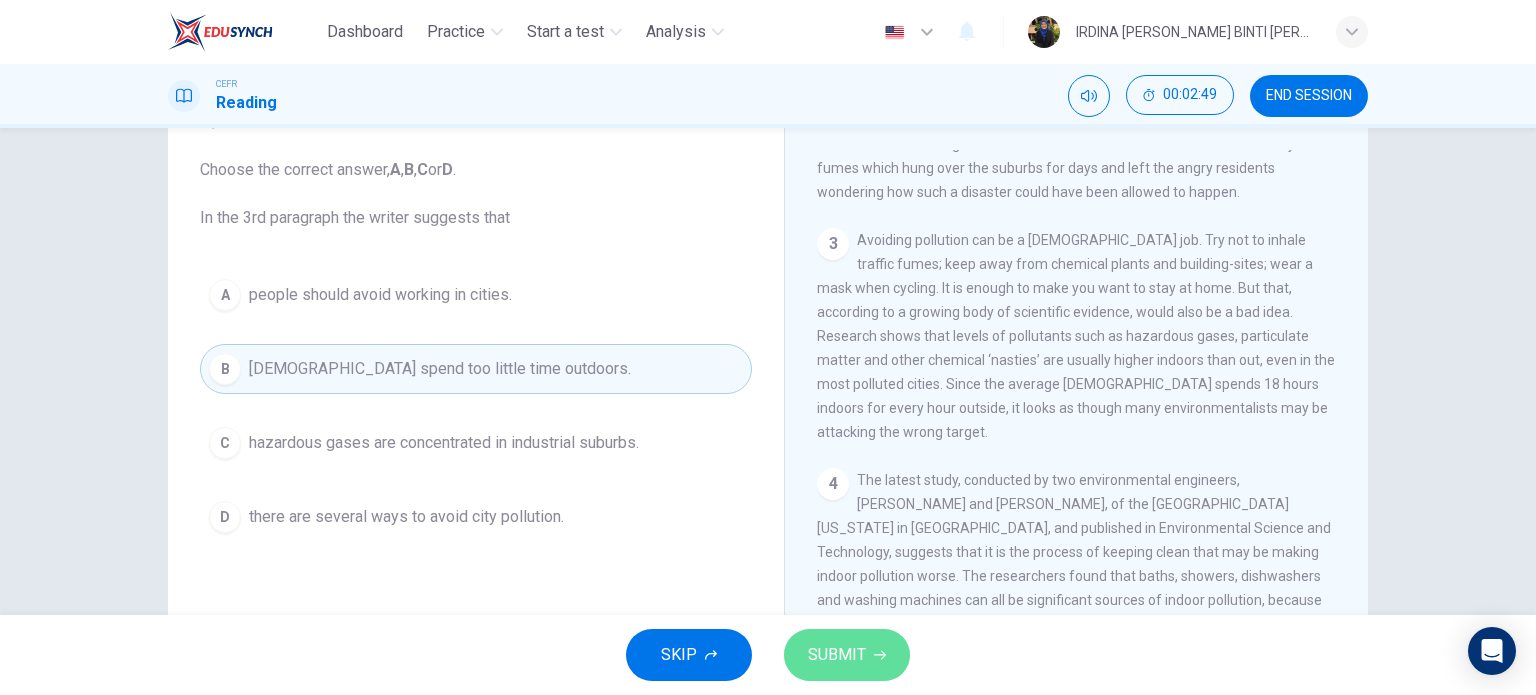 click on "SUBMIT" at bounding box center (837, 655) 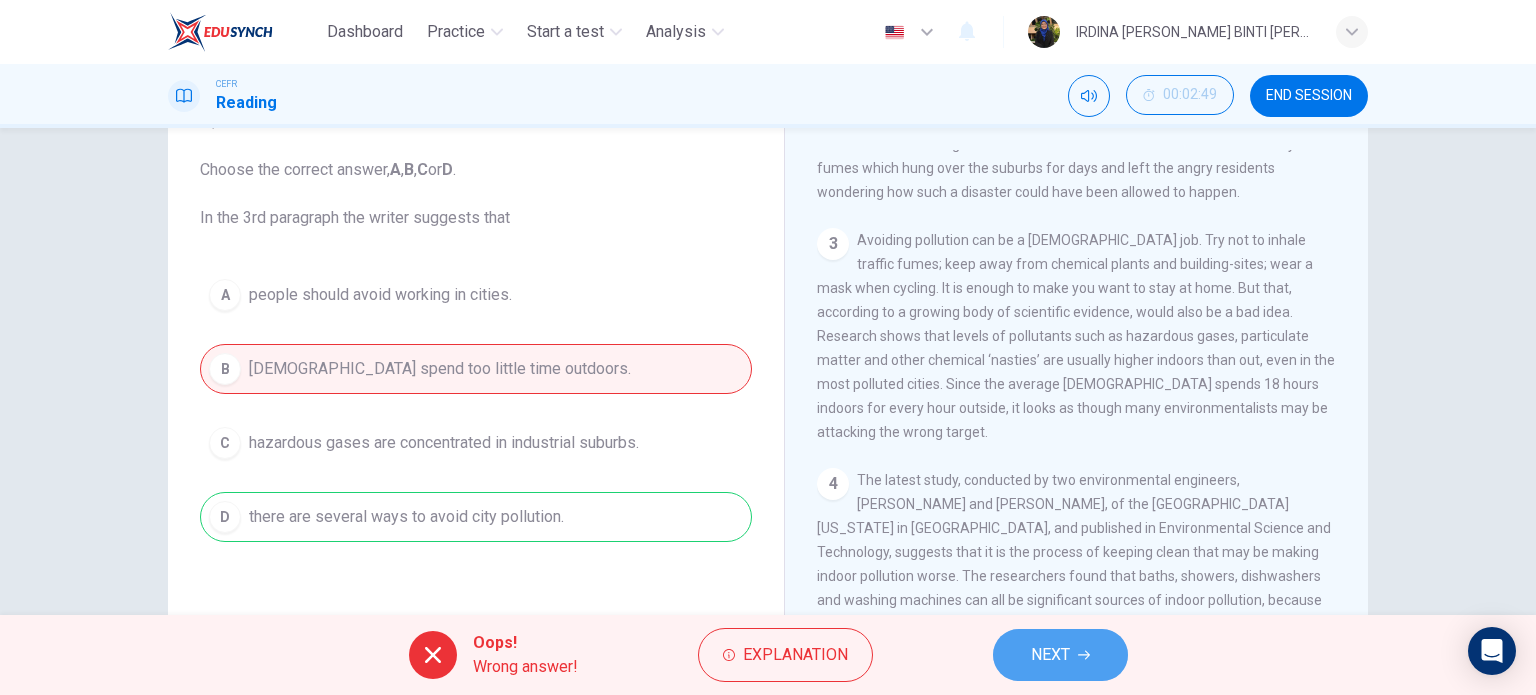 click on "NEXT" at bounding box center [1060, 655] 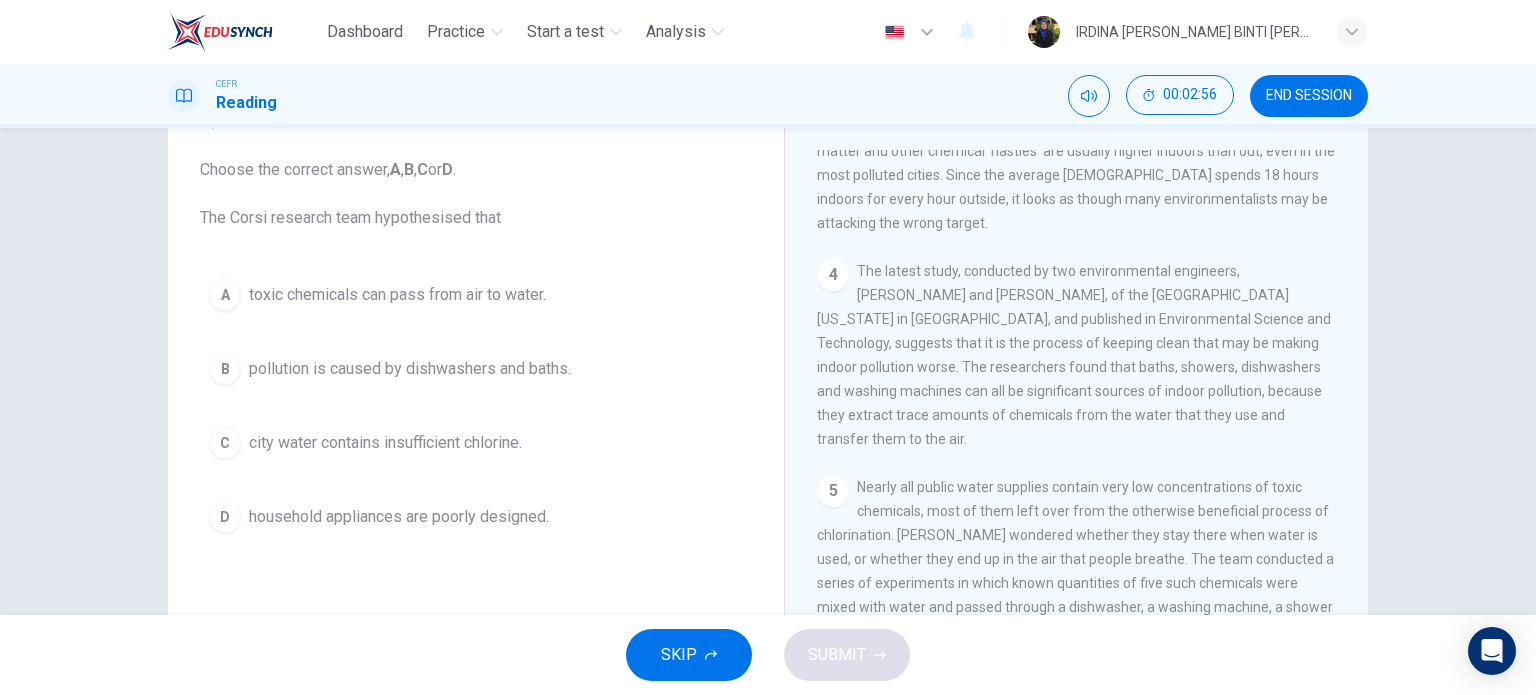 scroll, scrollTop: 936, scrollLeft: 0, axis: vertical 